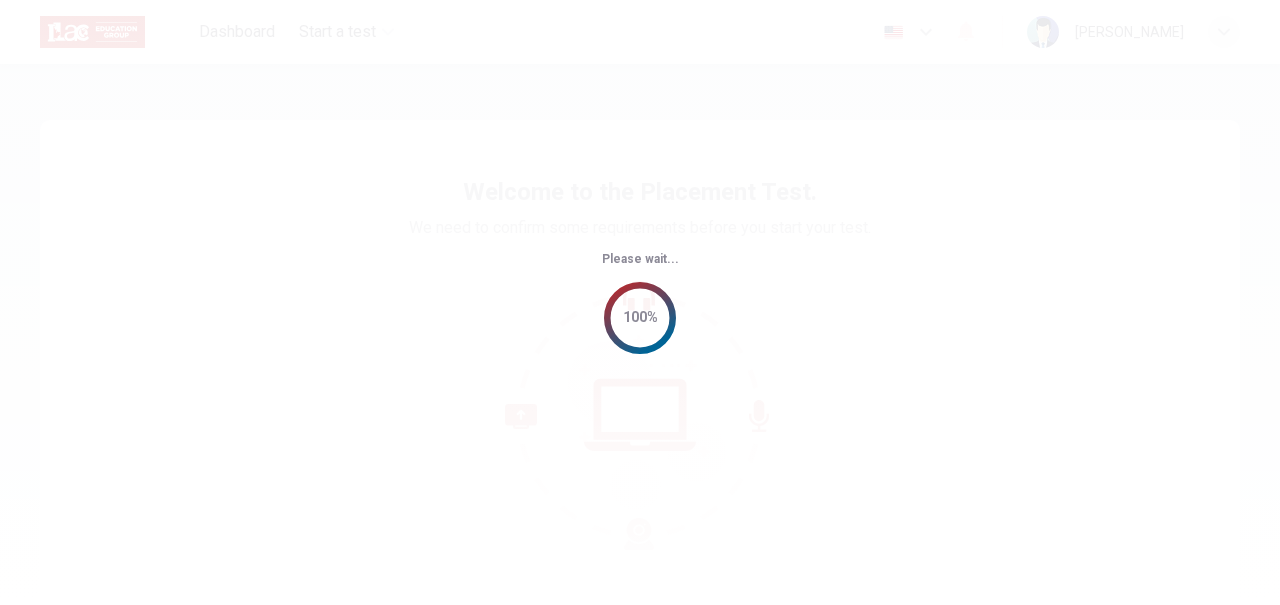 scroll, scrollTop: 0, scrollLeft: 0, axis: both 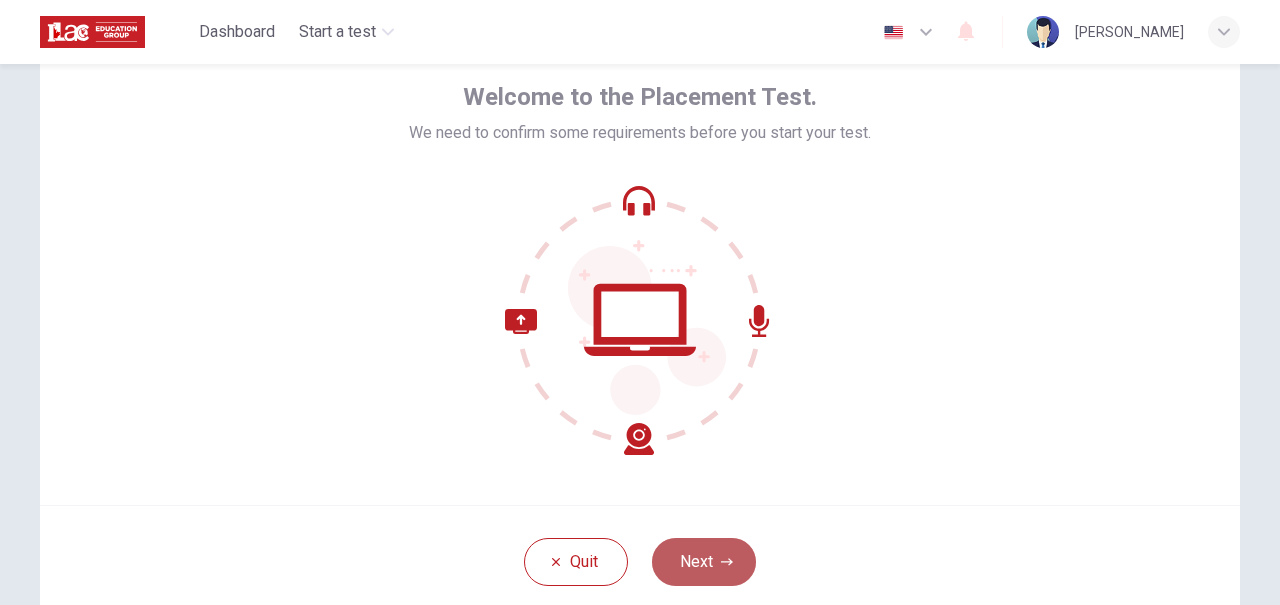click on "Next" at bounding box center (704, 562) 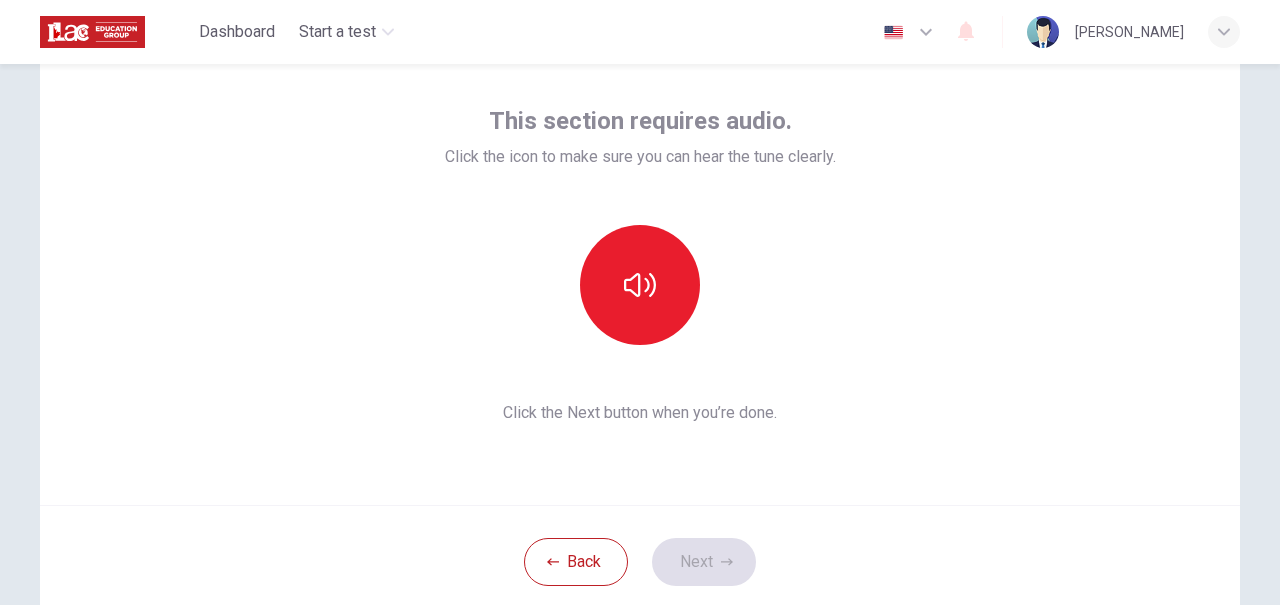 click at bounding box center [909, 32] 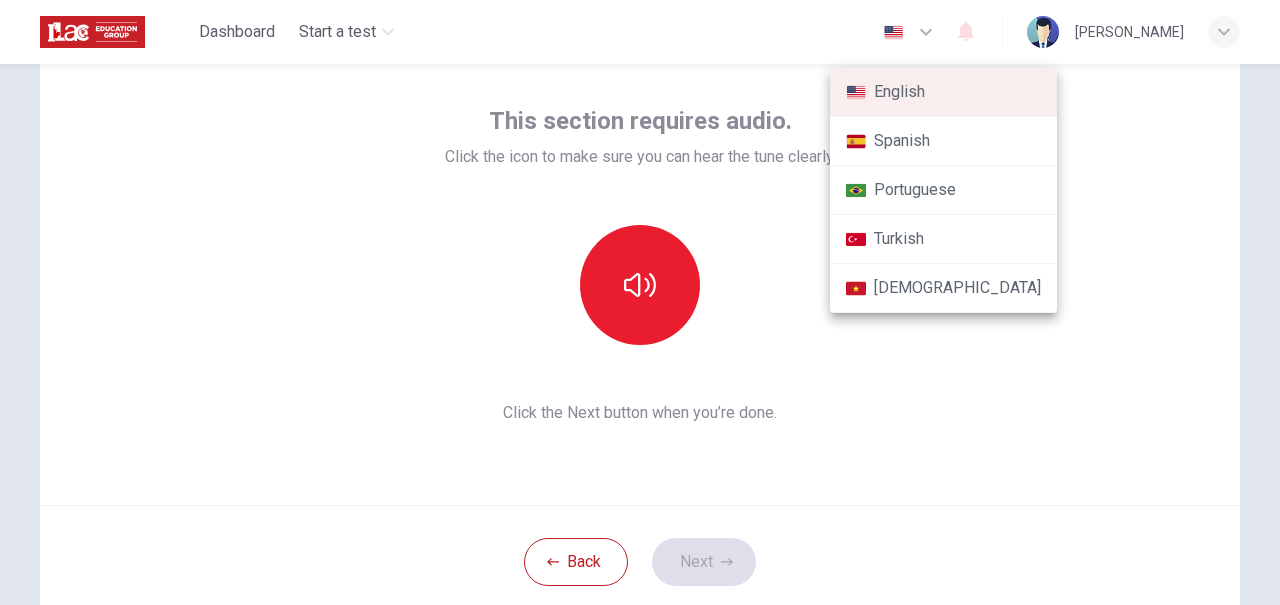drag, startPoint x: 909, startPoint y: 28, endPoint x: 1049, endPoint y: 159, distance: 191.73158 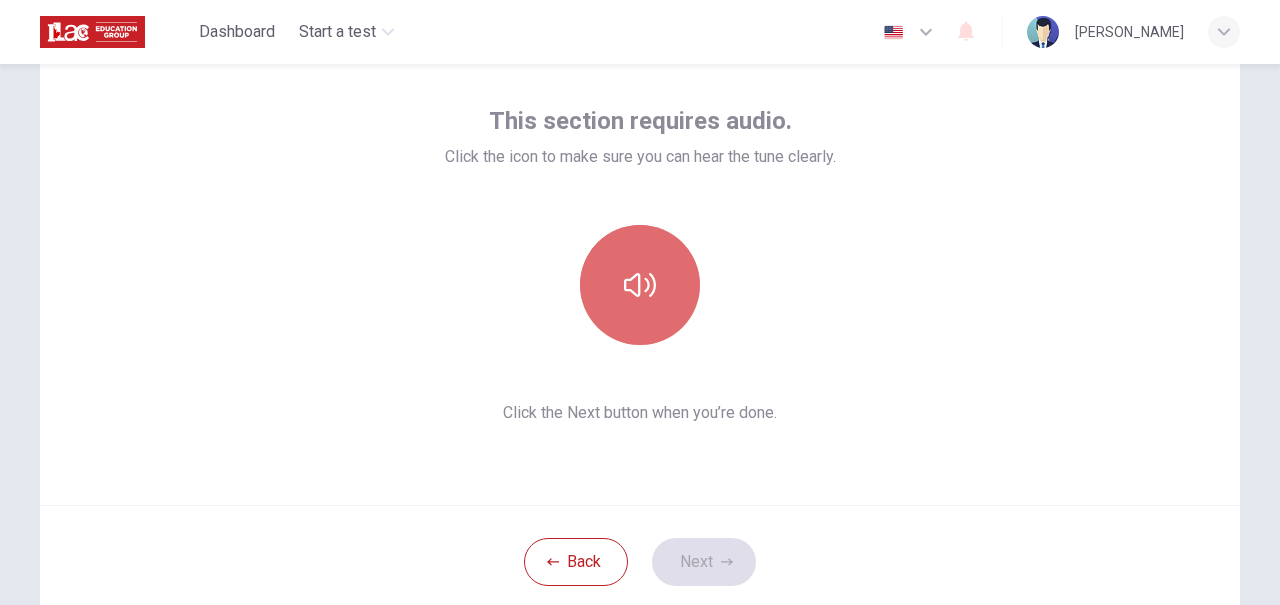 click at bounding box center (640, 285) 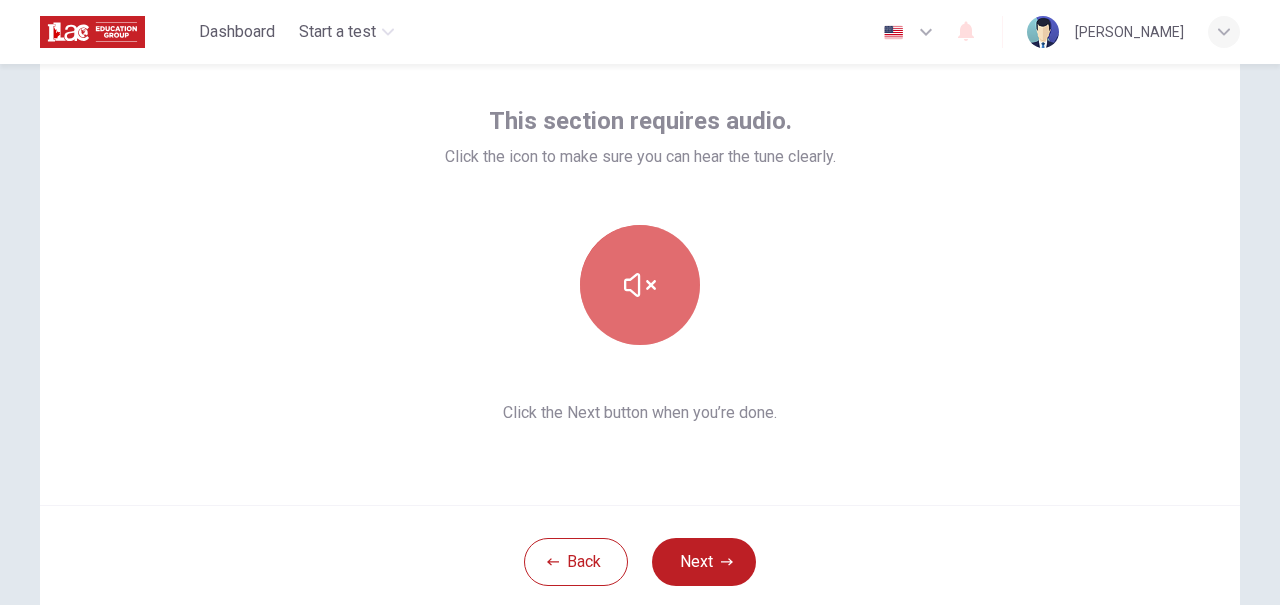 click at bounding box center (640, 285) 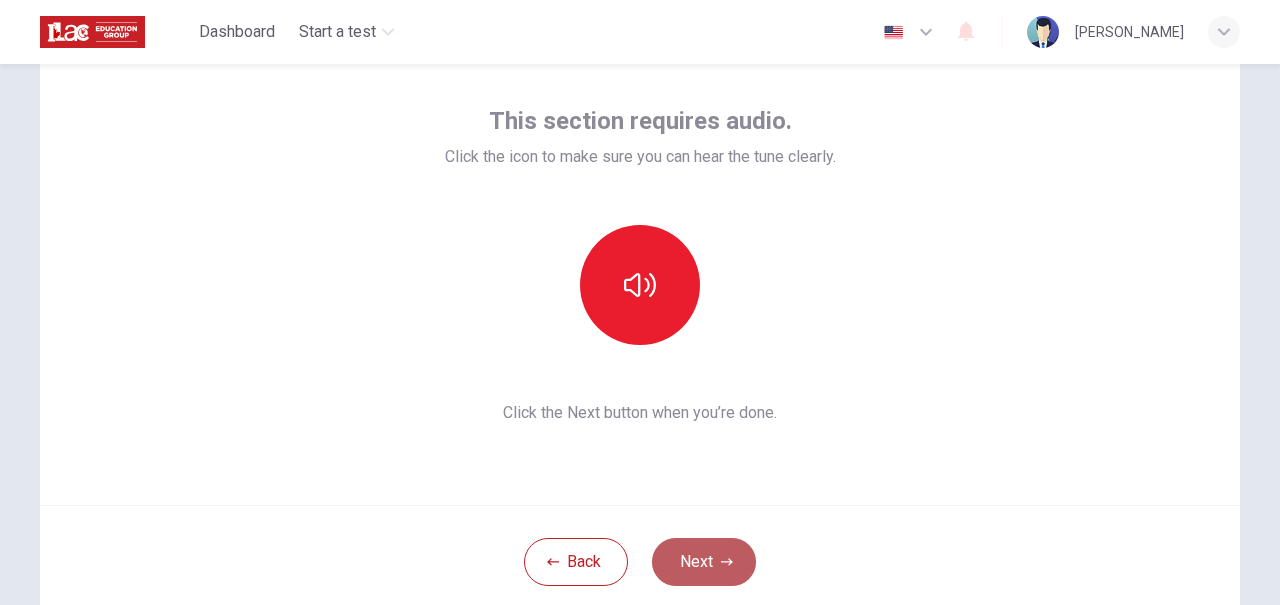 click on "Next" at bounding box center [704, 562] 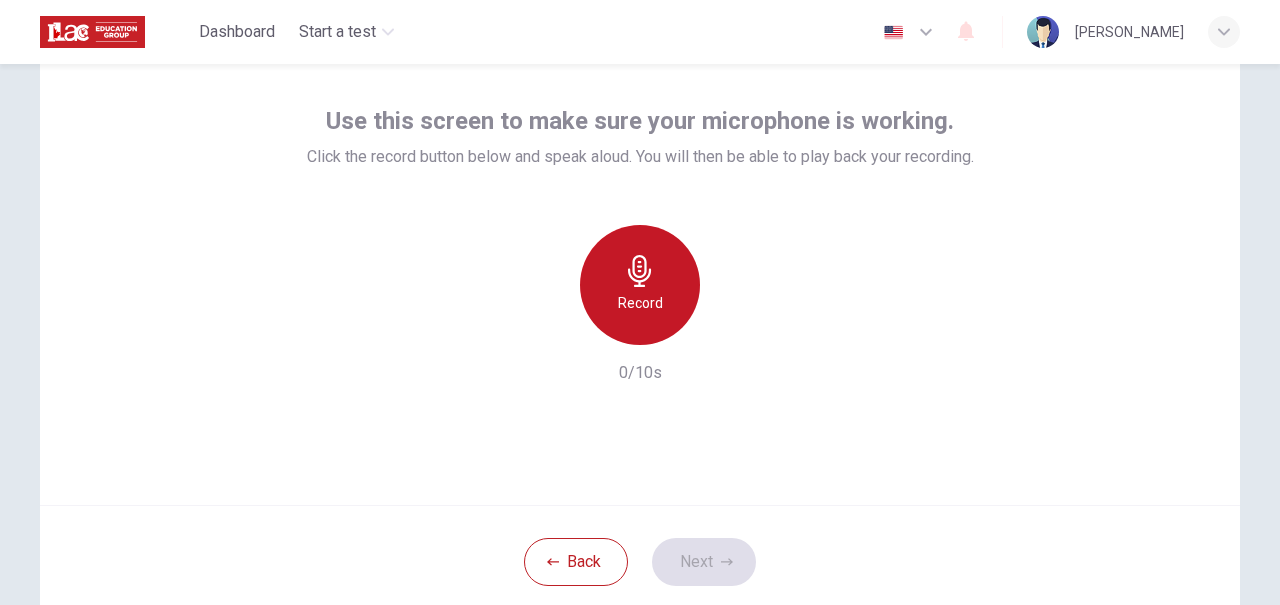 click 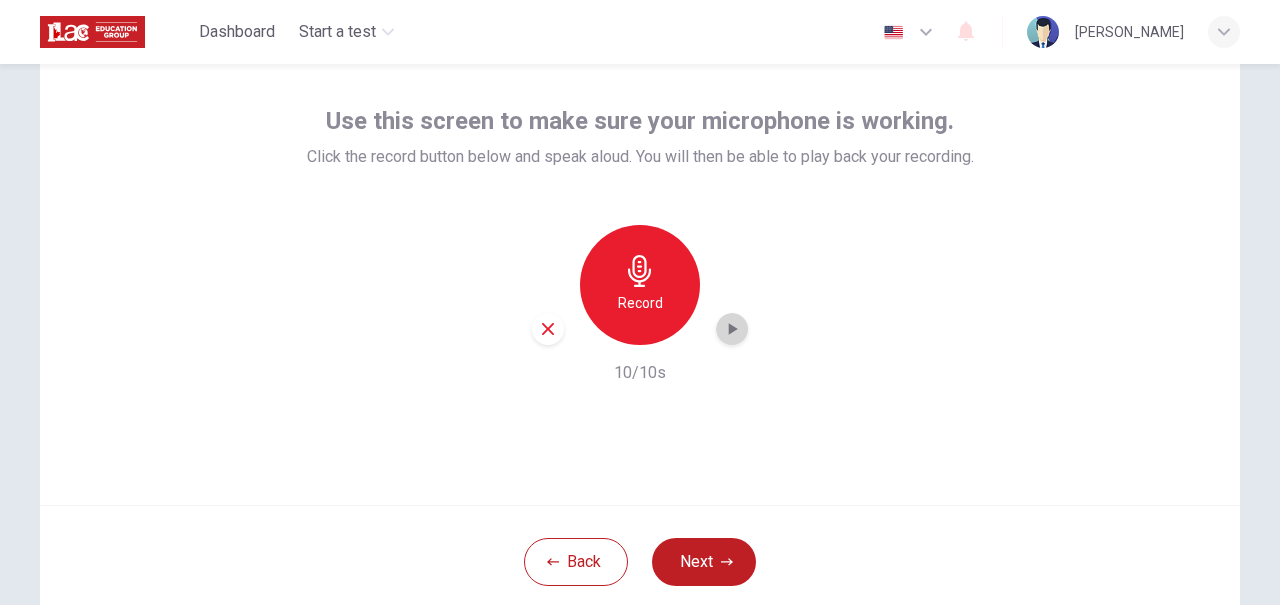 click 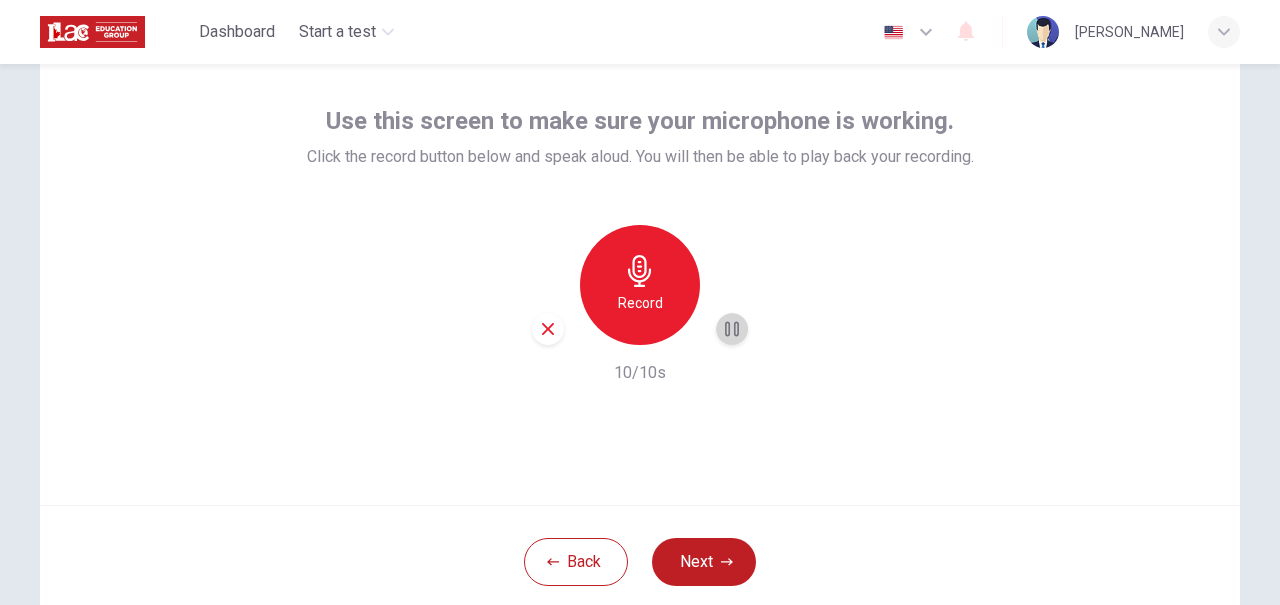 click 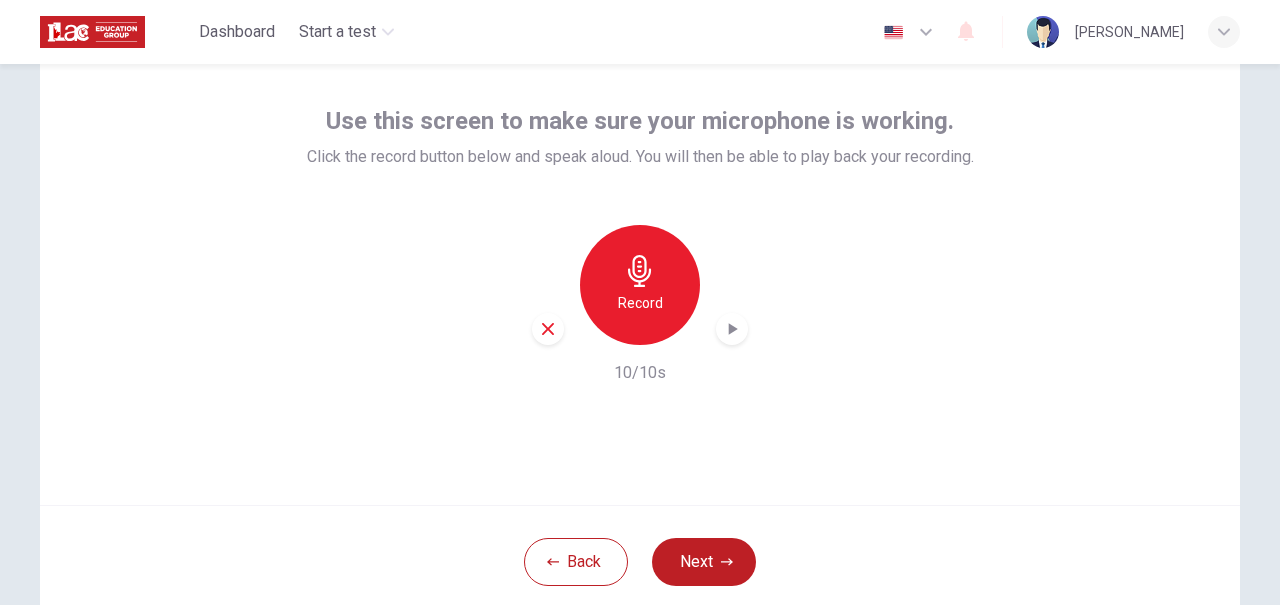type 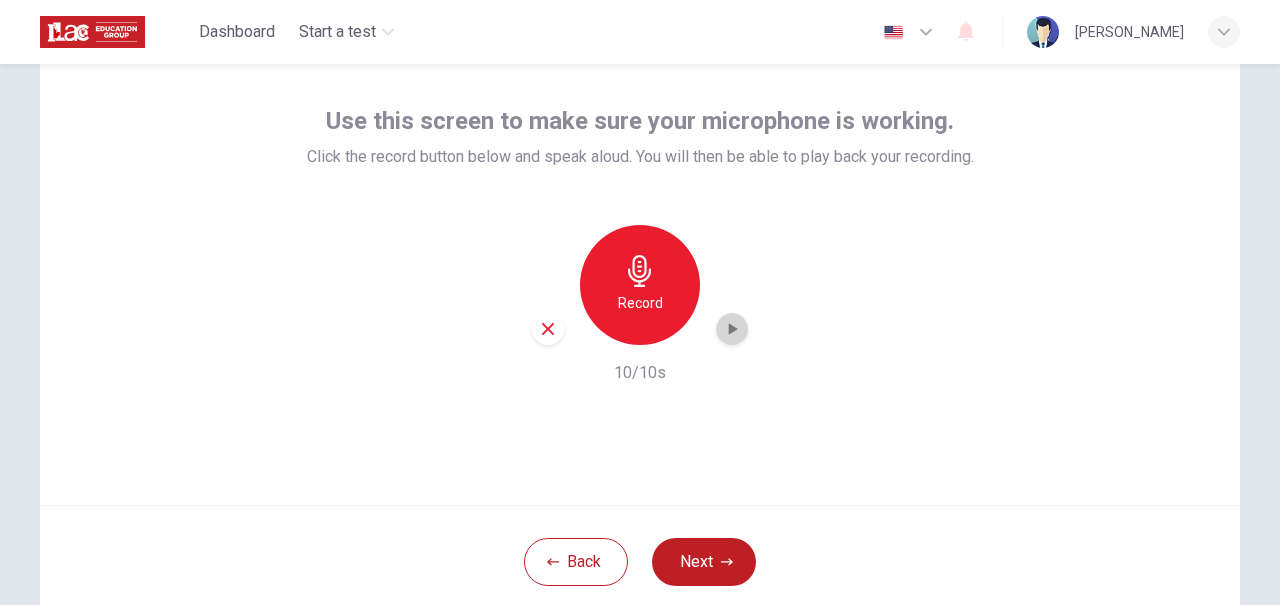 click 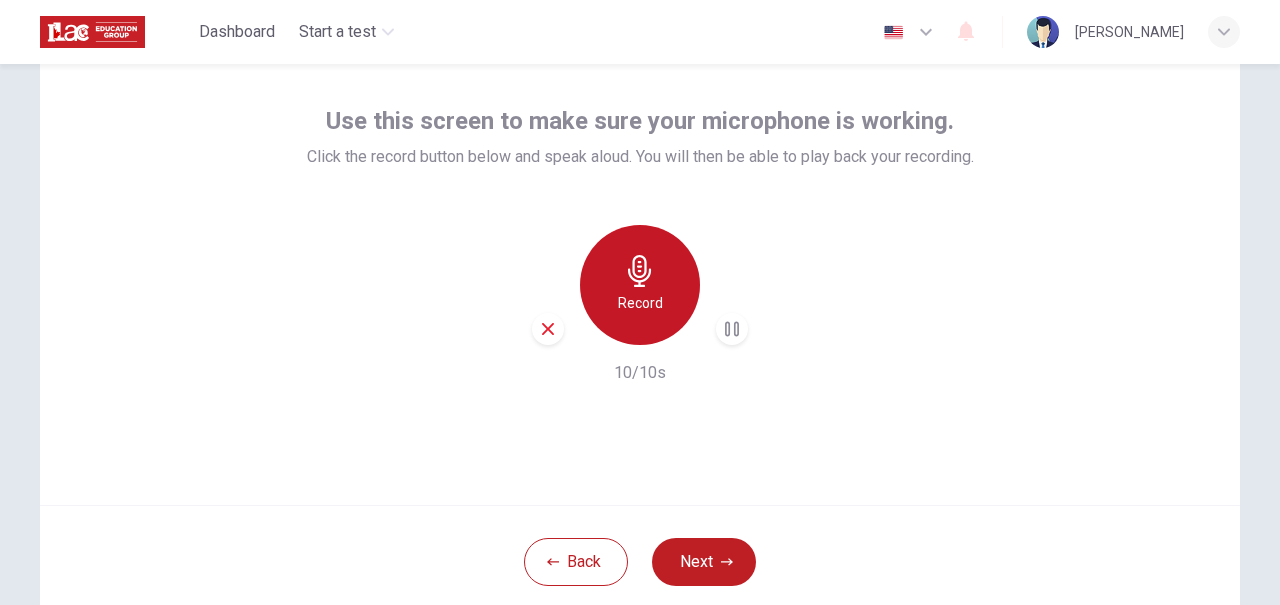 click 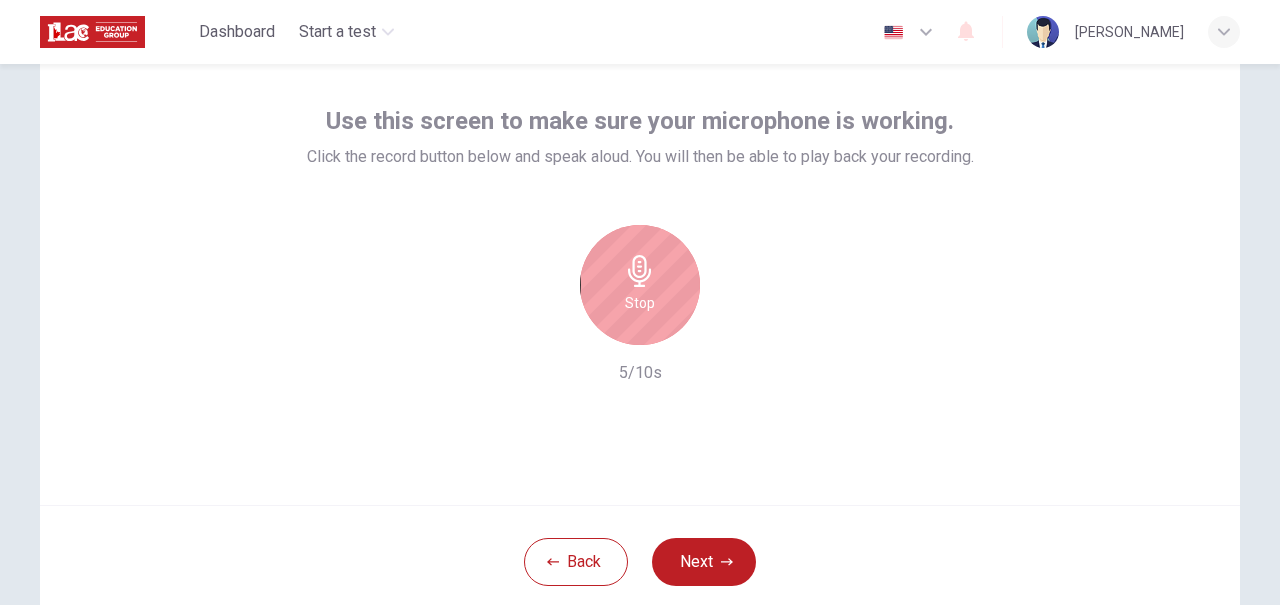 click 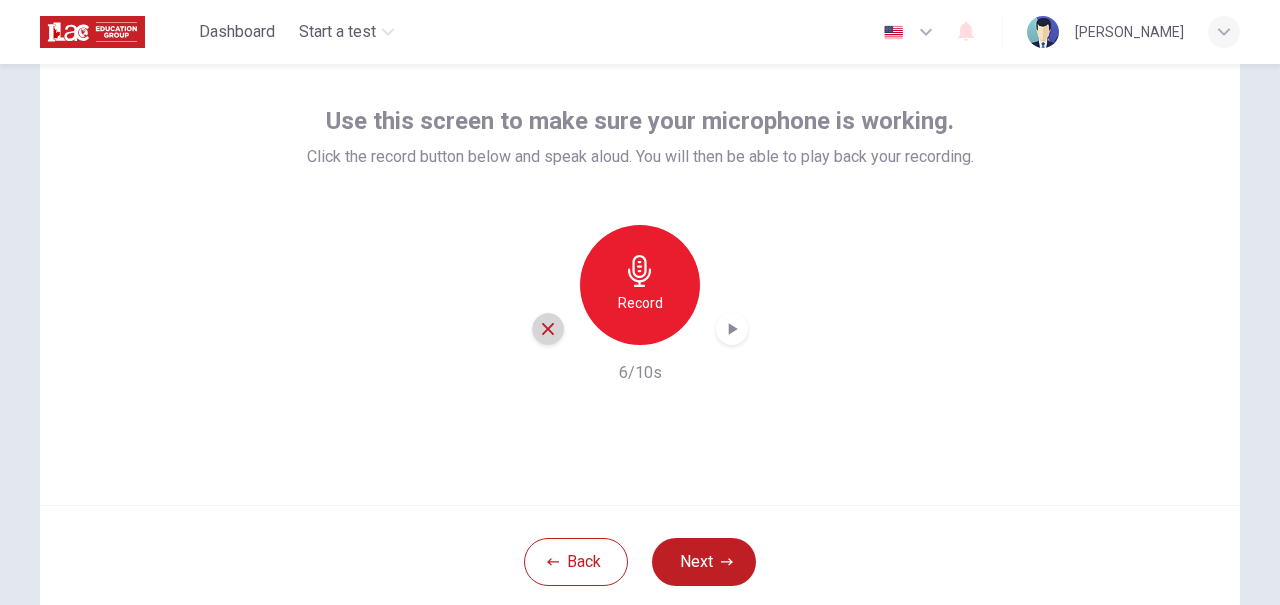 click 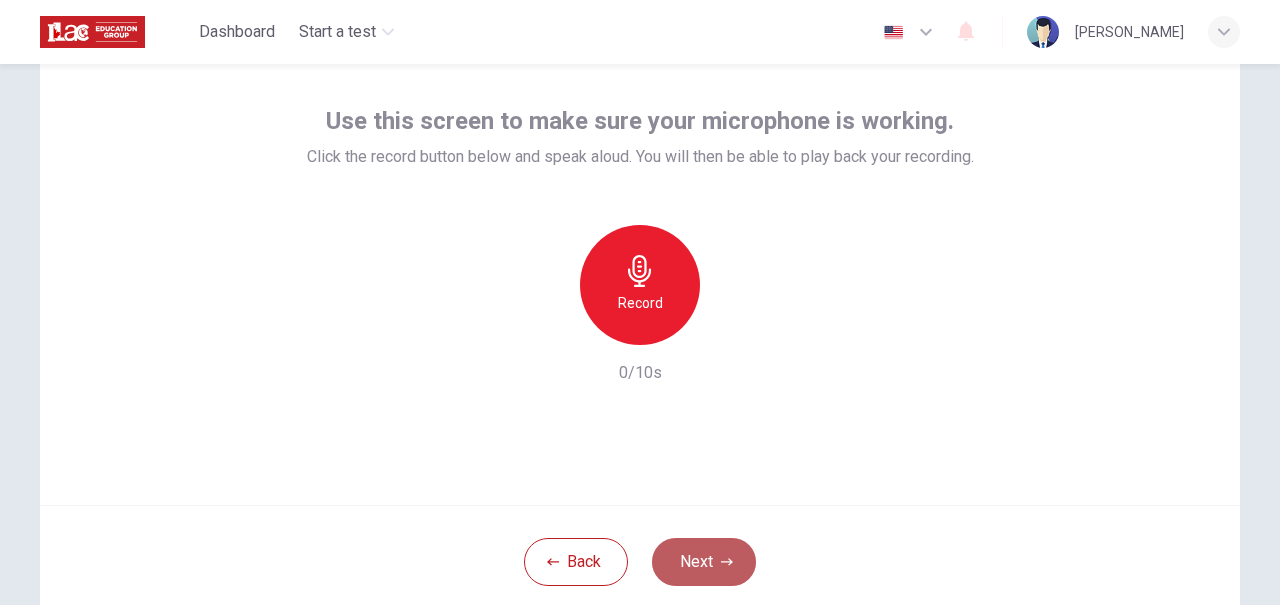 click on "Next" at bounding box center (704, 562) 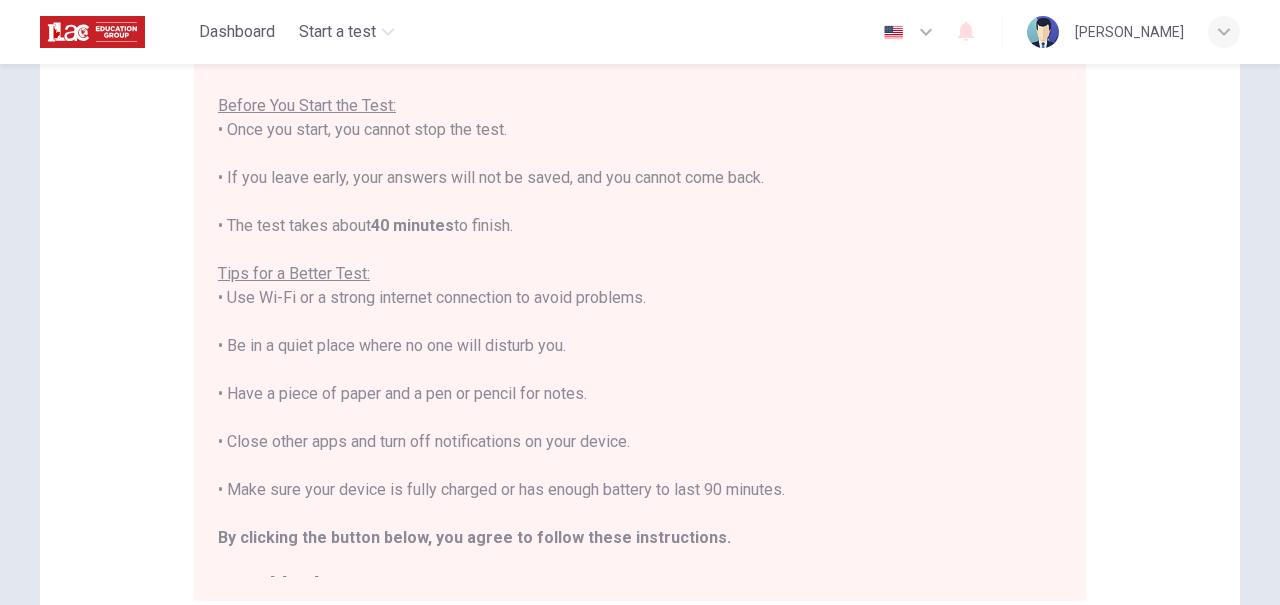 scroll, scrollTop: 475, scrollLeft: 0, axis: vertical 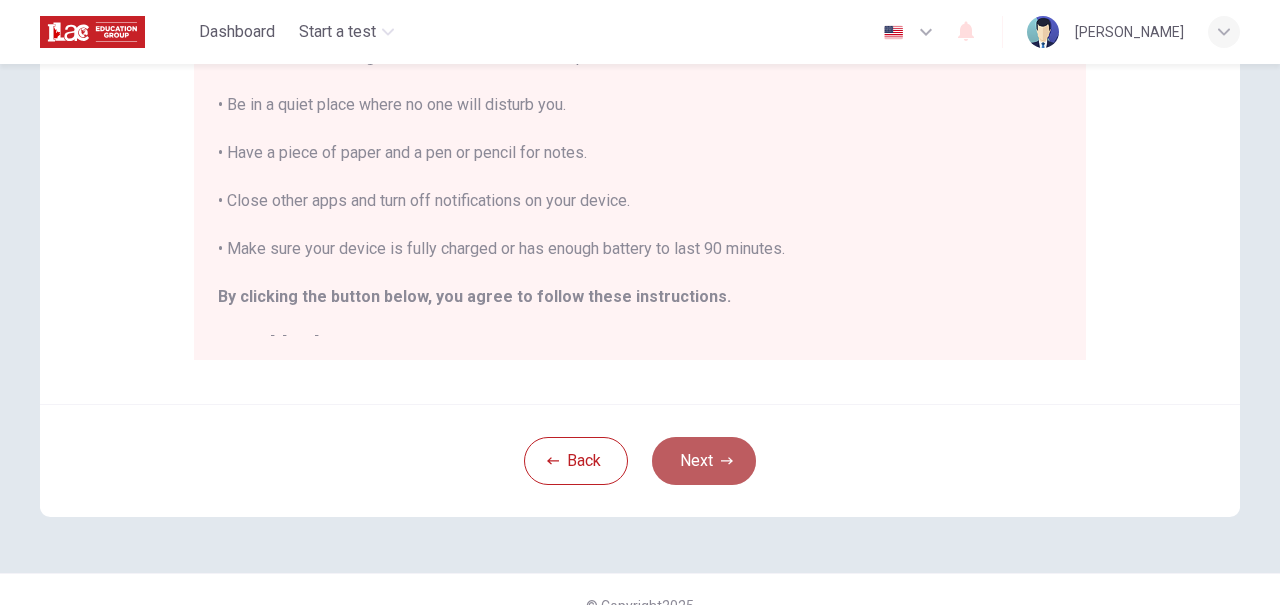 click on "Next" at bounding box center (704, 461) 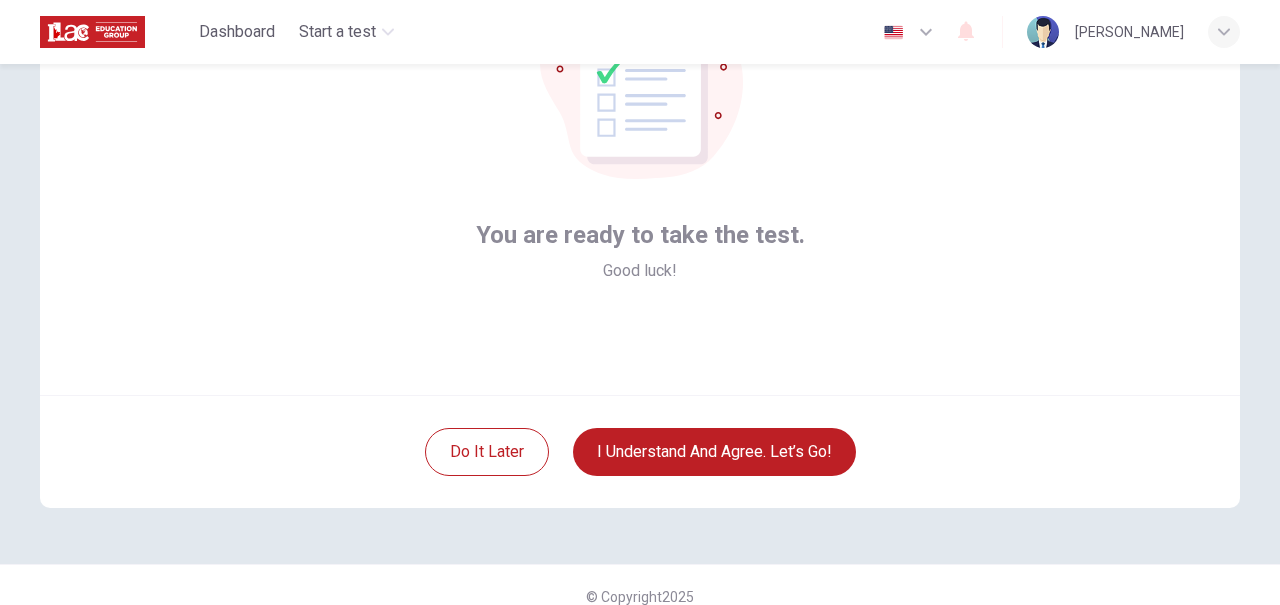 scroll, scrollTop: 209, scrollLeft: 0, axis: vertical 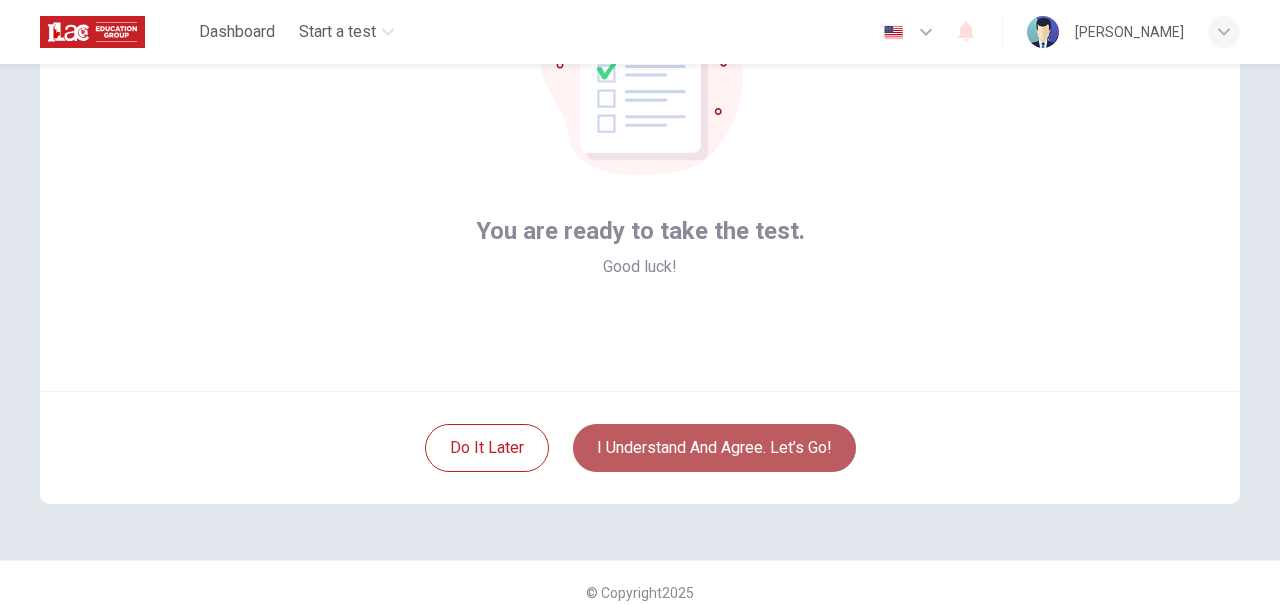 click on "I understand and agree. Let’s go!" at bounding box center (714, 448) 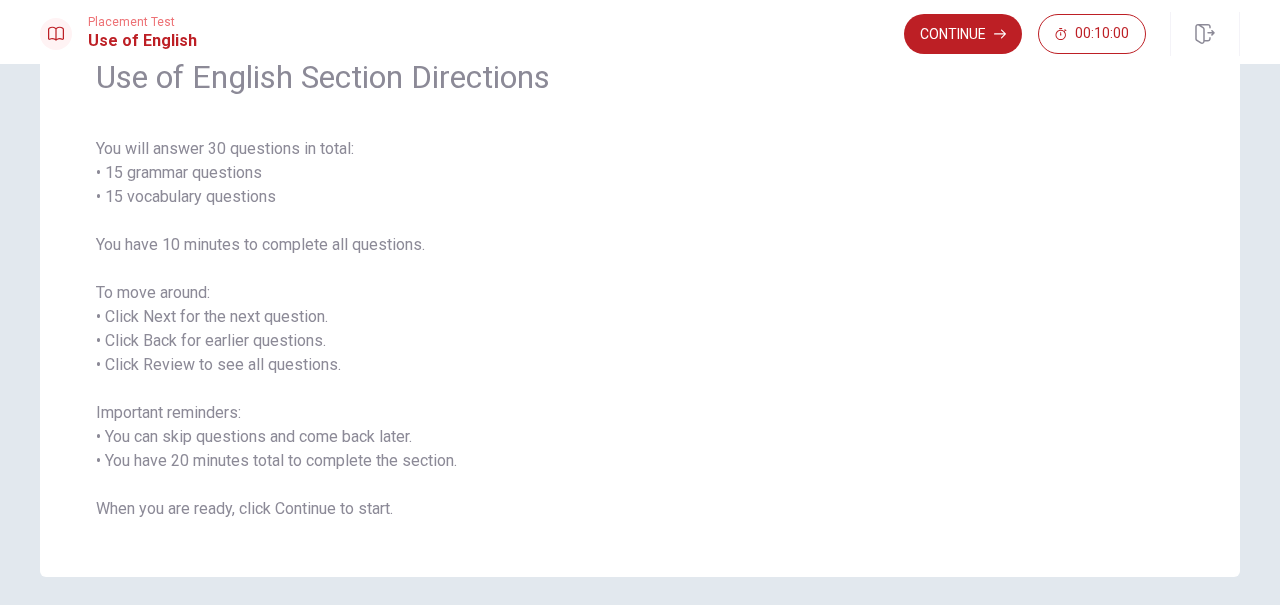 scroll, scrollTop: 123, scrollLeft: 0, axis: vertical 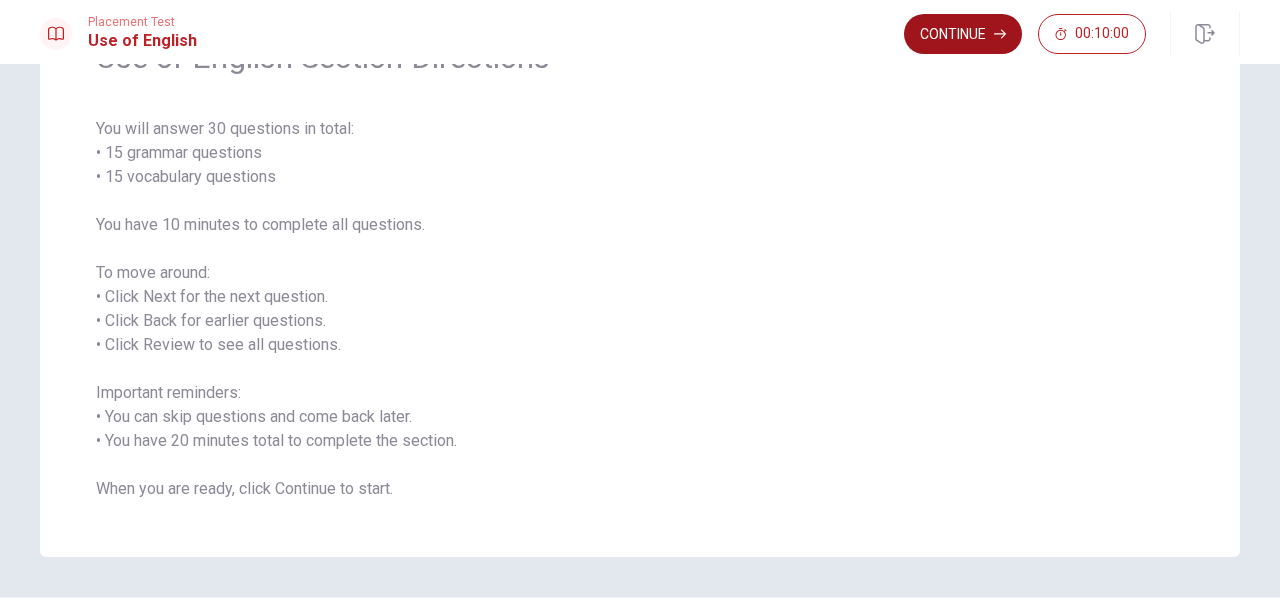 click on "Continue" at bounding box center (963, 34) 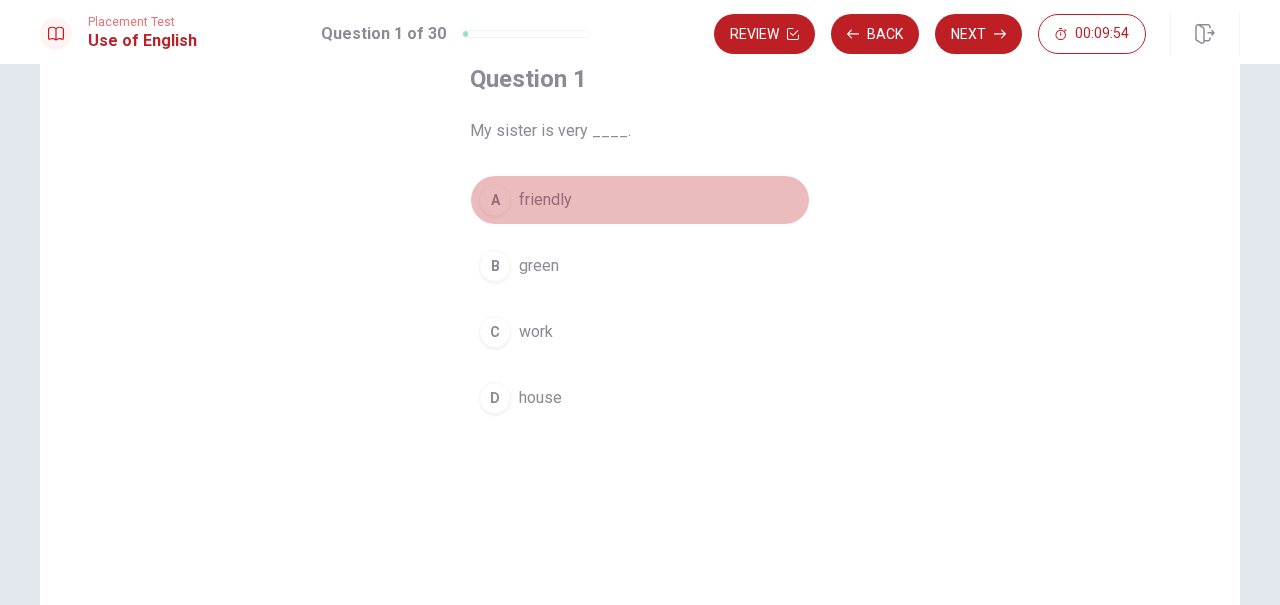 click on "A" at bounding box center [495, 200] 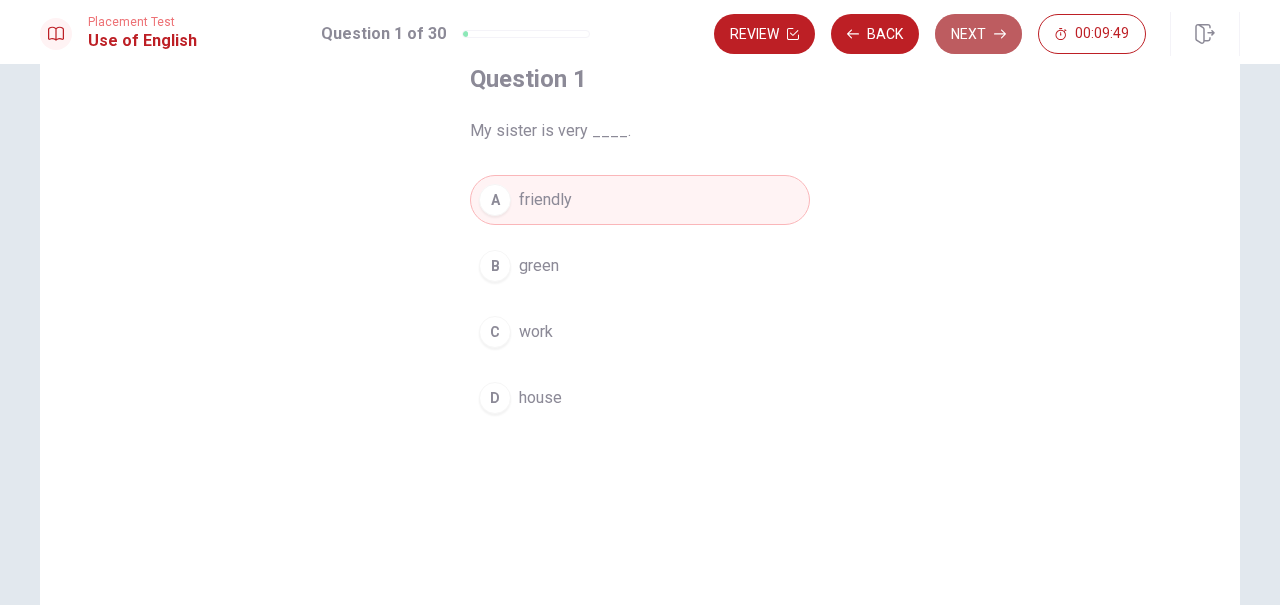click on "Next" at bounding box center [978, 34] 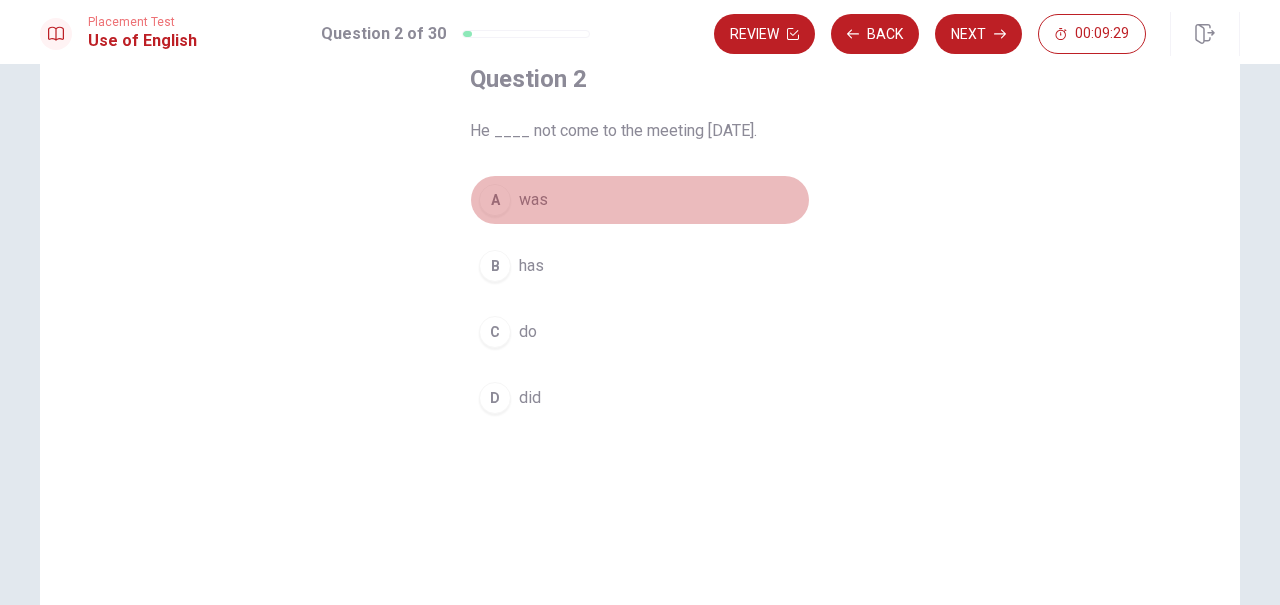 click on "A" at bounding box center (495, 200) 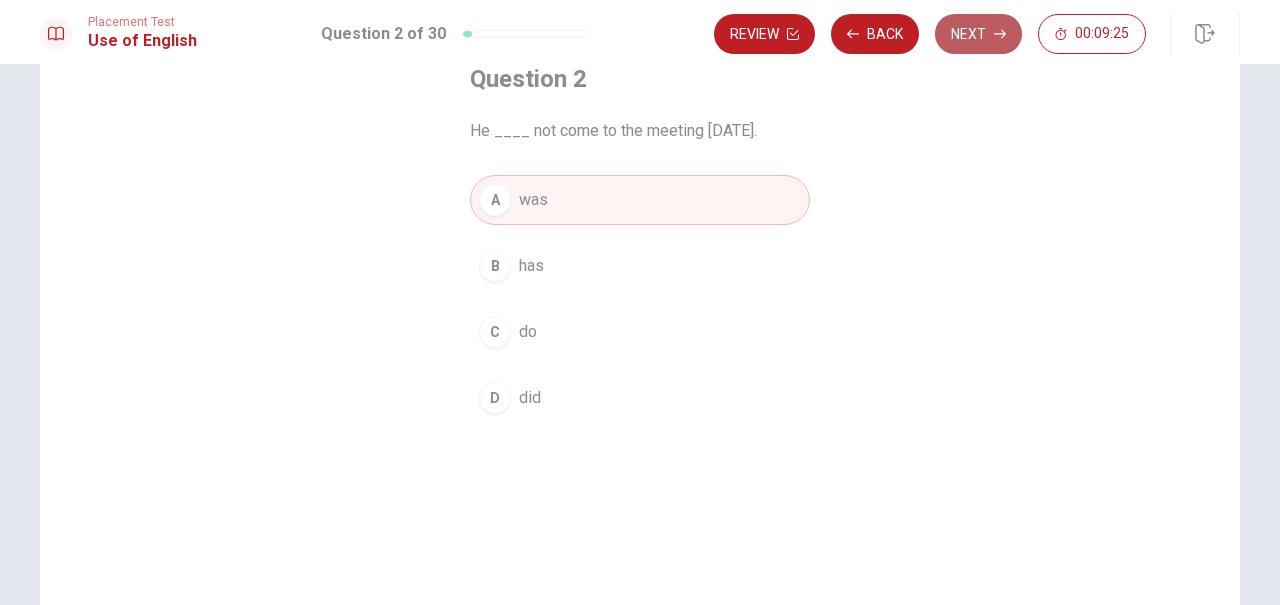click on "Next" at bounding box center [978, 34] 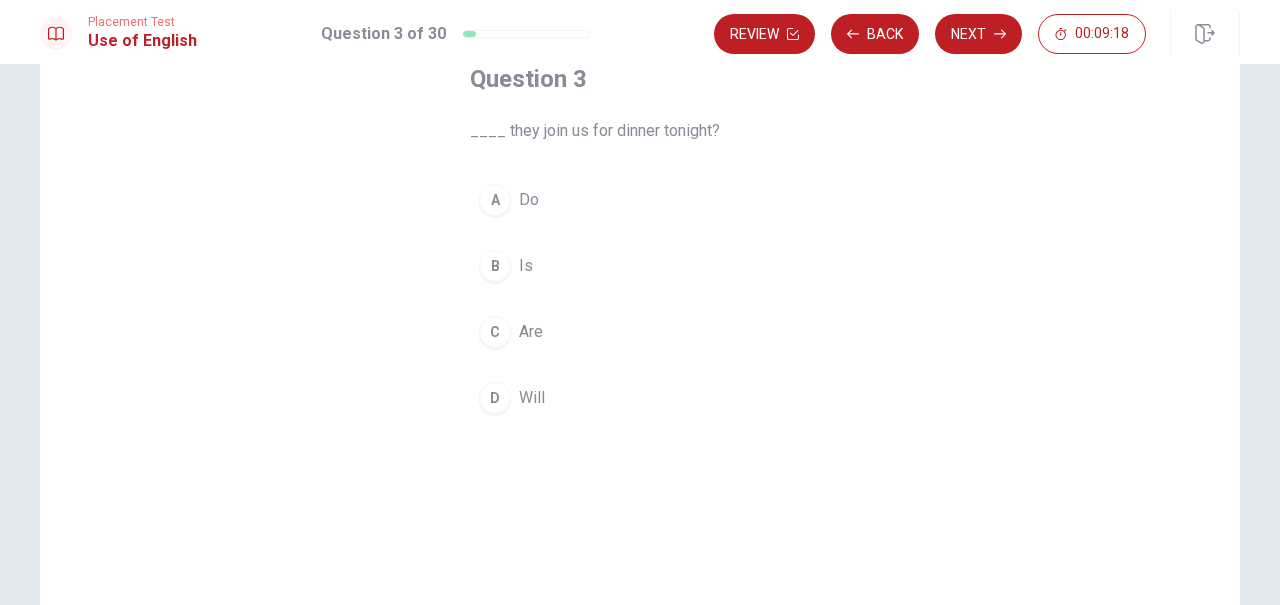click on "C" at bounding box center [495, 332] 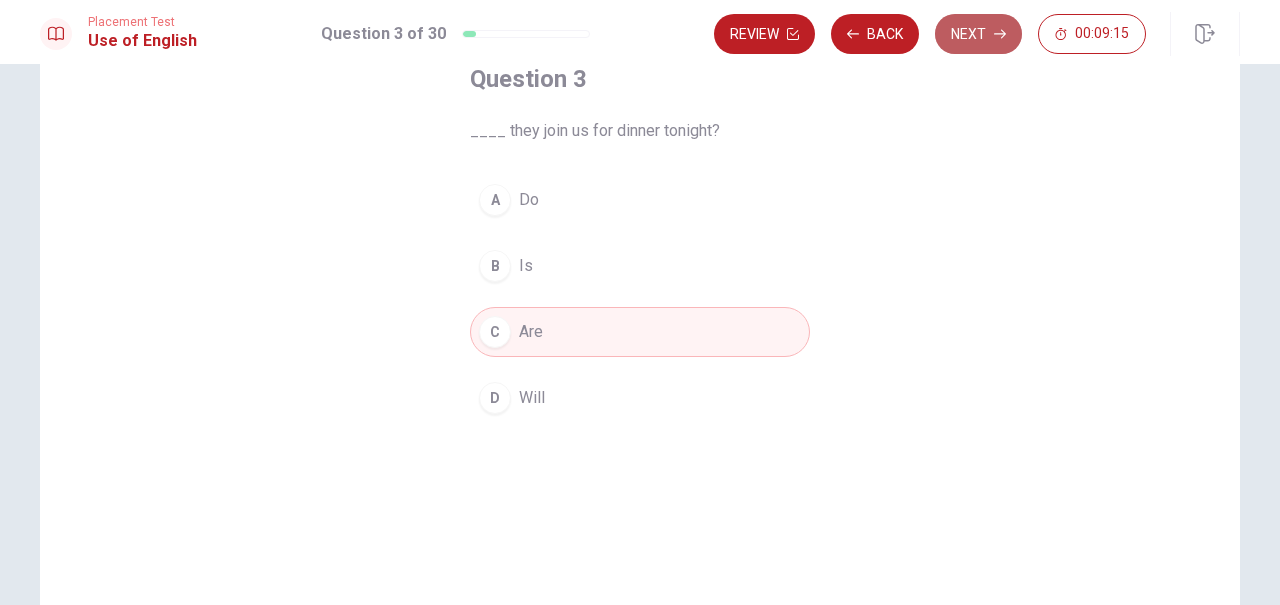 click on "Next" at bounding box center (978, 34) 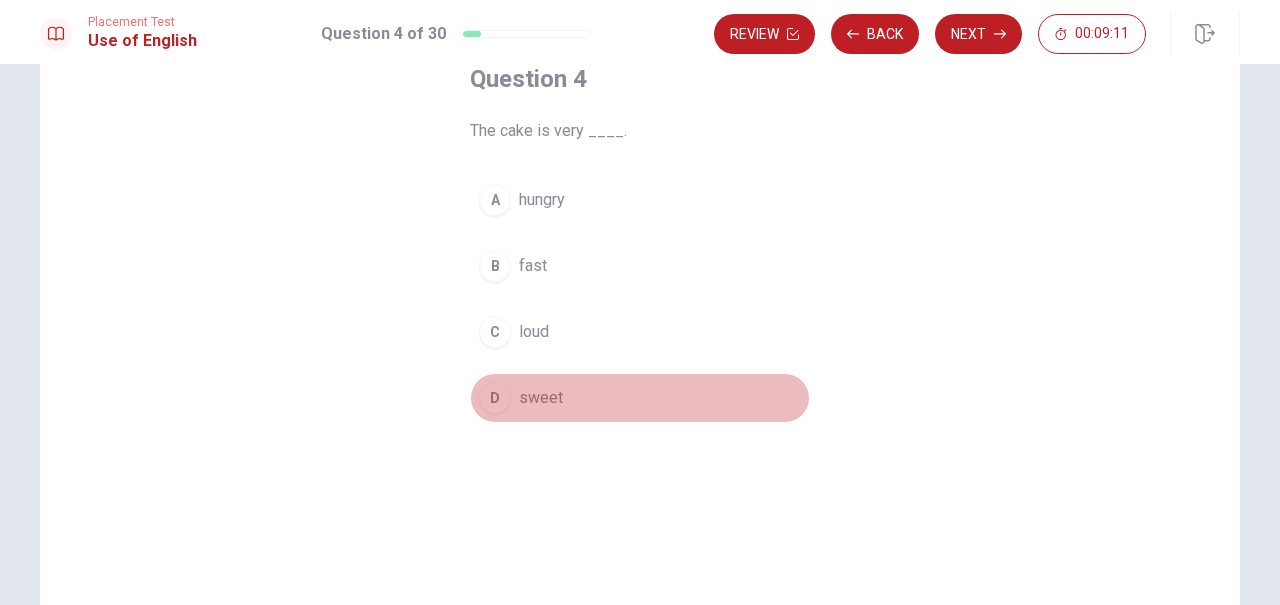 click on "D" at bounding box center [495, 398] 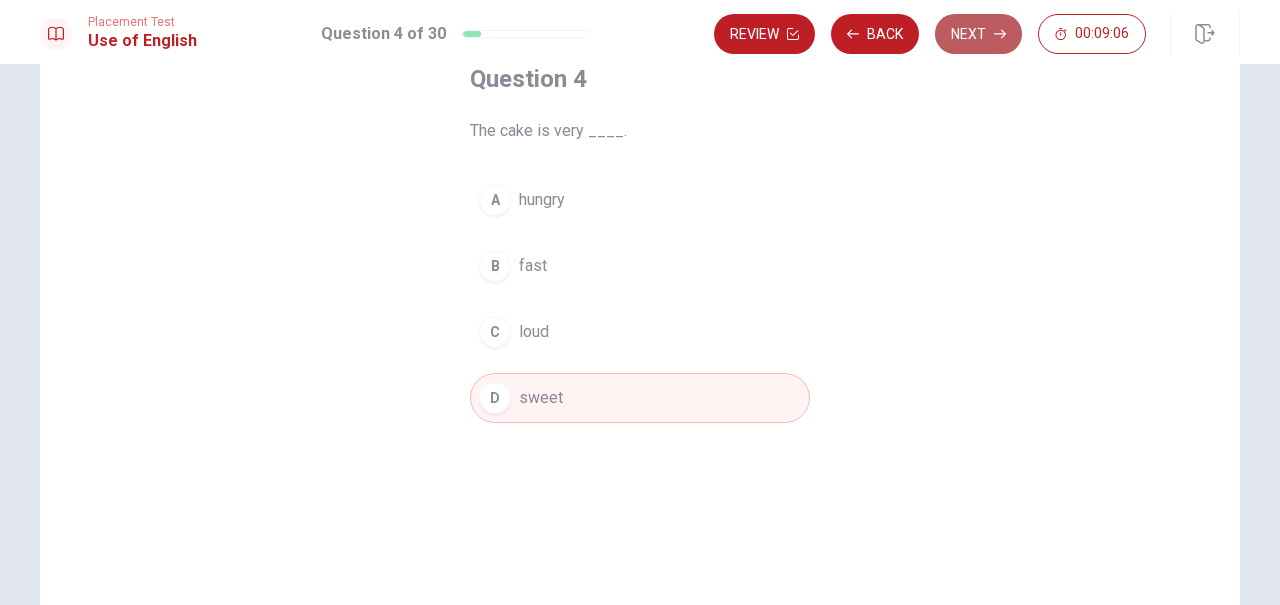 click on "Next" at bounding box center [978, 34] 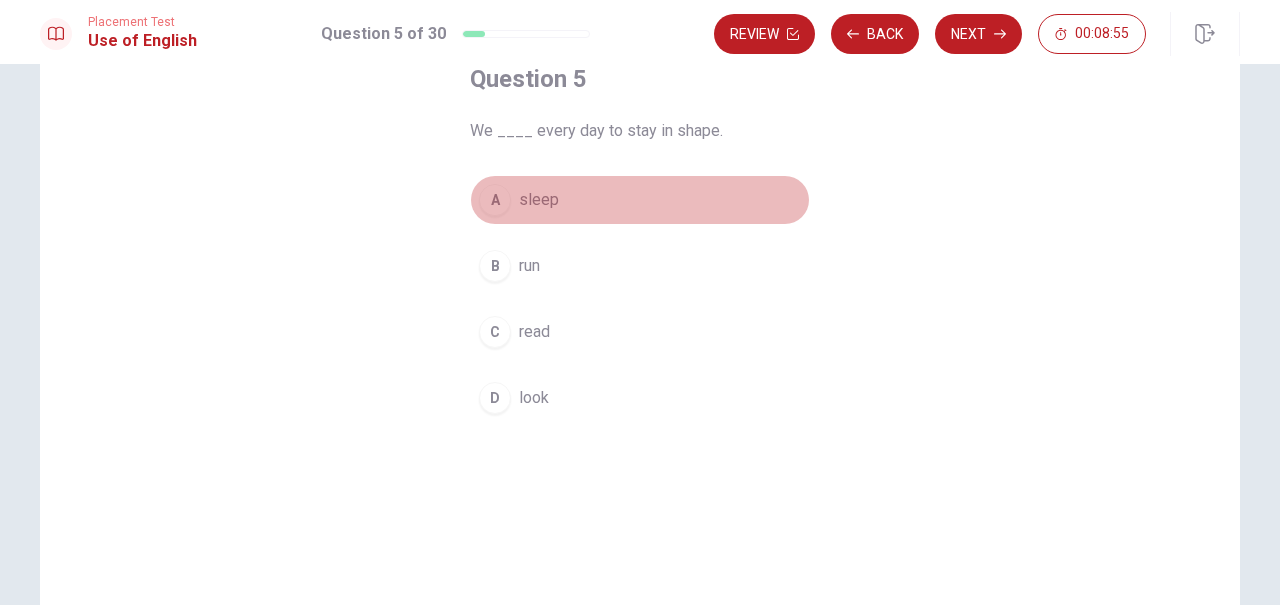 click on "A" at bounding box center [495, 200] 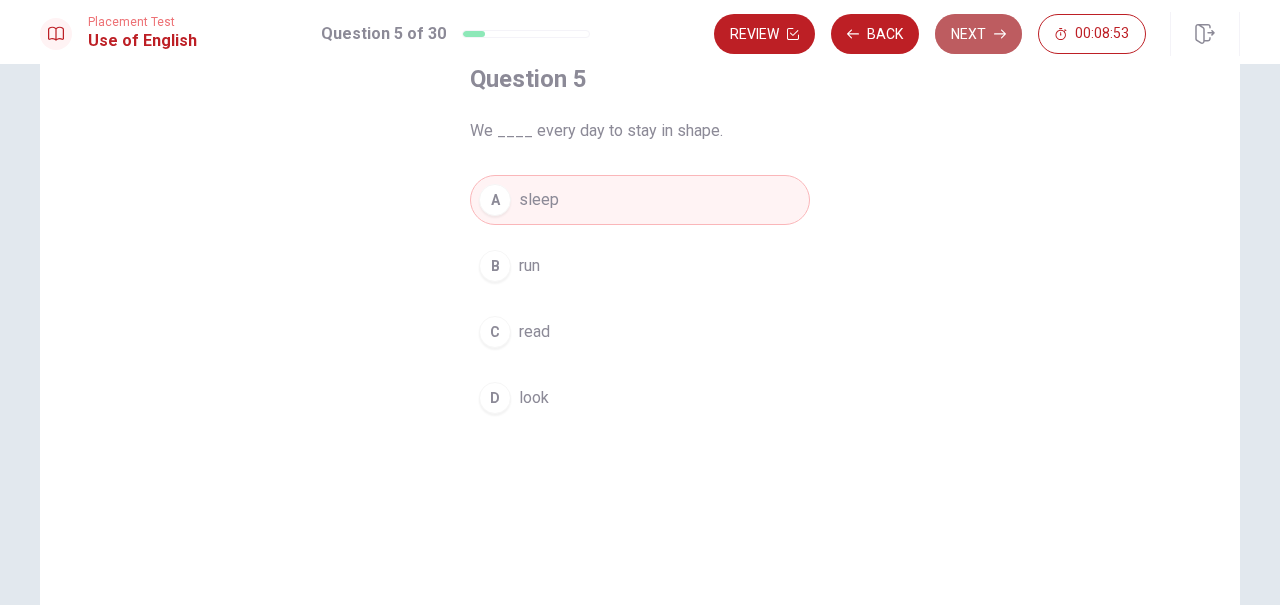 click on "Next" at bounding box center [978, 34] 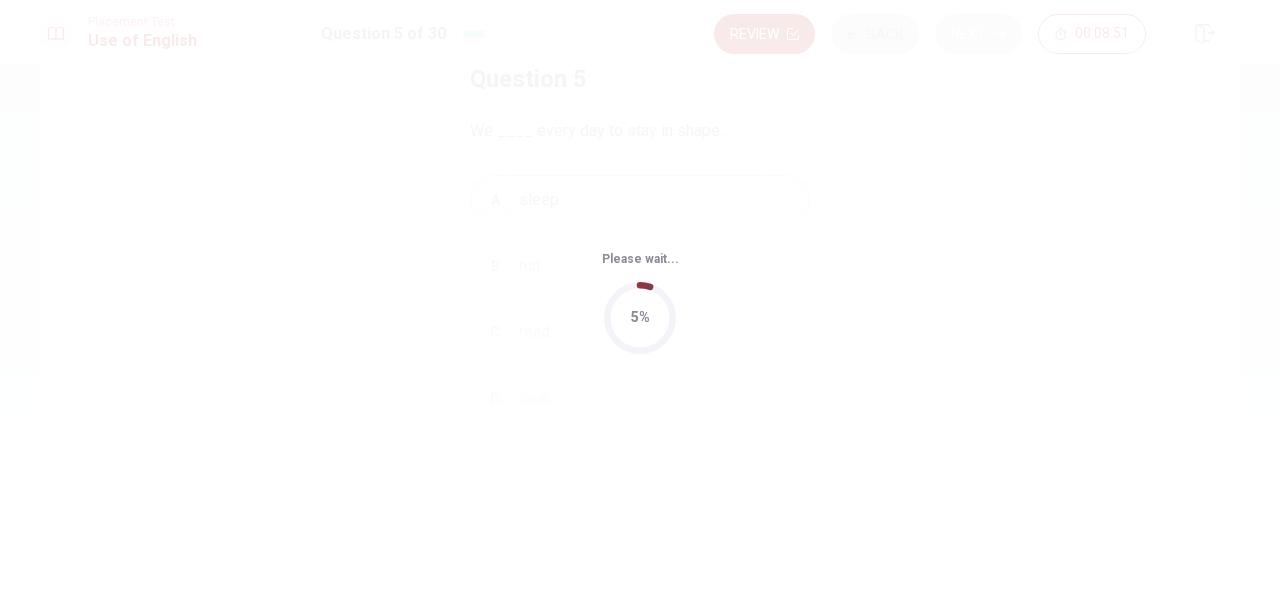 scroll, scrollTop: 0, scrollLeft: 0, axis: both 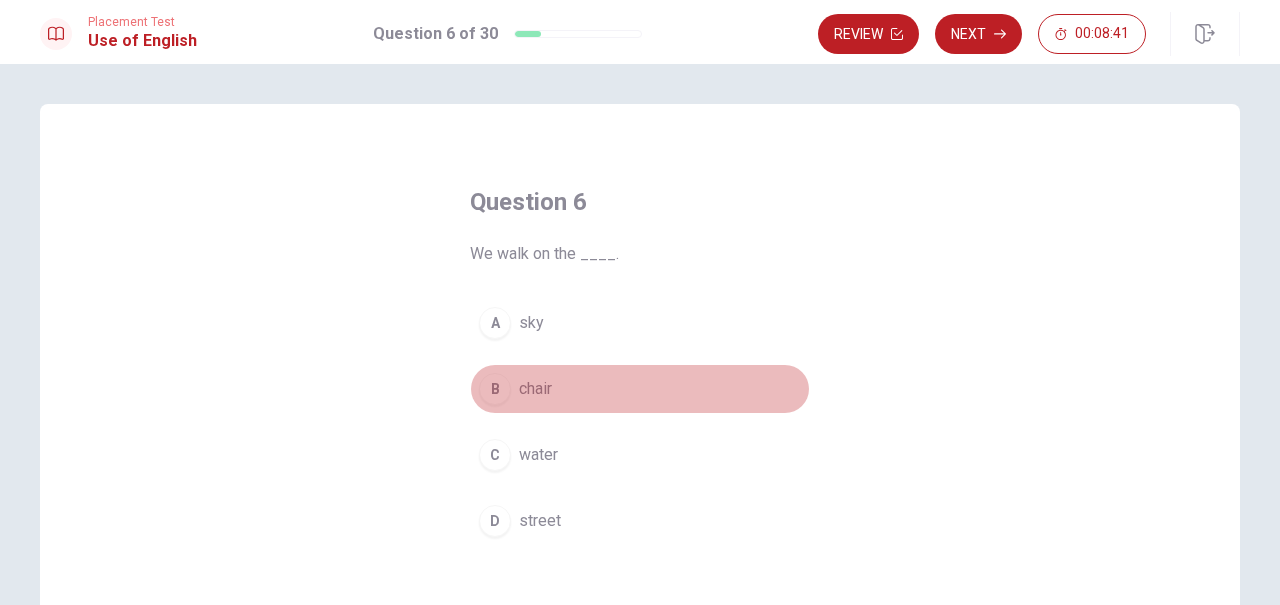 click on "B" at bounding box center (495, 389) 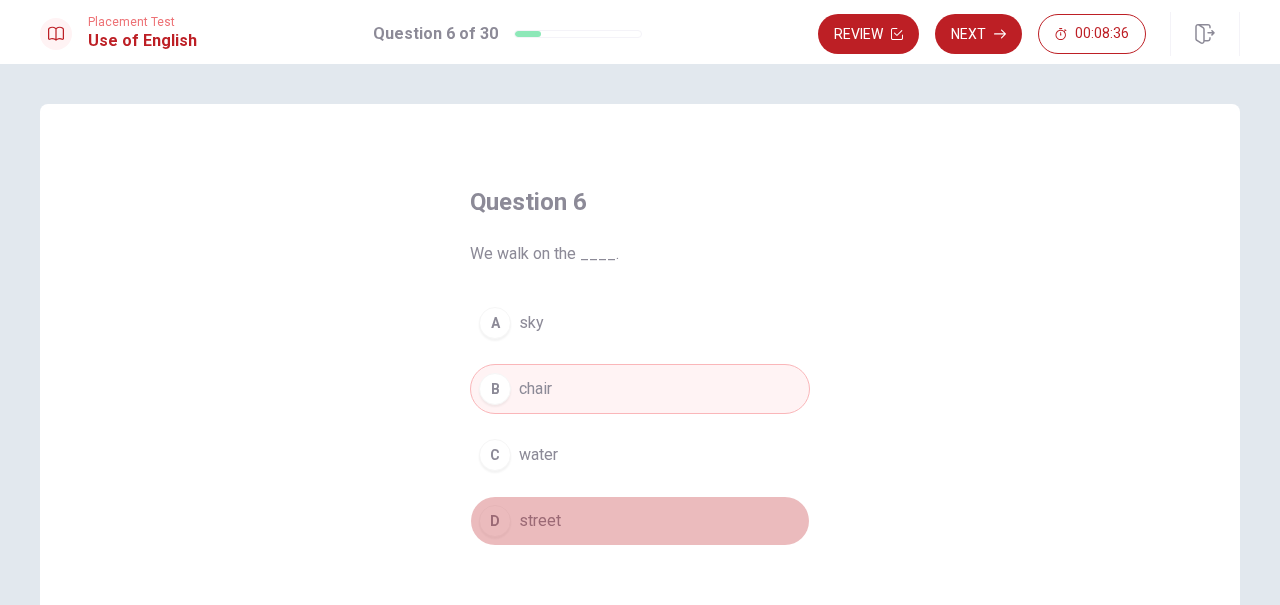 click on "D" at bounding box center (495, 521) 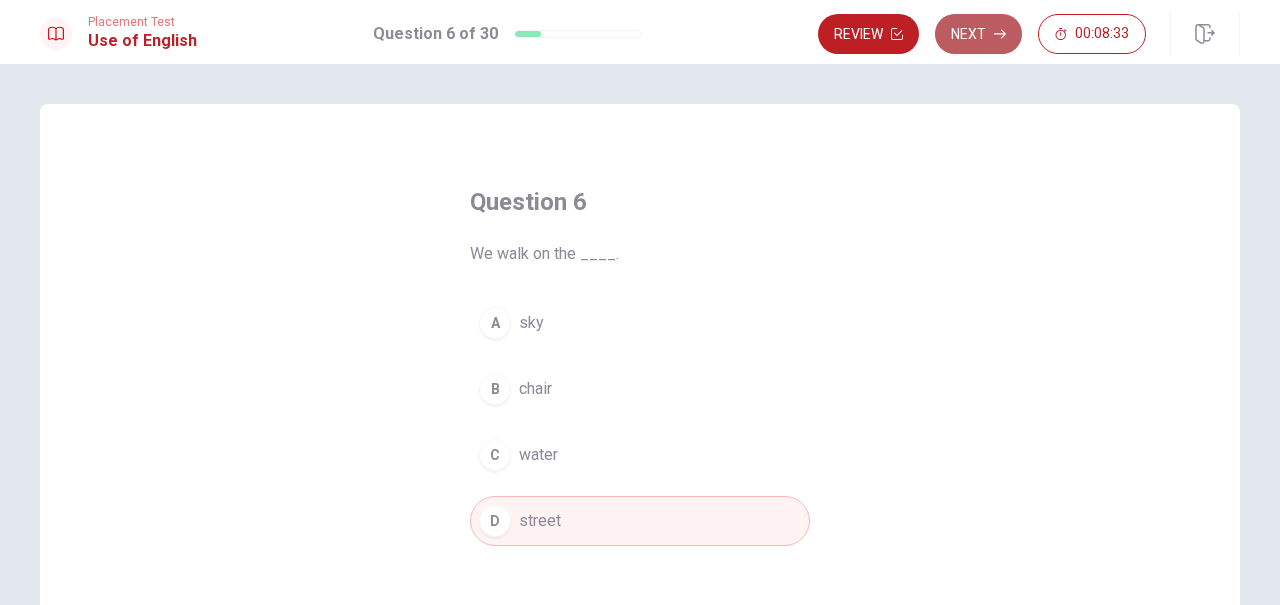 click on "Next" at bounding box center (978, 34) 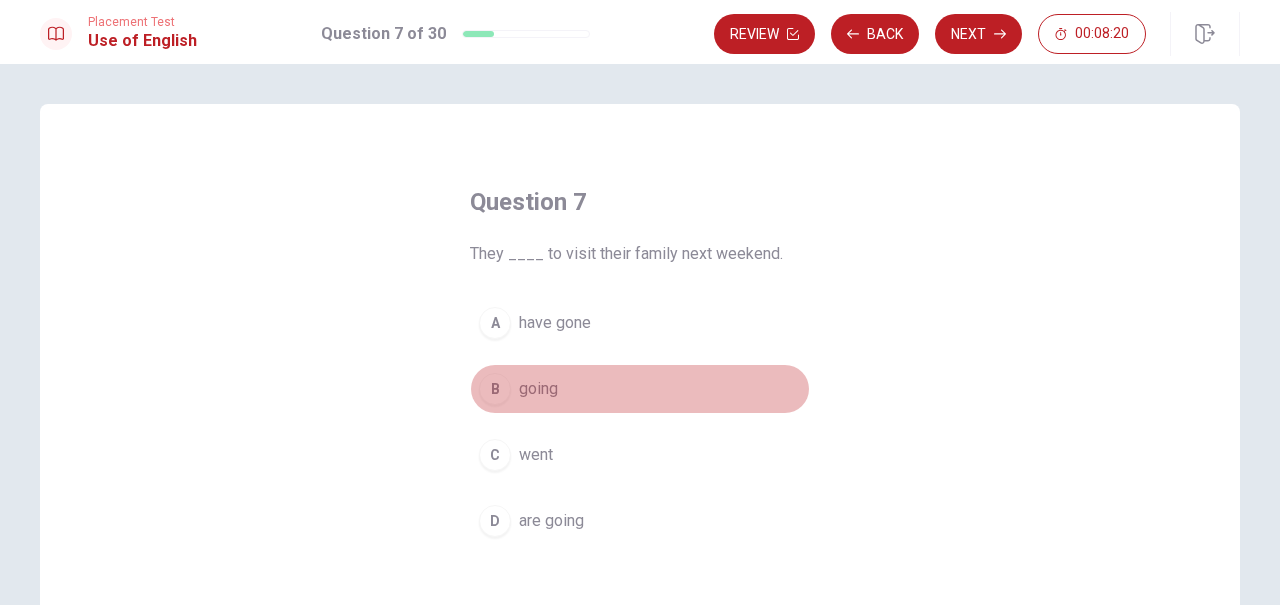 click on "B" at bounding box center [495, 389] 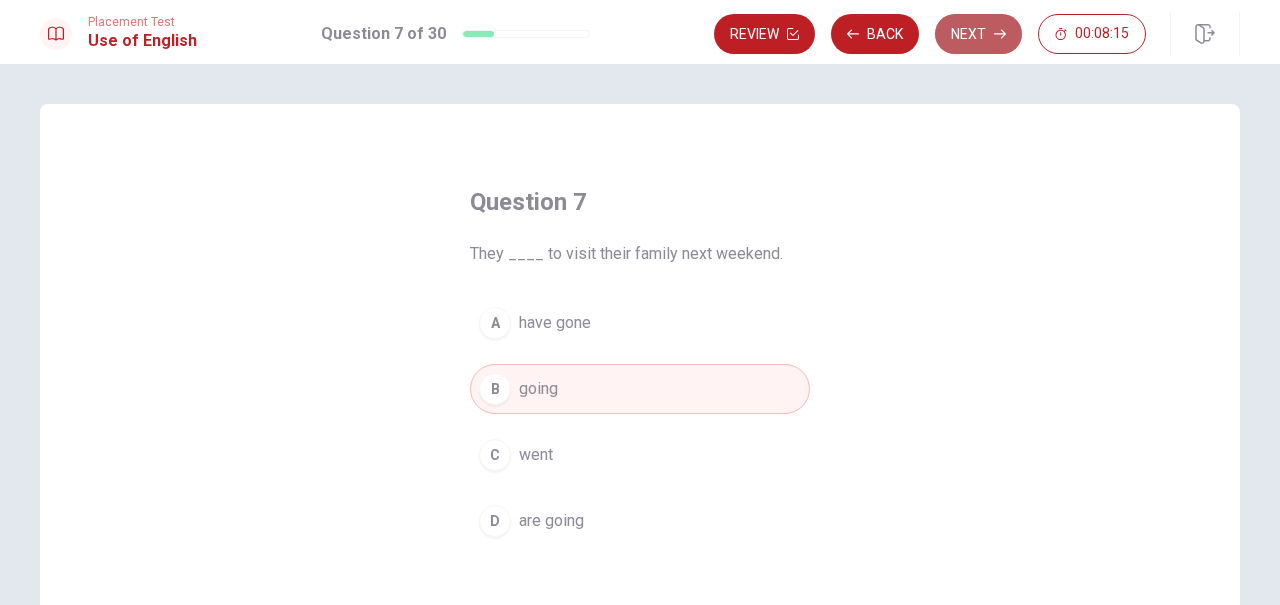 click on "Next" at bounding box center (978, 34) 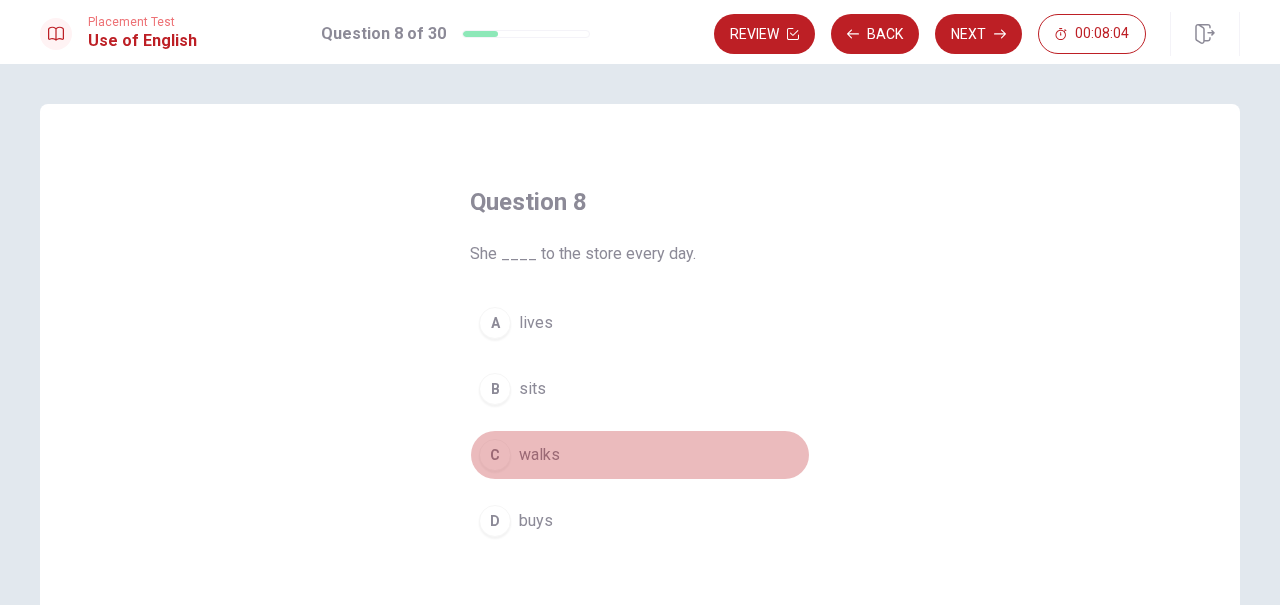 click on "C" at bounding box center (495, 455) 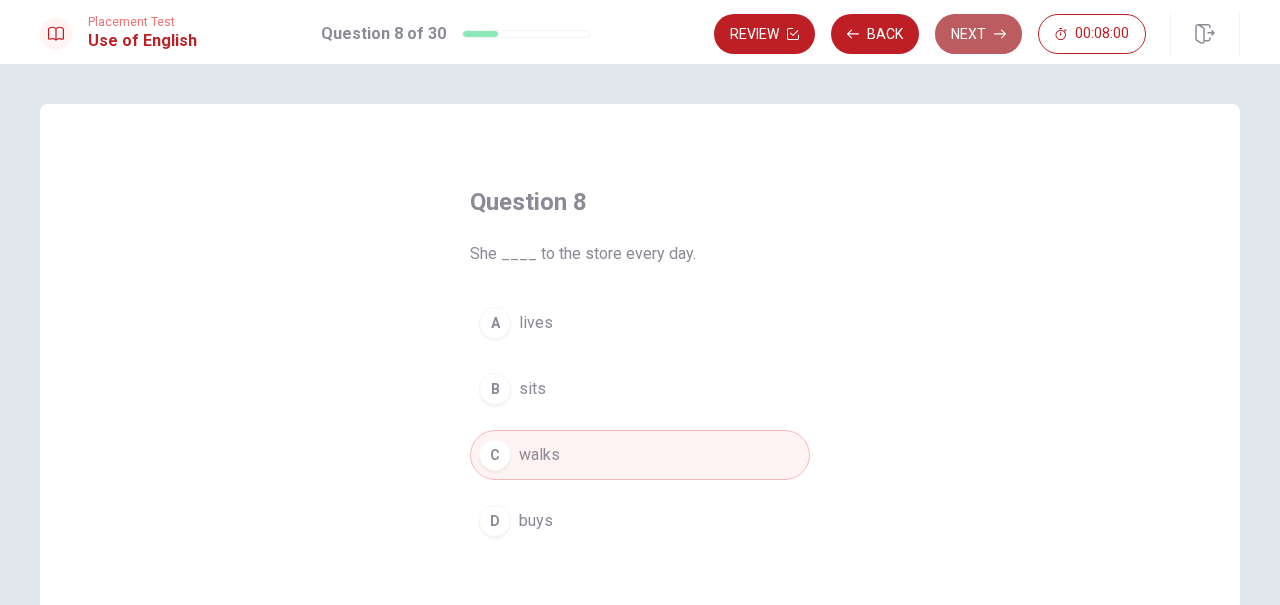 click on "Next" at bounding box center (978, 34) 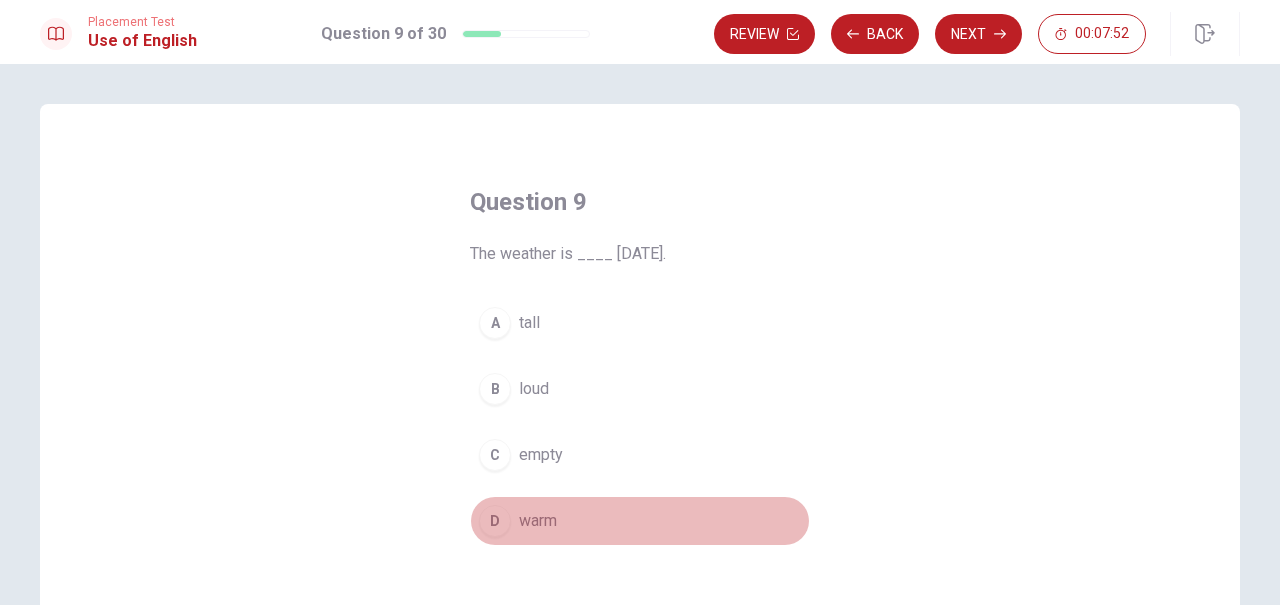 click on "D" at bounding box center [495, 521] 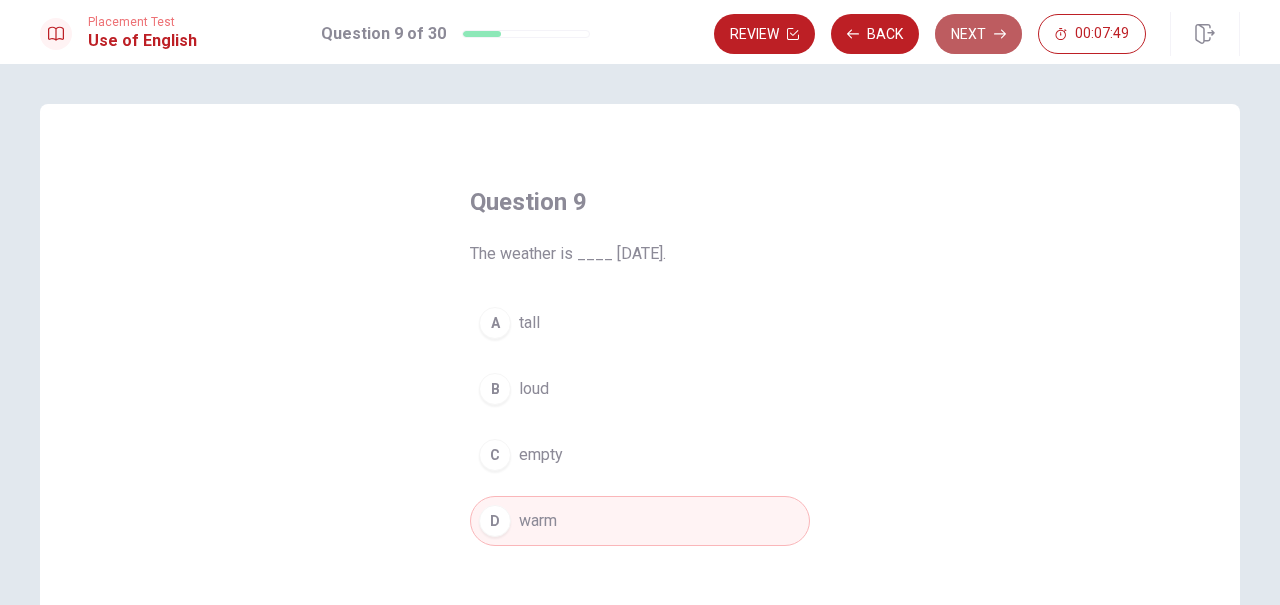 click on "Next" at bounding box center (978, 34) 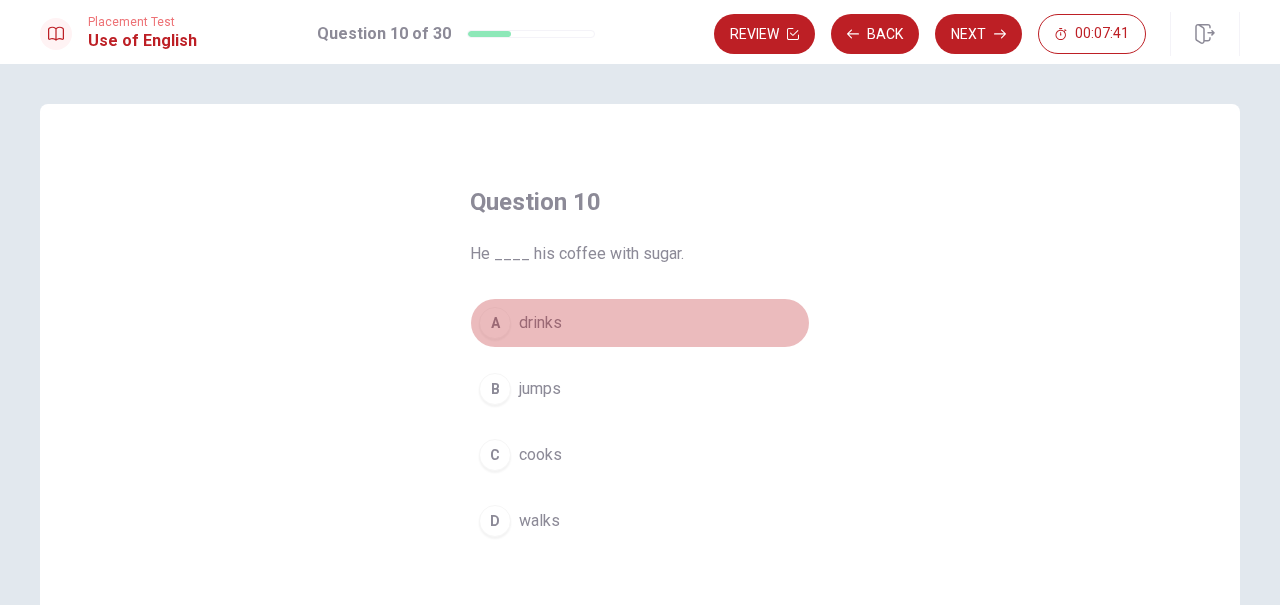 click on "A" at bounding box center [495, 323] 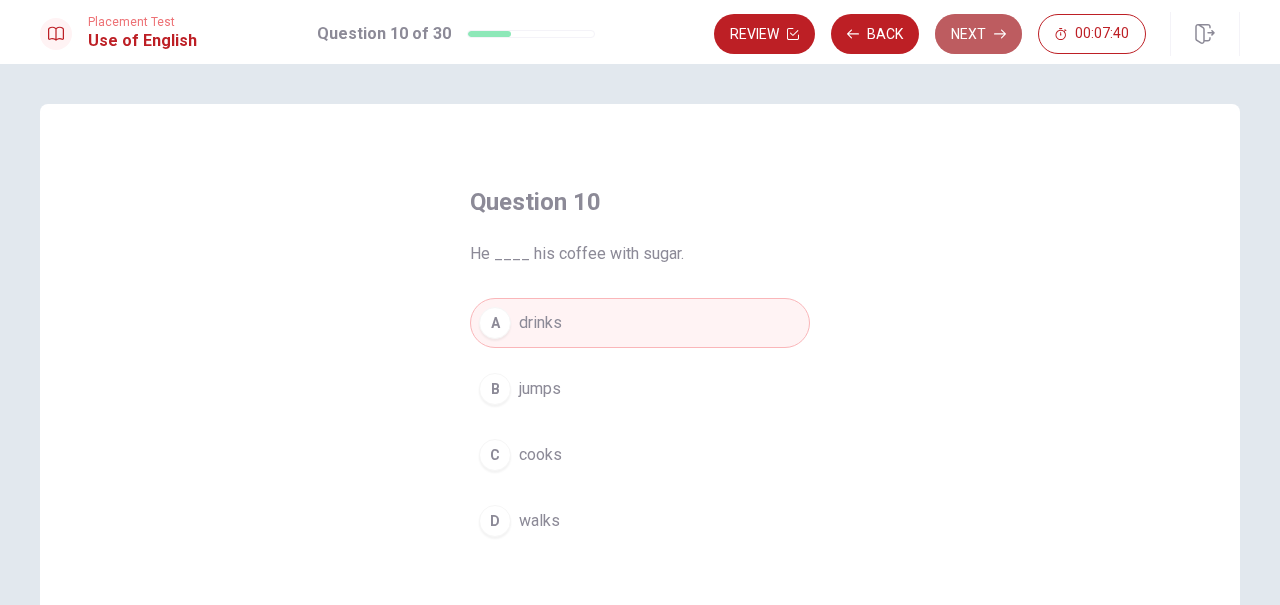 click on "Next" at bounding box center [978, 34] 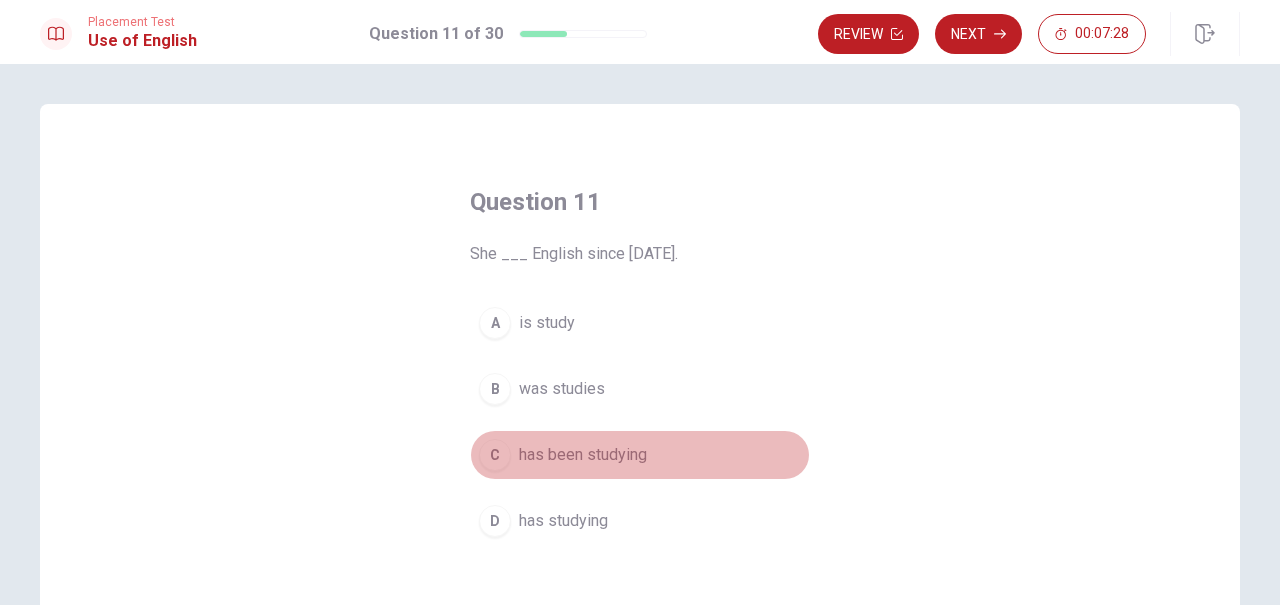 click on "C" at bounding box center (495, 455) 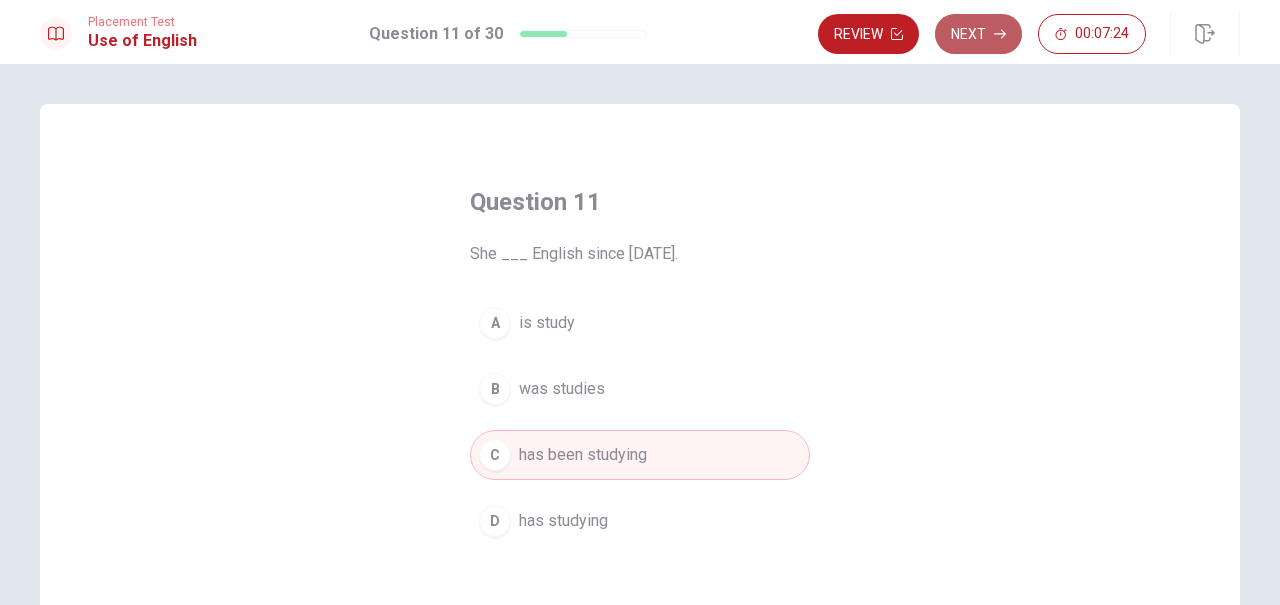 click on "Next" at bounding box center [978, 34] 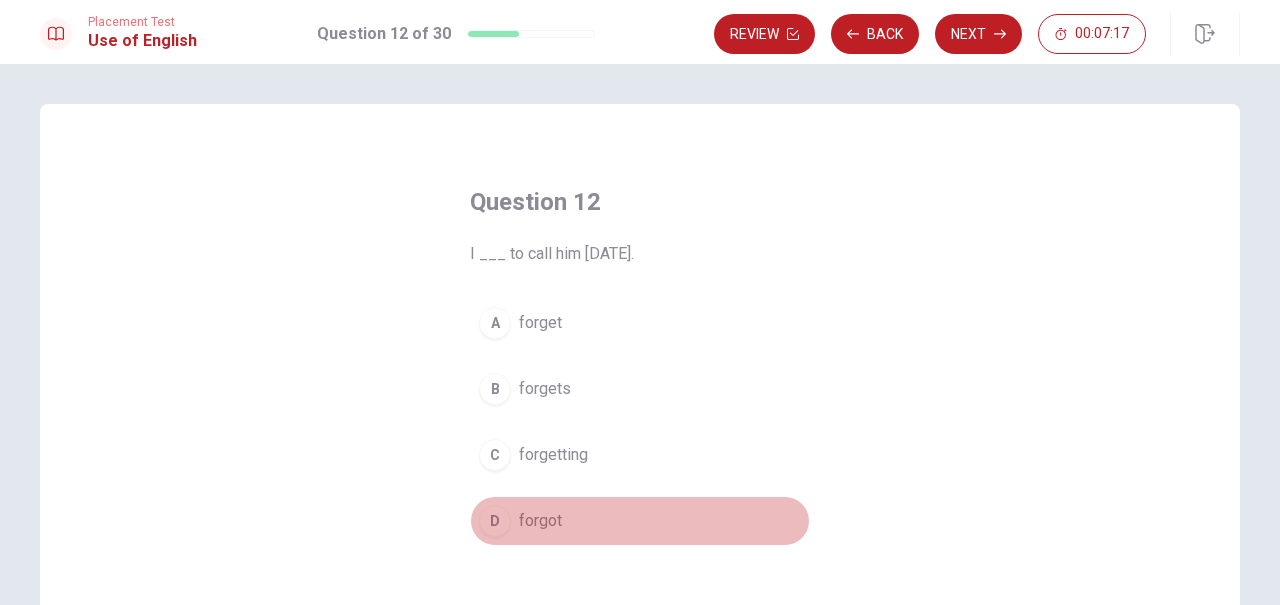 click on "D" at bounding box center [495, 521] 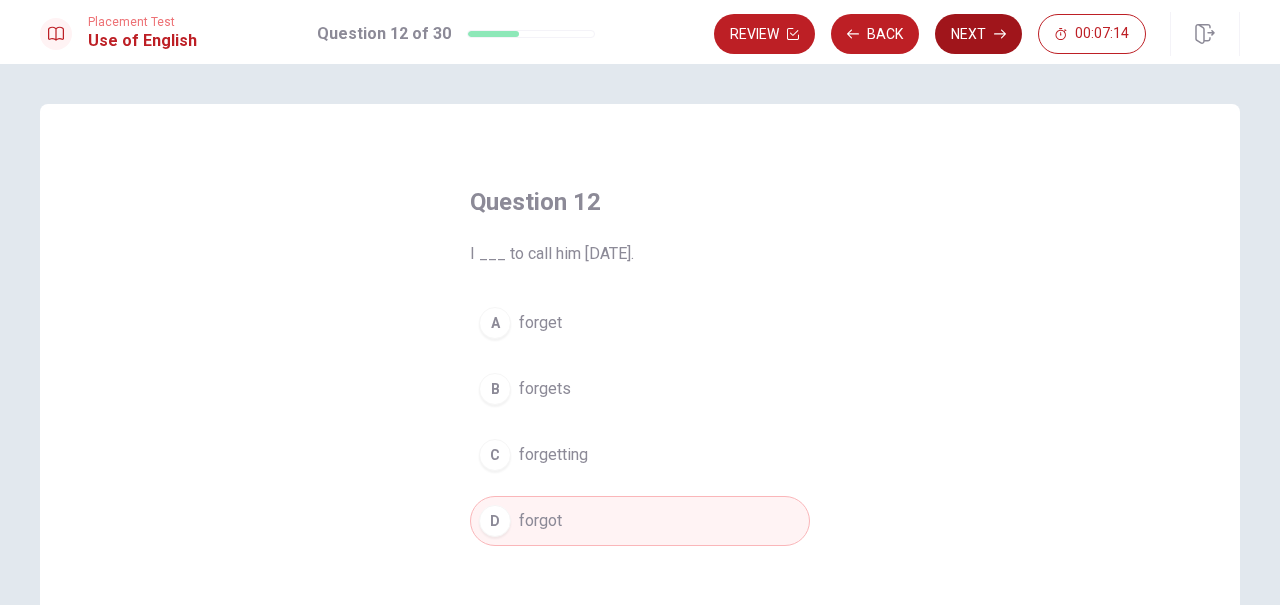 click on "Next" at bounding box center [978, 34] 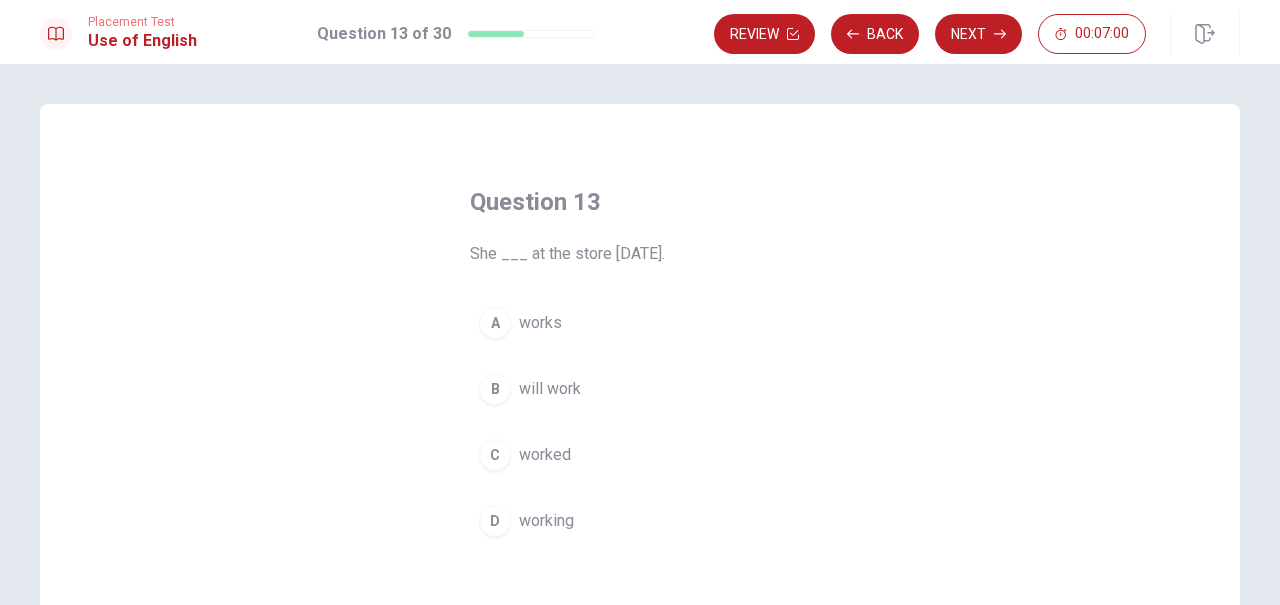 click on "C" at bounding box center (495, 455) 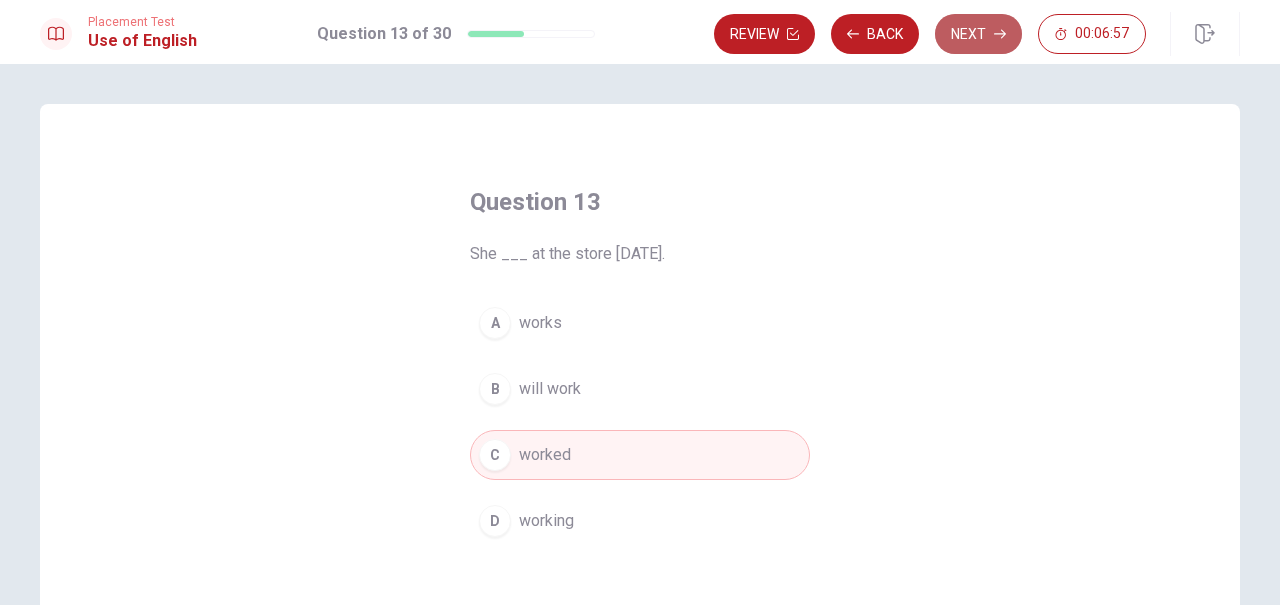 click on "Next" at bounding box center (978, 34) 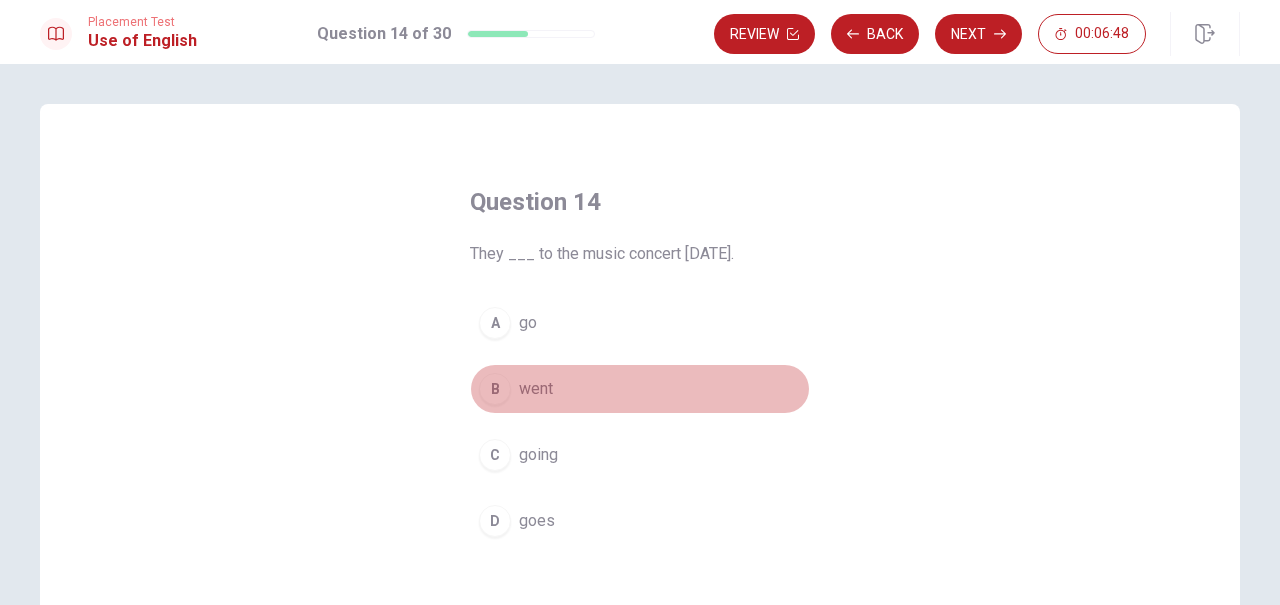 click on "B" at bounding box center [495, 389] 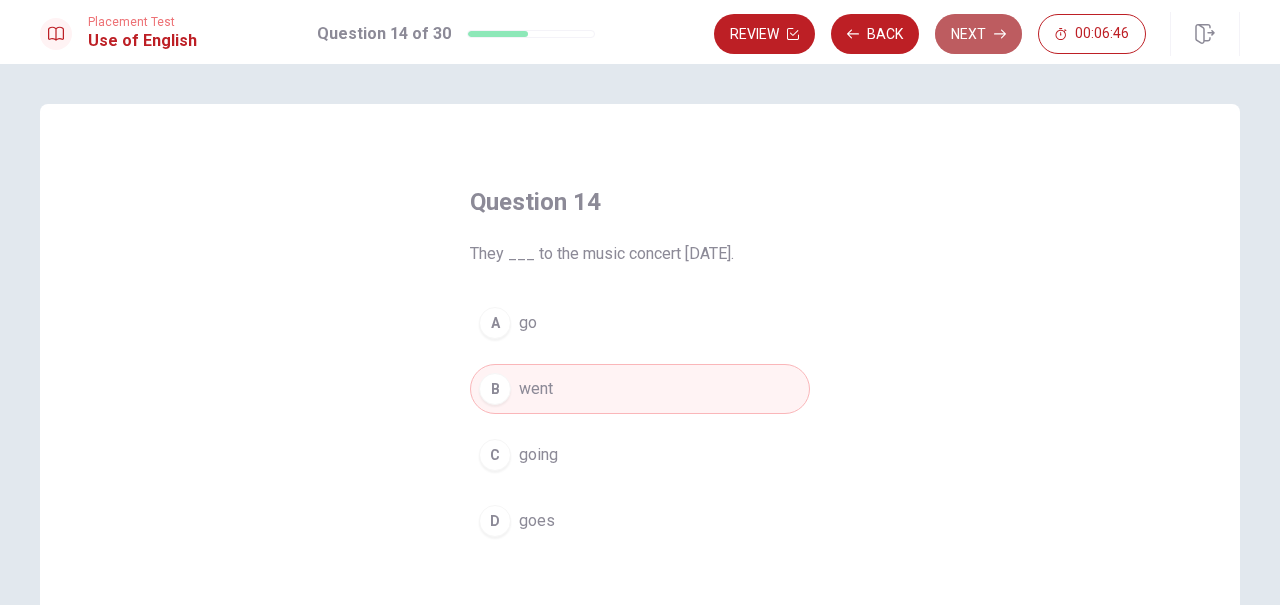 click on "Next" at bounding box center (978, 34) 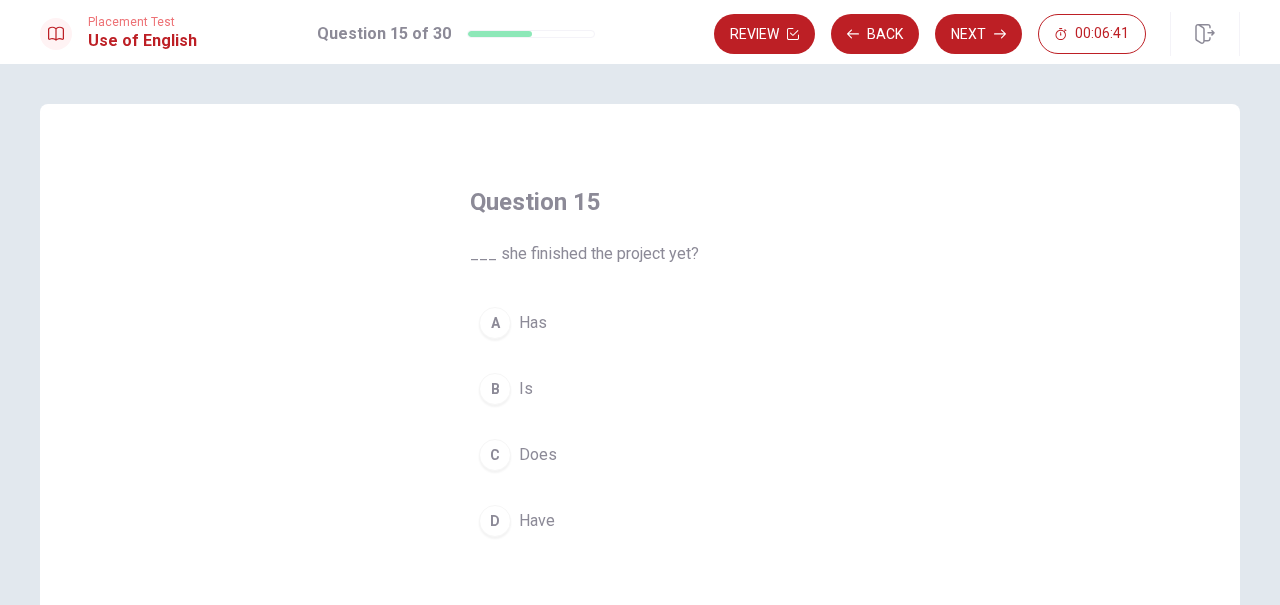 click on "Is" at bounding box center (526, 389) 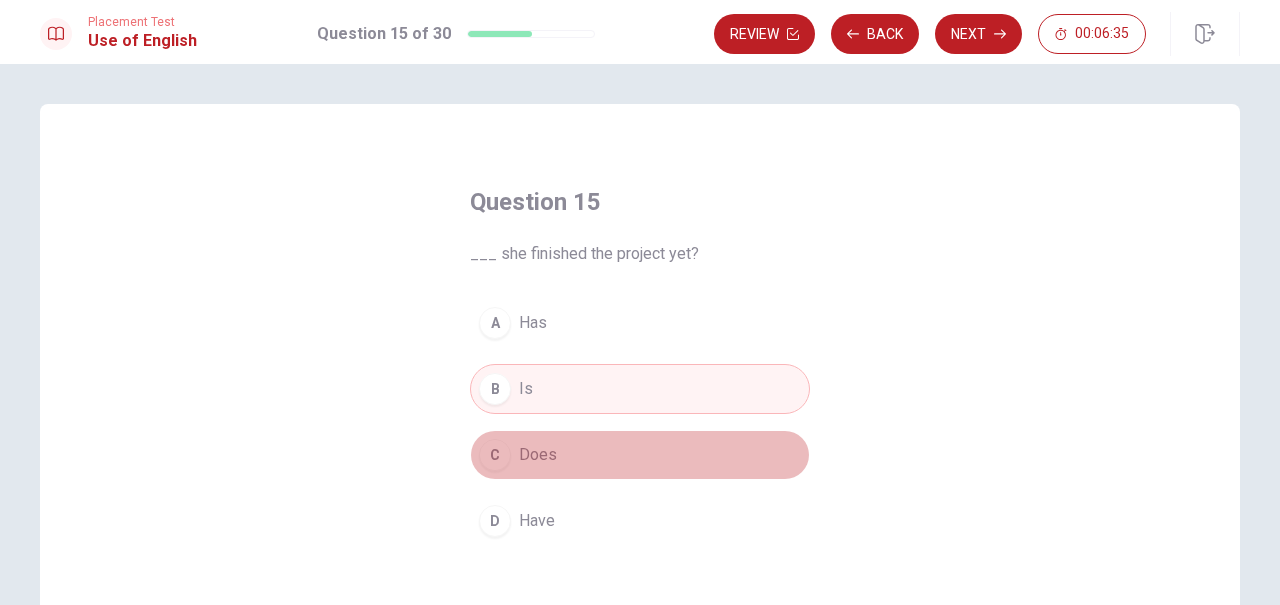 click on "C Does" at bounding box center (640, 455) 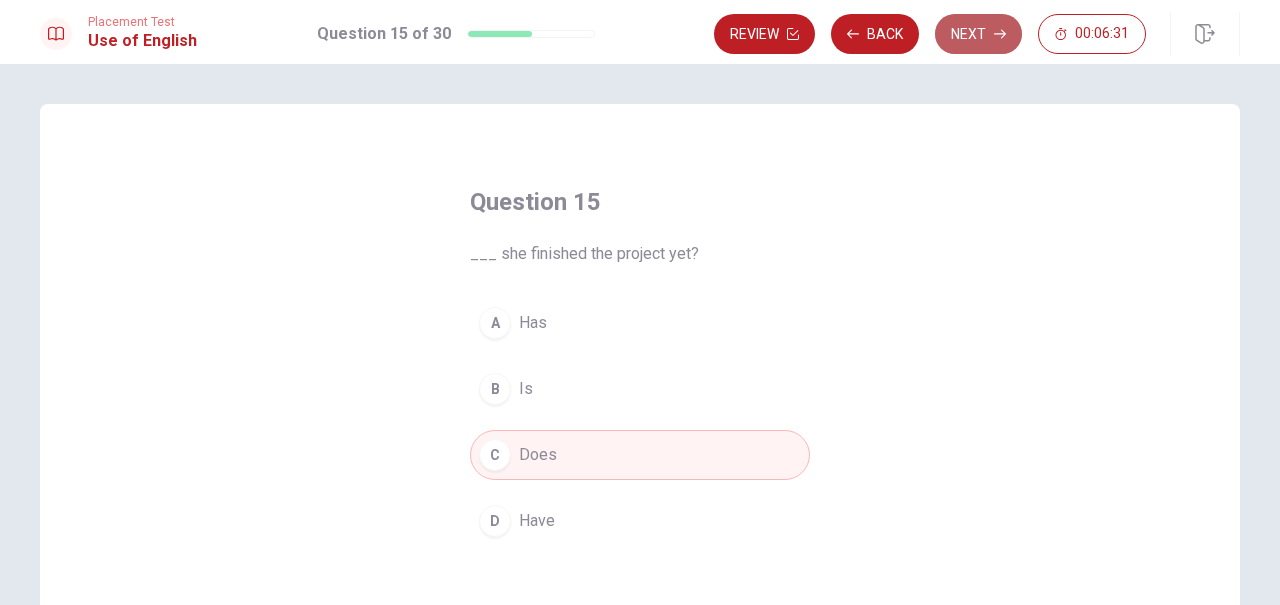 click on "Next" at bounding box center (978, 34) 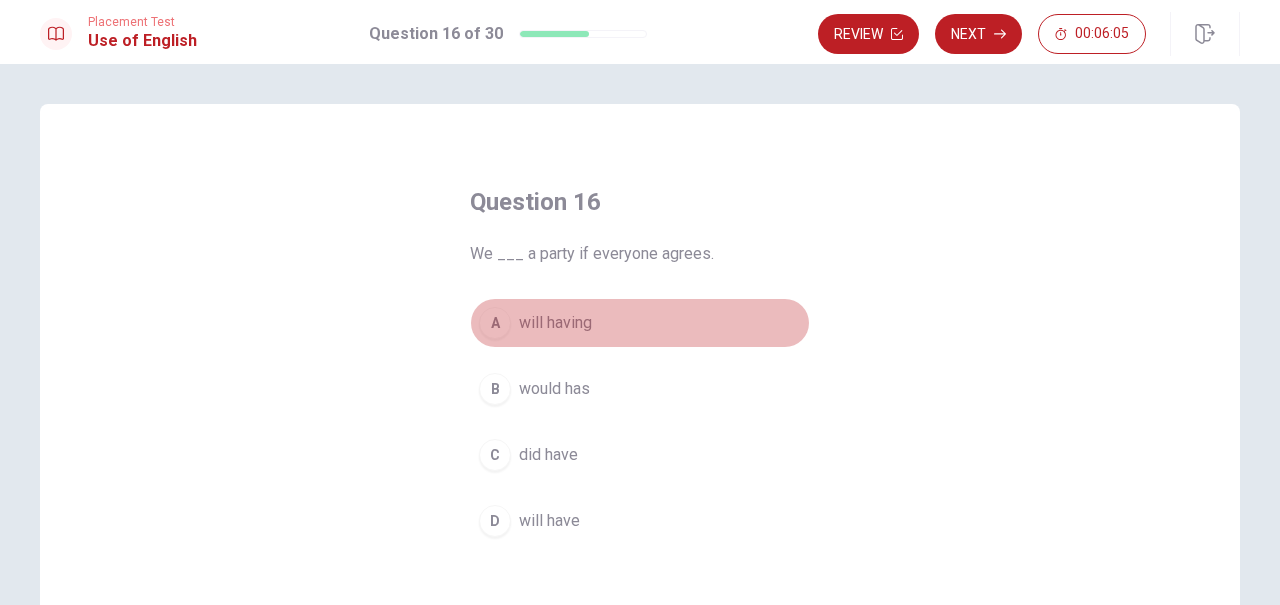 click on "A" at bounding box center (495, 323) 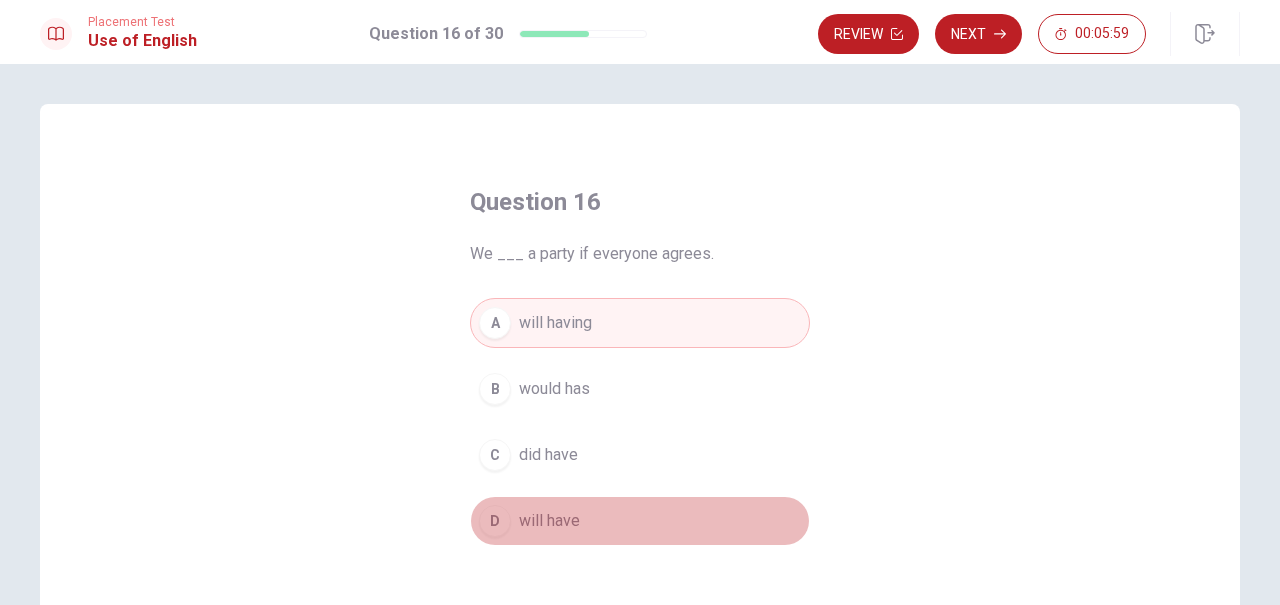 click on "will have" at bounding box center [549, 521] 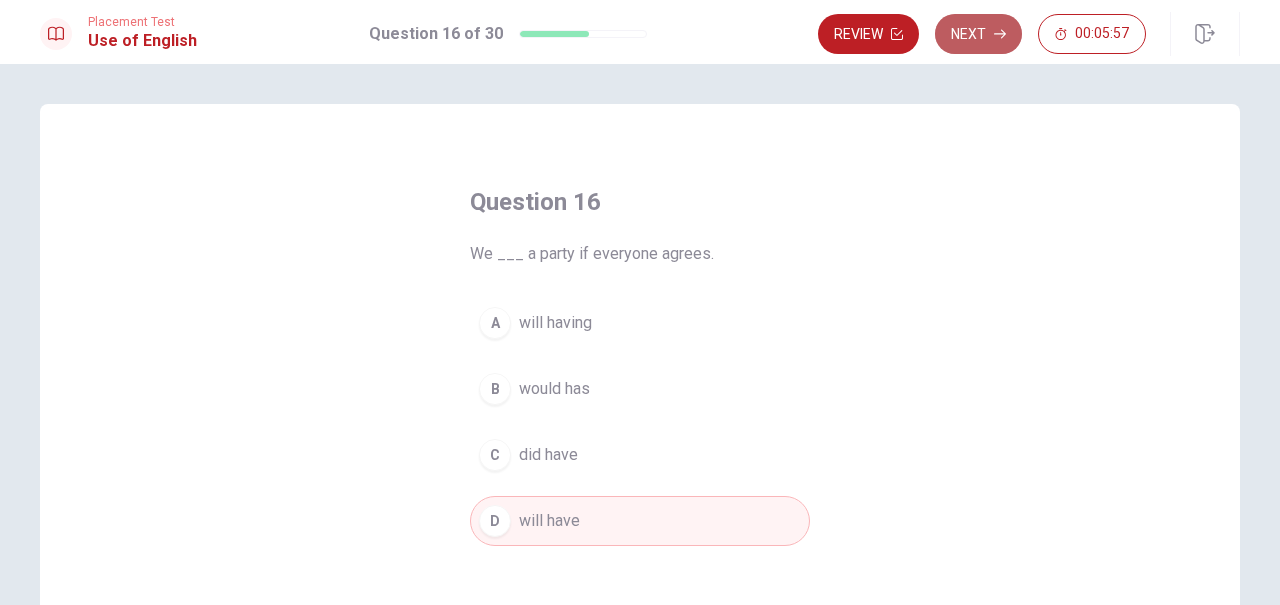 click on "Next" at bounding box center [978, 34] 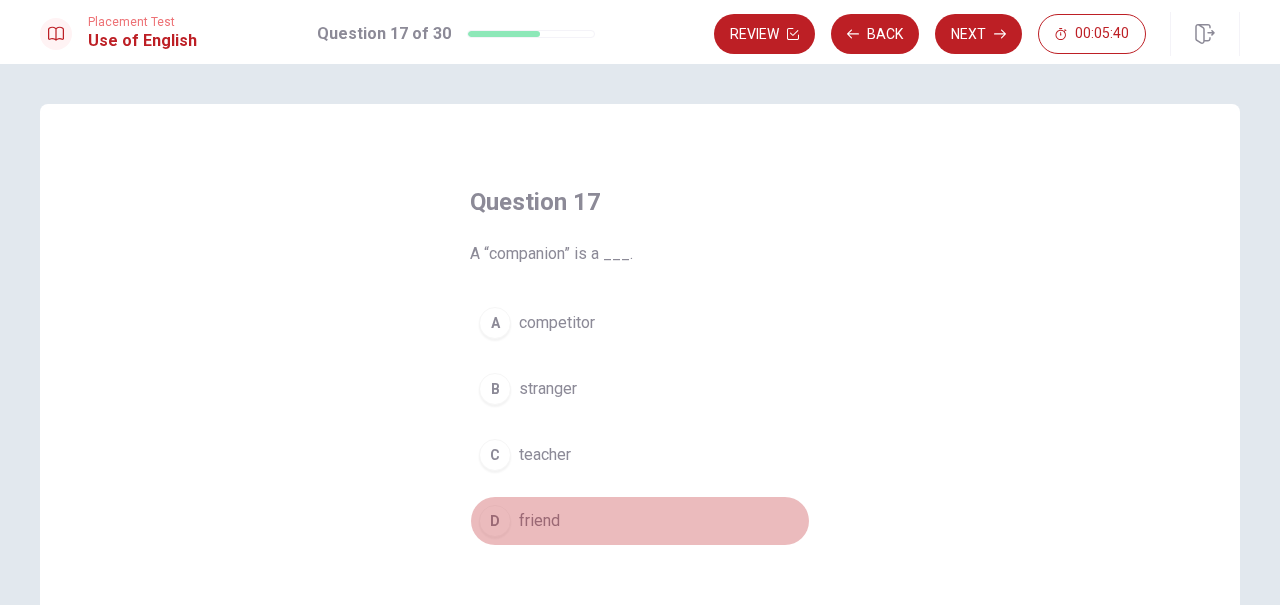 click on "D" at bounding box center [495, 521] 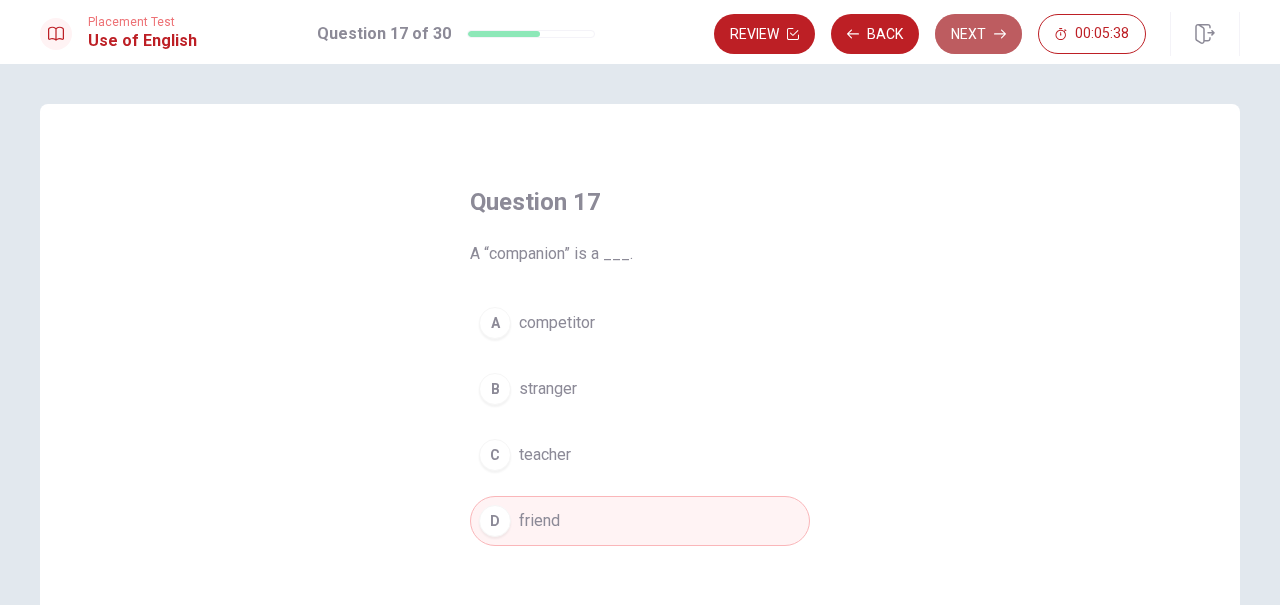 click on "Next" at bounding box center [978, 34] 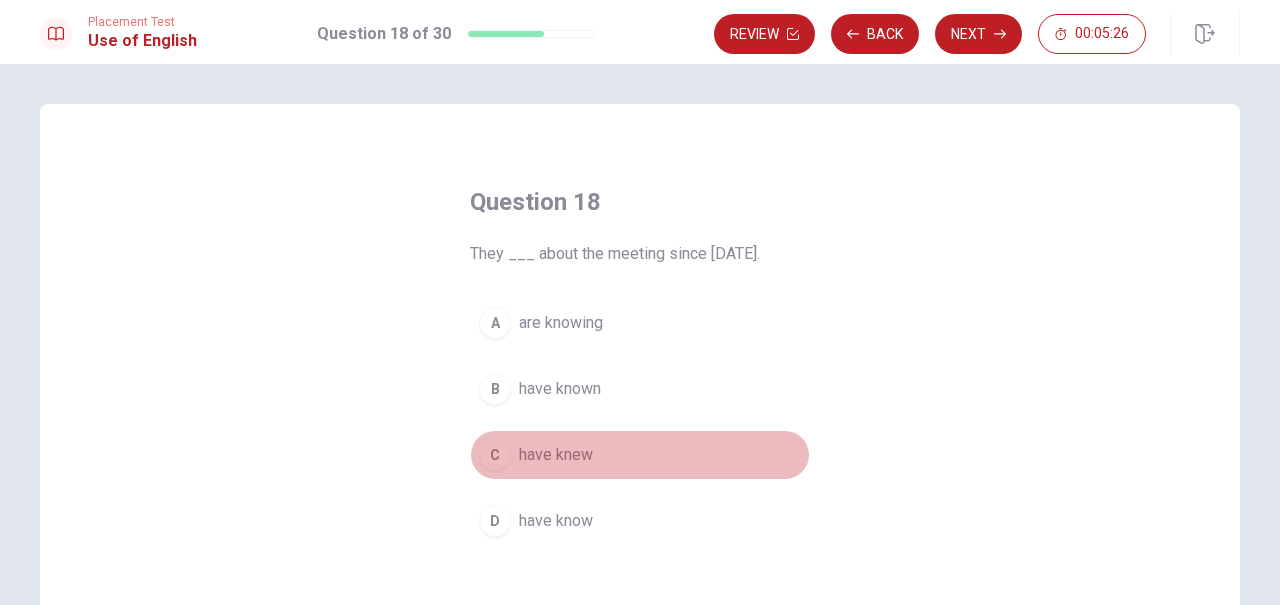 click on "C" at bounding box center (495, 455) 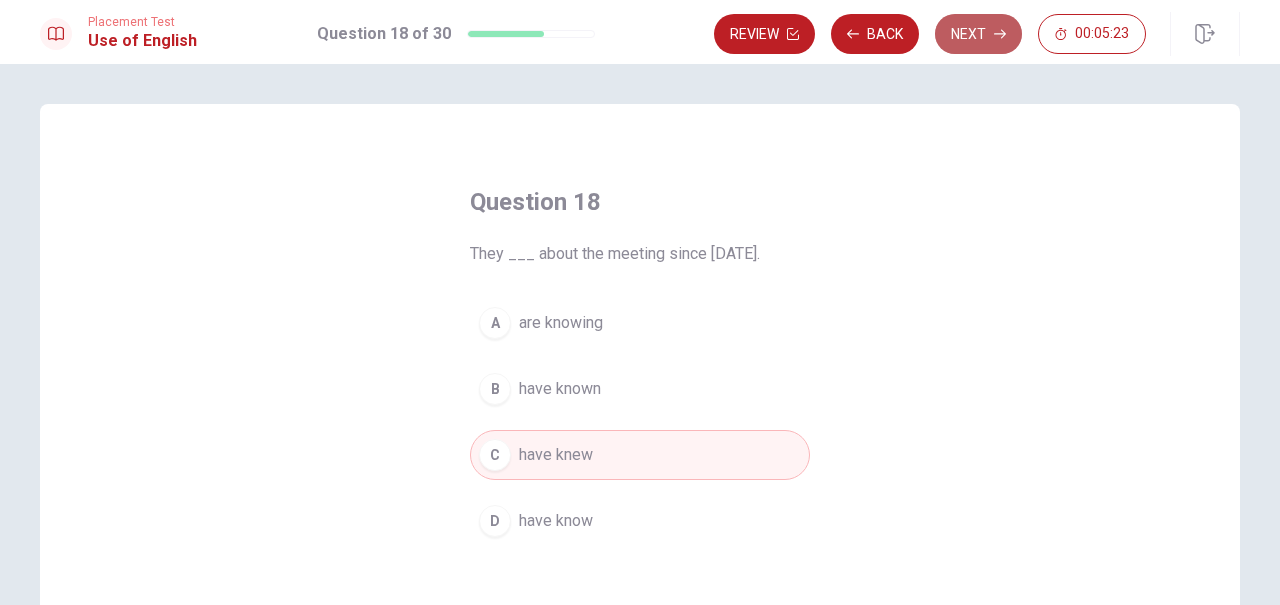 click on "Next" at bounding box center (978, 34) 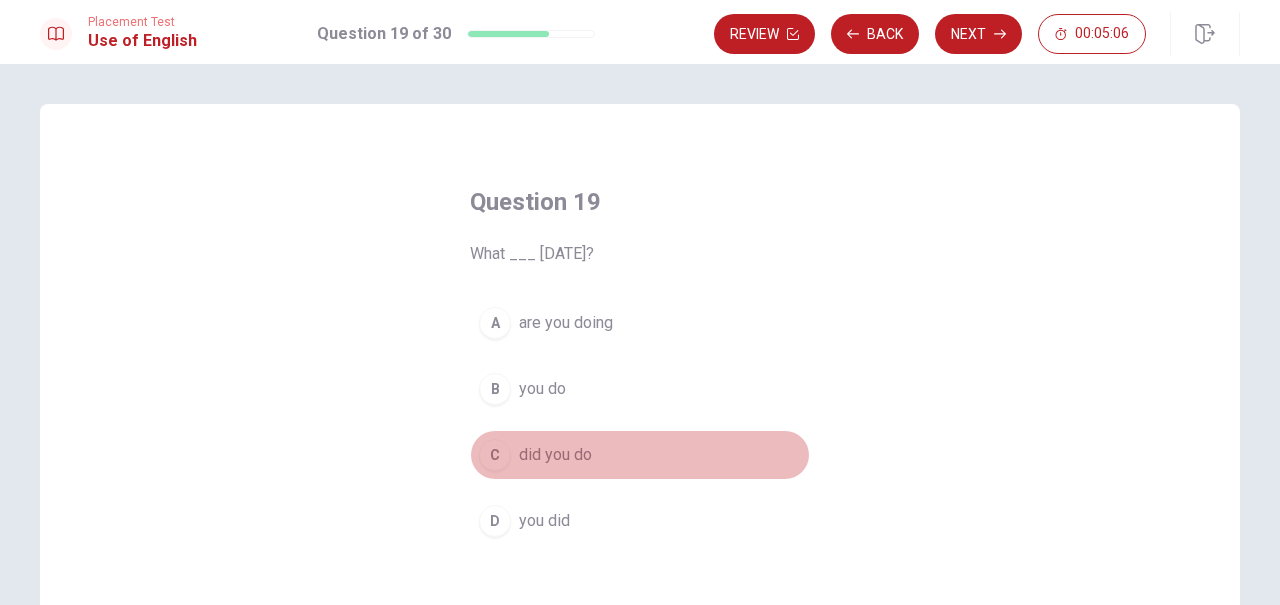 click on "C" at bounding box center [495, 455] 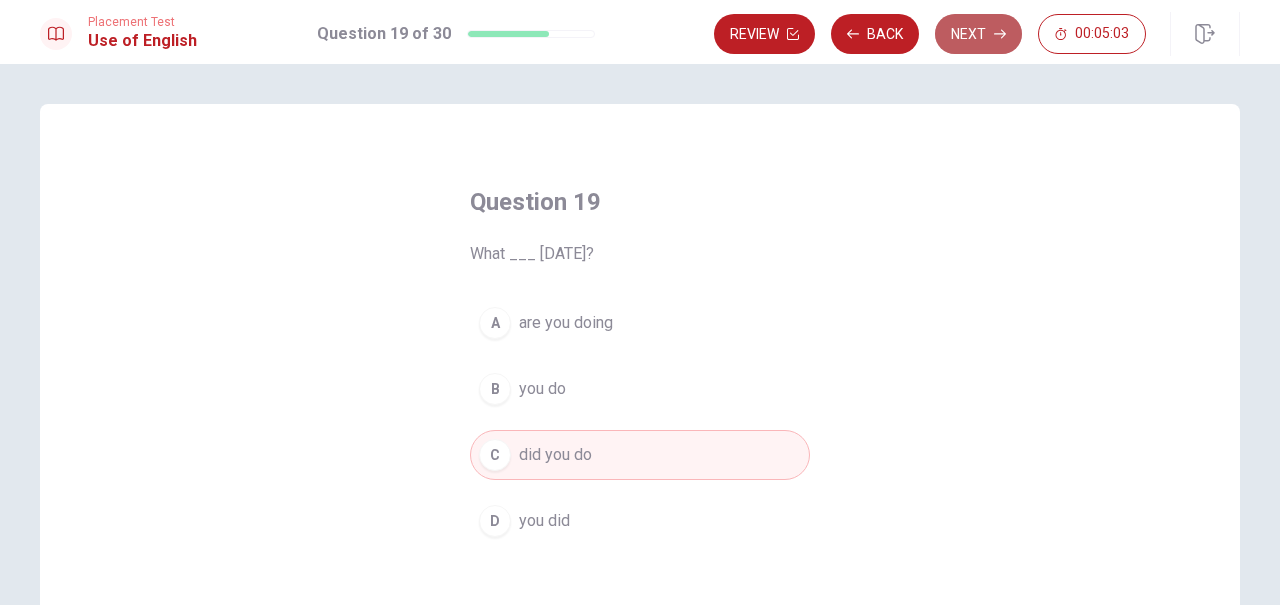 click on "Next" at bounding box center (978, 34) 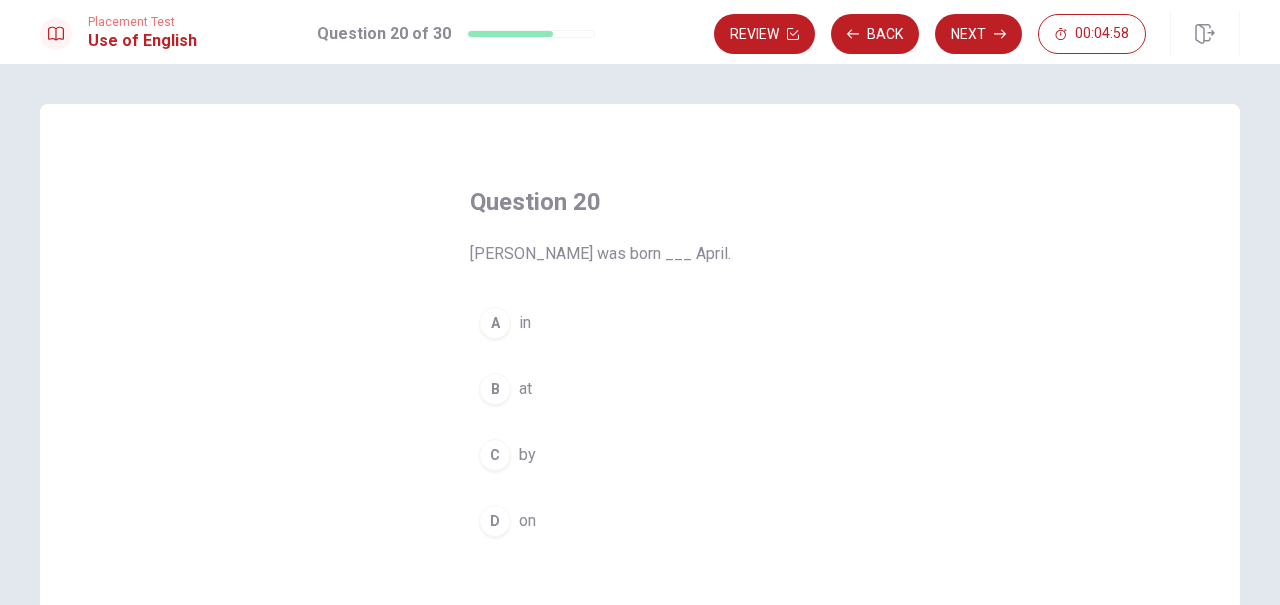click on "A" at bounding box center (495, 323) 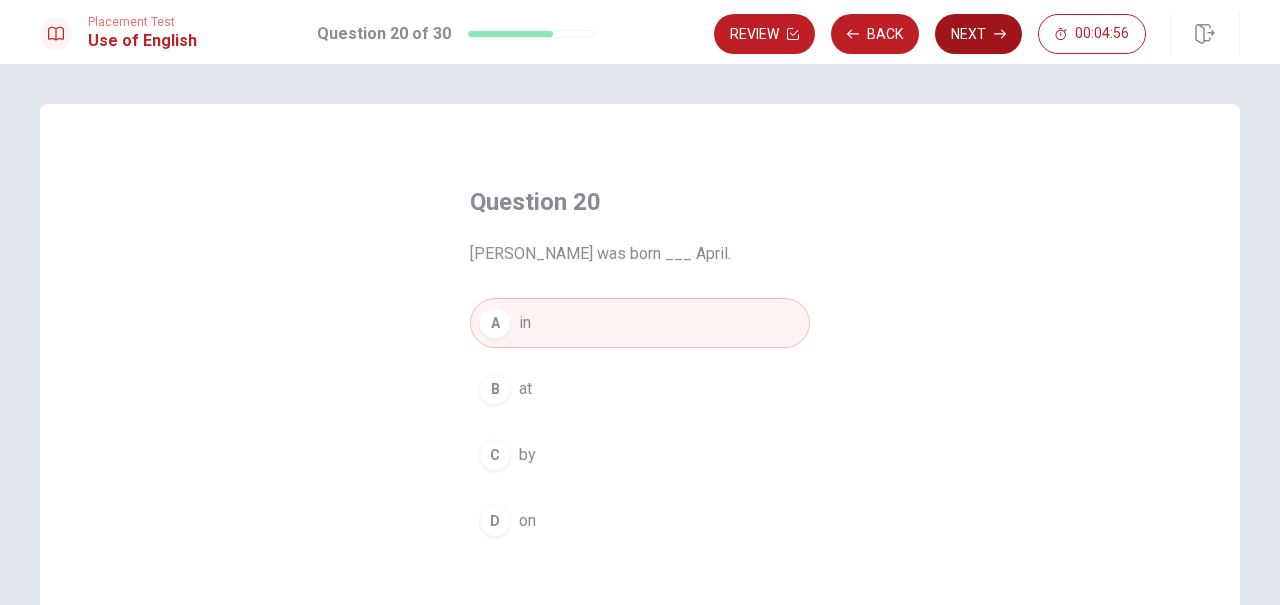 click 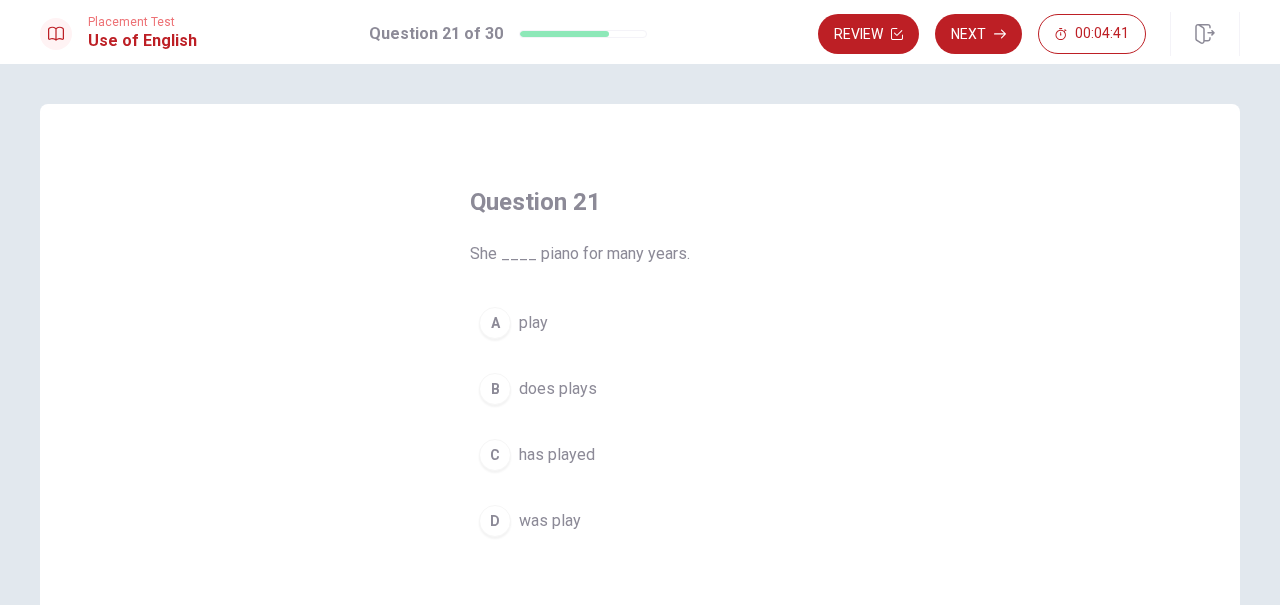 click on "B" at bounding box center (495, 389) 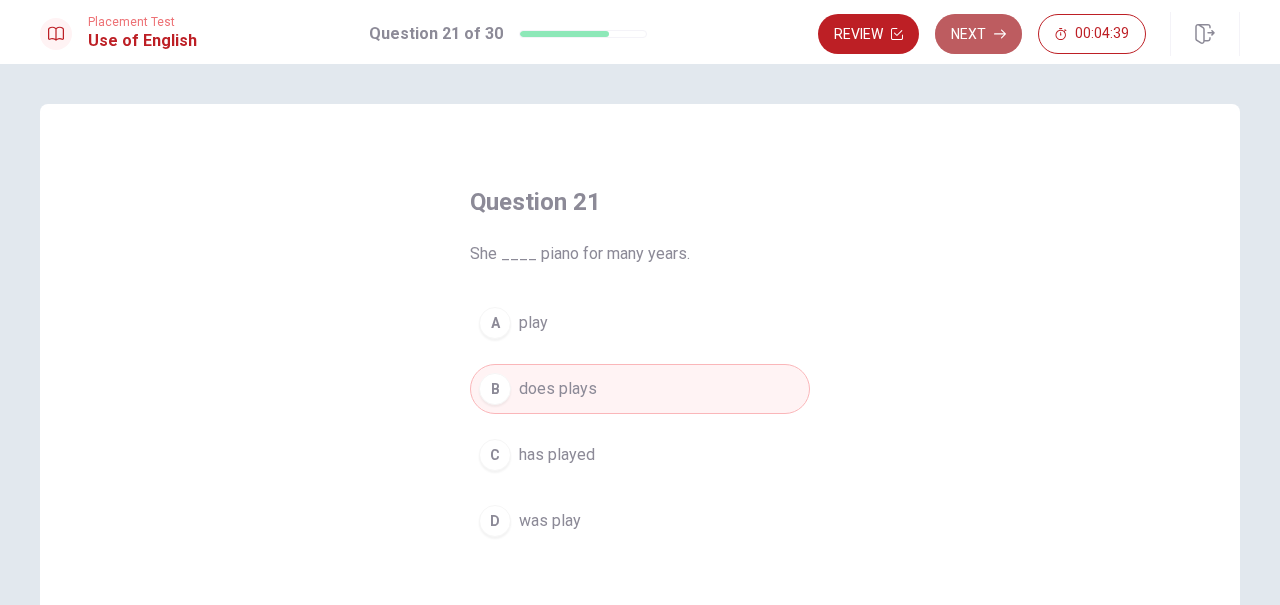 click on "Next" at bounding box center [978, 34] 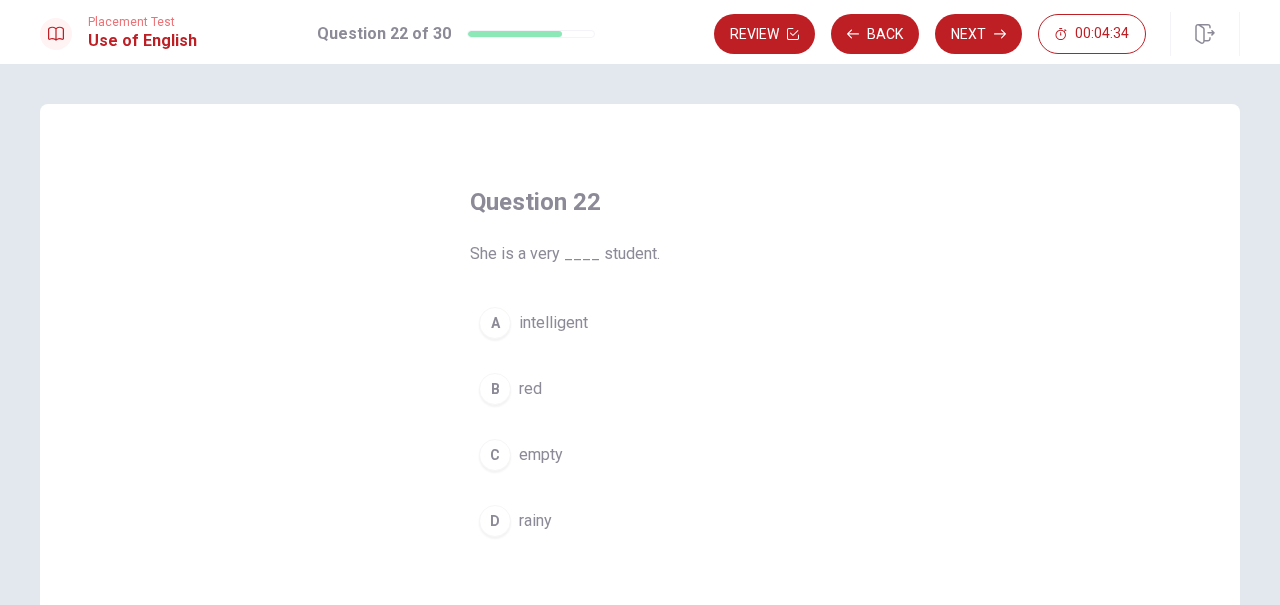 click on "A" at bounding box center [495, 323] 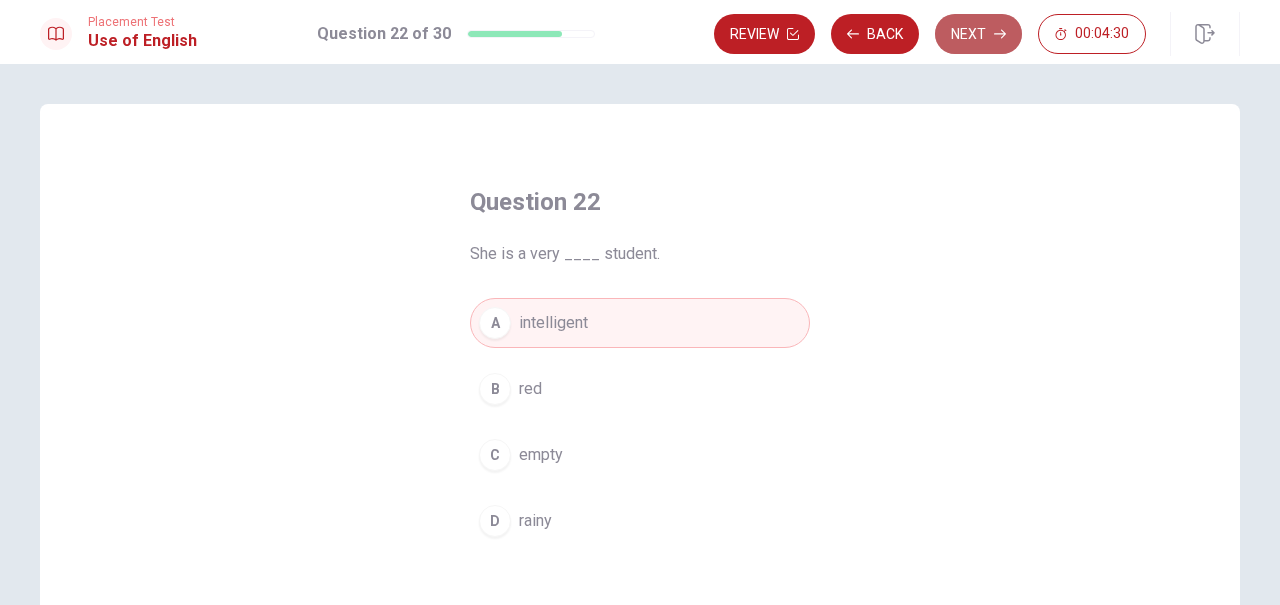 click on "Next" at bounding box center [978, 34] 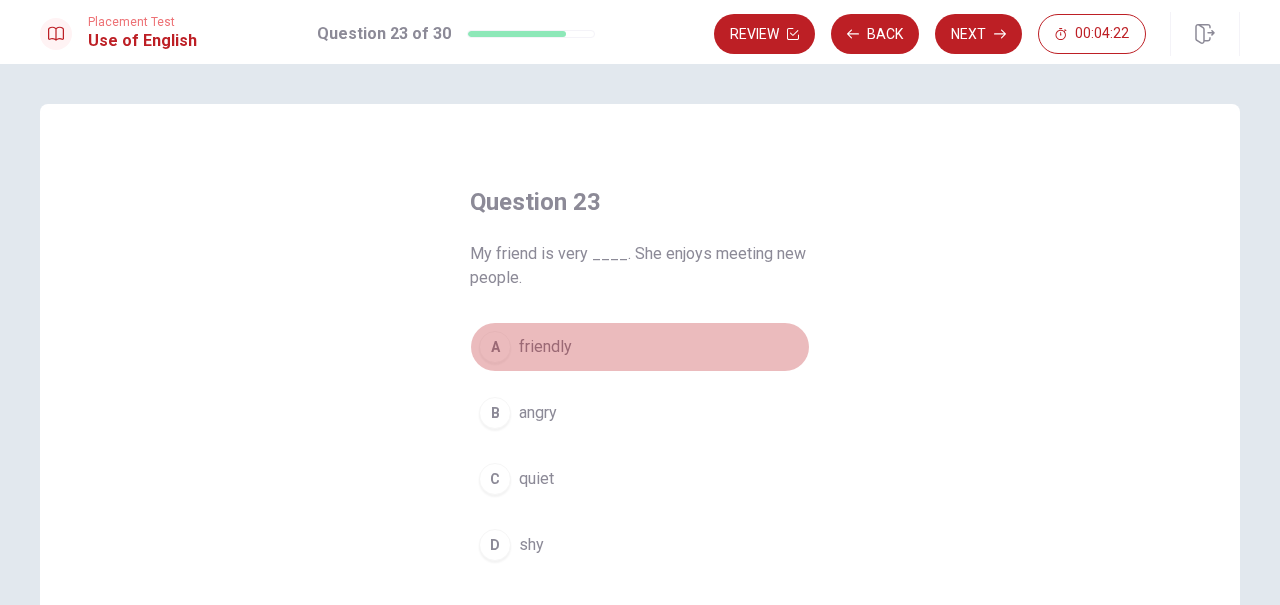 click on "friendly" at bounding box center (545, 347) 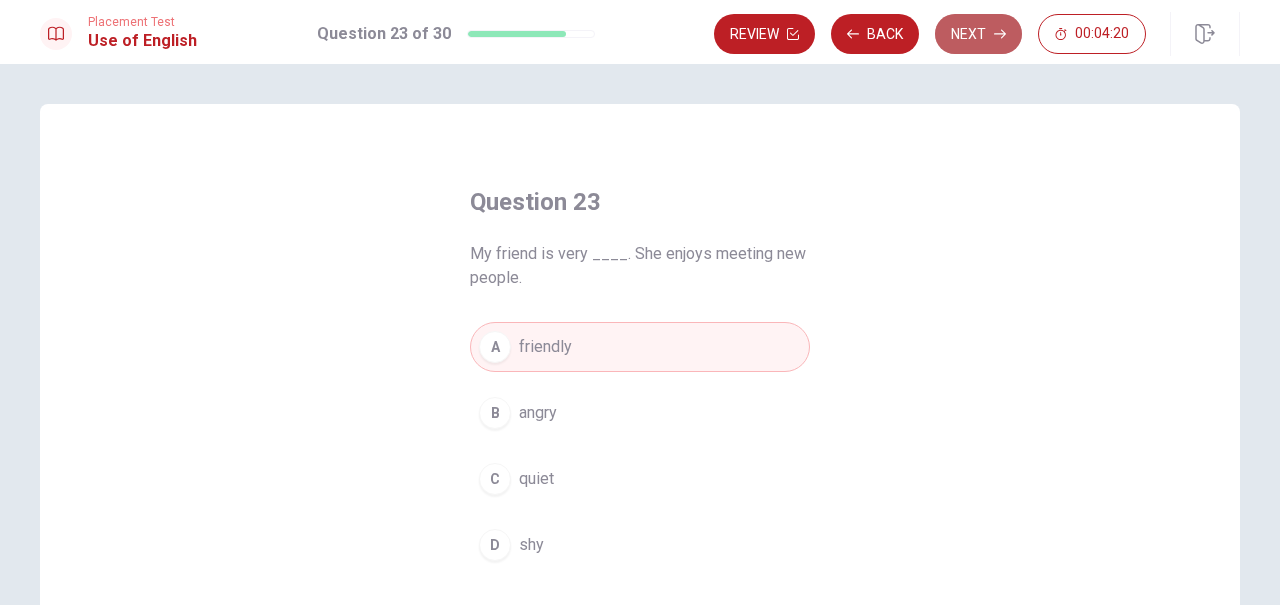 click on "Next" at bounding box center (978, 34) 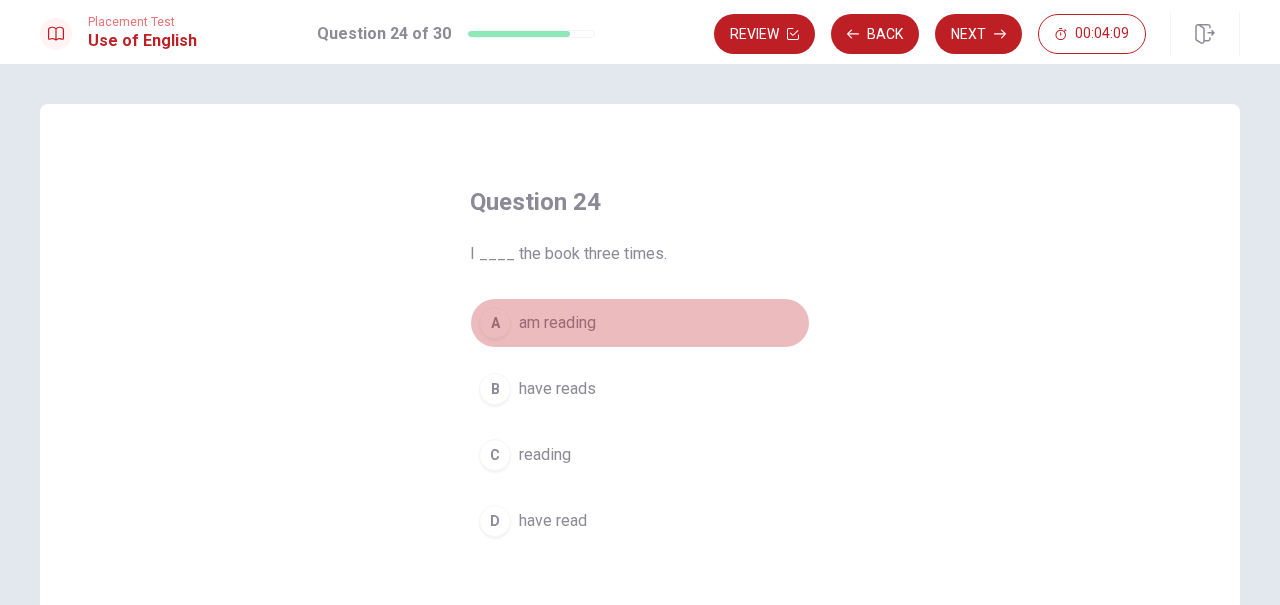 click on "A" at bounding box center (495, 323) 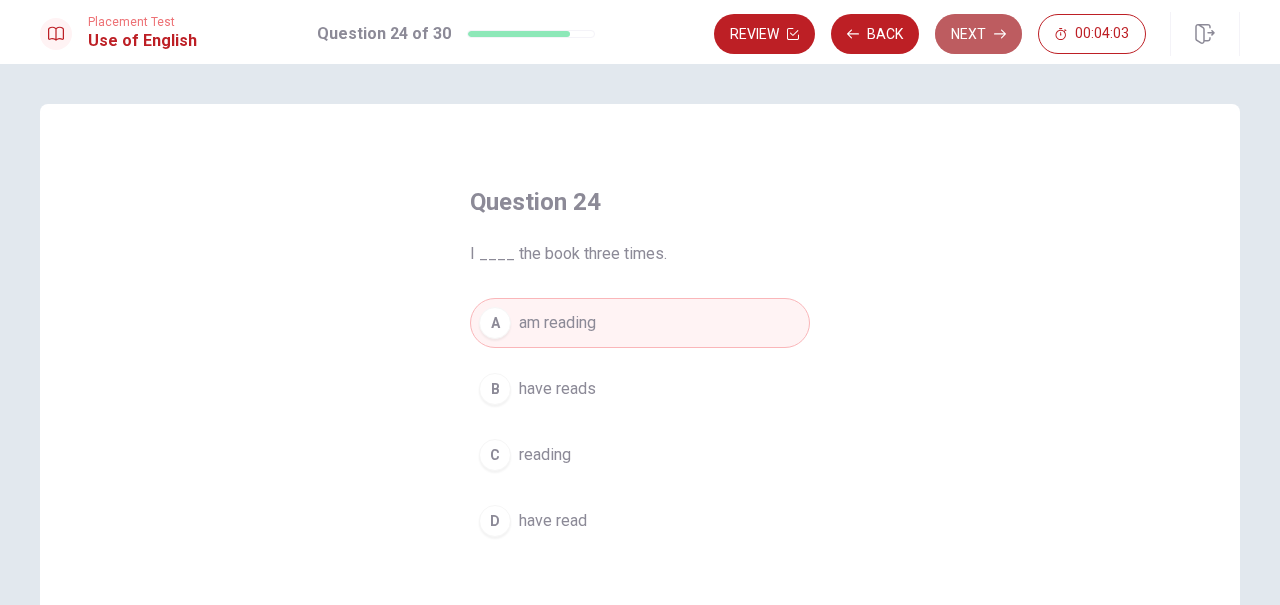 click on "Next" at bounding box center [978, 34] 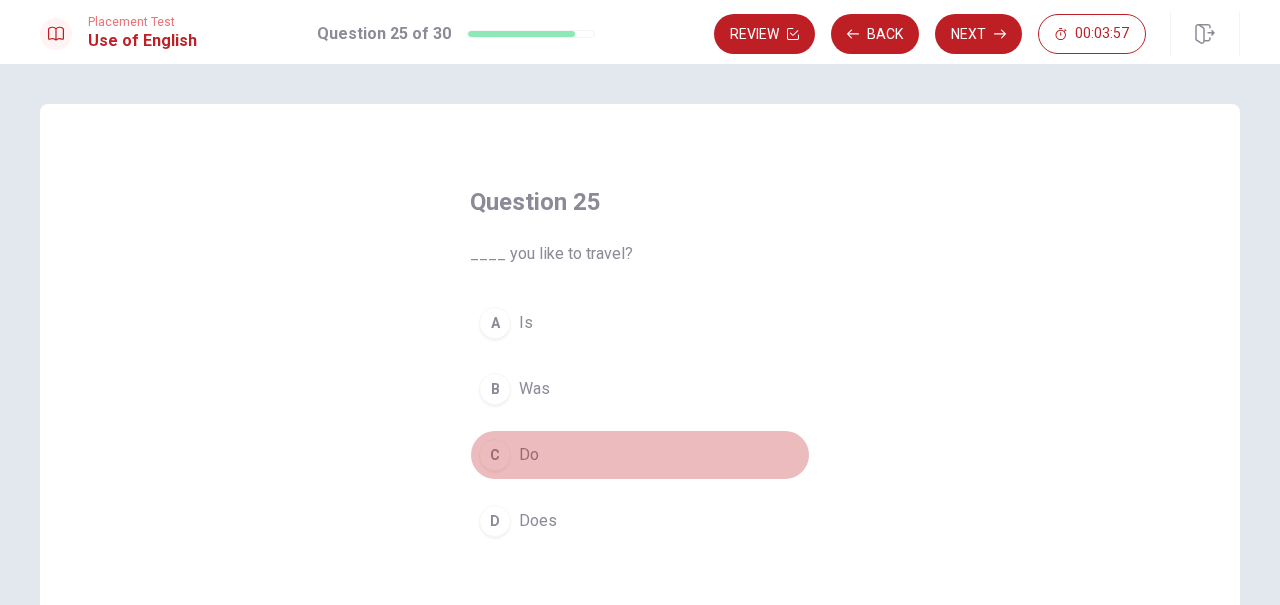click on "Do" at bounding box center (529, 455) 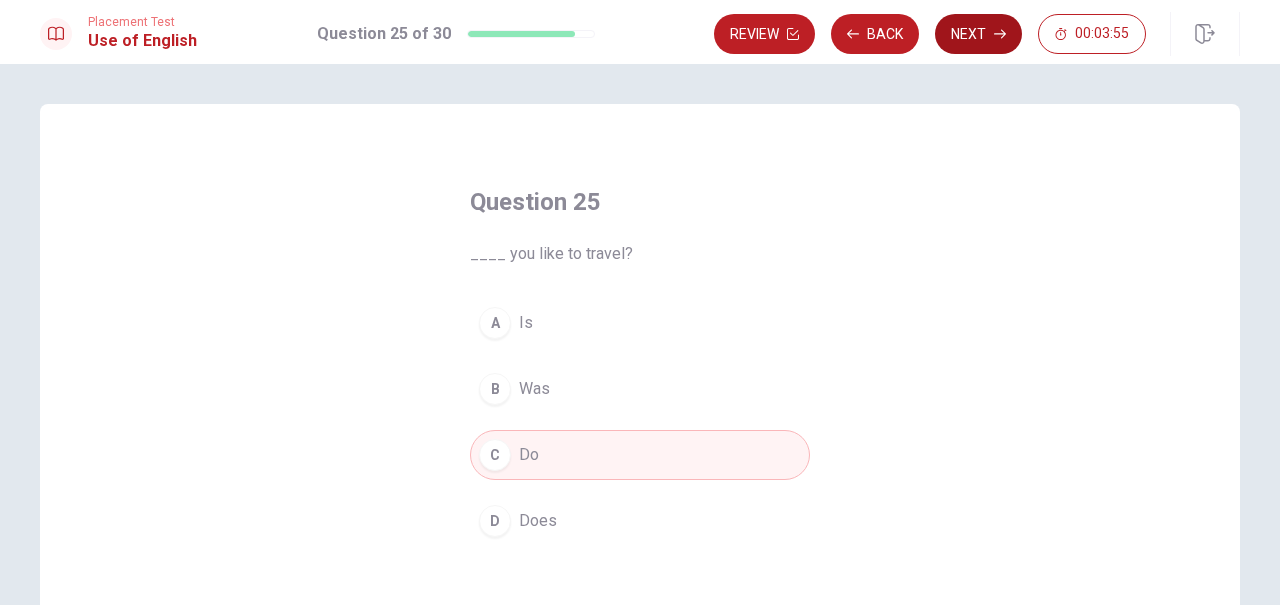 click on "Next" at bounding box center (978, 34) 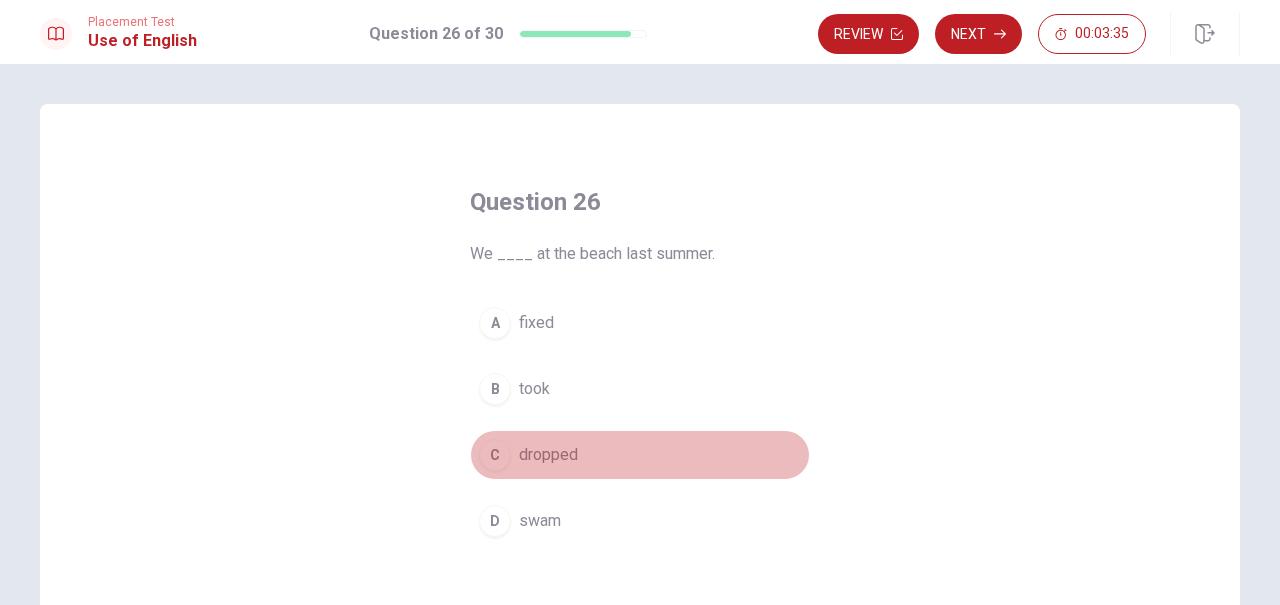 click on "dropped" at bounding box center [548, 455] 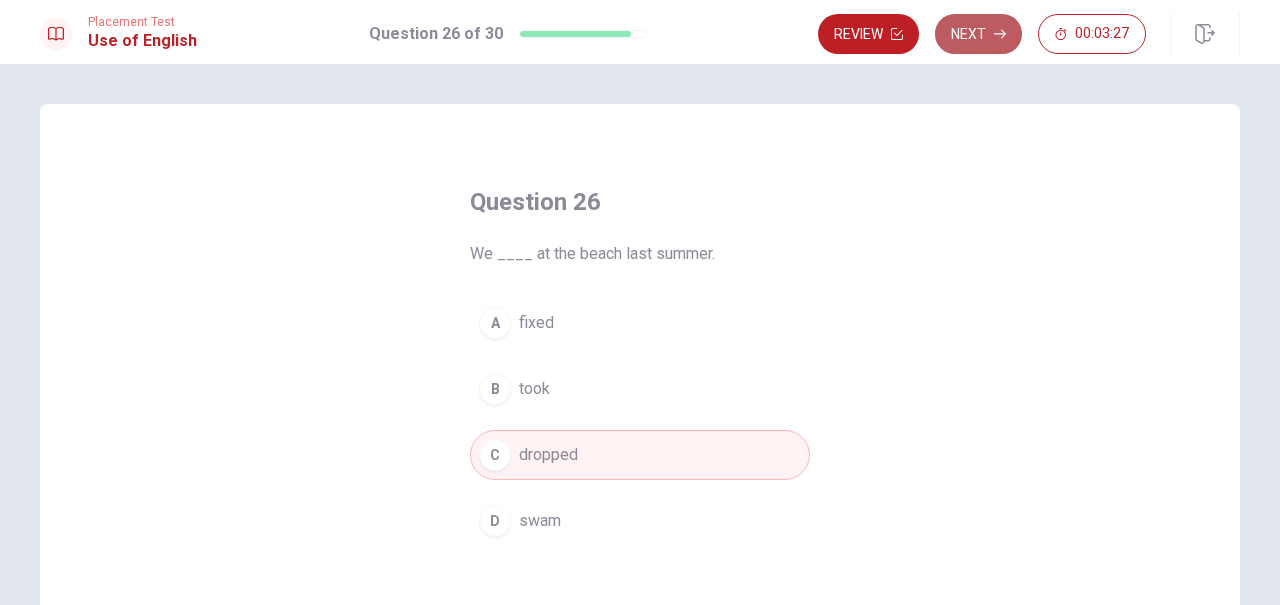click on "Next" at bounding box center [978, 34] 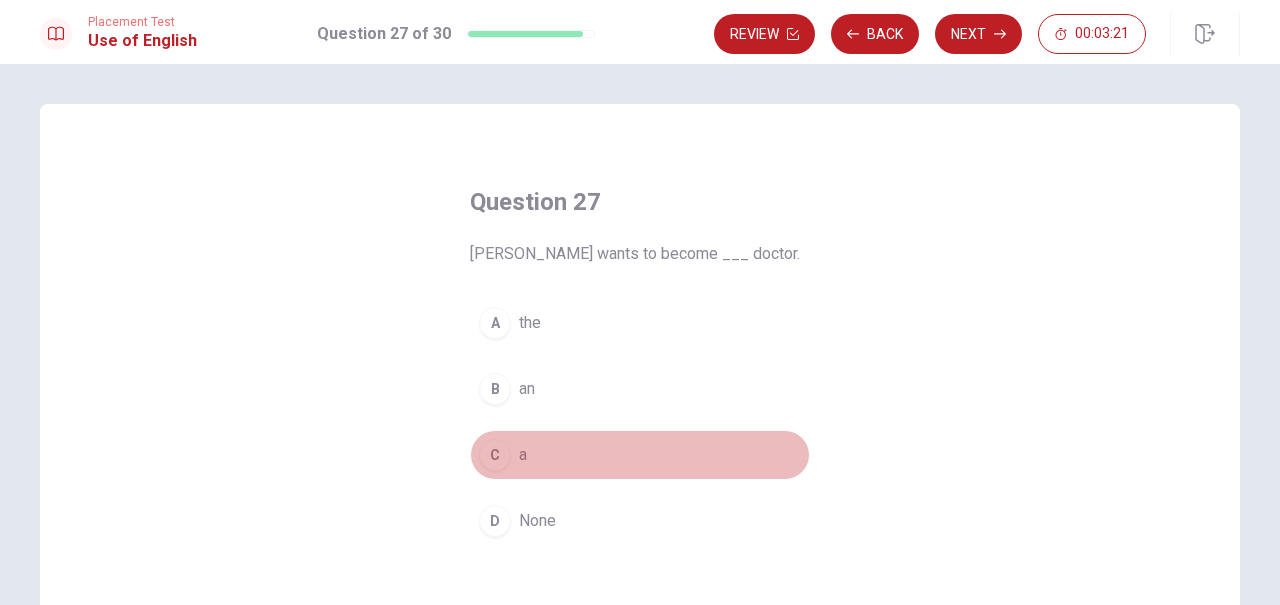 click on "a" at bounding box center (523, 455) 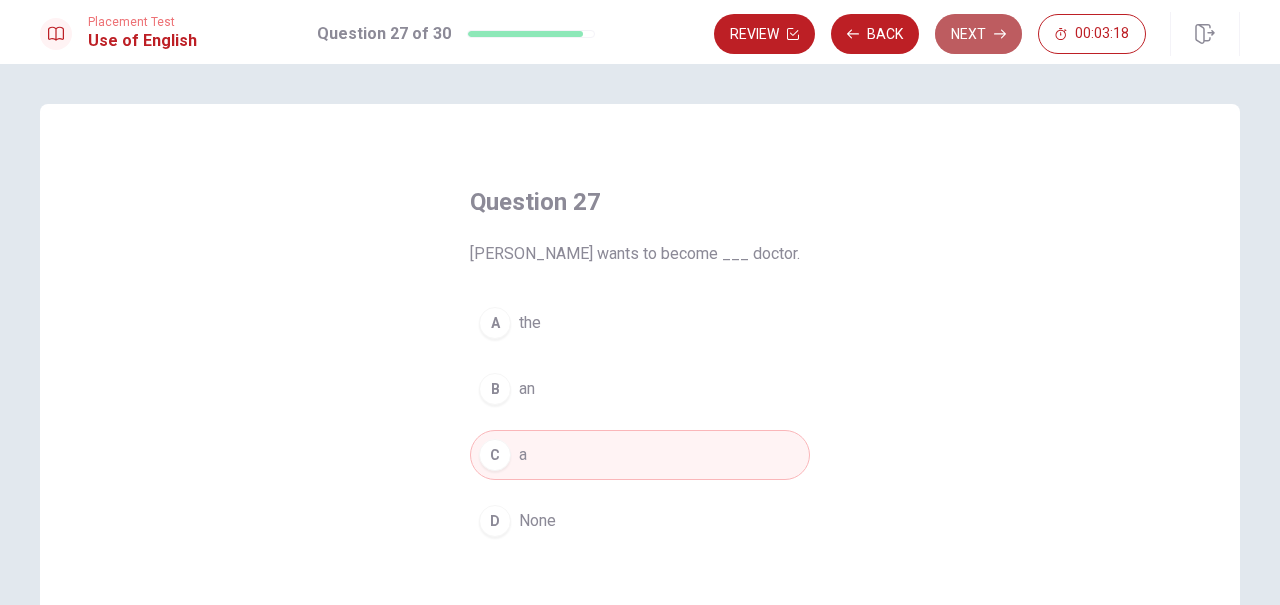 click on "Next" at bounding box center [978, 34] 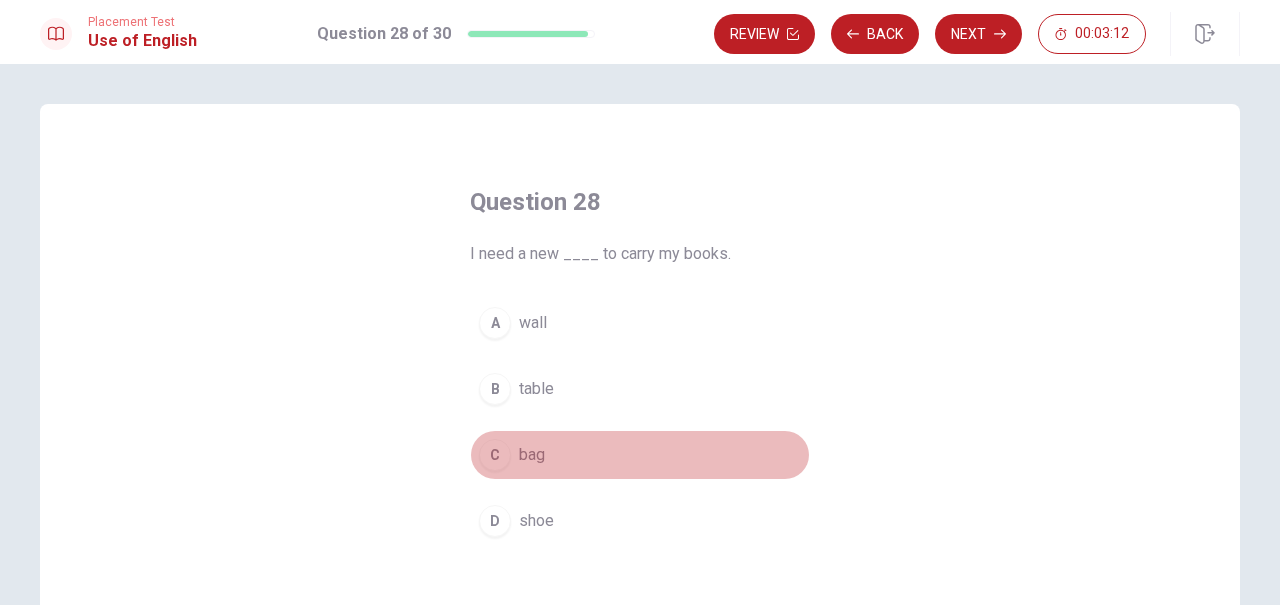 click on "C bag" at bounding box center [640, 455] 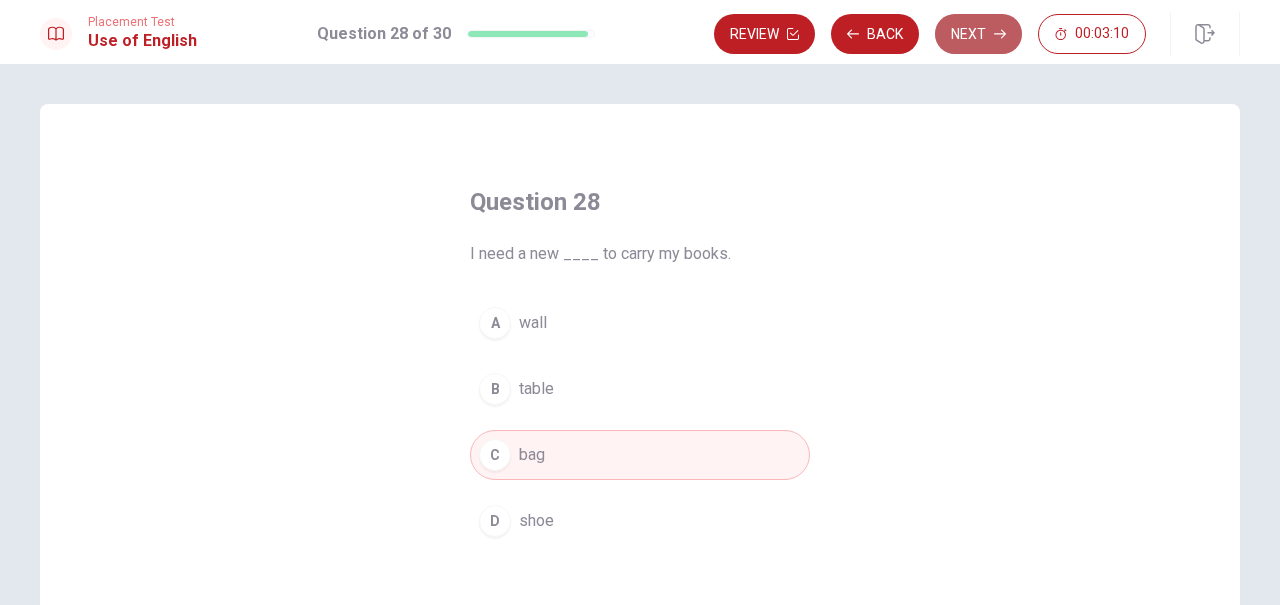 click on "Next" at bounding box center [978, 34] 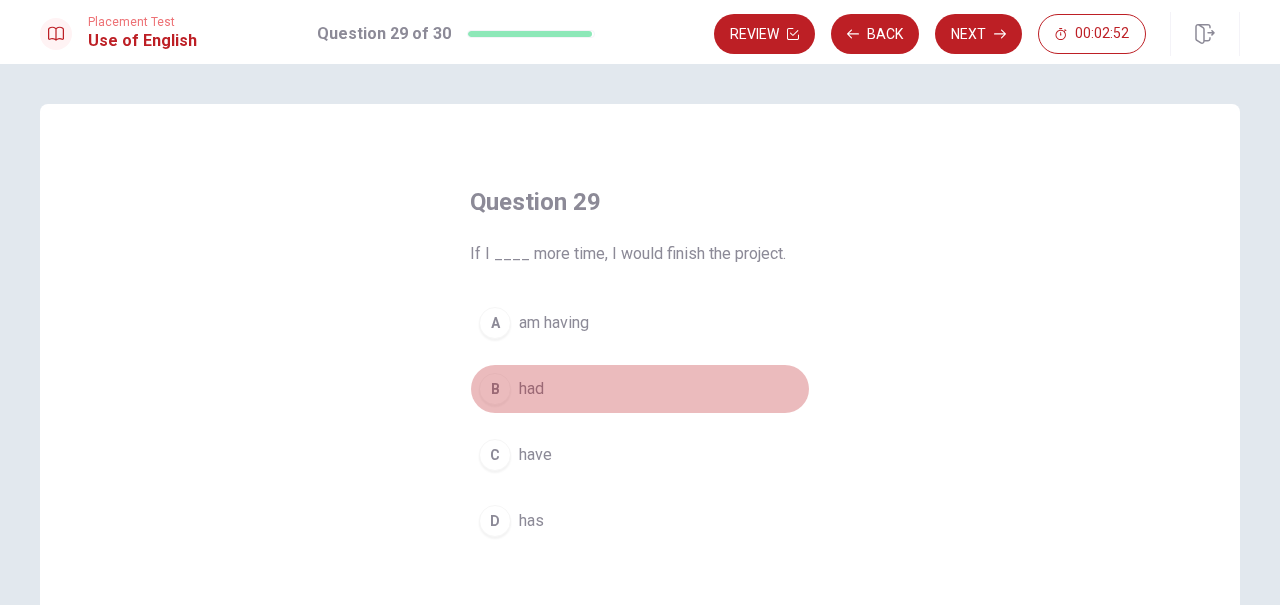 click on "had" at bounding box center [531, 389] 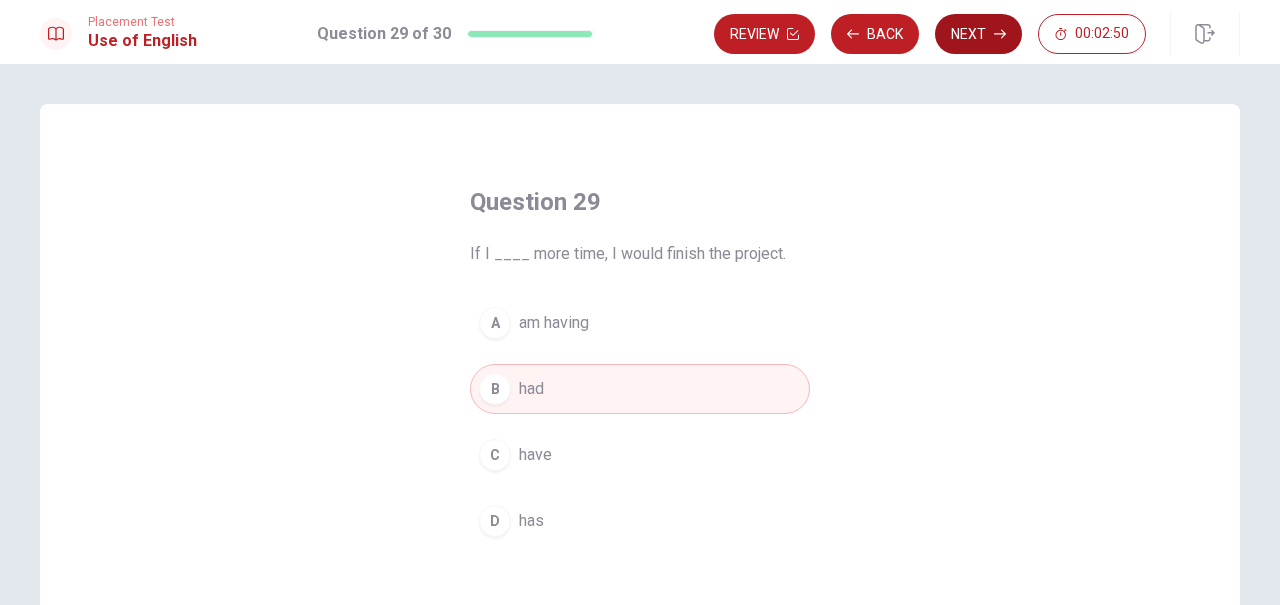 click on "Next" at bounding box center (978, 34) 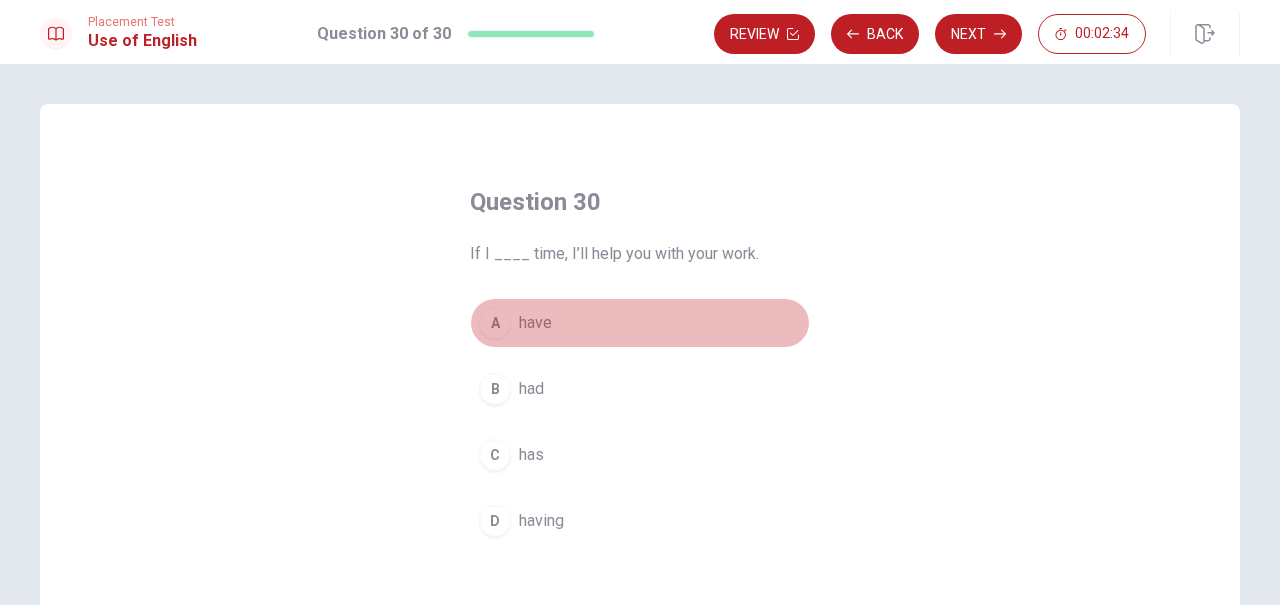 click on "A" at bounding box center (495, 323) 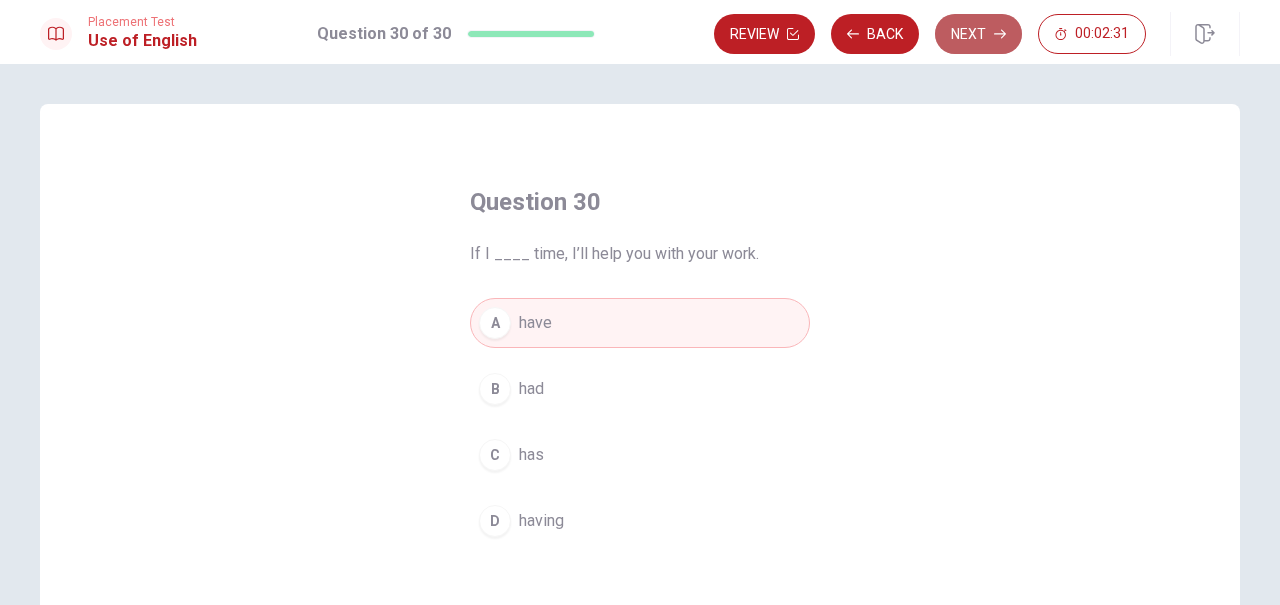 click on "Next" at bounding box center (978, 34) 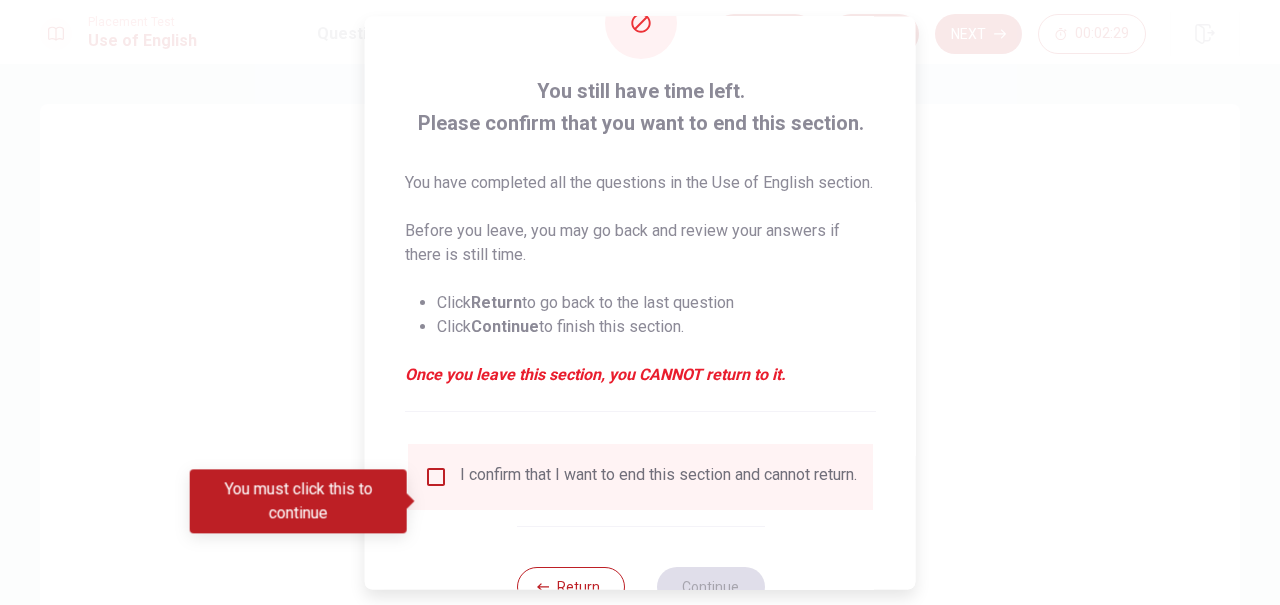 scroll, scrollTop: 69, scrollLeft: 0, axis: vertical 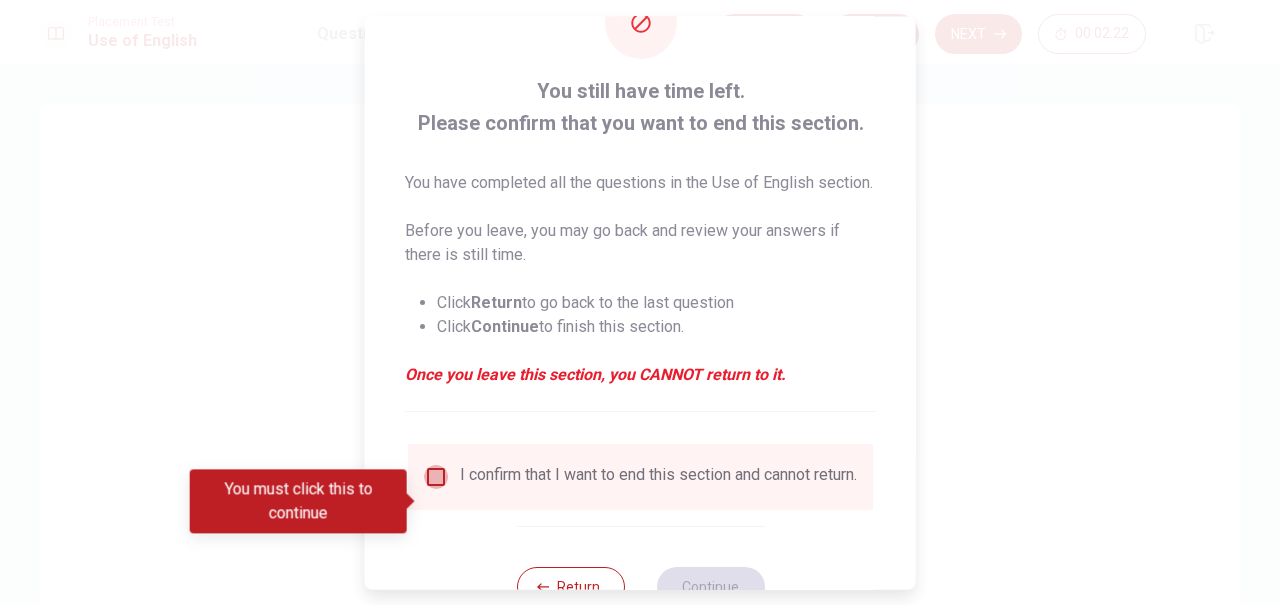 click at bounding box center (436, 477) 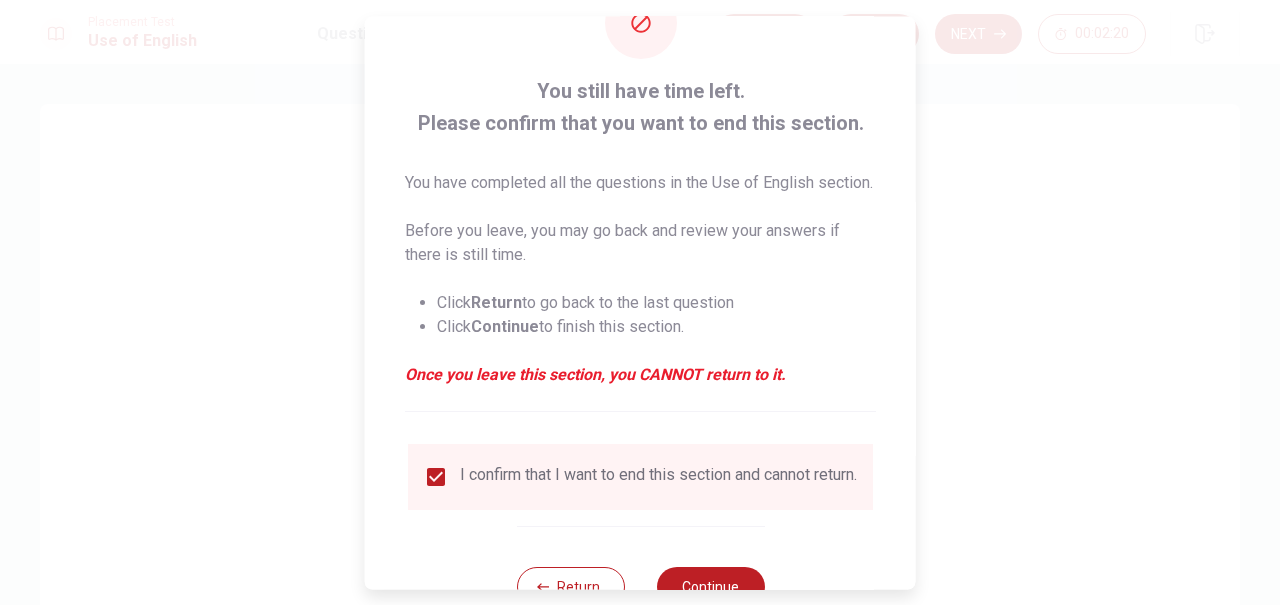 scroll, scrollTop: 166, scrollLeft: 0, axis: vertical 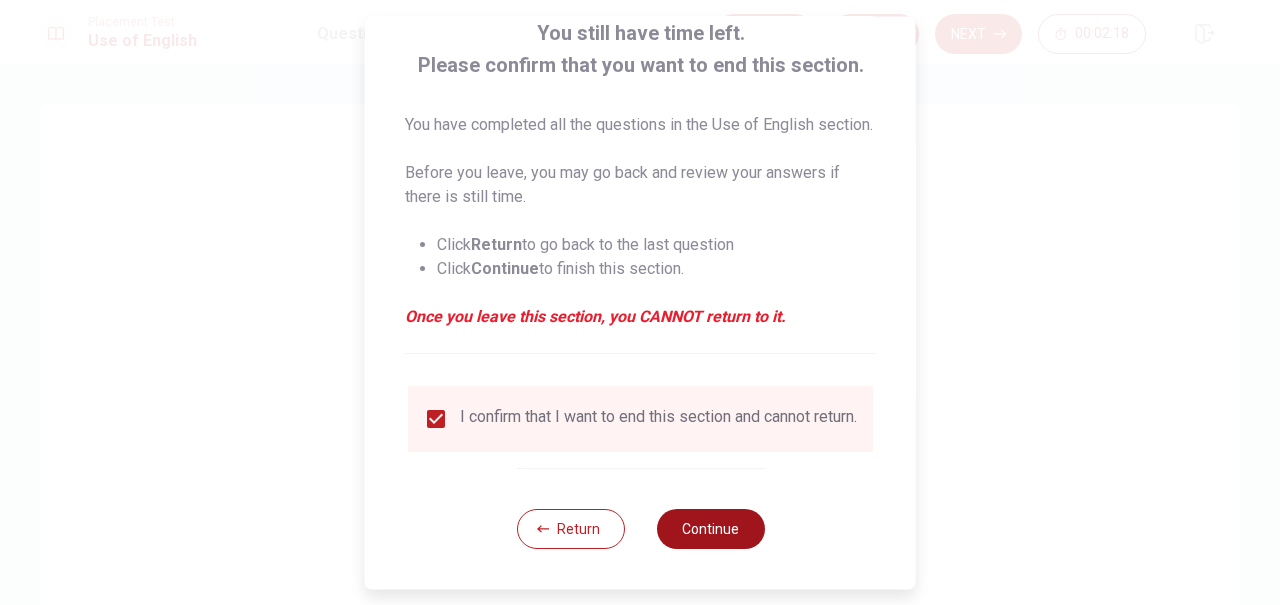 click on "Continue" at bounding box center [710, 529] 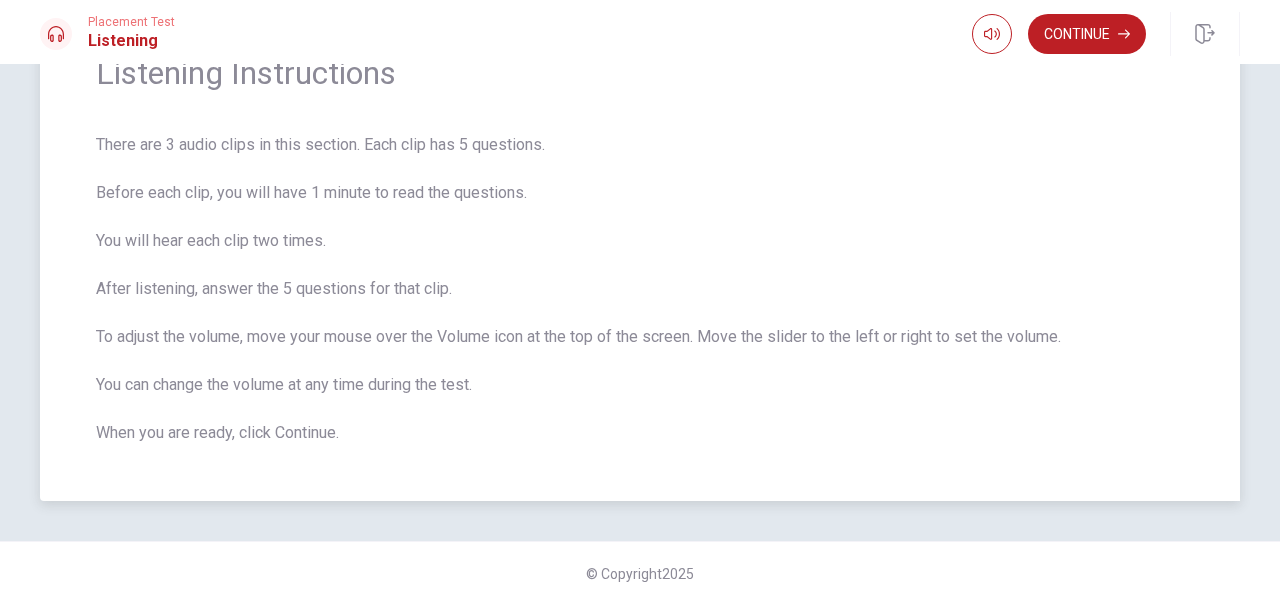 scroll, scrollTop: 0, scrollLeft: 0, axis: both 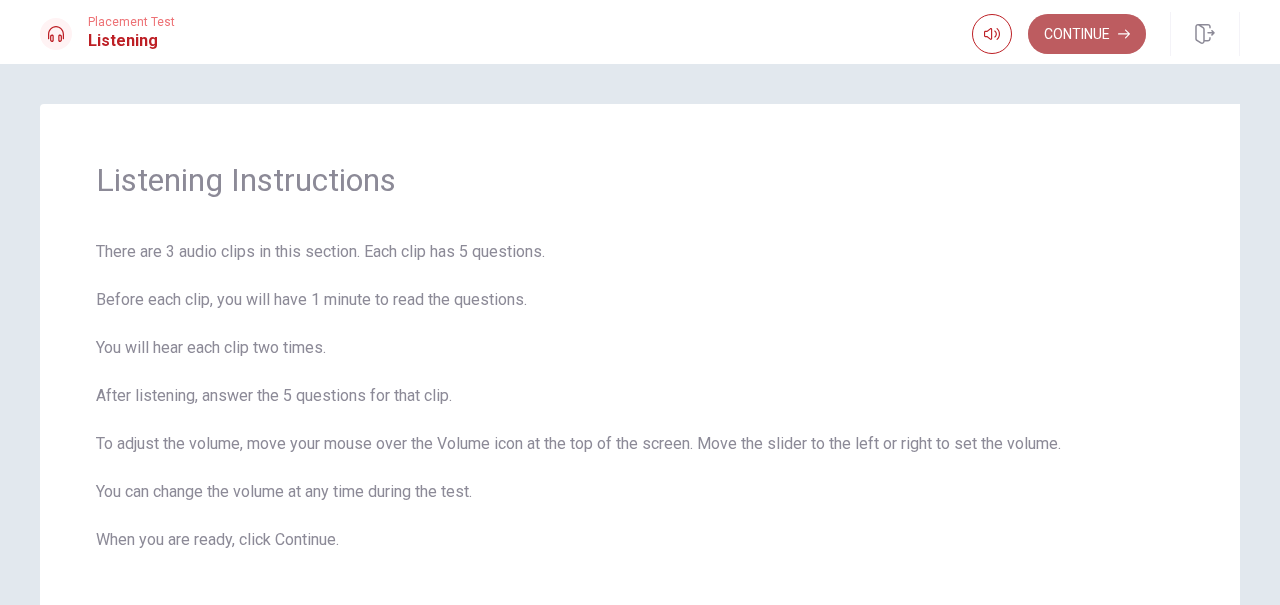 click on "Continue" at bounding box center (1087, 34) 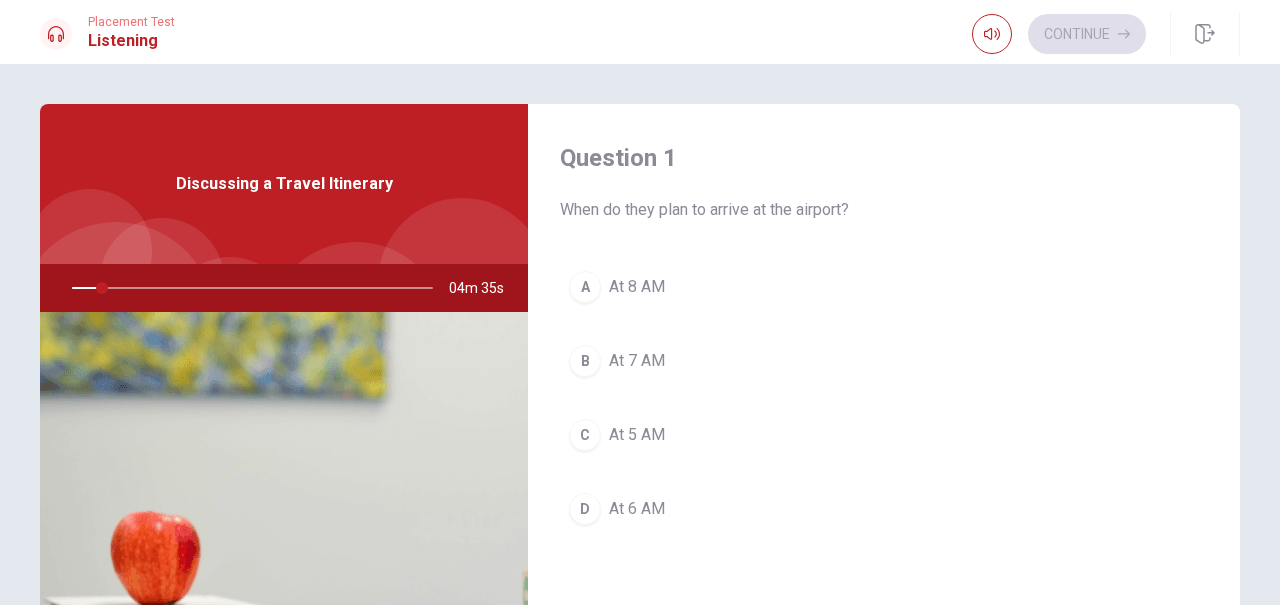 scroll, scrollTop: 1, scrollLeft: 0, axis: vertical 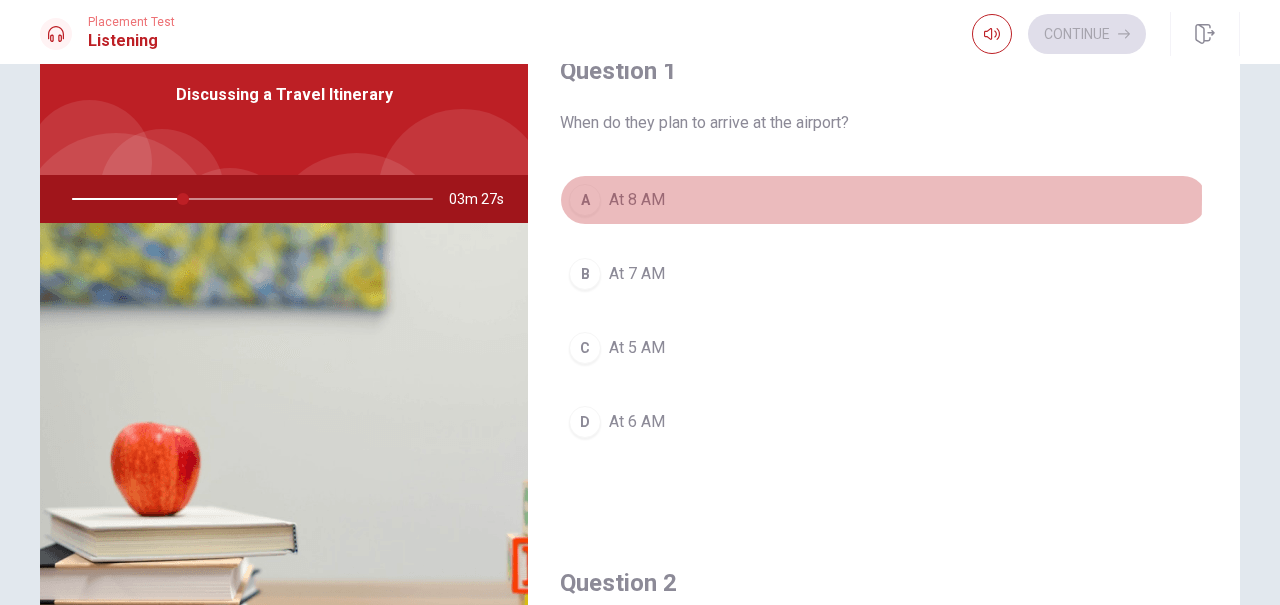 click on "A" at bounding box center [585, 200] 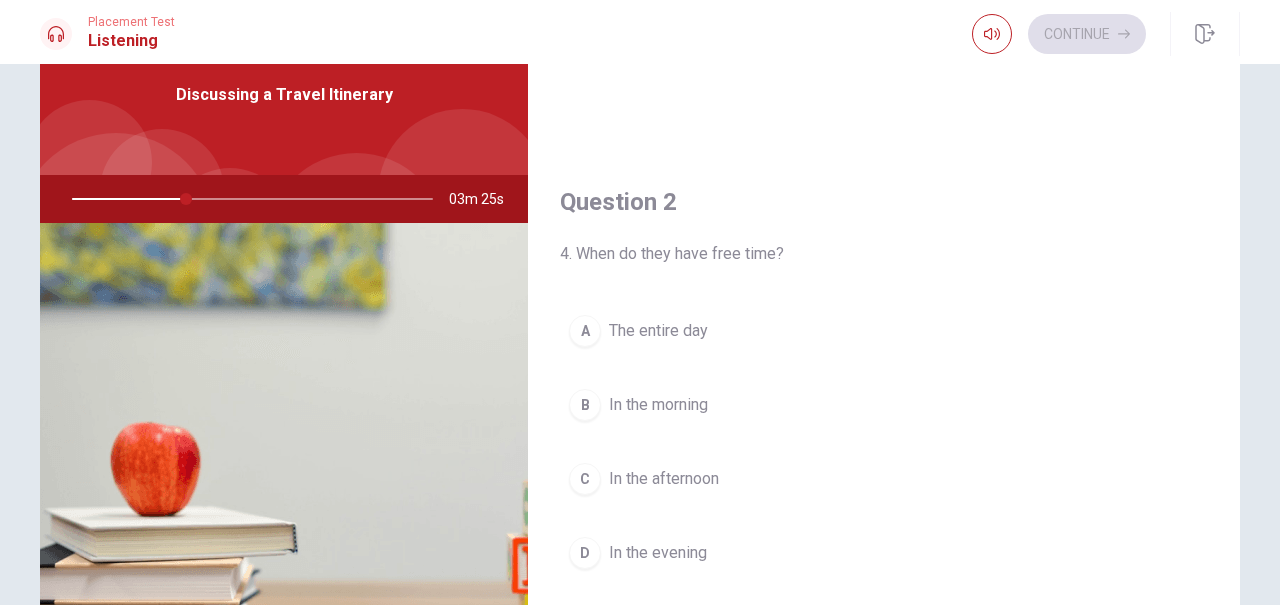 scroll, scrollTop: 0, scrollLeft: 0, axis: both 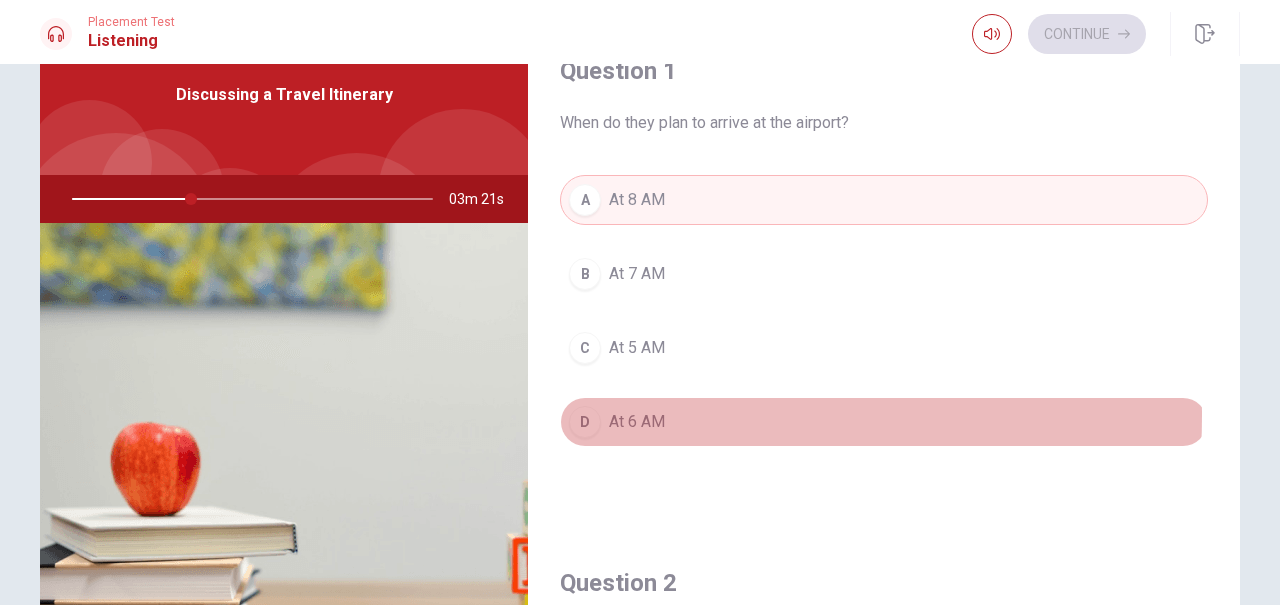 click on "D" at bounding box center [585, 422] 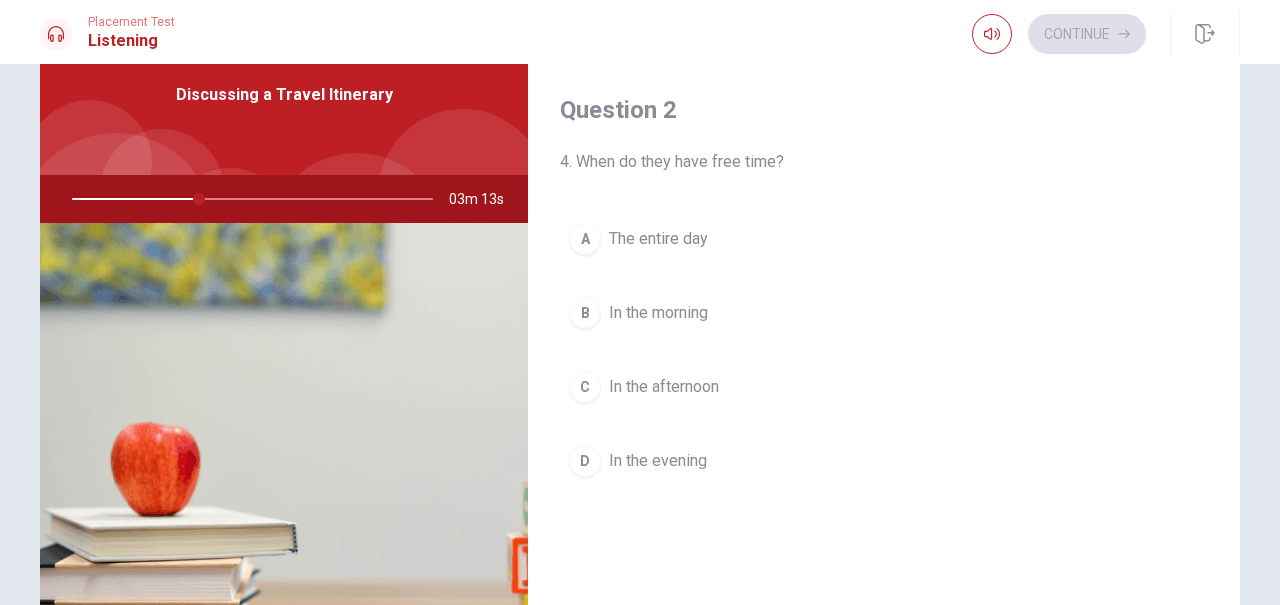 scroll, scrollTop: 474, scrollLeft: 0, axis: vertical 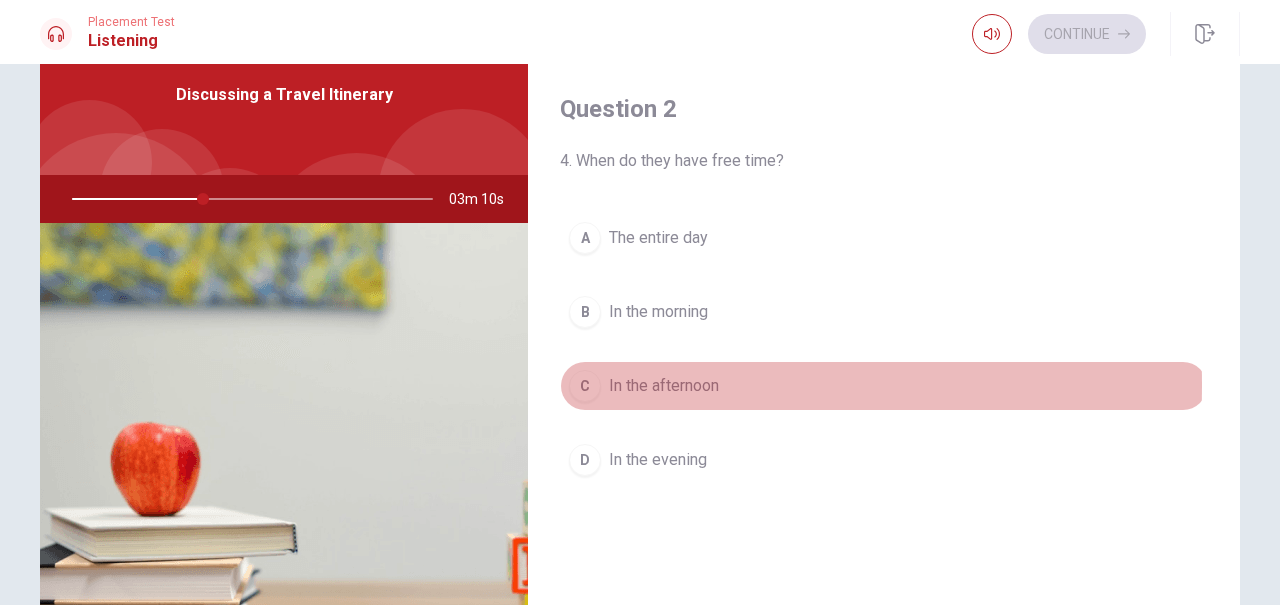click on "C" at bounding box center [585, 386] 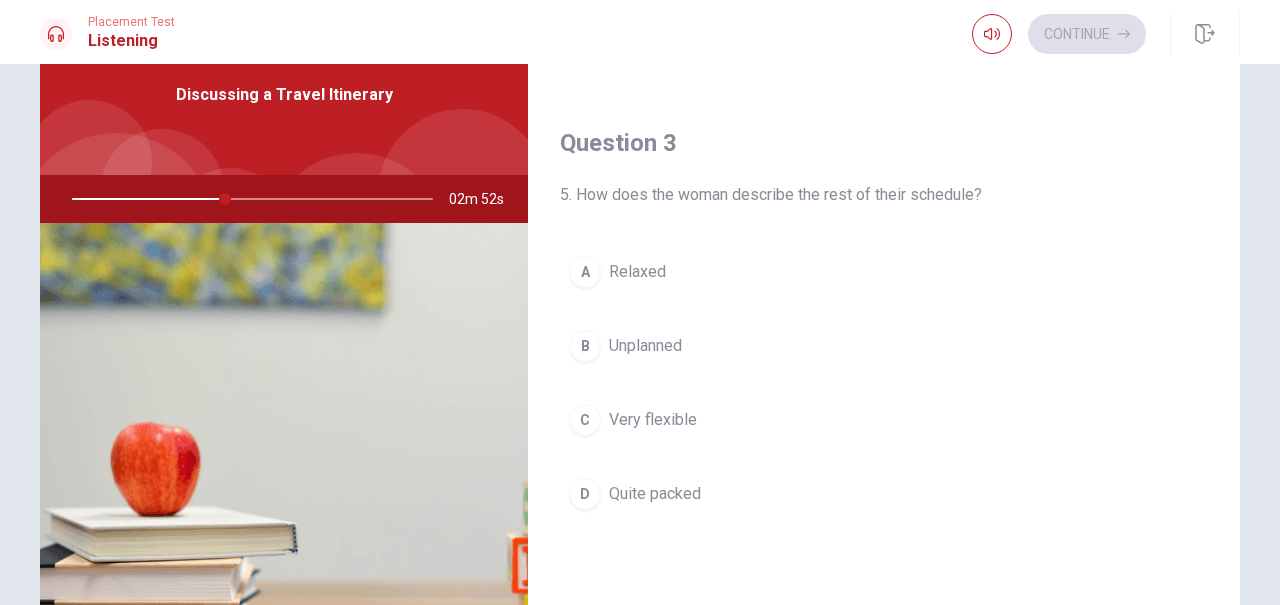 scroll, scrollTop: 1090, scrollLeft: 0, axis: vertical 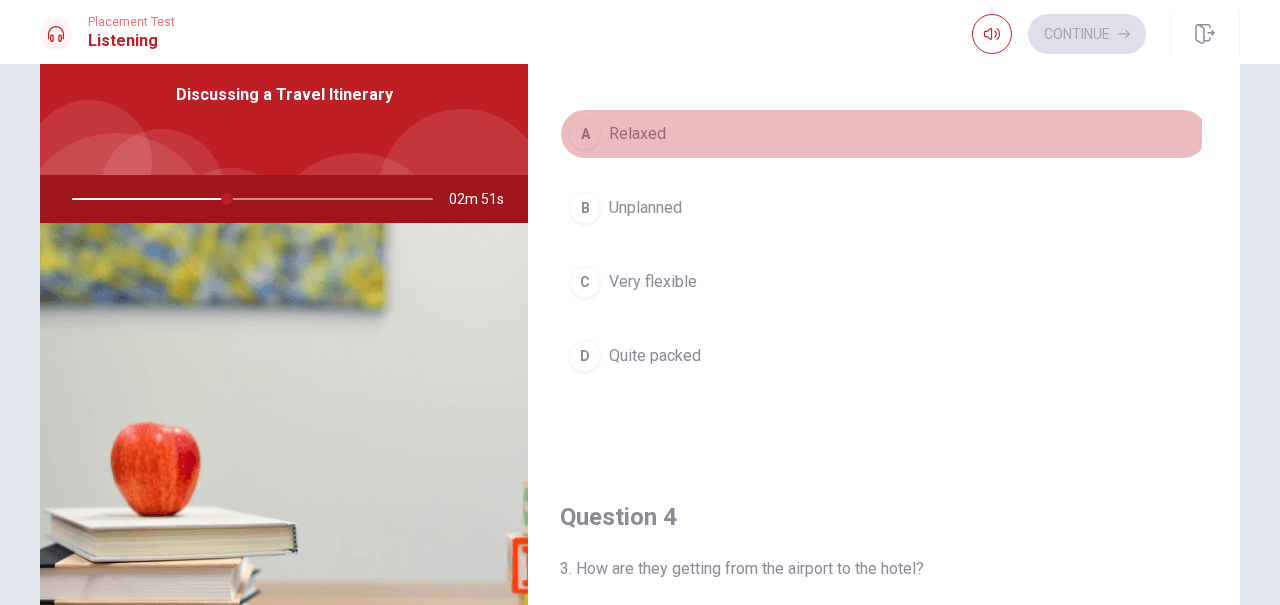 click on "Relaxed" at bounding box center [637, 134] 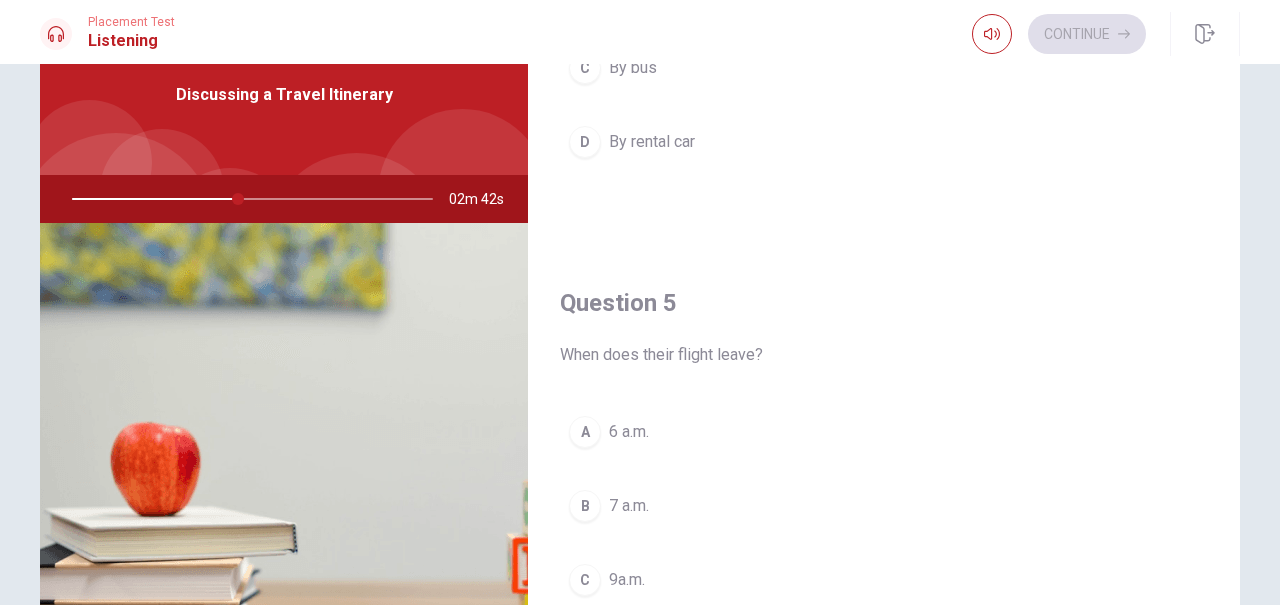 scroll, scrollTop: 1851, scrollLeft: 0, axis: vertical 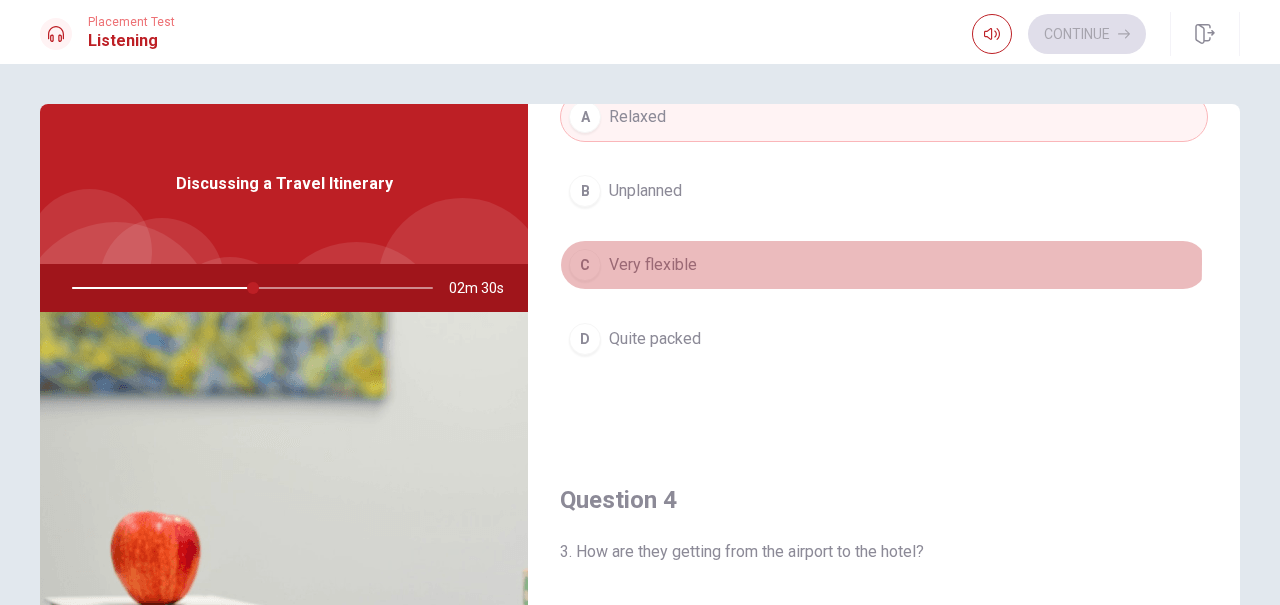 click on "Very flexible" at bounding box center (653, 265) 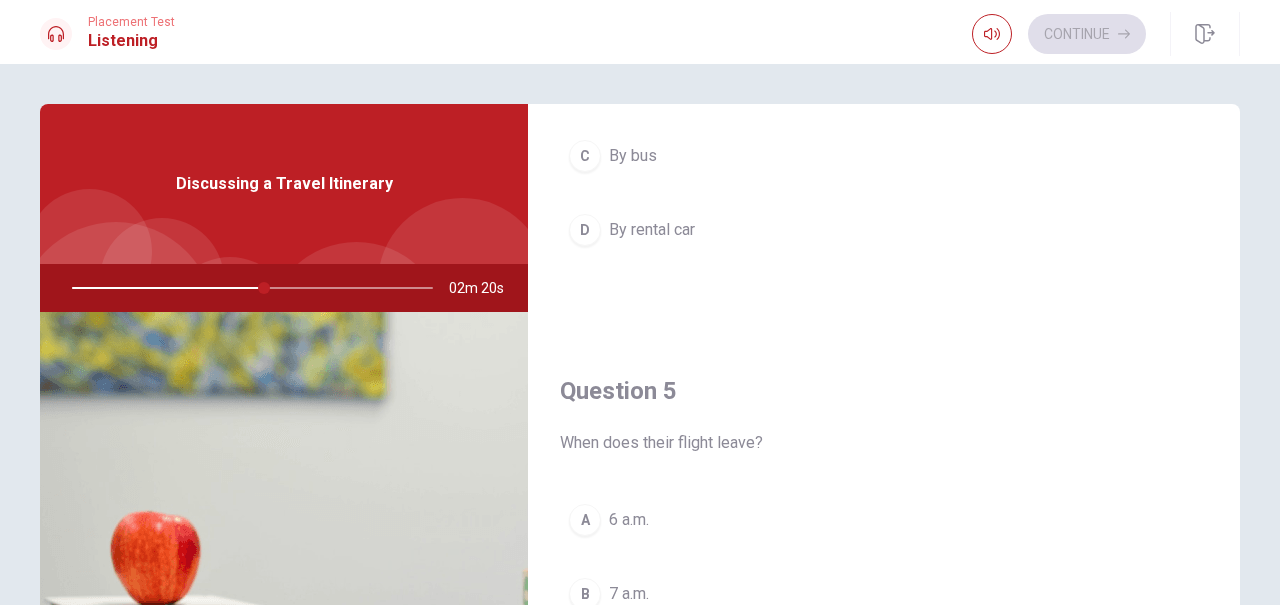scroll, scrollTop: 1851, scrollLeft: 0, axis: vertical 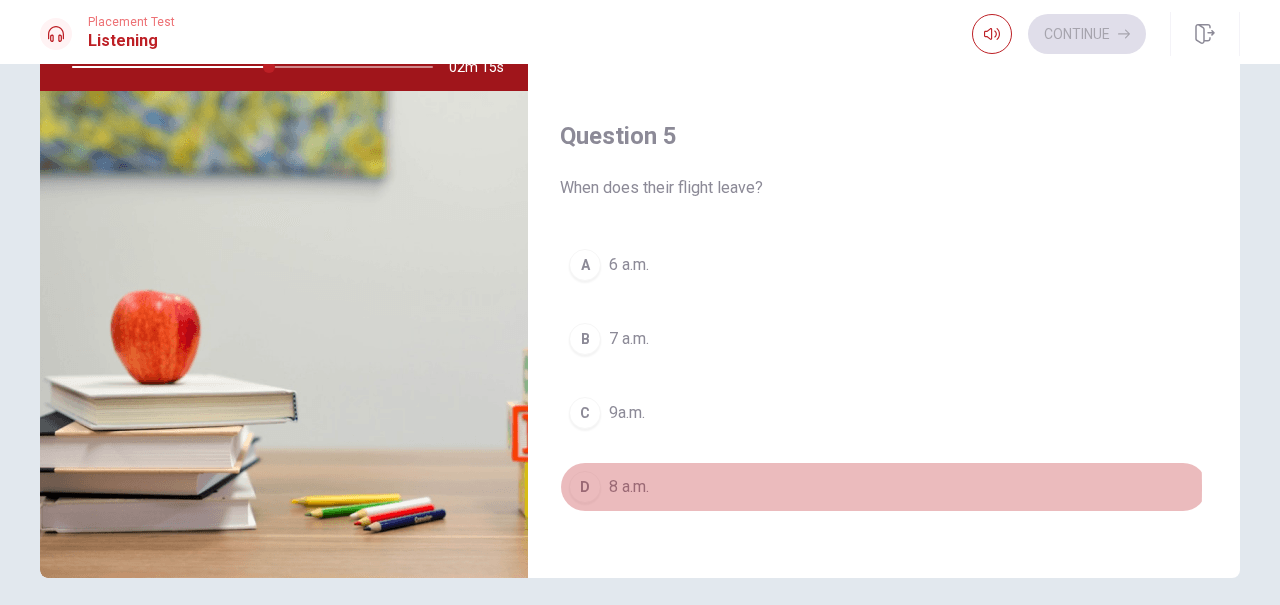 click on "8 a.m." at bounding box center (629, 487) 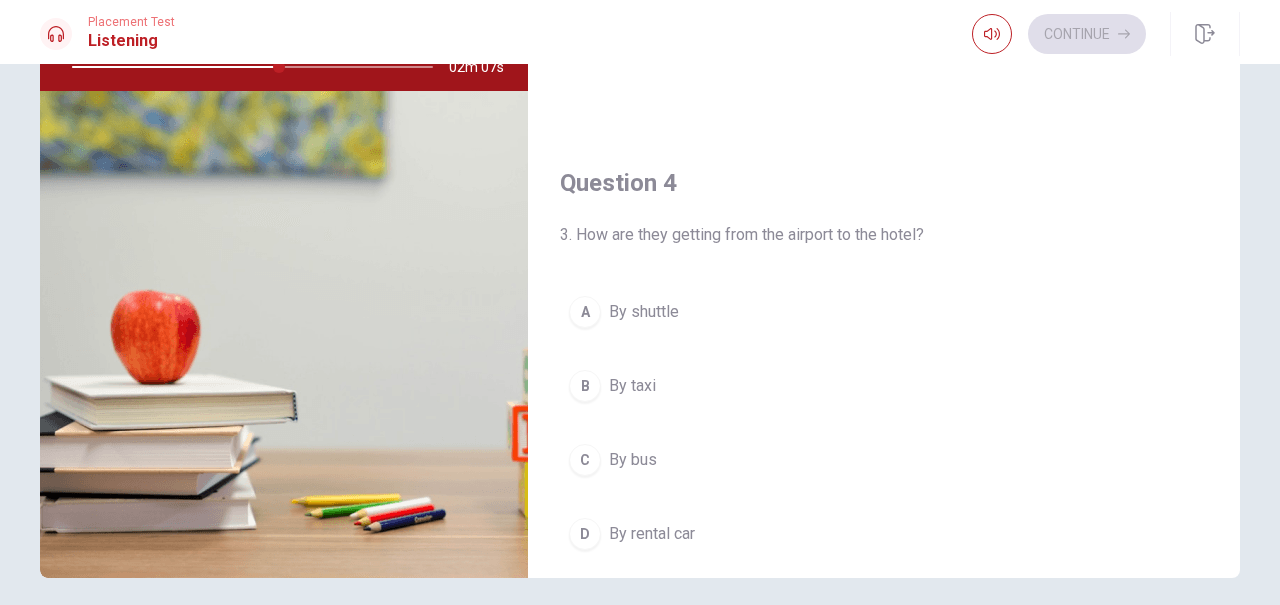 scroll, scrollTop: 1291, scrollLeft: 0, axis: vertical 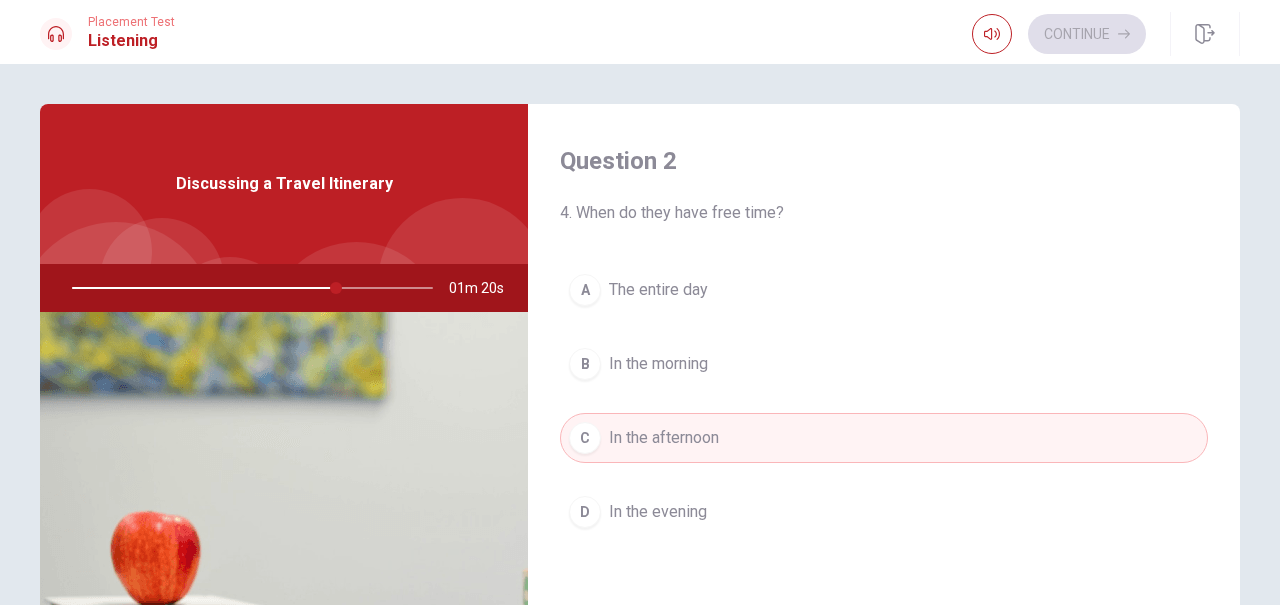 click at bounding box center (248, 288) 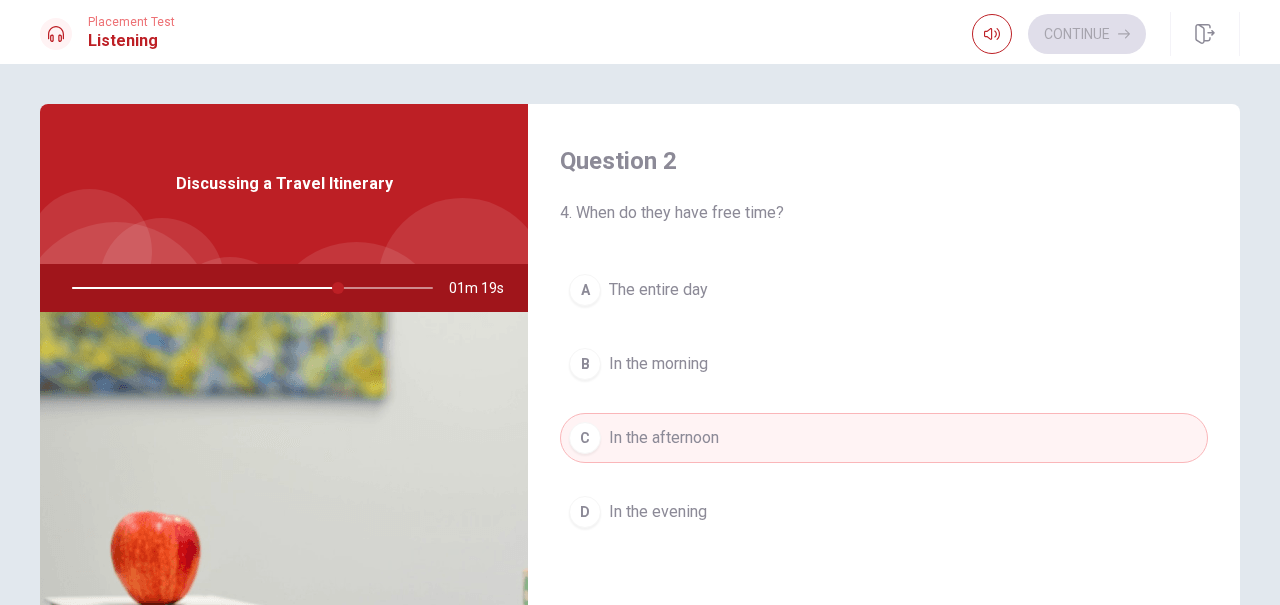 click at bounding box center (248, 288) 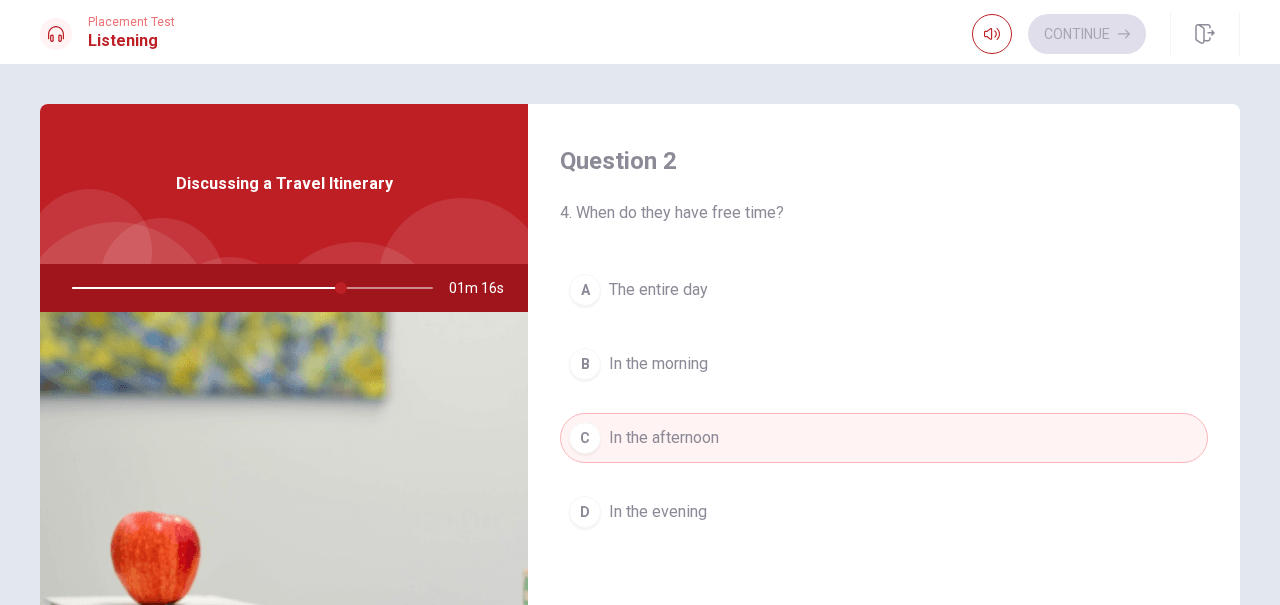 drag, startPoint x: 335, startPoint y: 285, endPoint x: 253, endPoint y: 275, distance: 82.607506 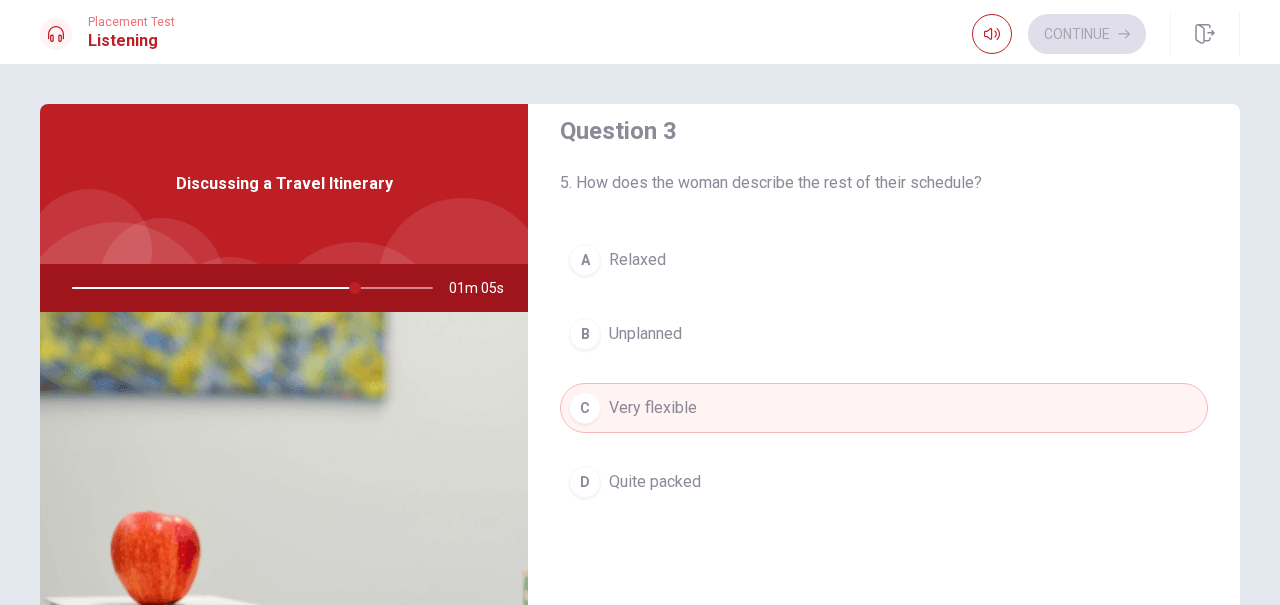 scroll, scrollTop: 1041, scrollLeft: 0, axis: vertical 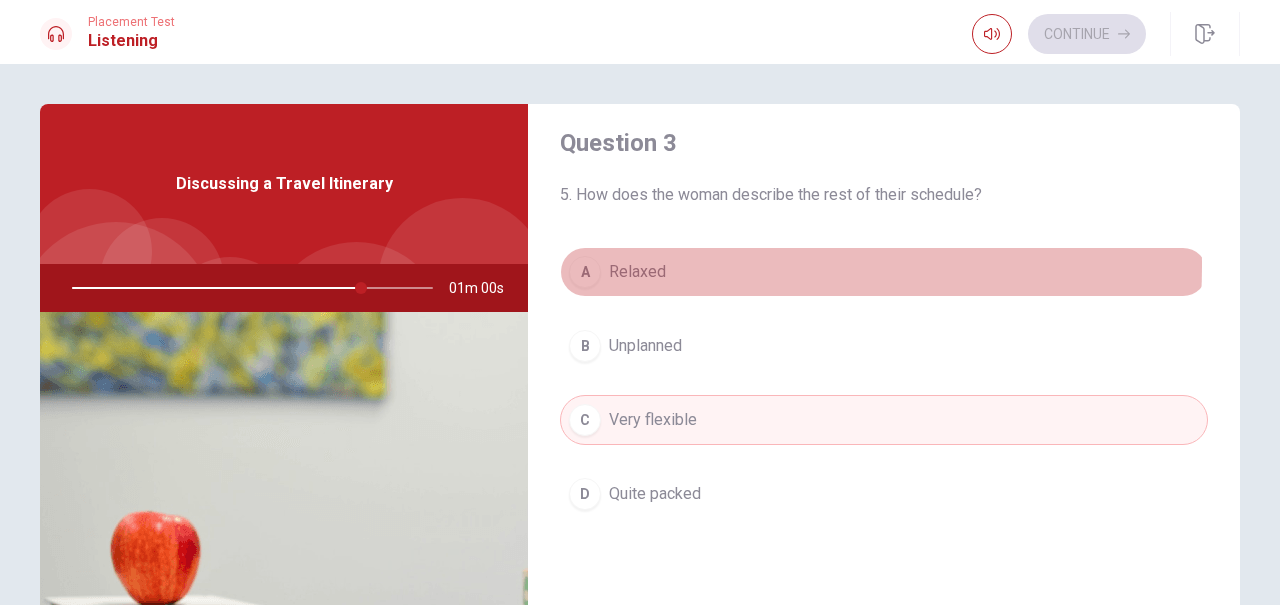 click on "A Relaxed" at bounding box center [884, 272] 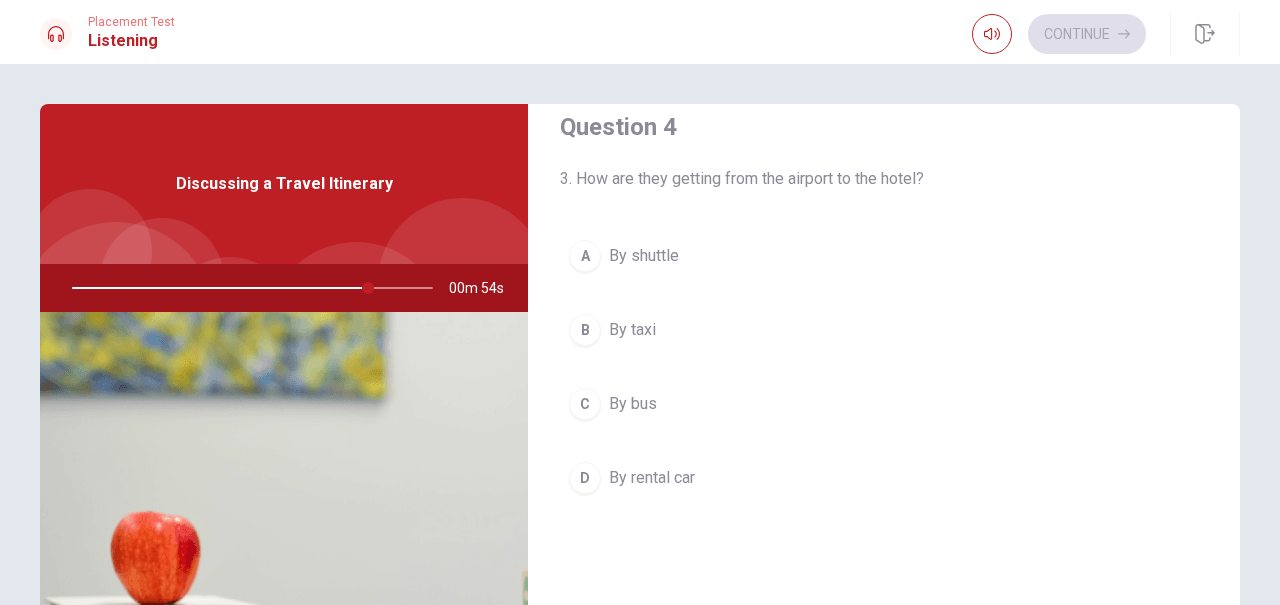 scroll, scrollTop: 1567, scrollLeft: 0, axis: vertical 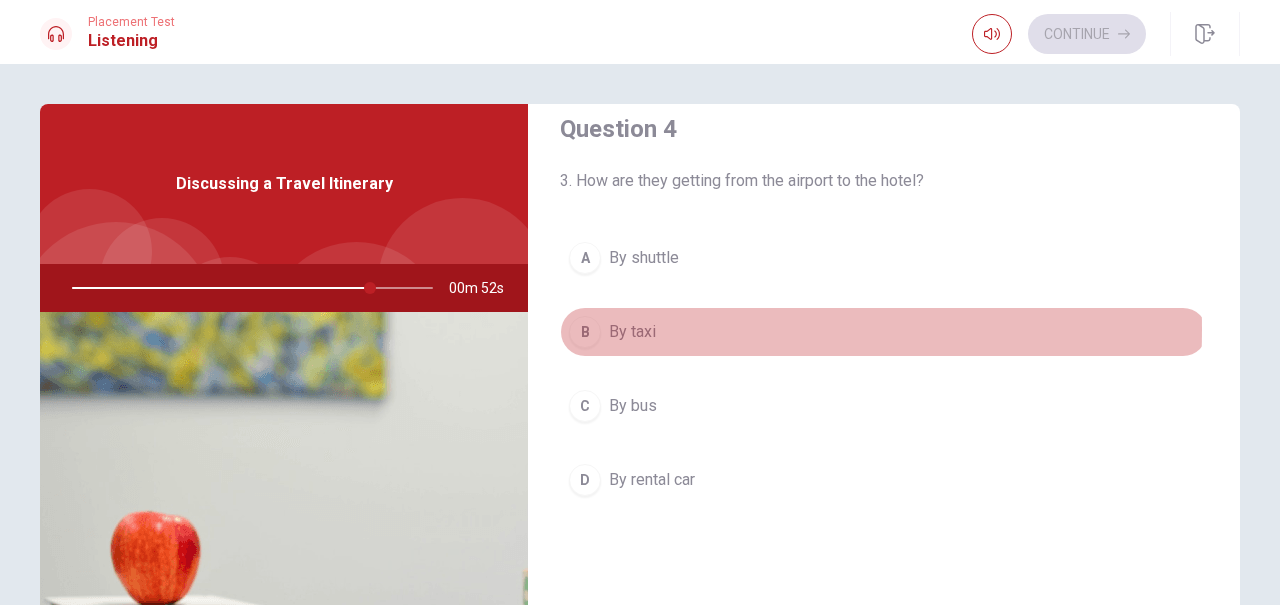 click on "By taxi" at bounding box center [632, 332] 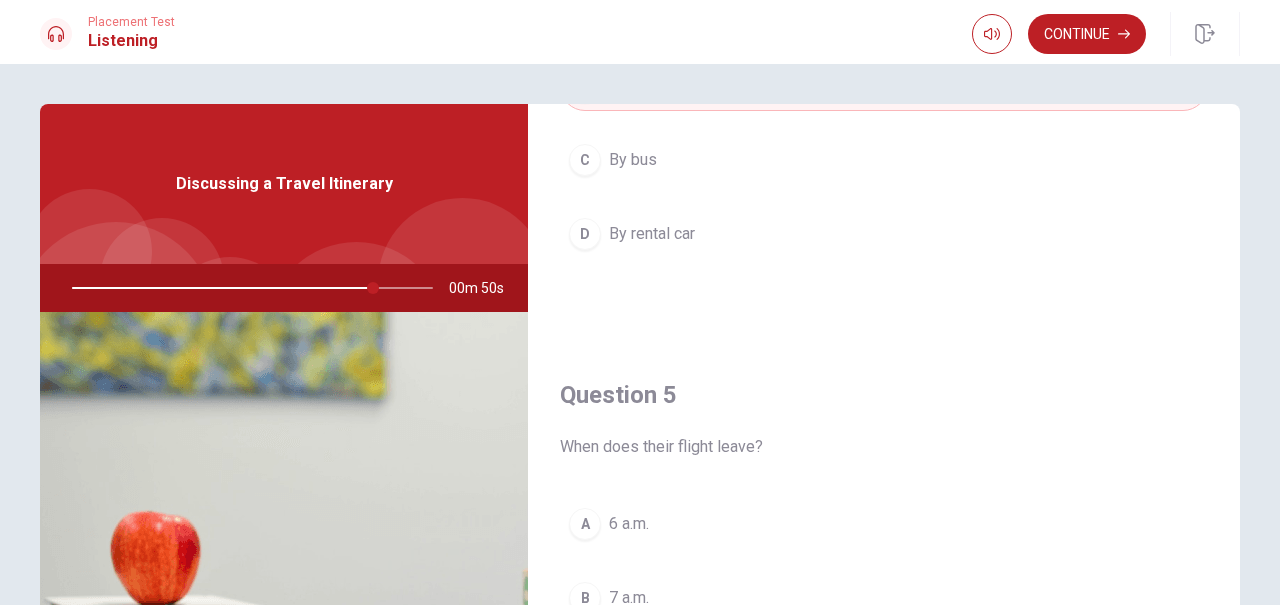 scroll, scrollTop: 1851, scrollLeft: 0, axis: vertical 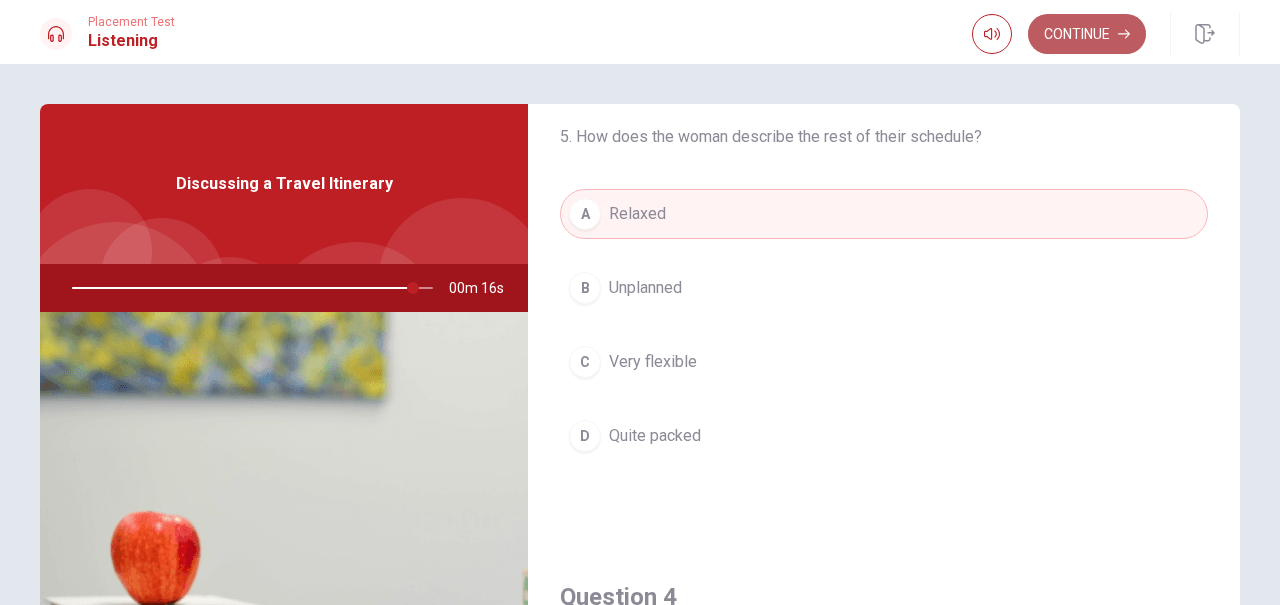 click on "Continue" at bounding box center (1087, 34) 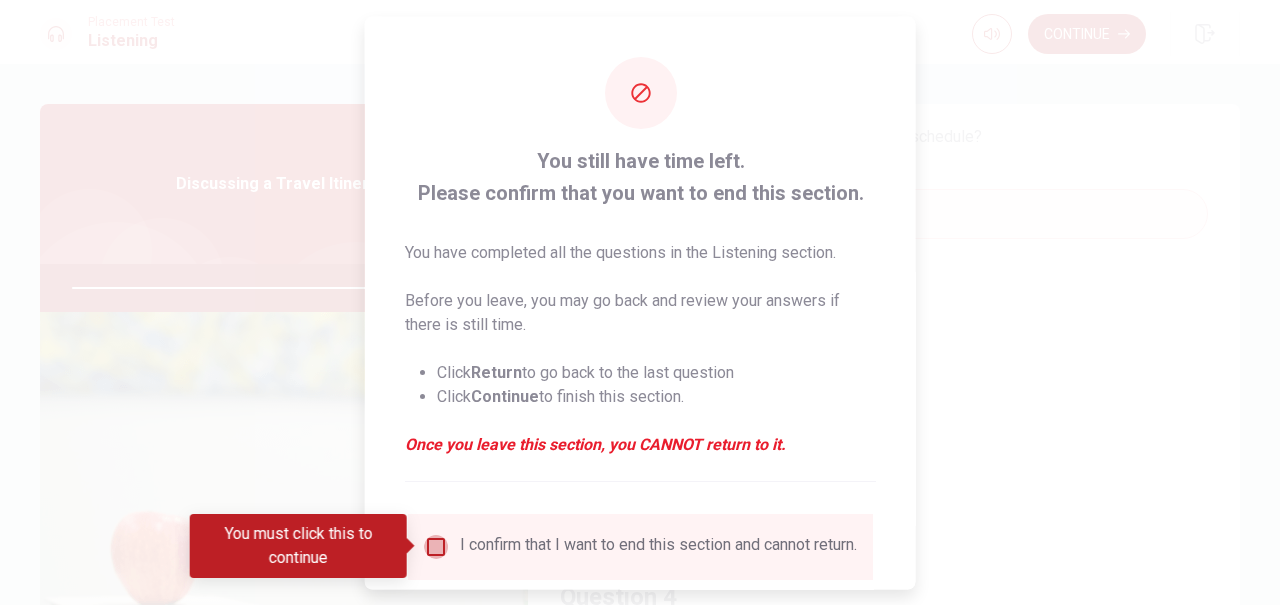 click at bounding box center [436, 546] 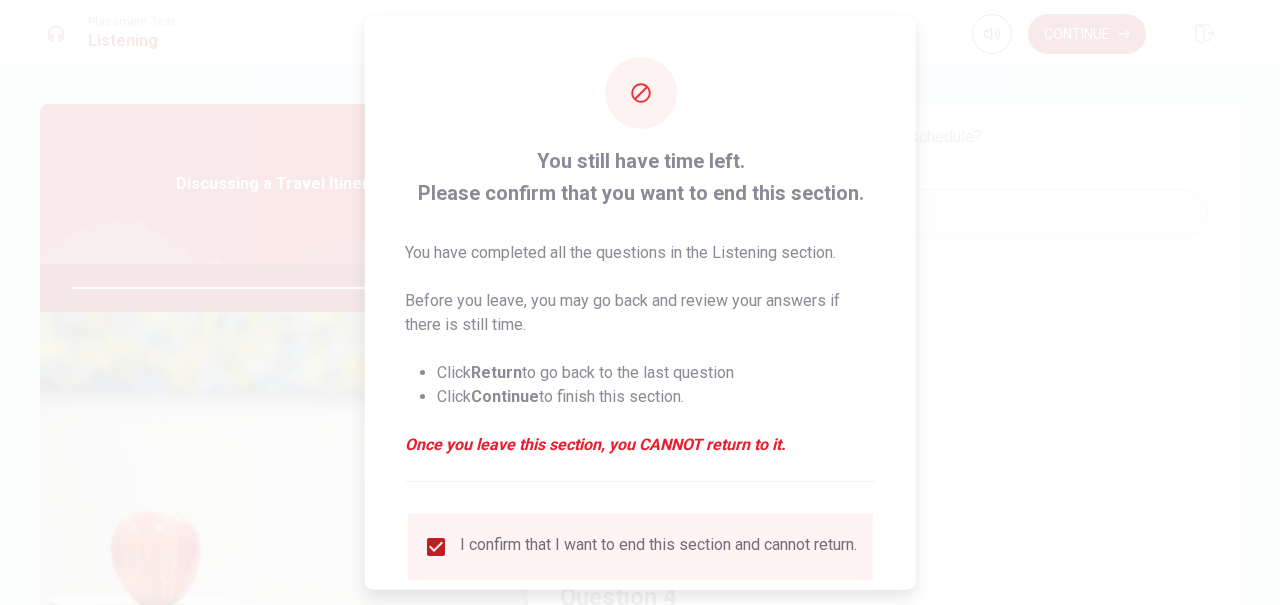 scroll, scrollTop: 142, scrollLeft: 0, axis: vertical 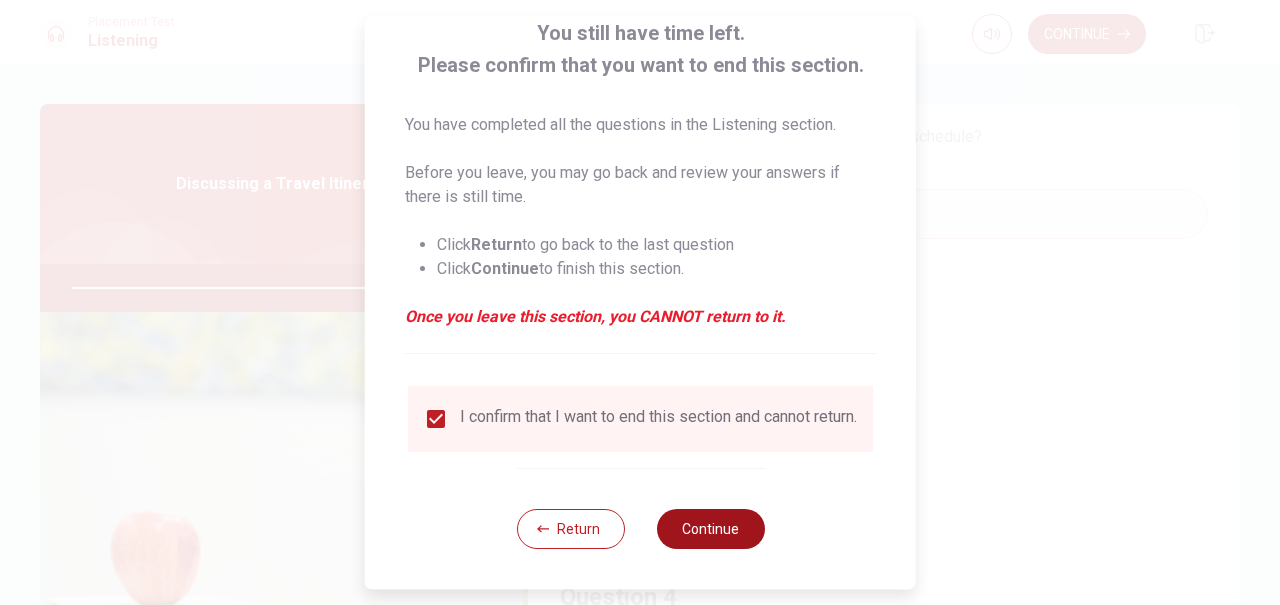 click on "Continue" at bounding box center (710, 529) 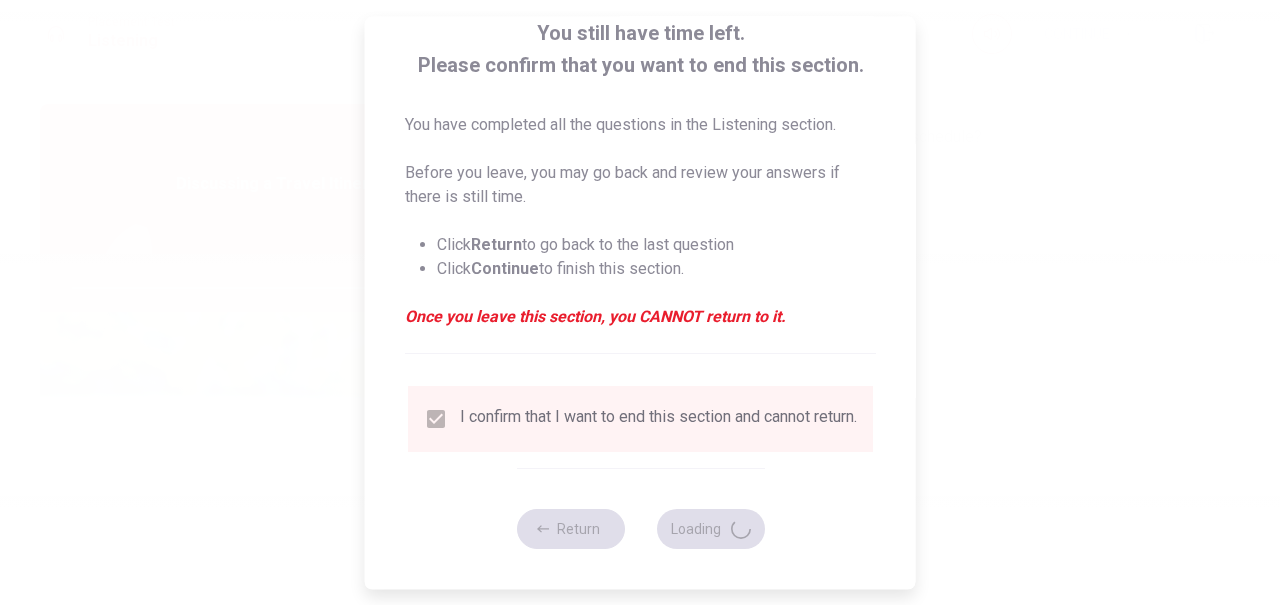 type on "97" 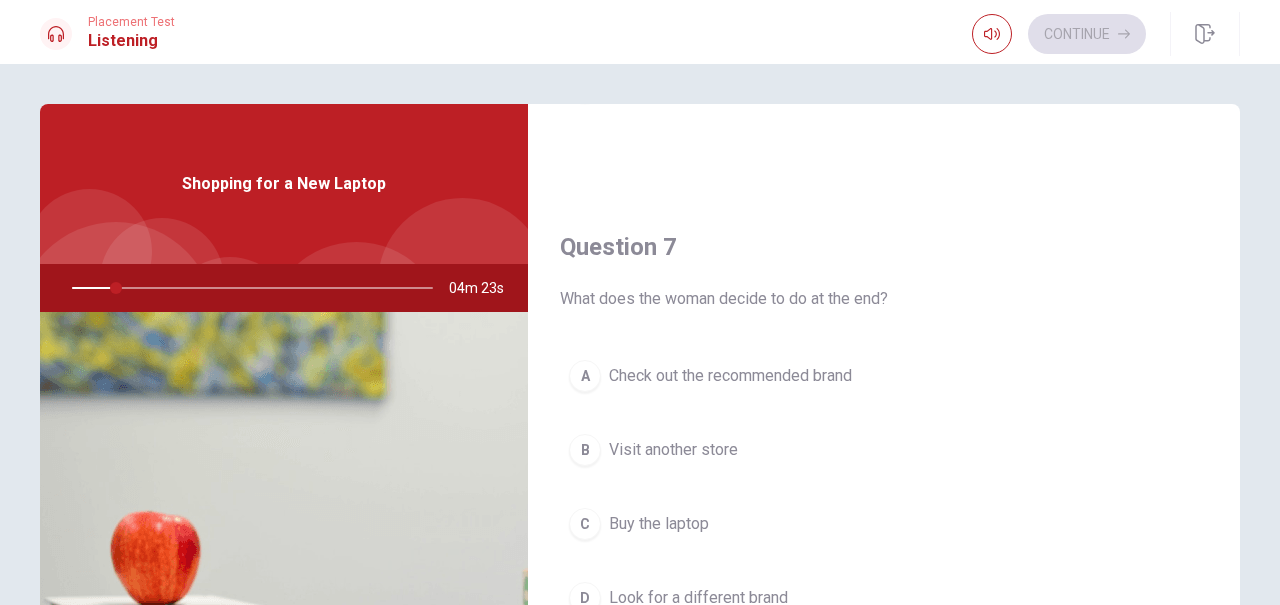 scroll, scrollTop: 503, scrollLeft: 0, axis: vertical 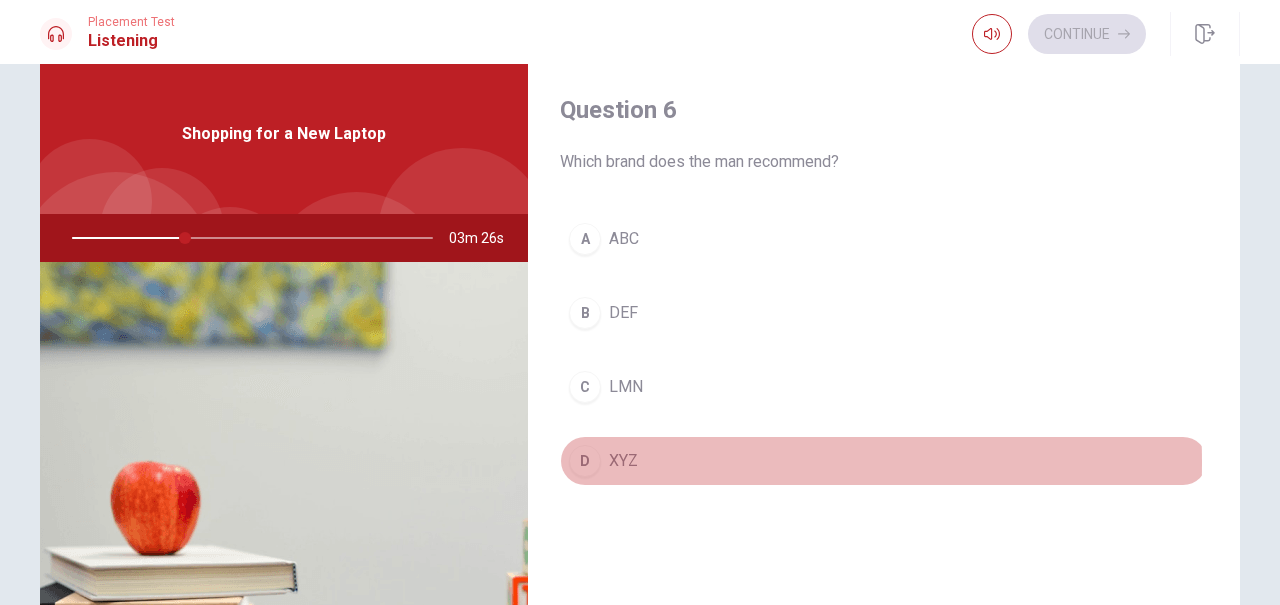 click on "D" at bounding box center (585, 461) 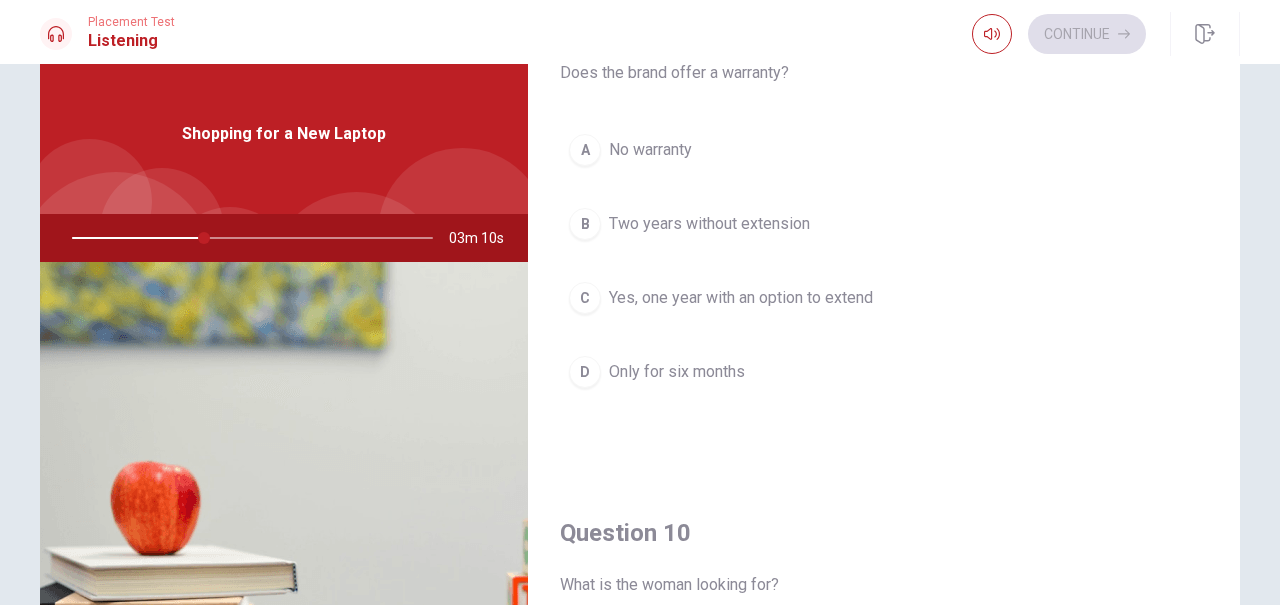 scroll, scrollTop: 1851, scrollLeft: 0, axis: vertical 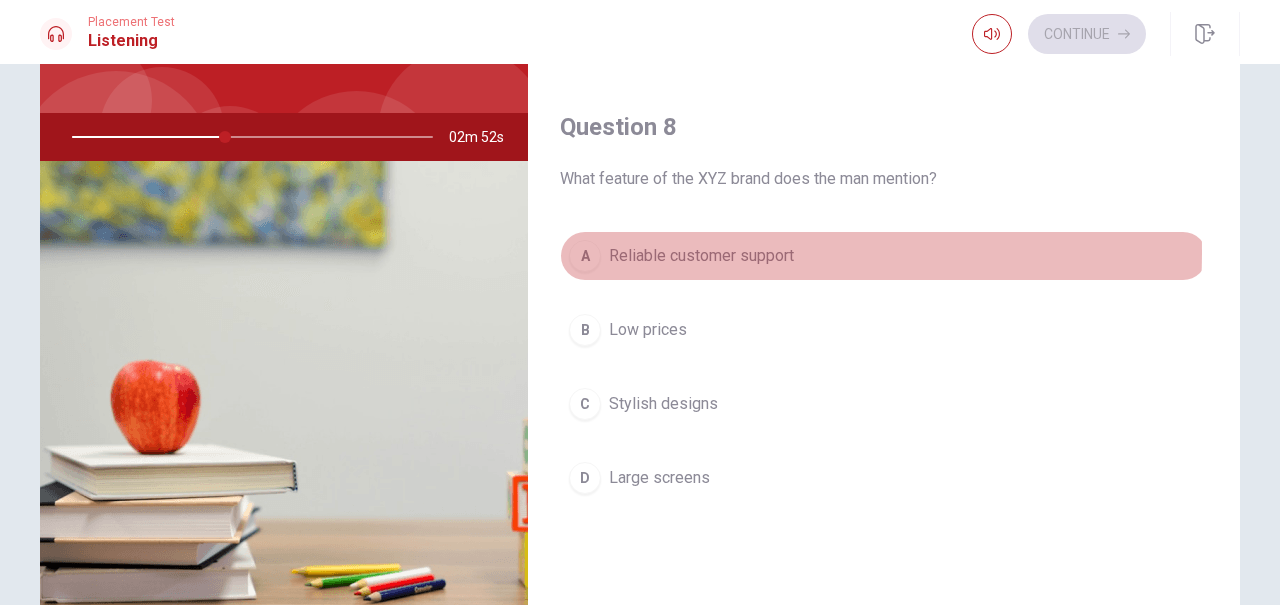 click on "Reliable customer support" at bounding box center [701, 256] 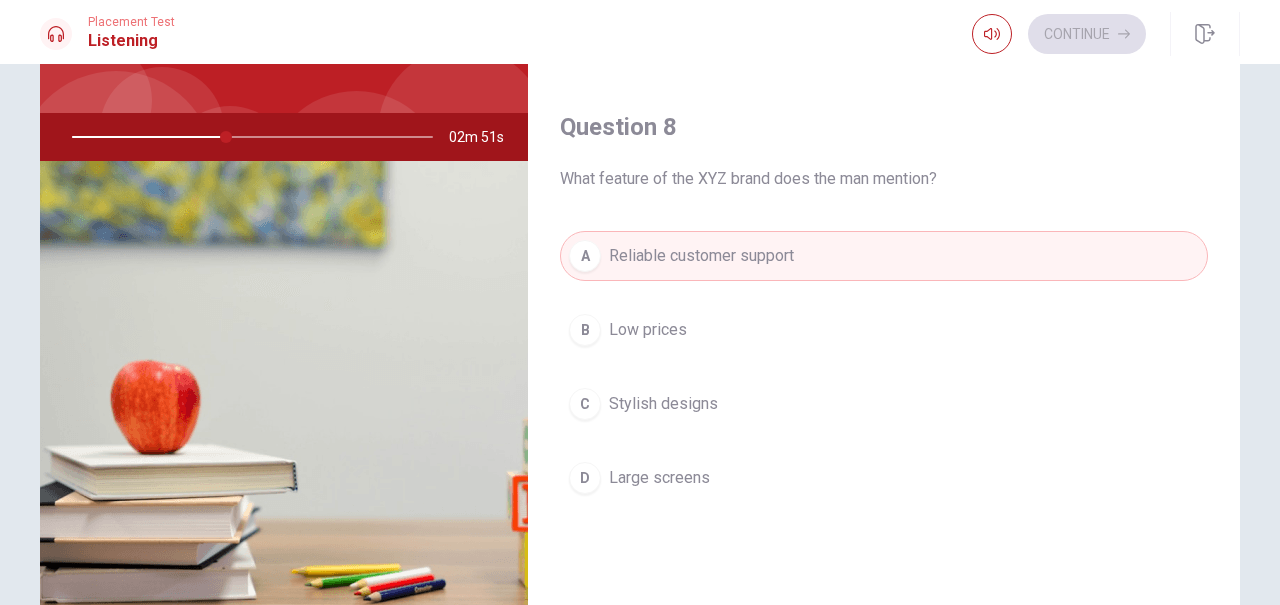 scroll, scrollTop: 1457, scrollLeft: 0, axis: vertical 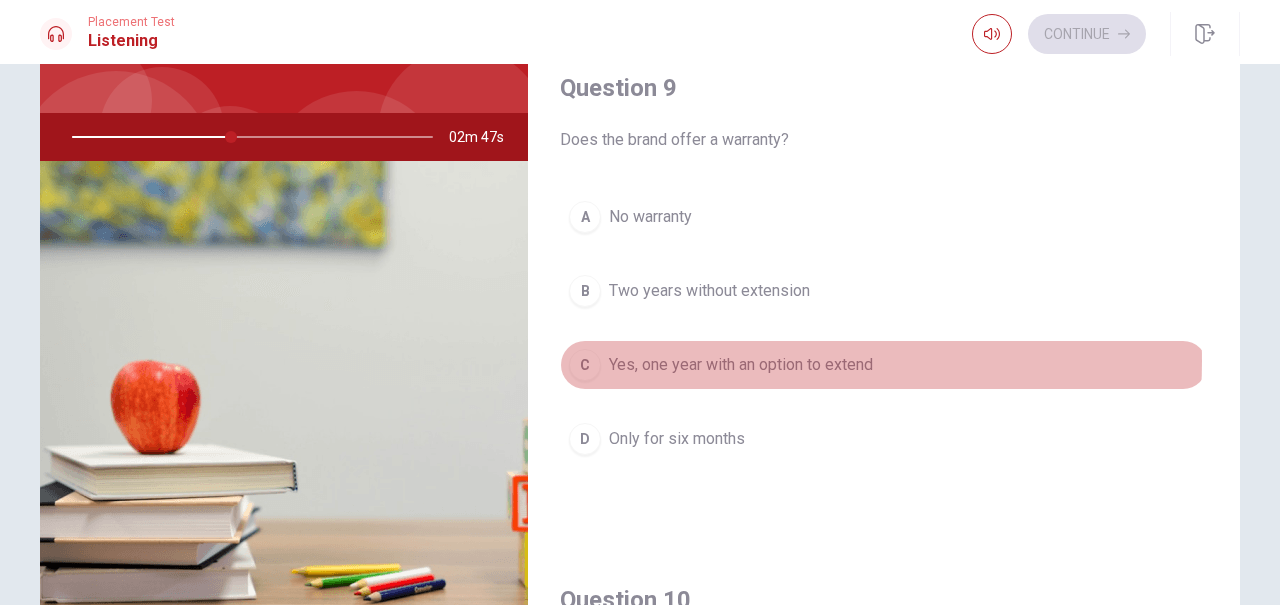 click on "Yes, one year with an option to extend" at bounding box center (741, 365) 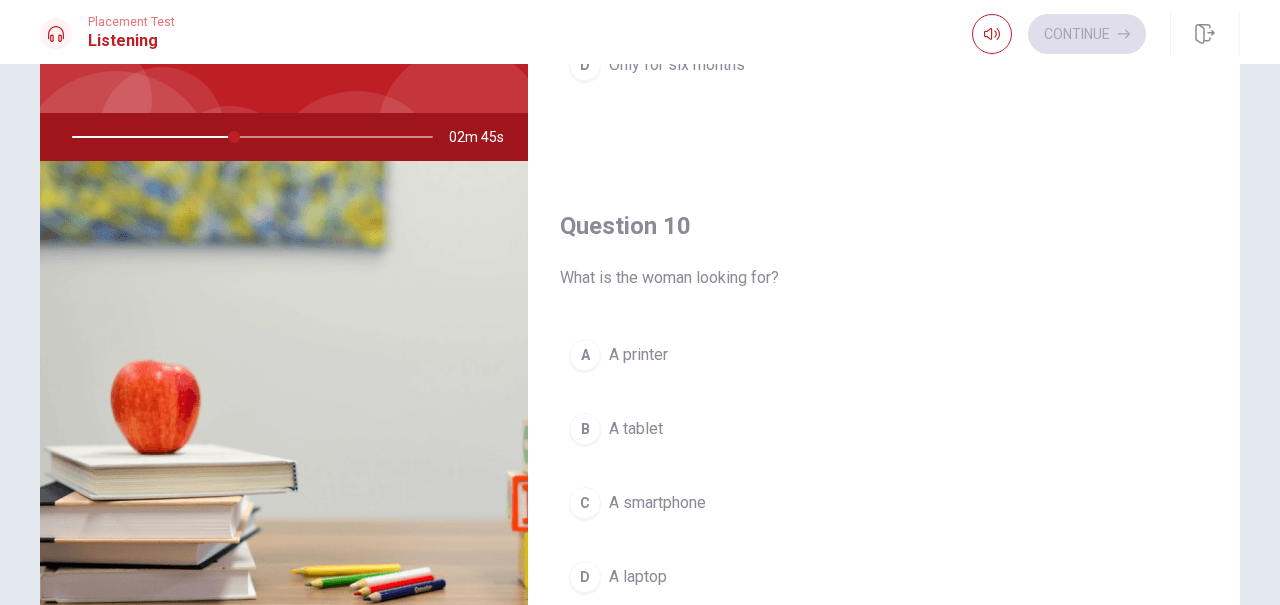 scroll, scrollTop: 1851, scrollLeft: 0, axis: vertical 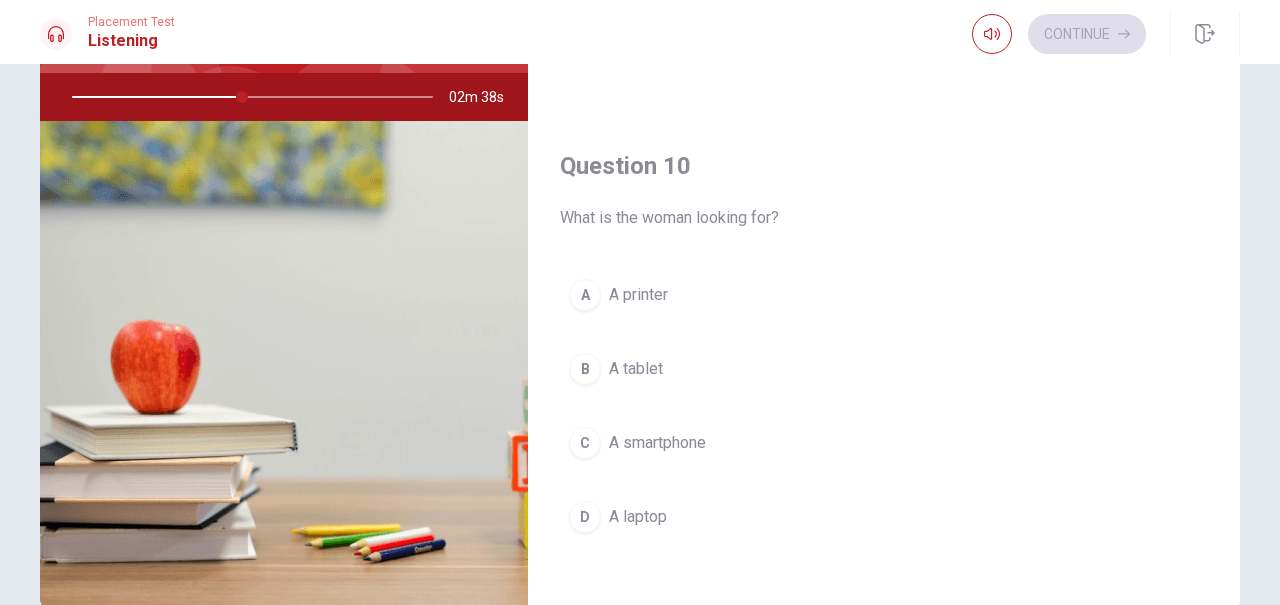 click on "A smartphone" at bounding box center (657, 443) 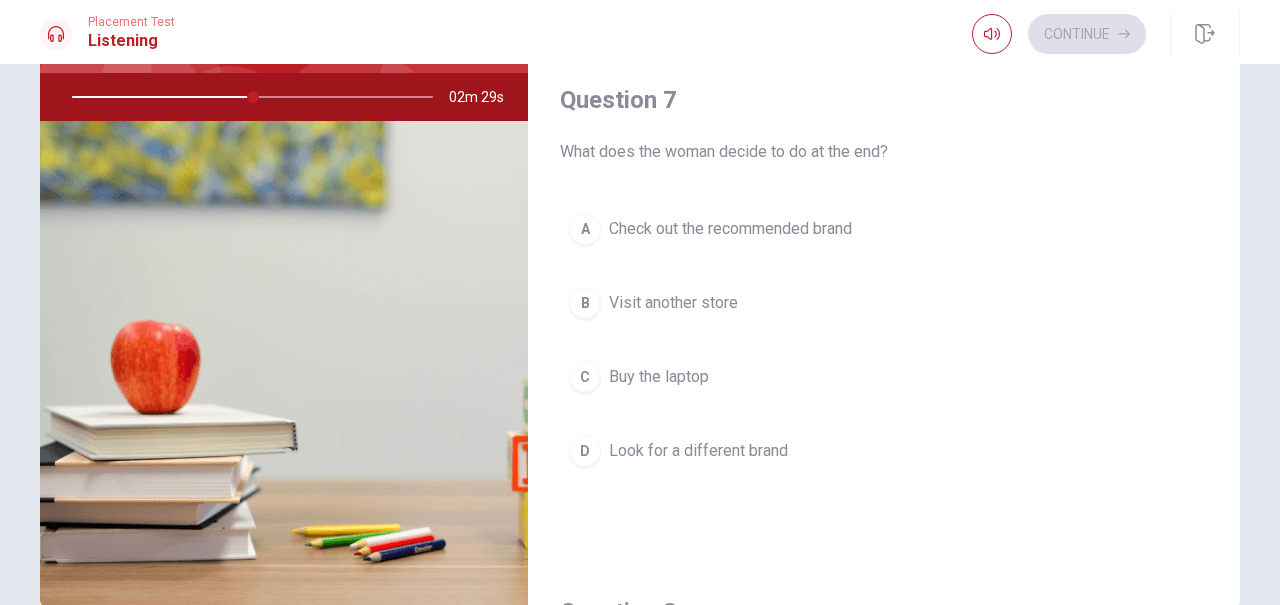 scroll, scrollTop: 389, scrollLeft: 0, axis: vertical 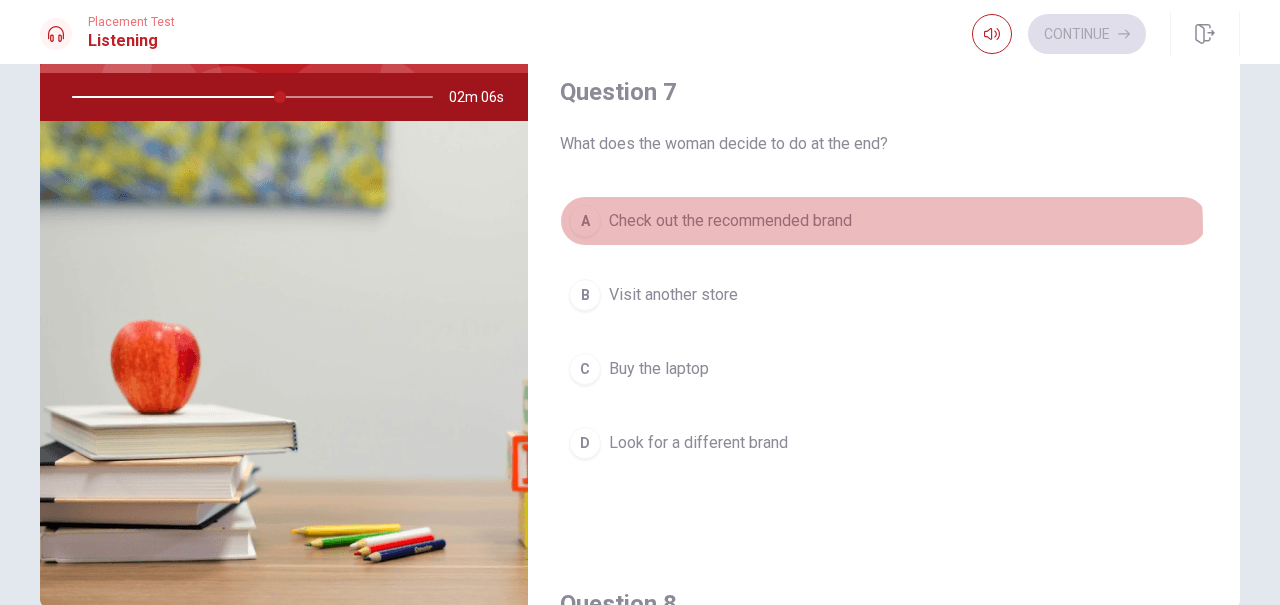 click on "Check out the recommended brand" at bounding box center (730, 221) 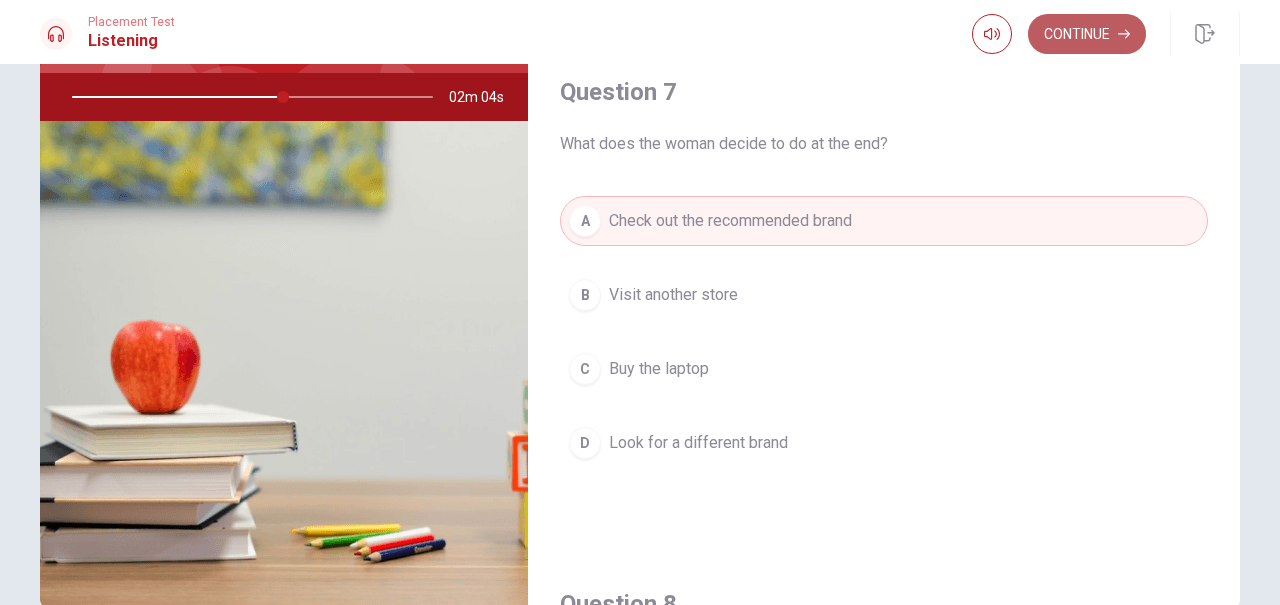 click on "Continue" at bounding box center (1087, 34) 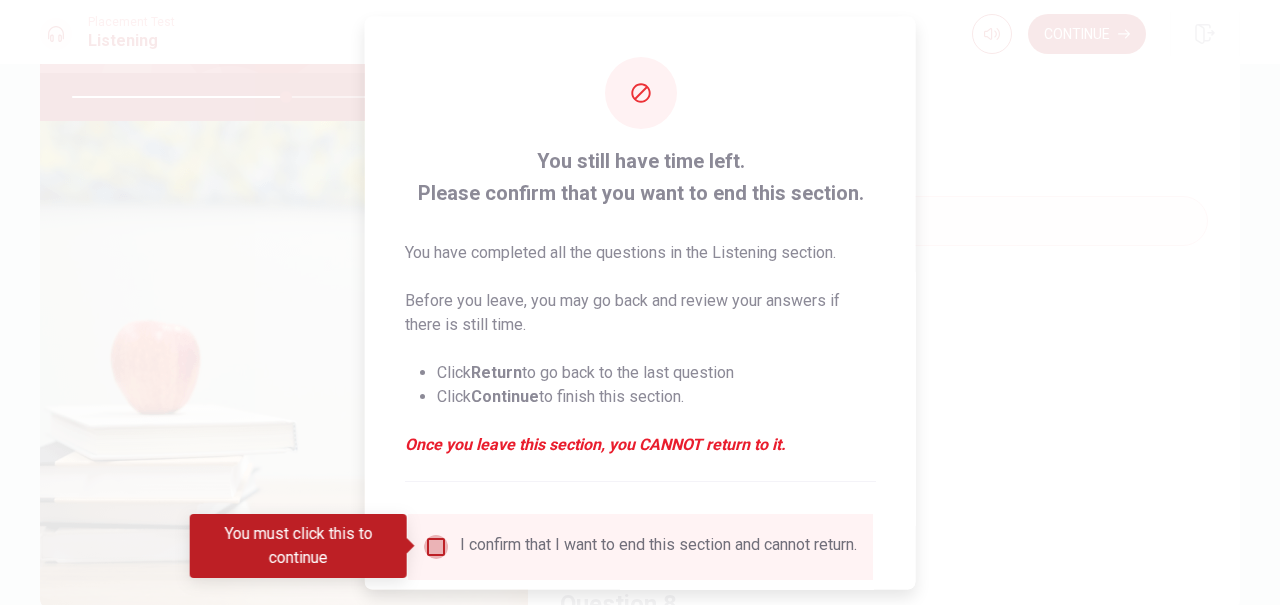 click at bounding box center [436, 546] 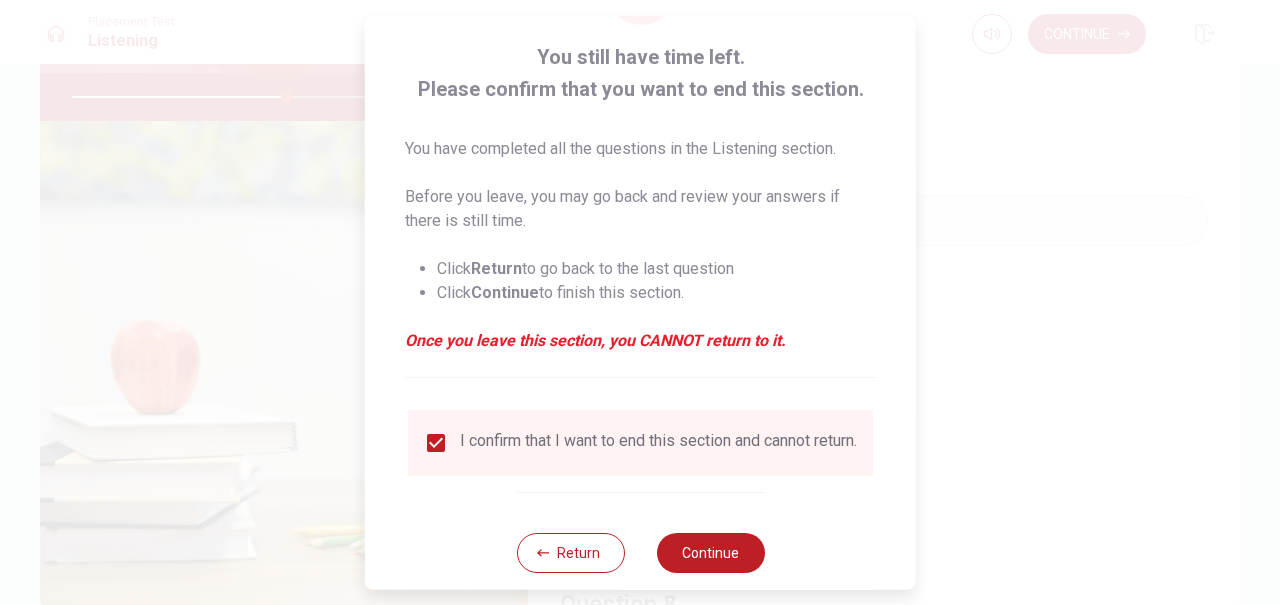 scroll, scrollTop: 142, scrollLeft: 0, axis: vertical 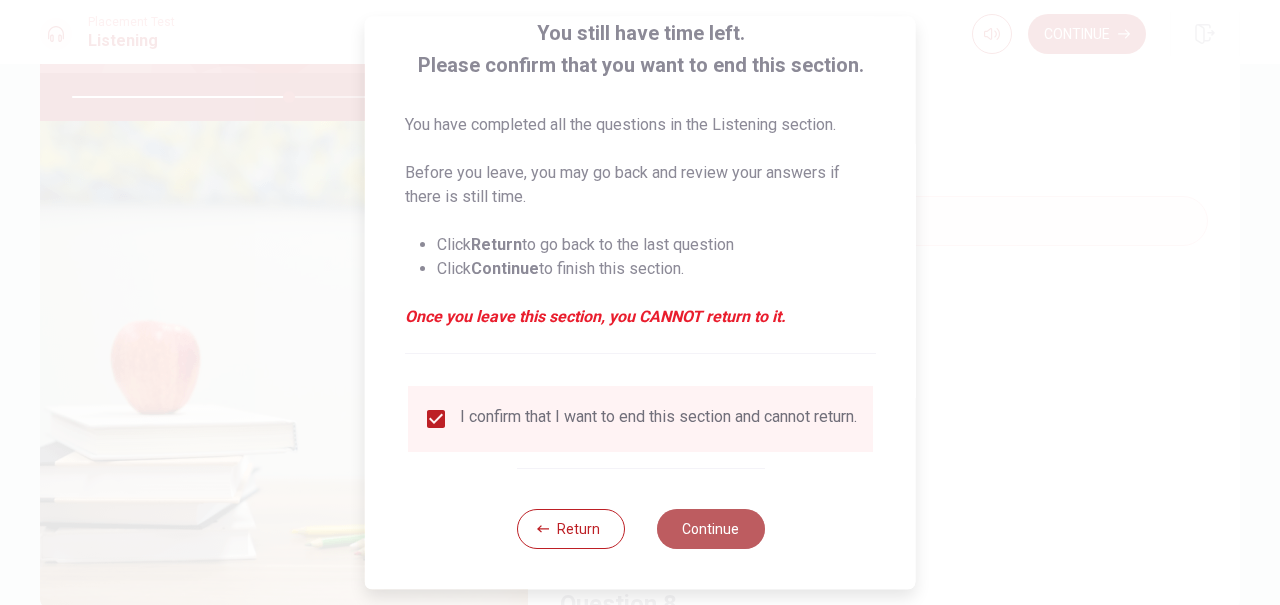 click on "Continue" at bounding box center [710, 529] 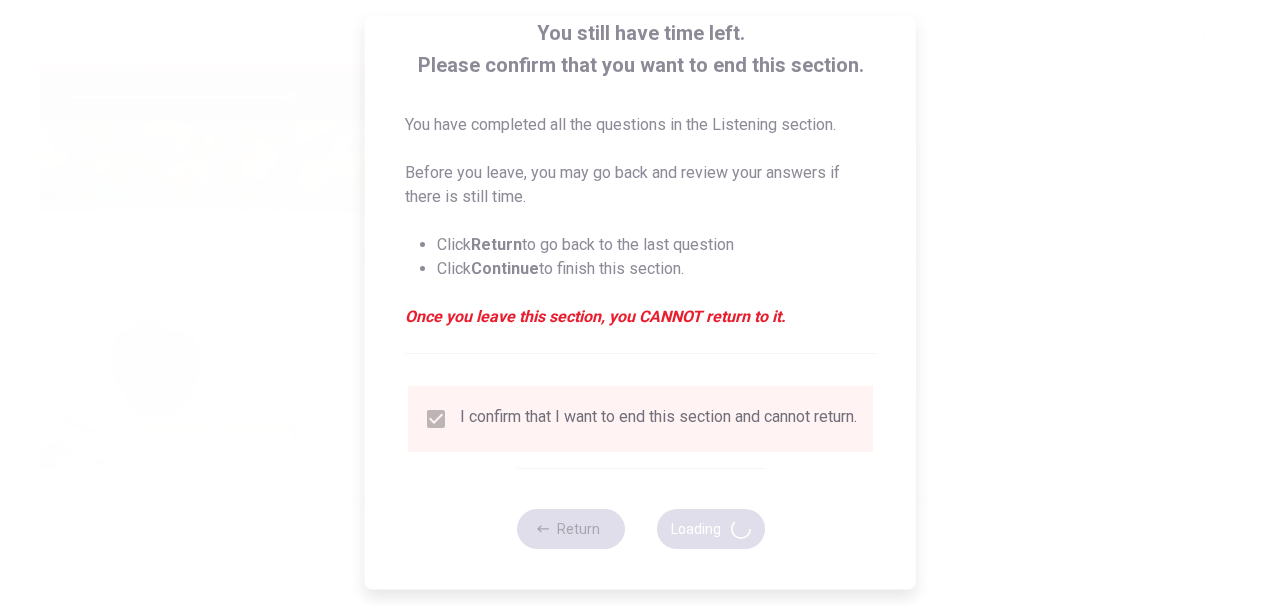 type on "61" 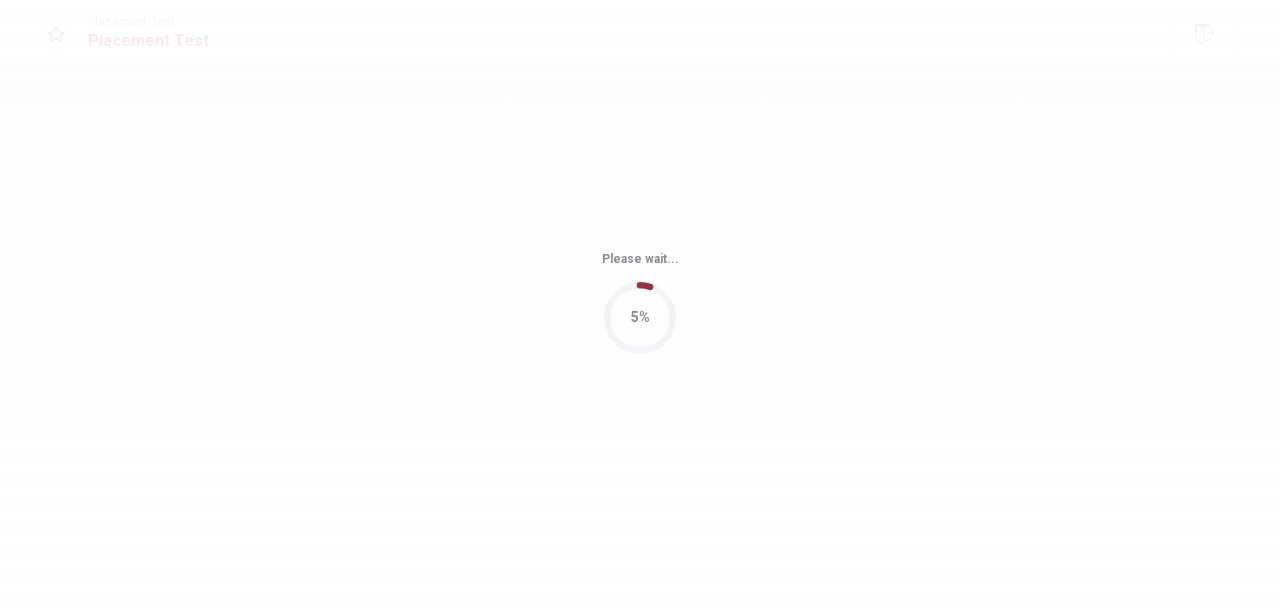 scroll, scrollTop: 0, scrollLeft: 0, axis: both 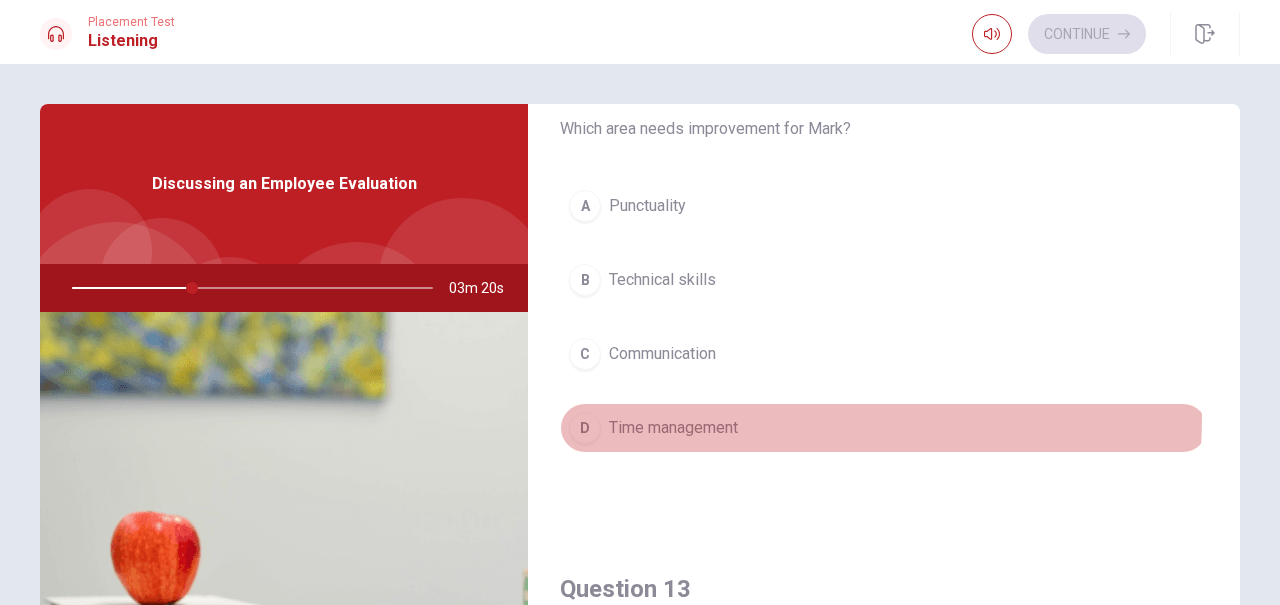 click on "Time management" at bounding box center [673, 428] 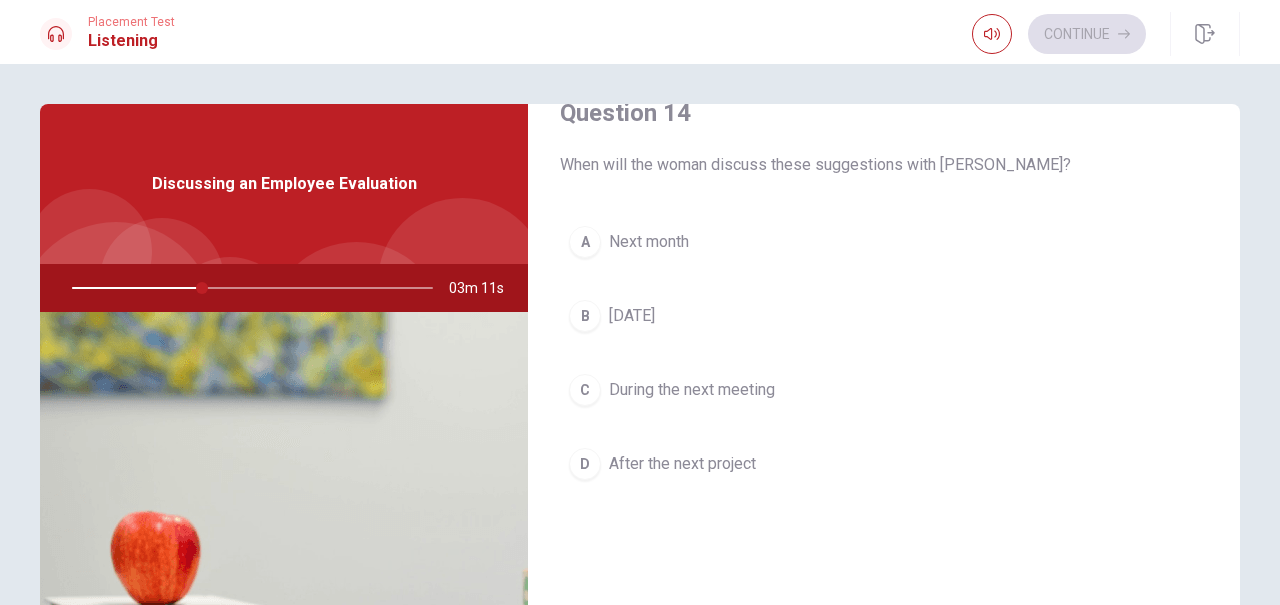 scroll, scrollTop: 1587, scrollLeft: 0, axis: vertical 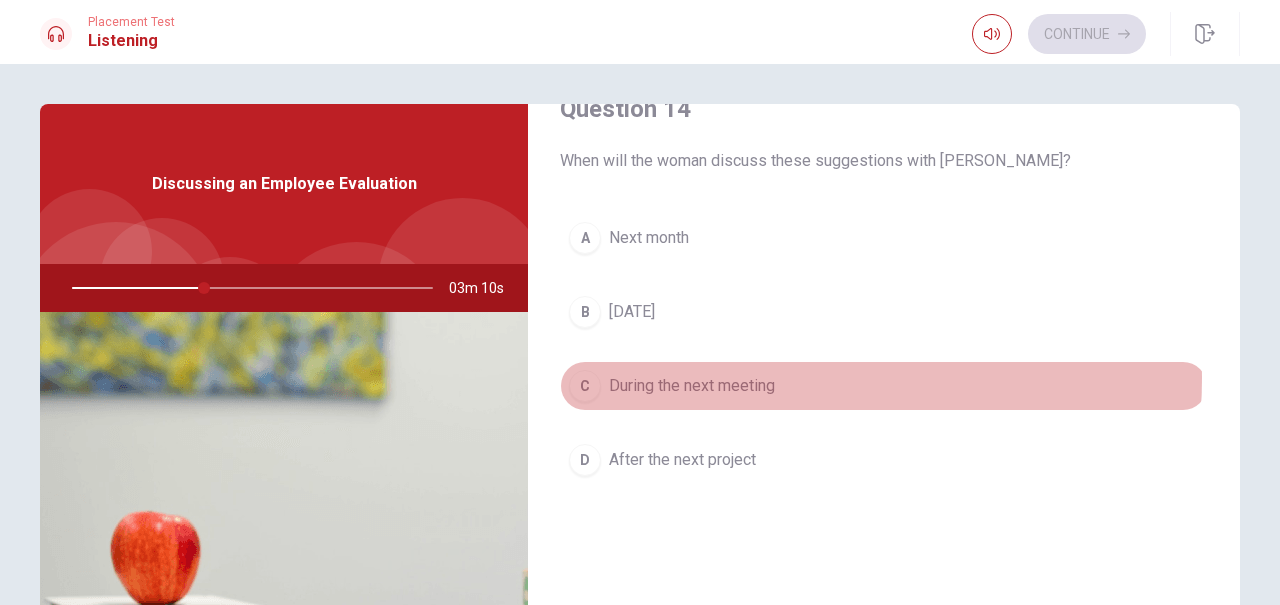 click on "During the next meeting" at bounding box center [692, 386] 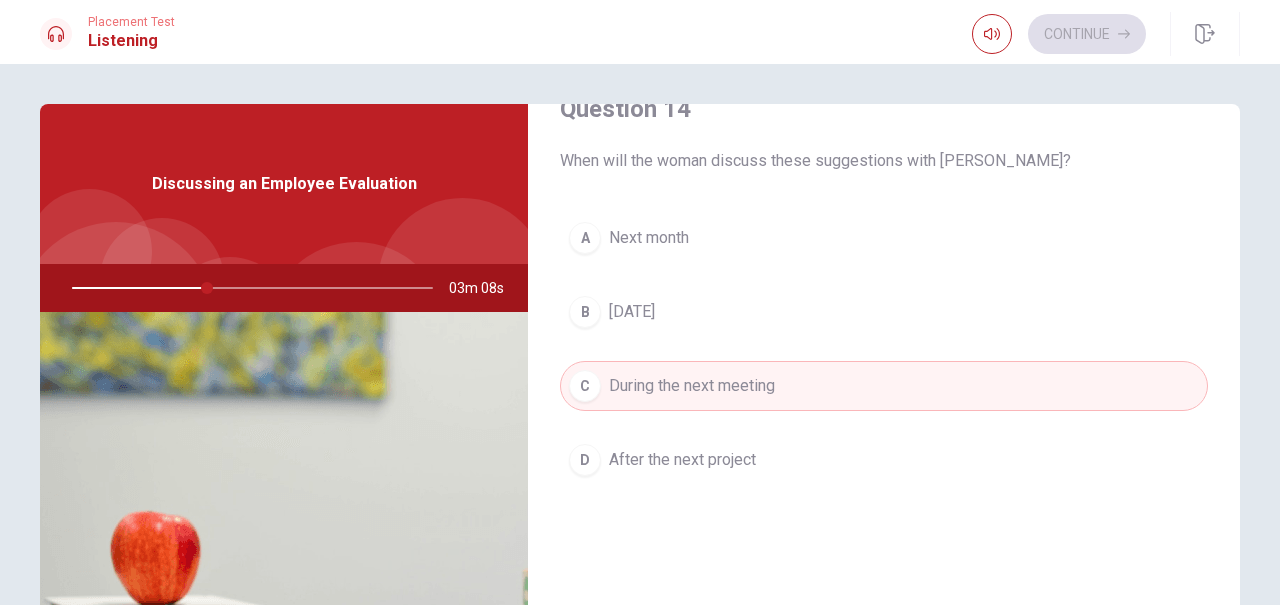 scroll, scrollTop: 1851, scrollLeft: 0, axis: vertical 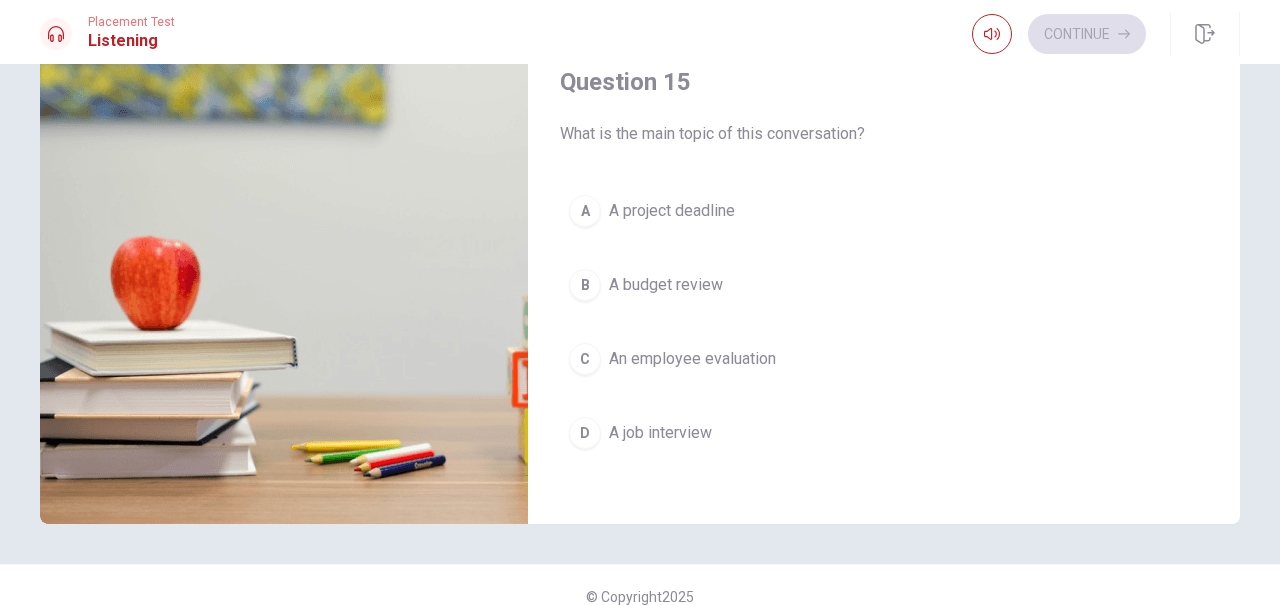 click on "A job interview" at bounding box center (660, 433) 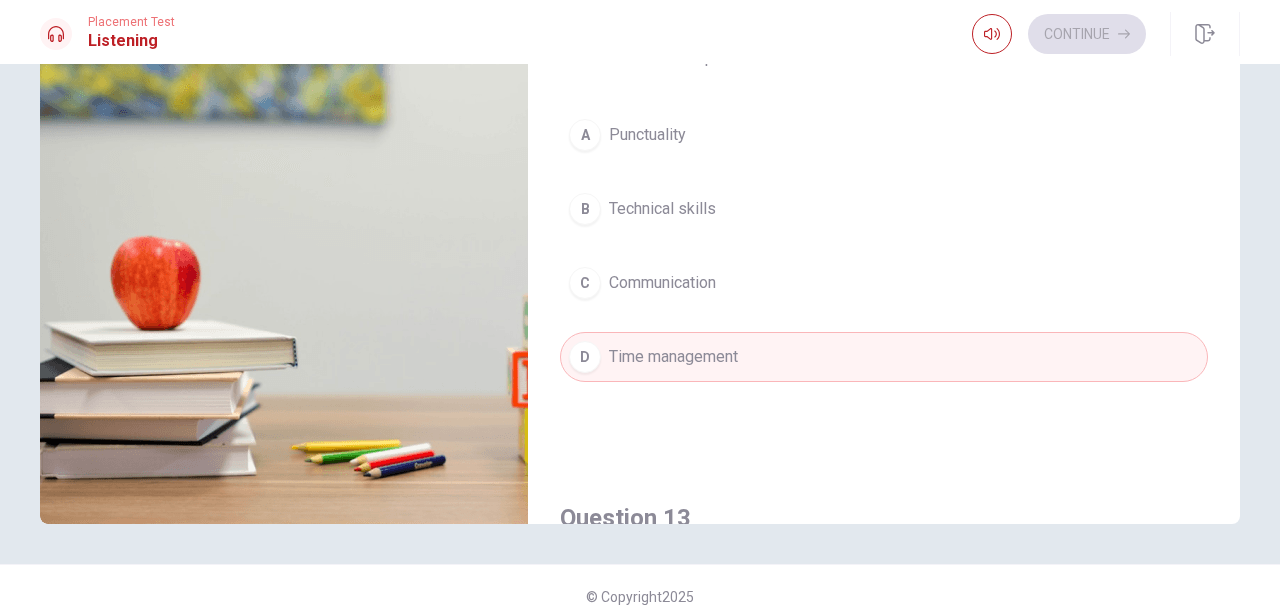 scroll, scrollTop: 0, scrollLeft: 0, axis: both 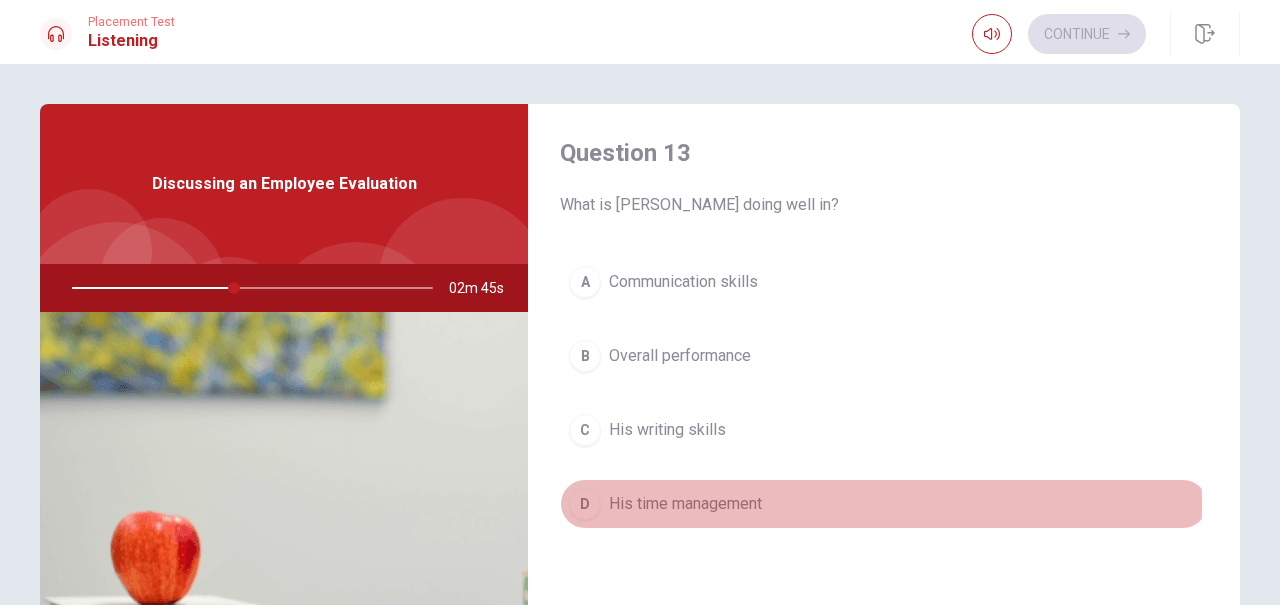 click on "His time management" at bounding box center [685, 504] 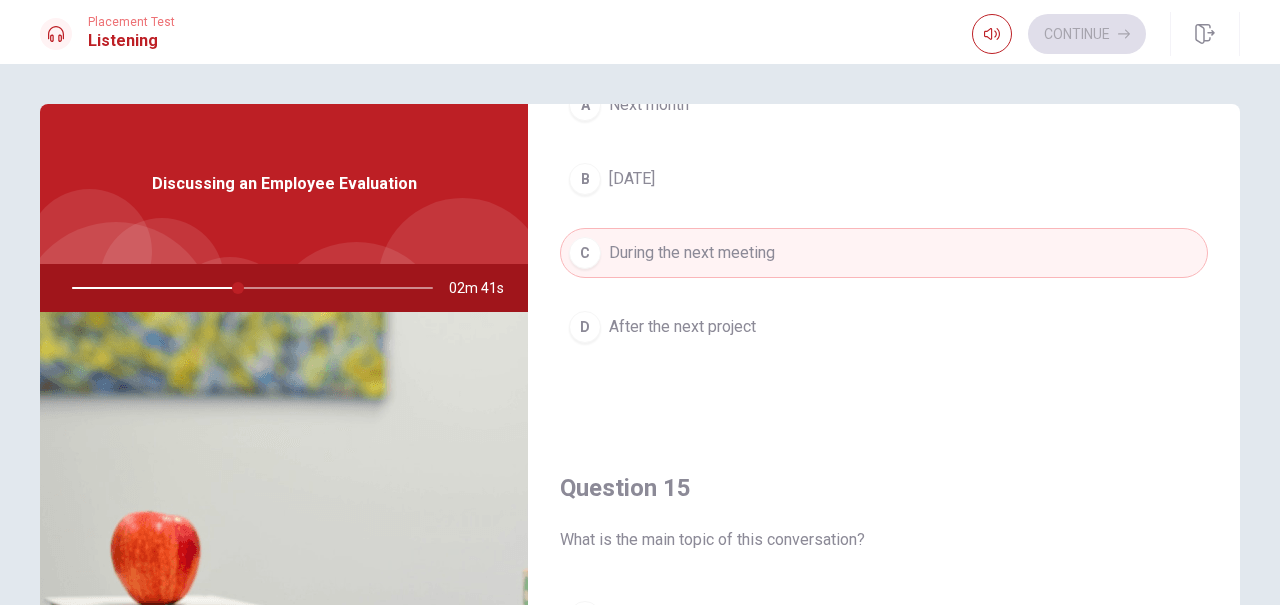 scroll, scrollTop: 1851, scrollLeft: 0, axis: vertical 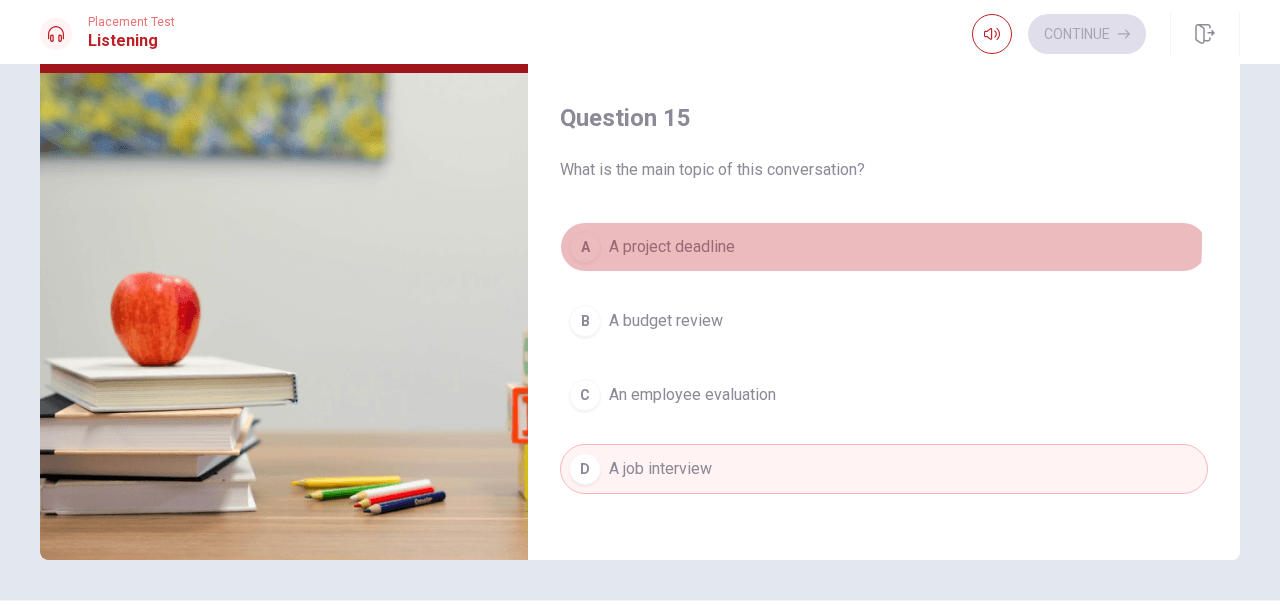 click on "A A project deadline" at bounding box center [884, 247] 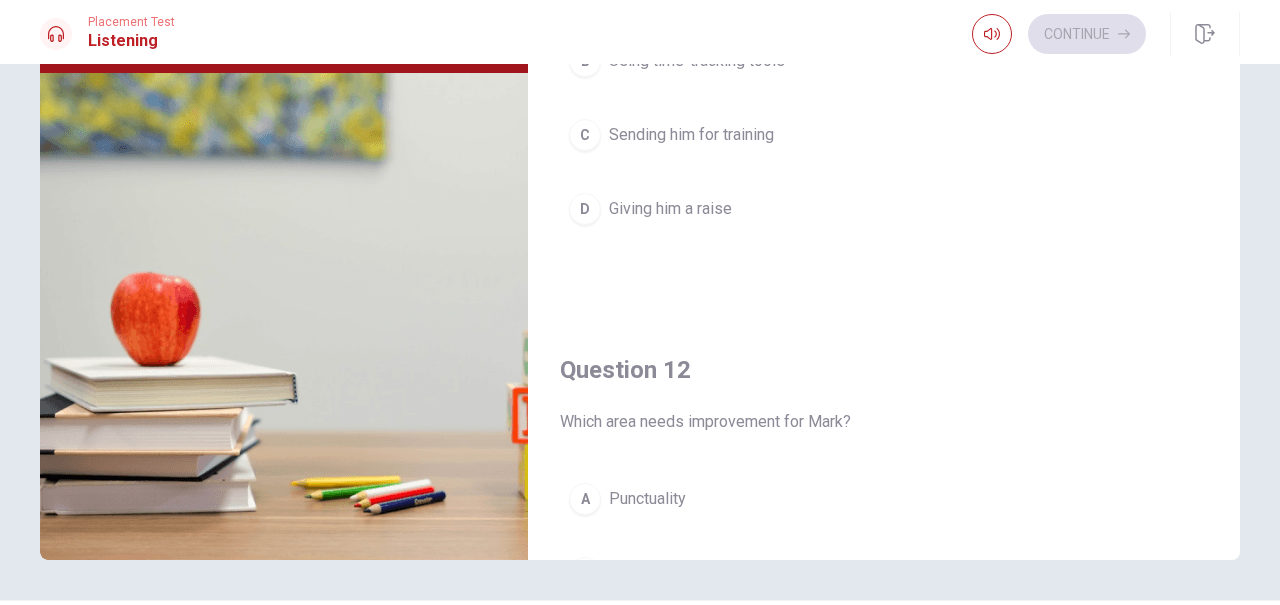 scroll, scrollTop: 0, scrollLeft: 0, axis: both 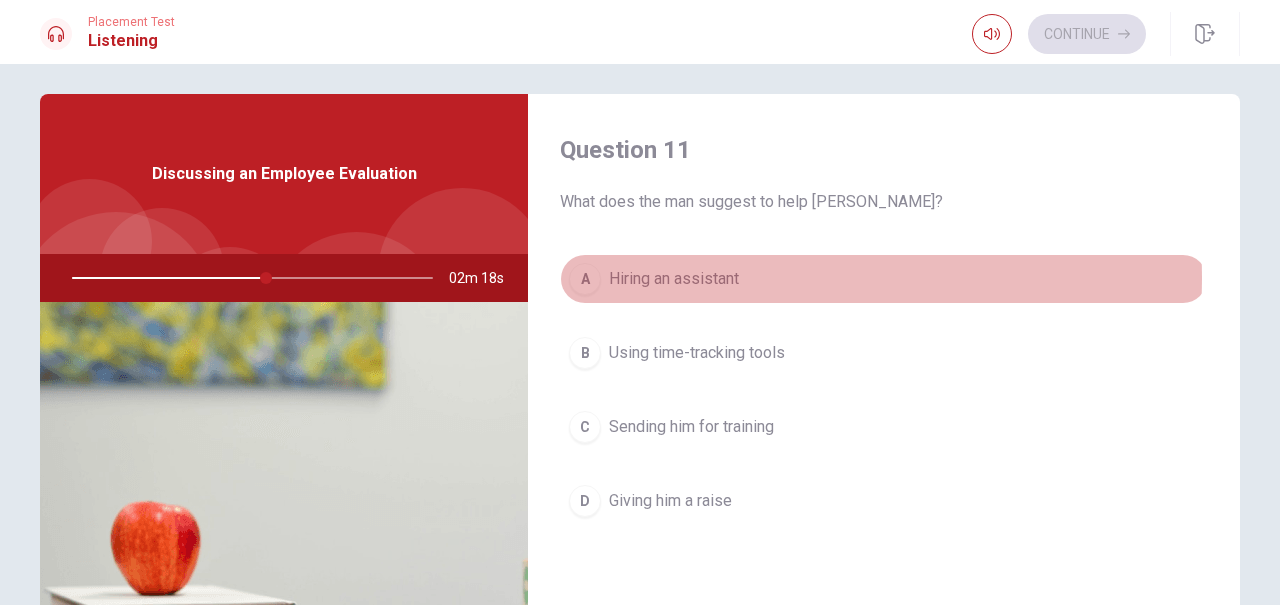 click on "A Hiring an assistant" at bounding box center [884, 279] 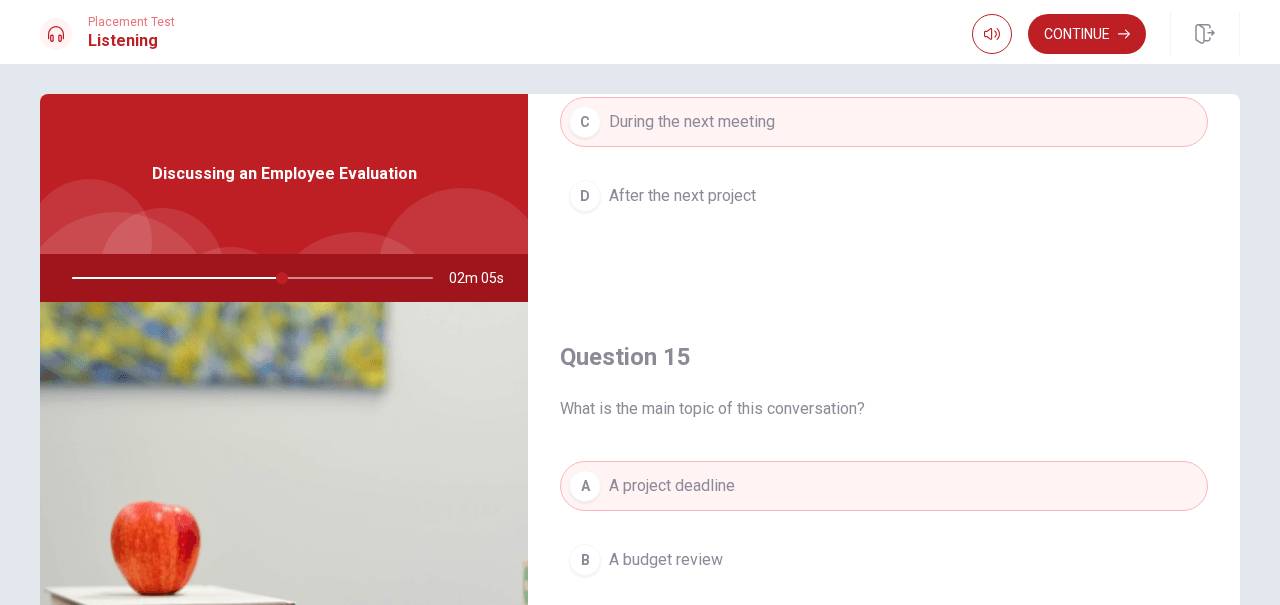 scroll, scrollTop: 1851, scrollLeft: 0, axis: vertical 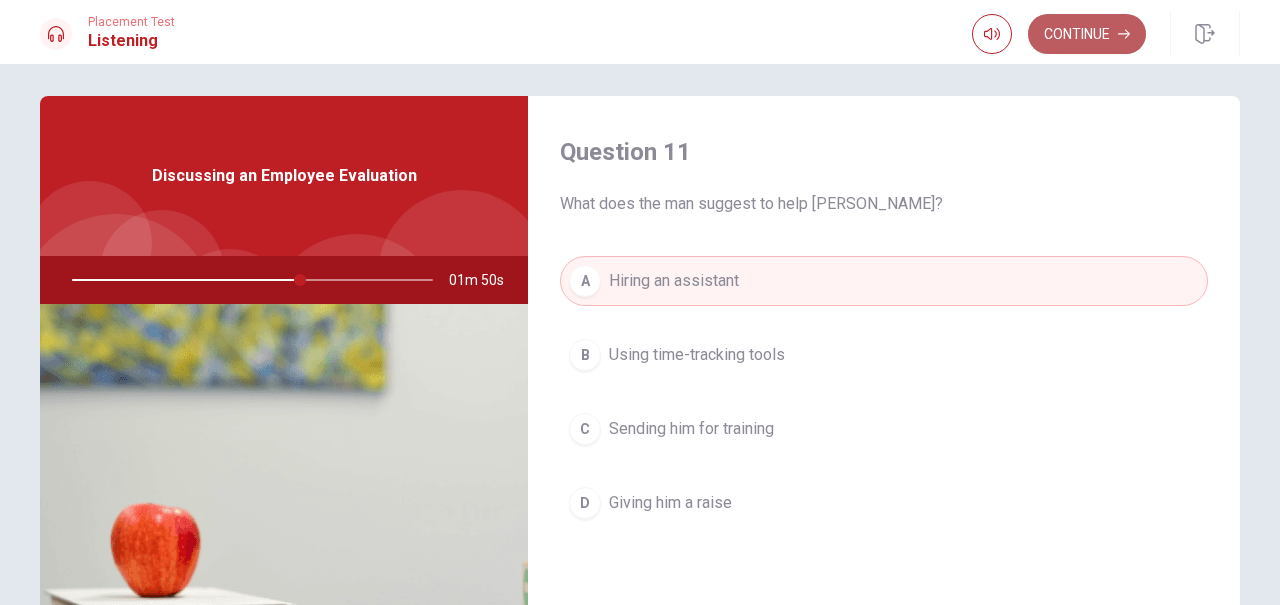 click on "Continue" at bounding box center [1087, 34] 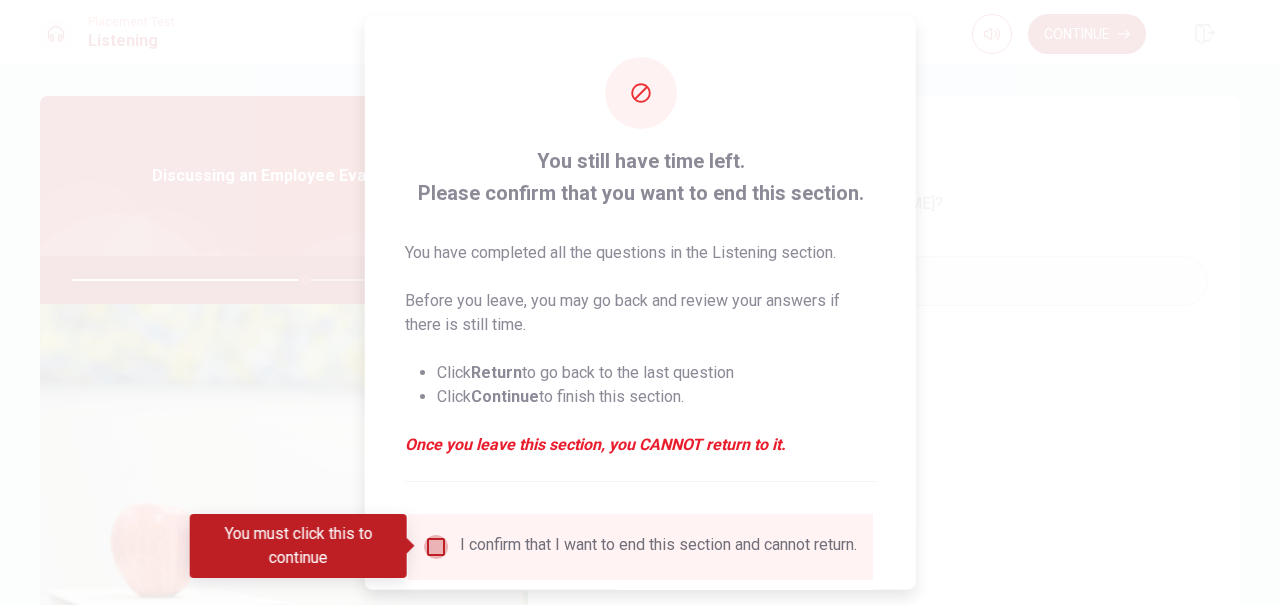 click at bounding box center (436, 546) 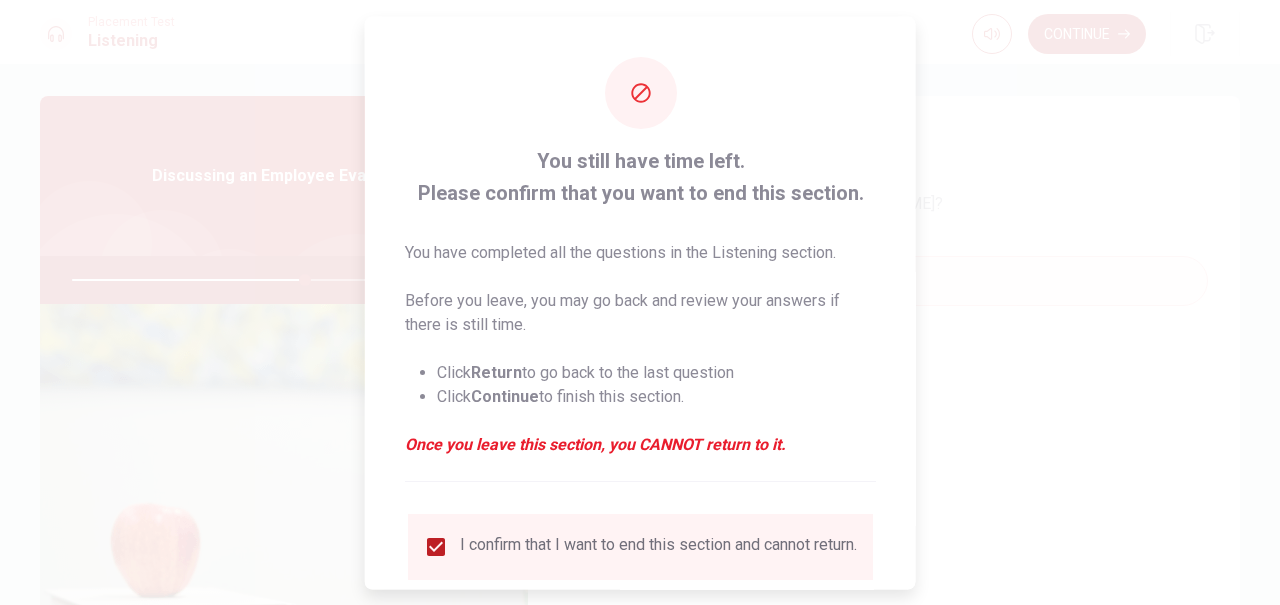 scroll, scrollTop: 142, scrollLeft: 0, axis: vertical 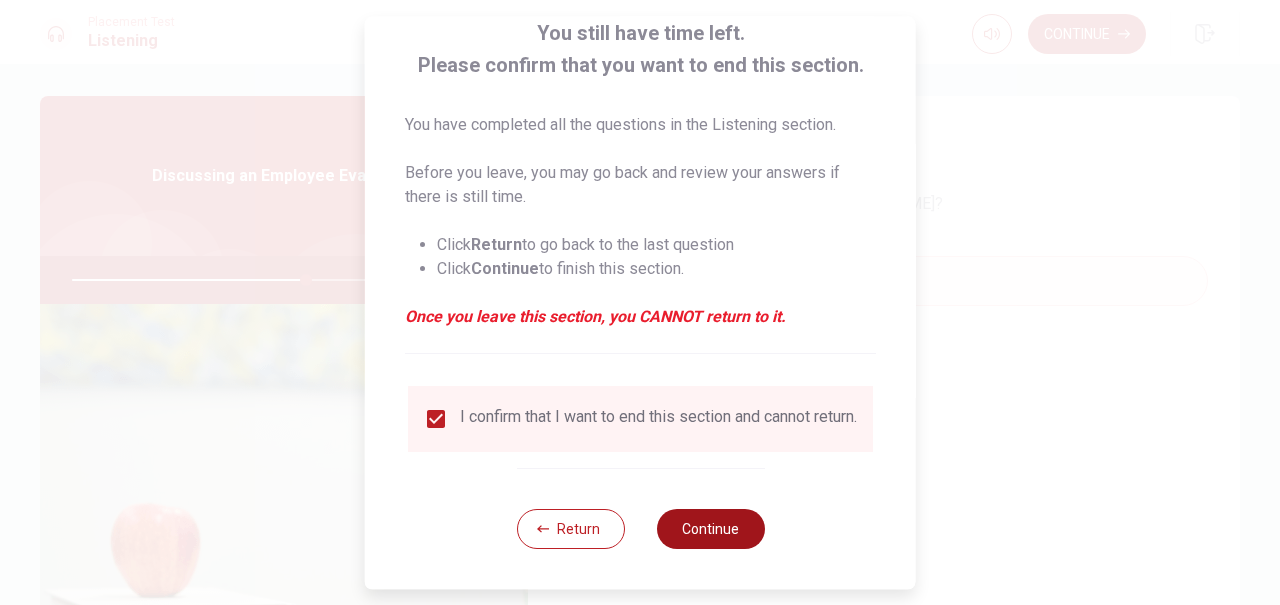click on "Continue" at bounding box center [710, 529] 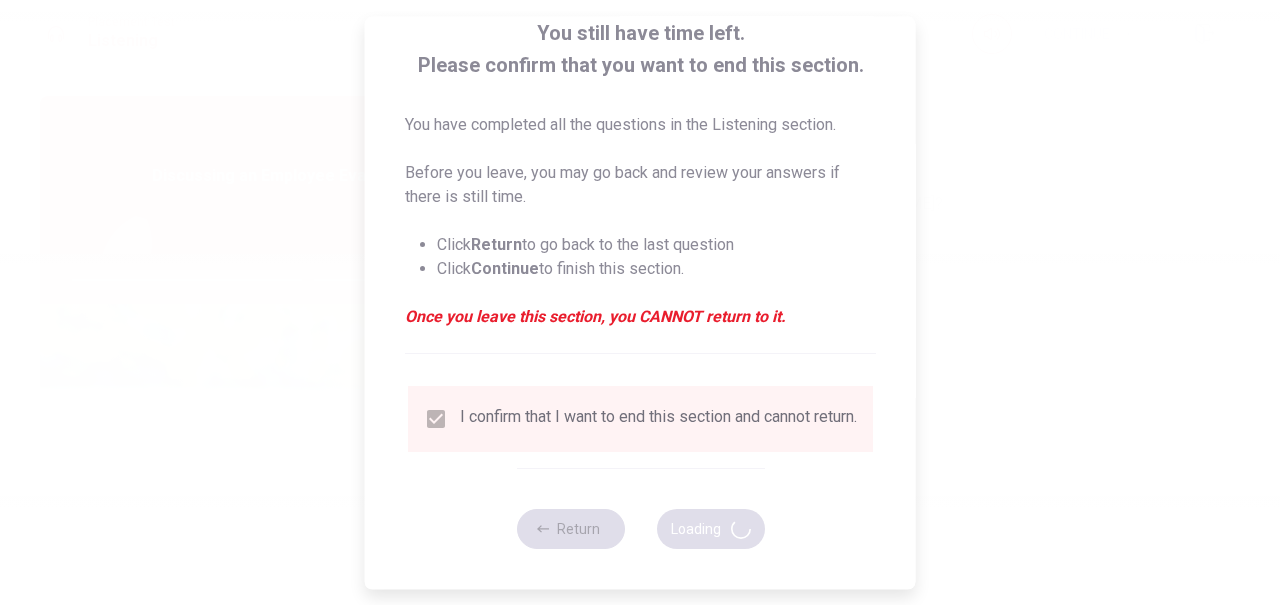 type on "66" 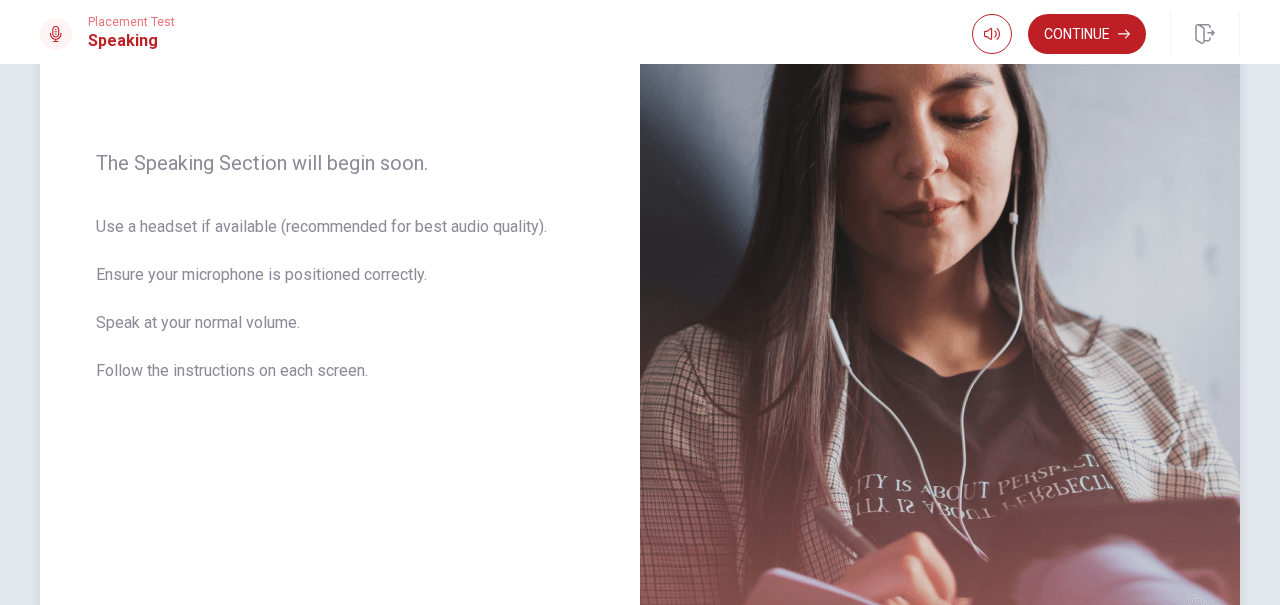 scroll, scrollTop: 262, scrollLeft: 0, axis: vertical 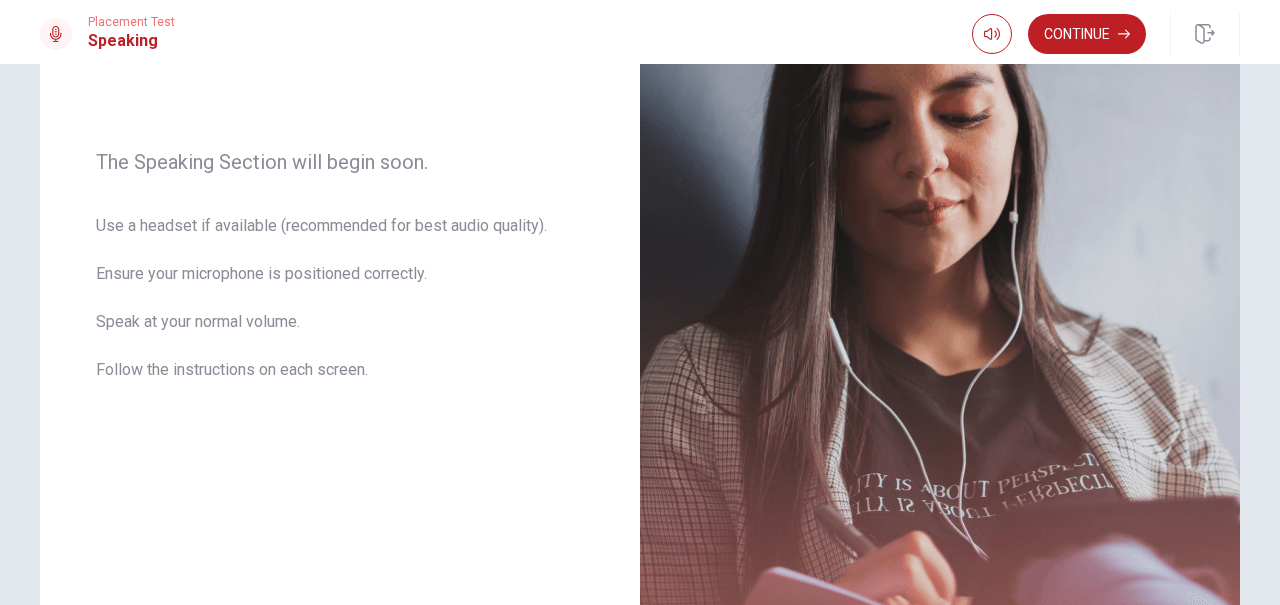 click 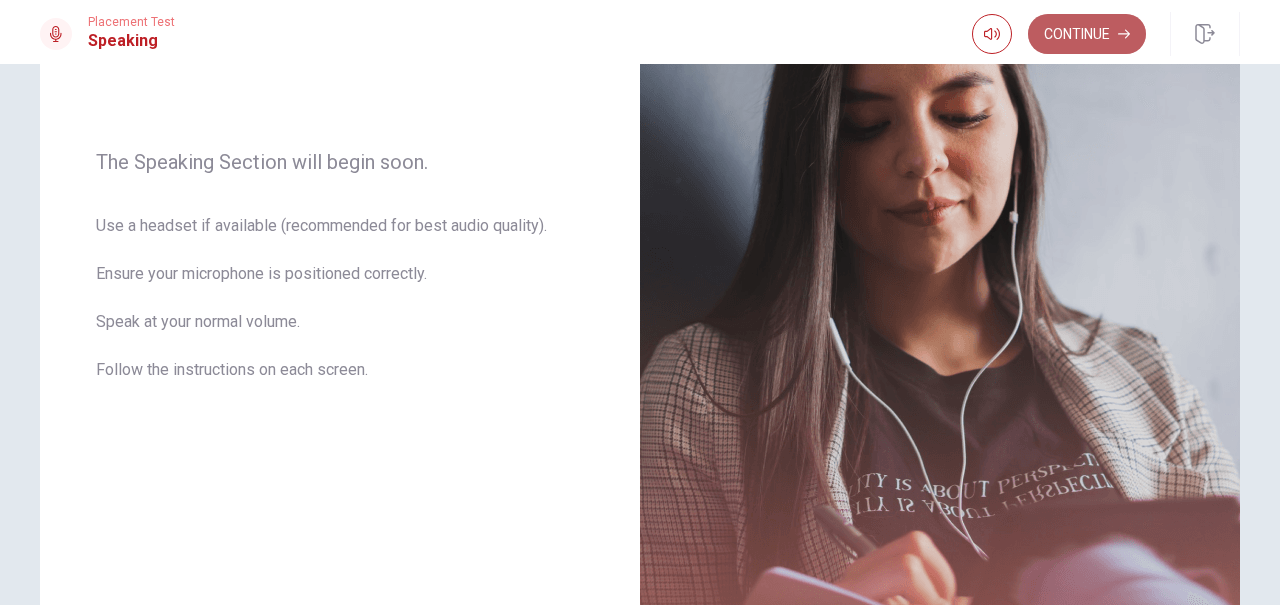 click on "Continue" at bounding box center (1087, 34) 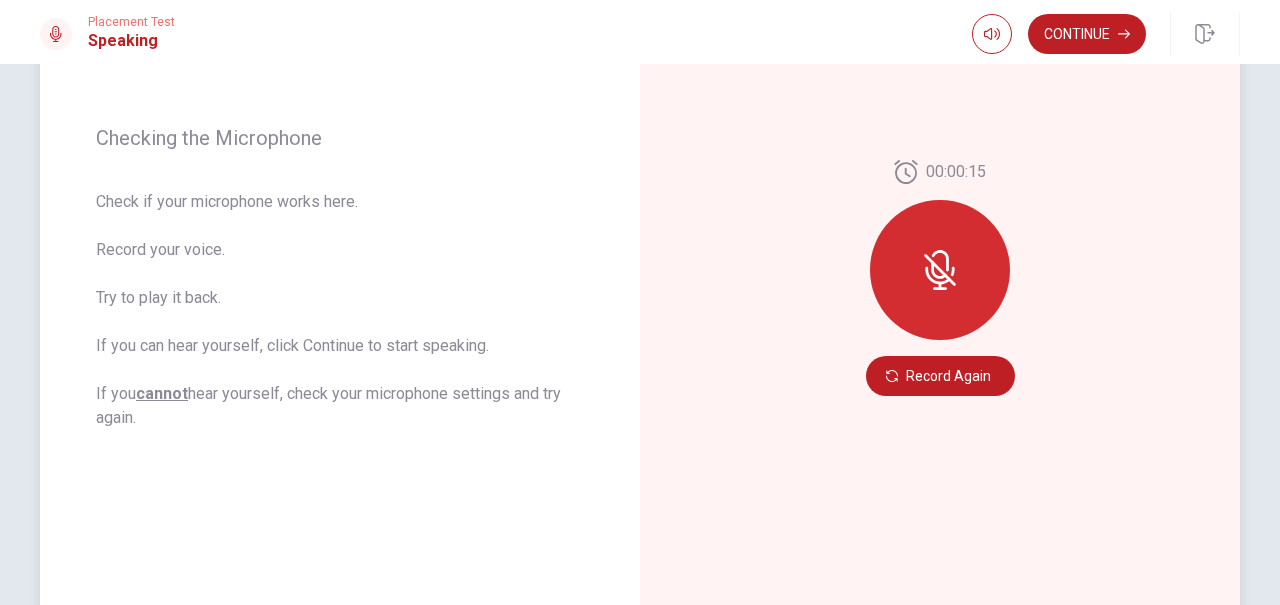 click 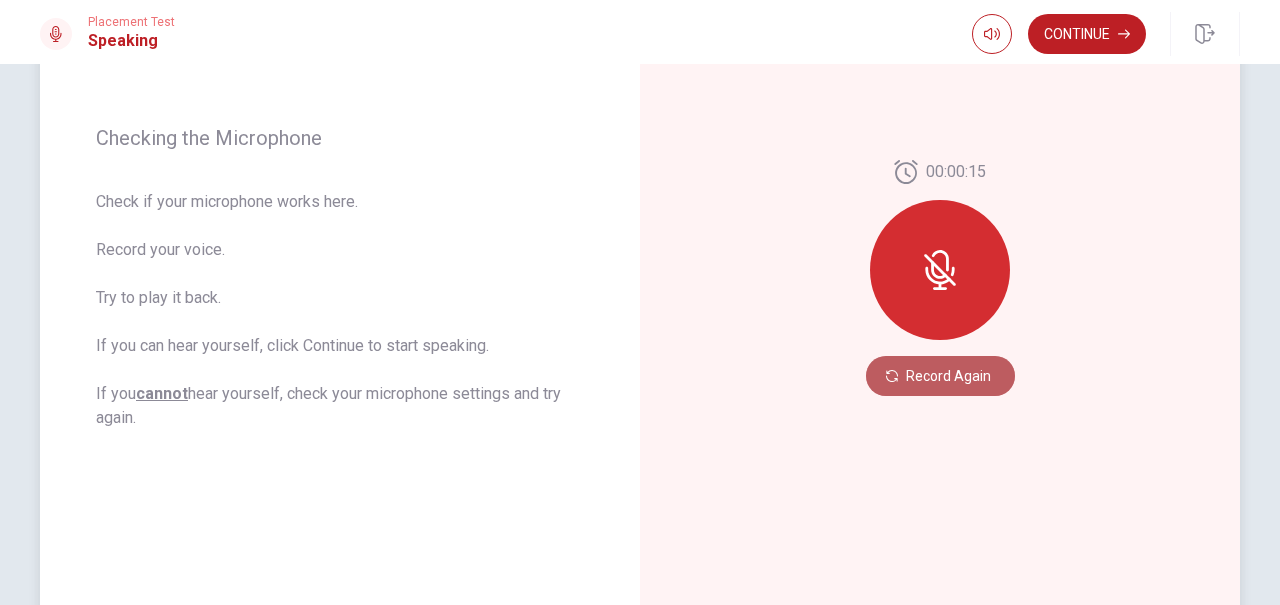 click on "Record Again" at bounding box center [940, 376] 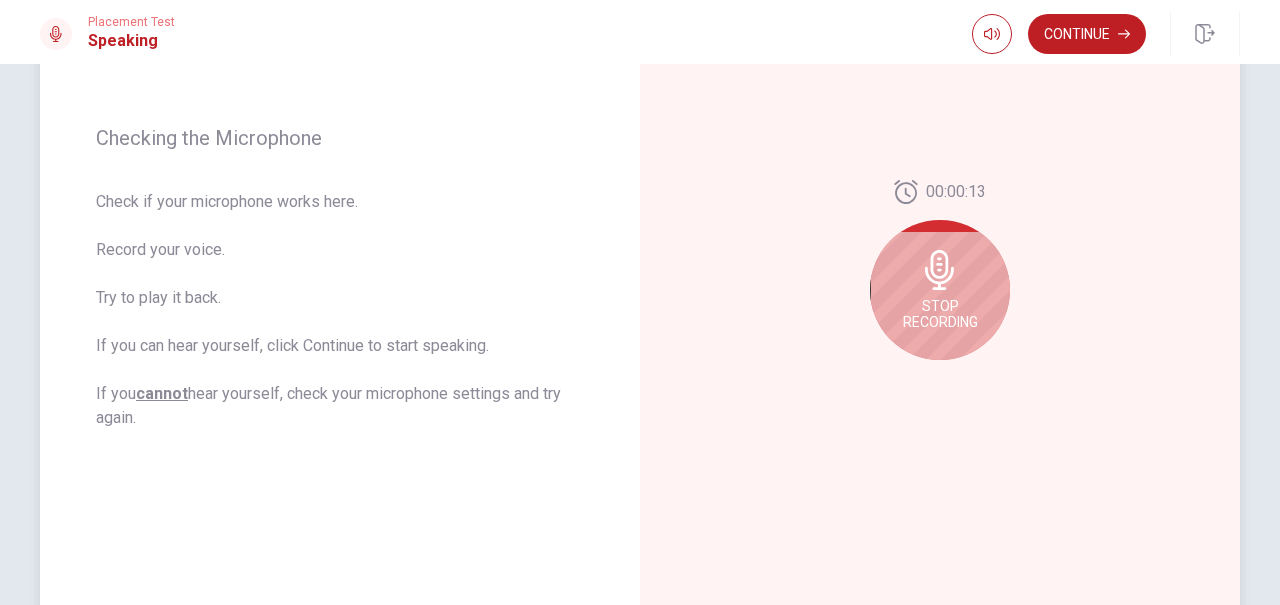 click 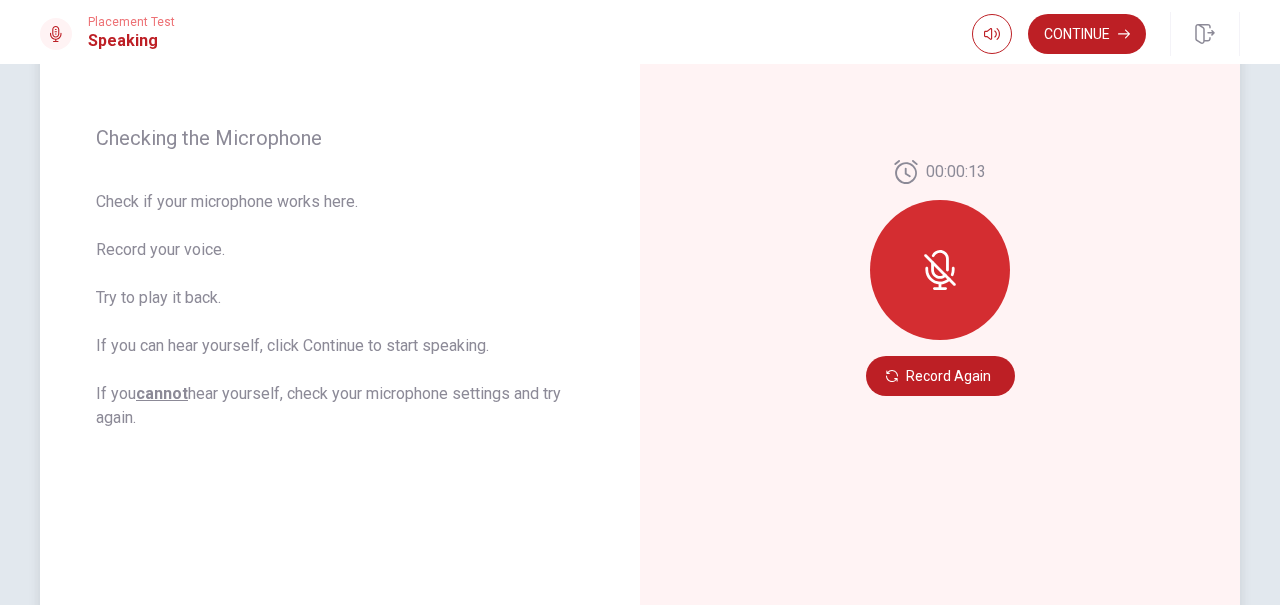 click on "Record Again" at bounding box center (940, 376) 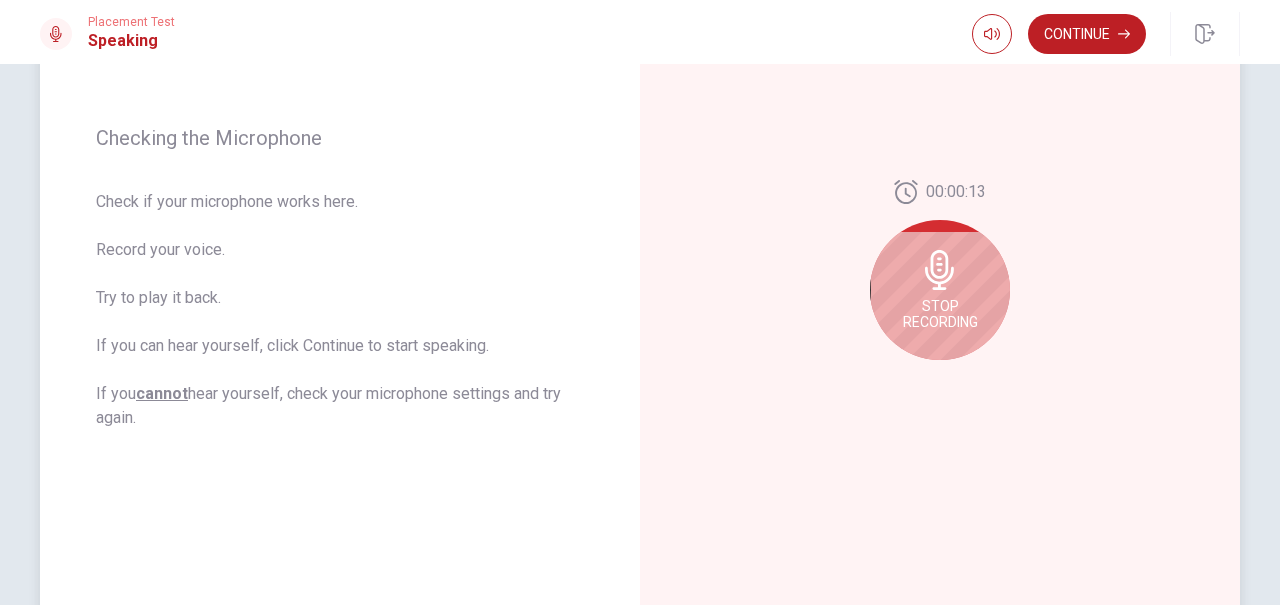 click 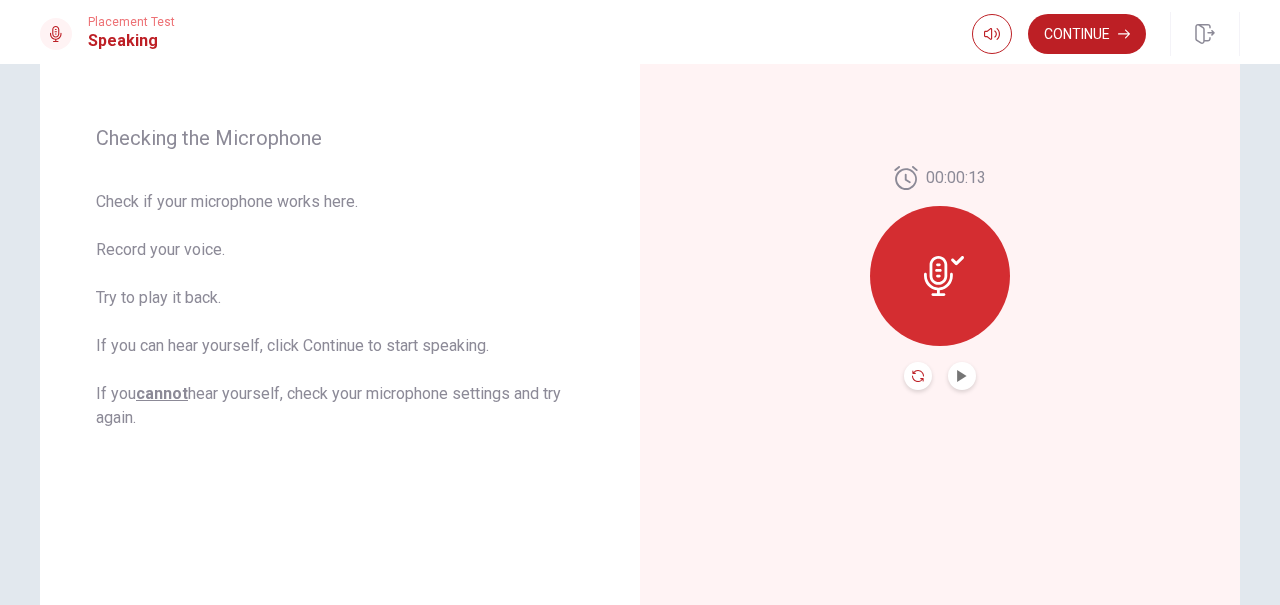 click 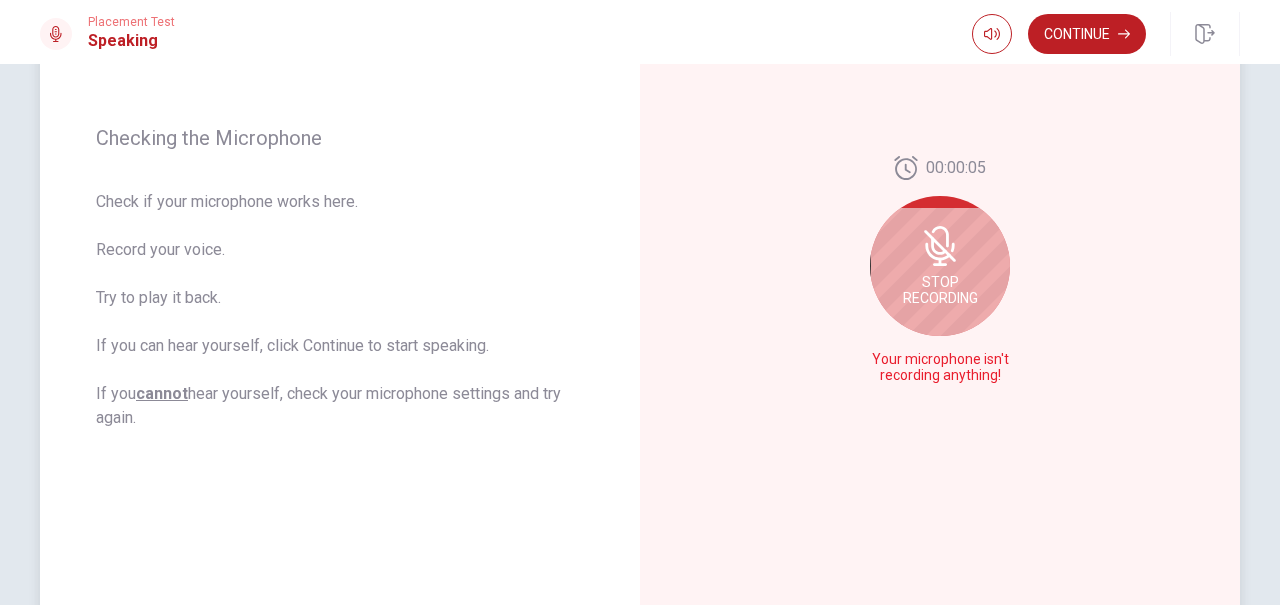 click on "Stop   Recording" at bounding box center (940, 266) 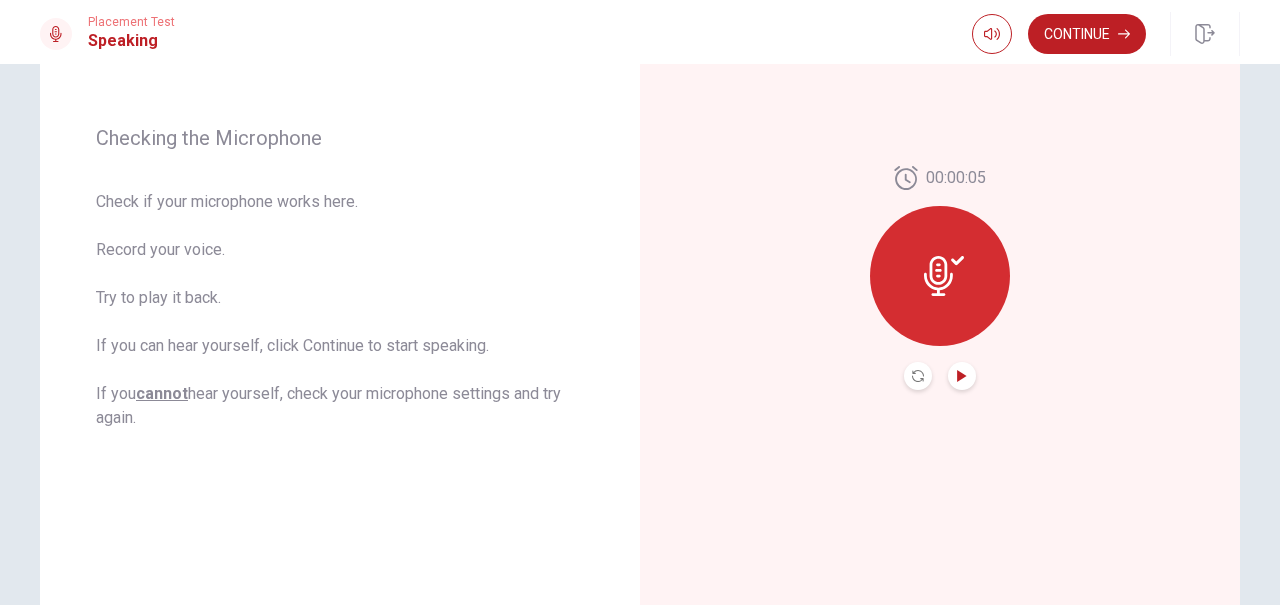 click 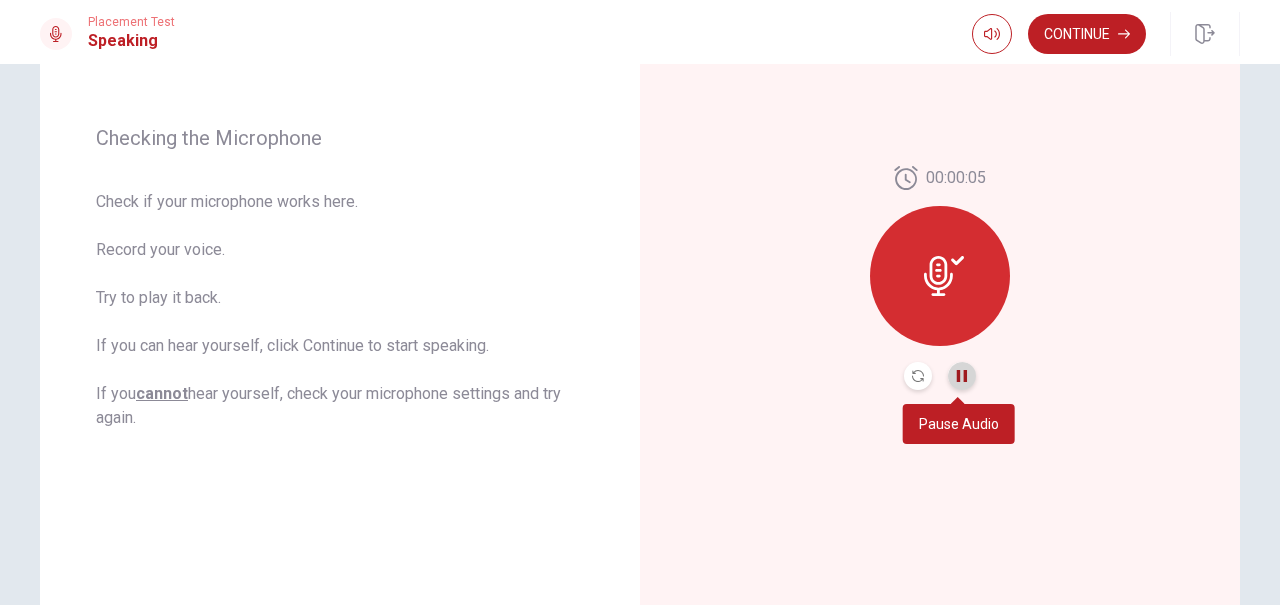 click 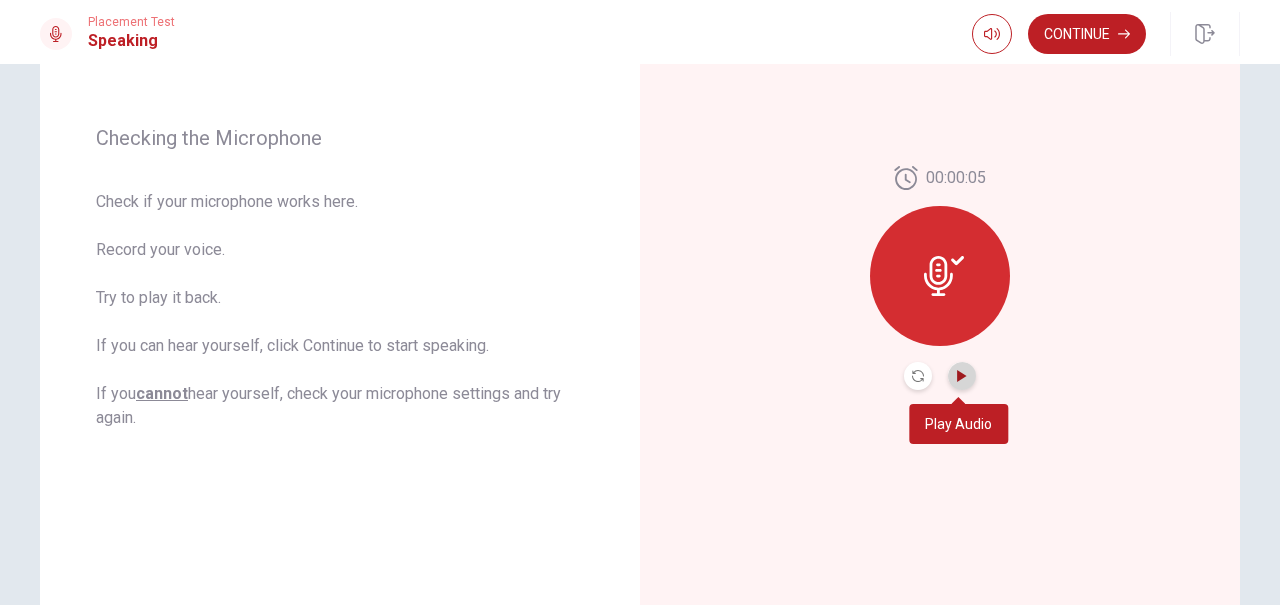 click 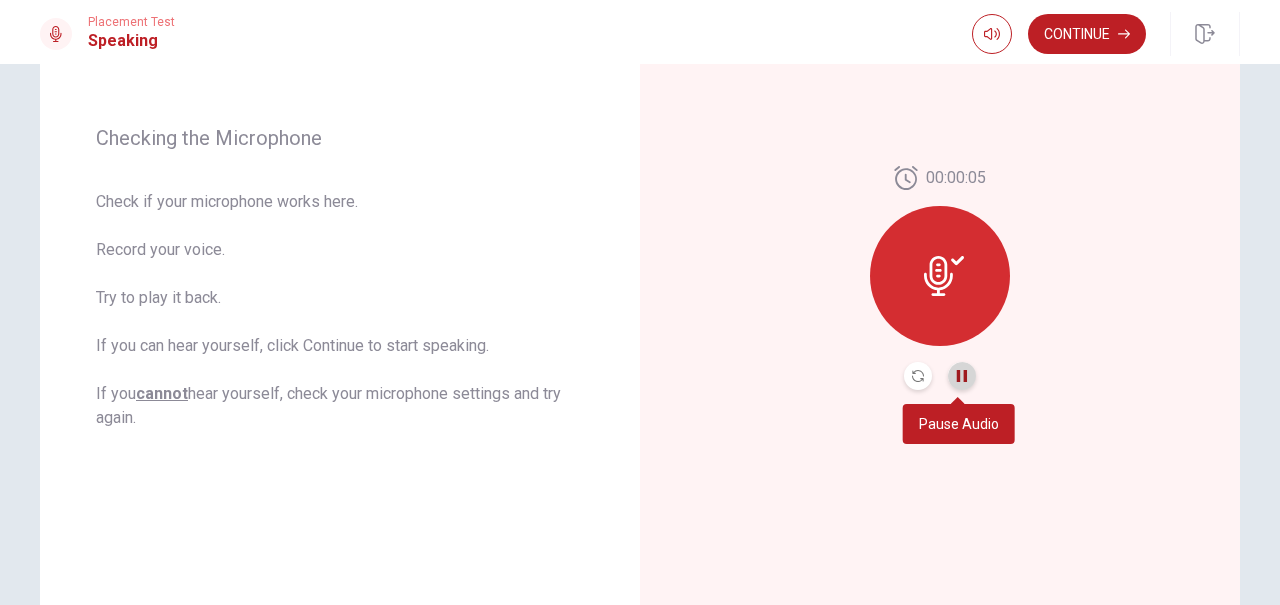 click 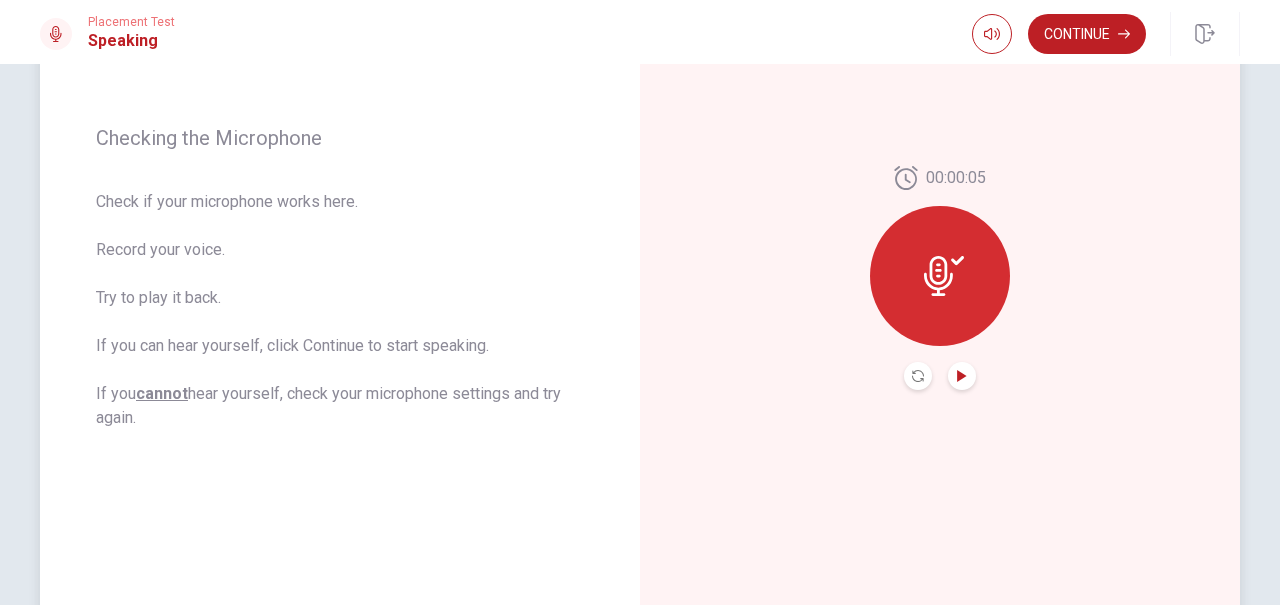 click at bounding box center (940, 276) 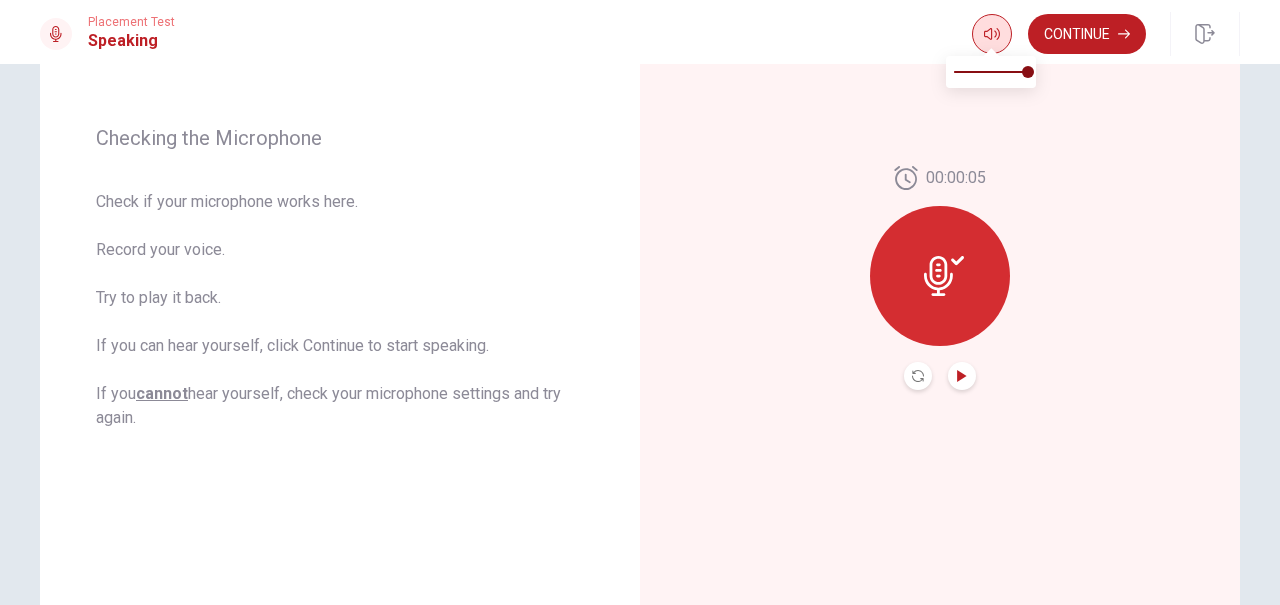 click at bounding box center [992, 34] 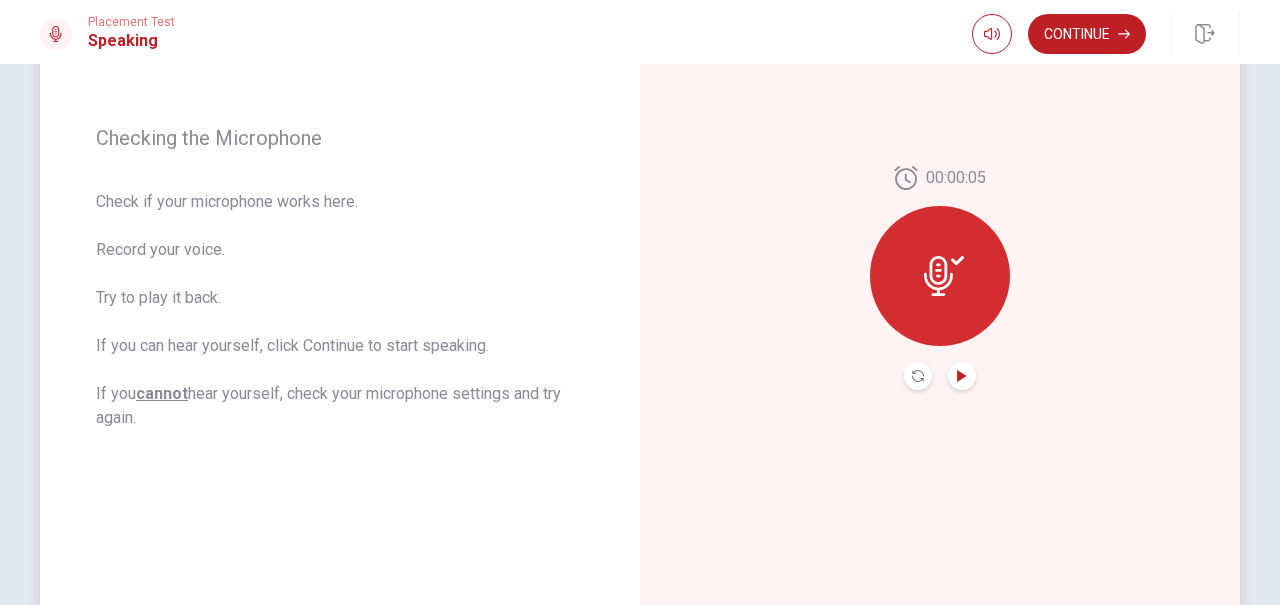 type 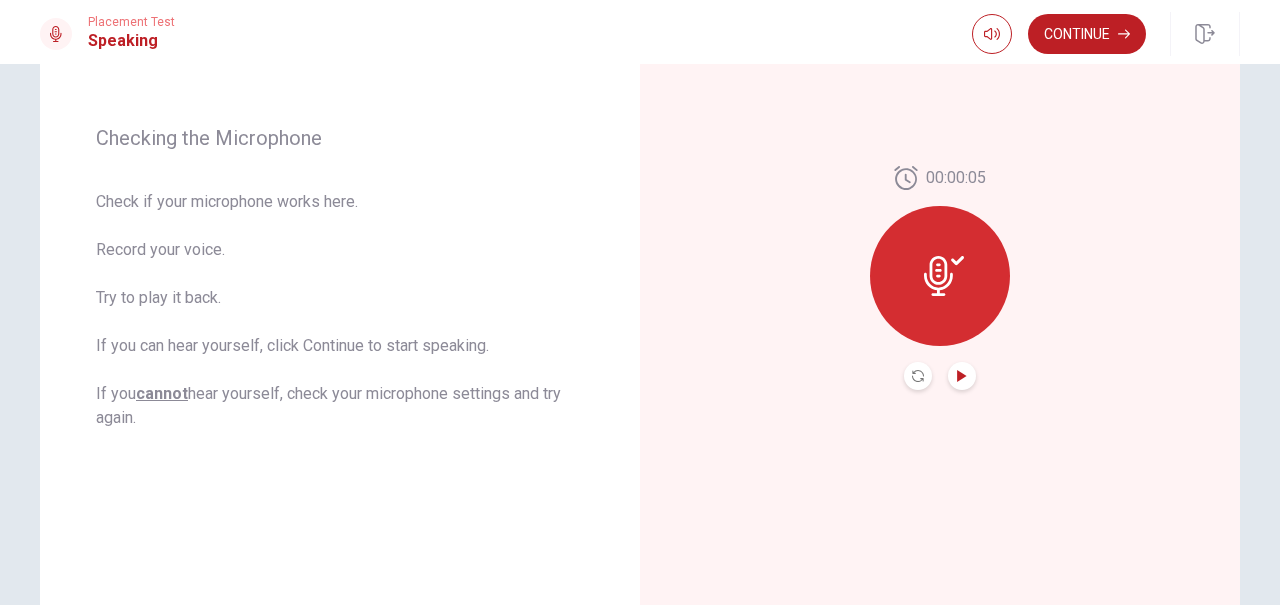 click at bounding box center [918, 376] 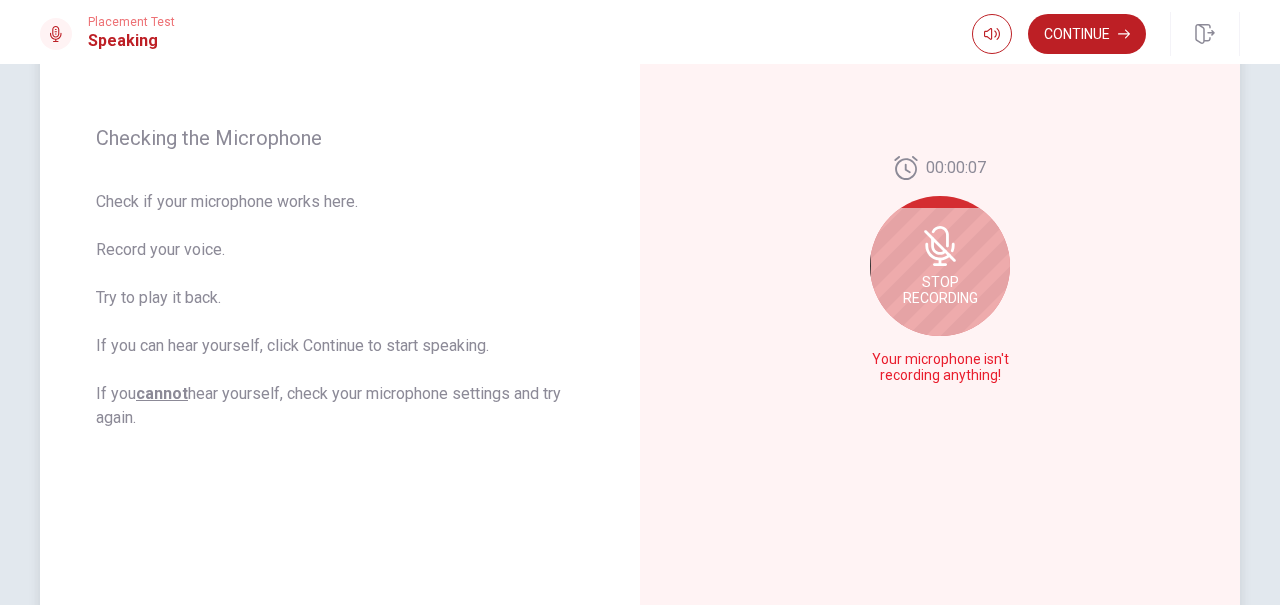 click on "Stop   Recording" at bounding box center (940, 290) 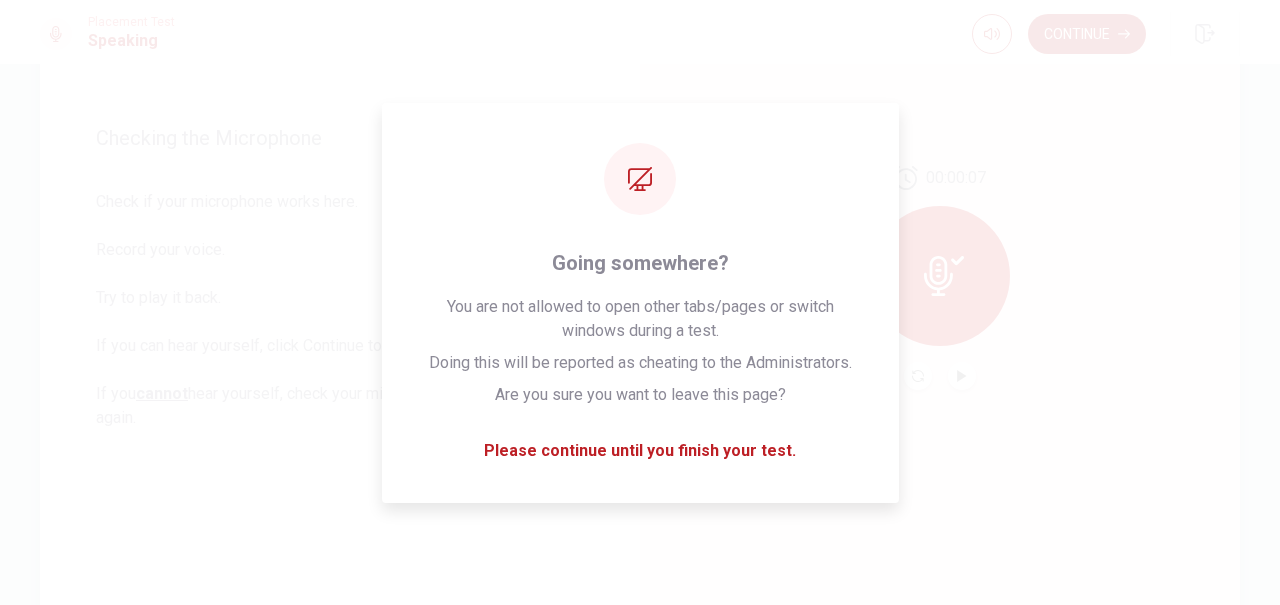 click on "Checking the Microphone Check if your microphone works here.
Record your voice.
Try to play it back.
If you can hear yourself, click Continue to start speaking.
If you  cannot  hear yourself, check your microphone settings and try again." at bounding box center (340, 278) 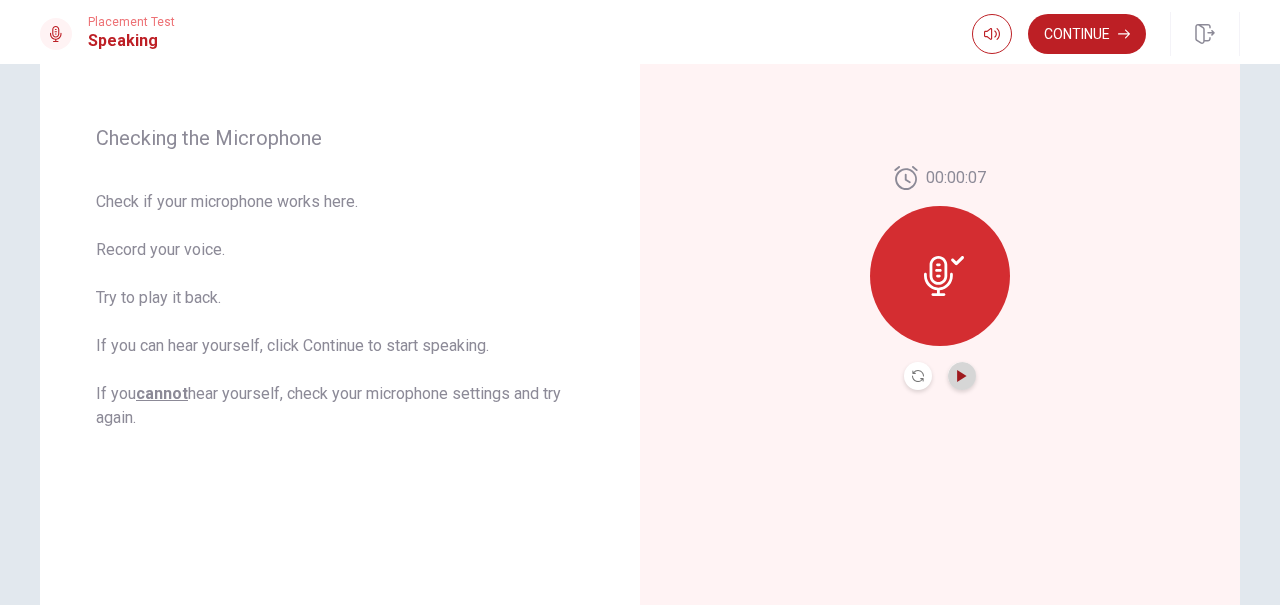 click 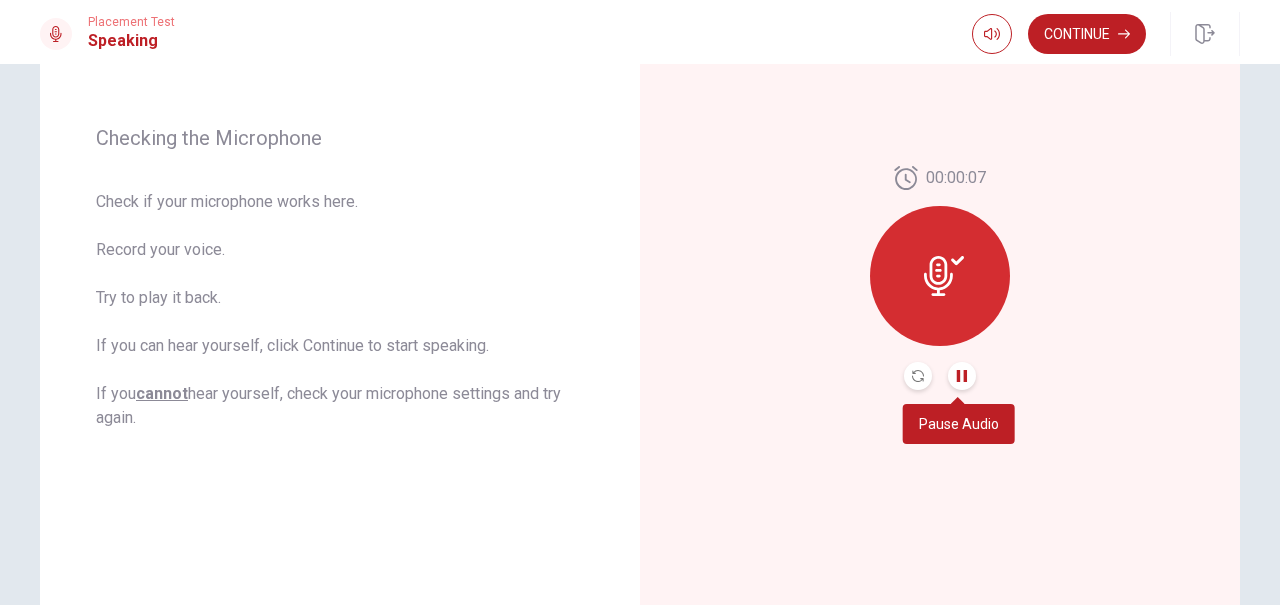 click 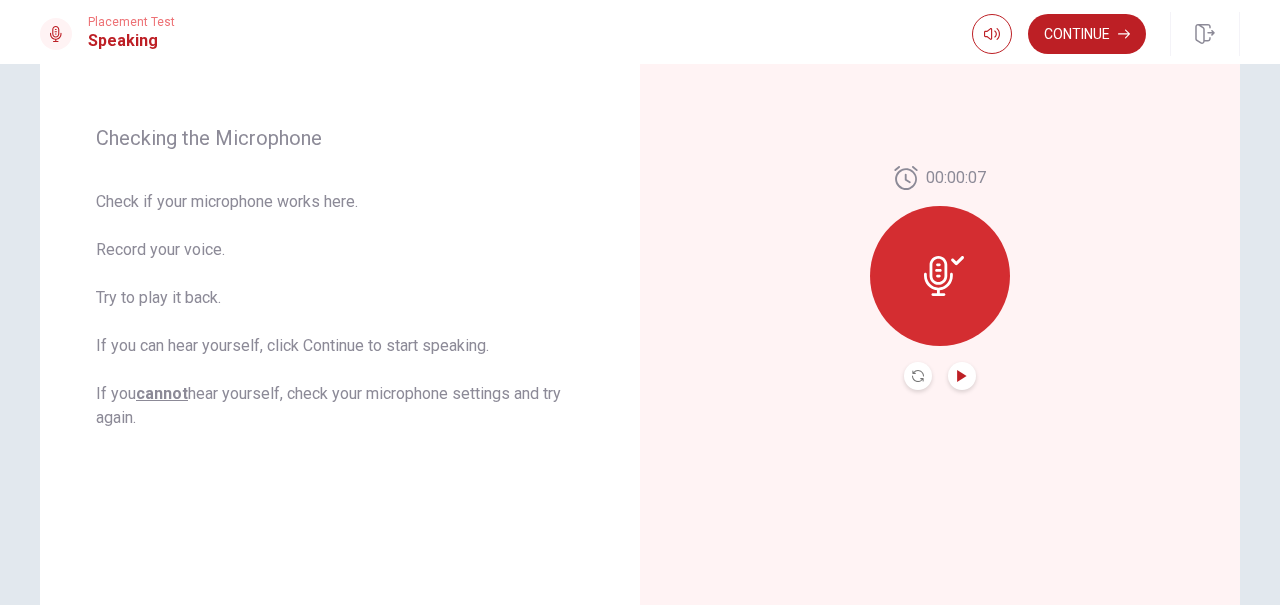 click 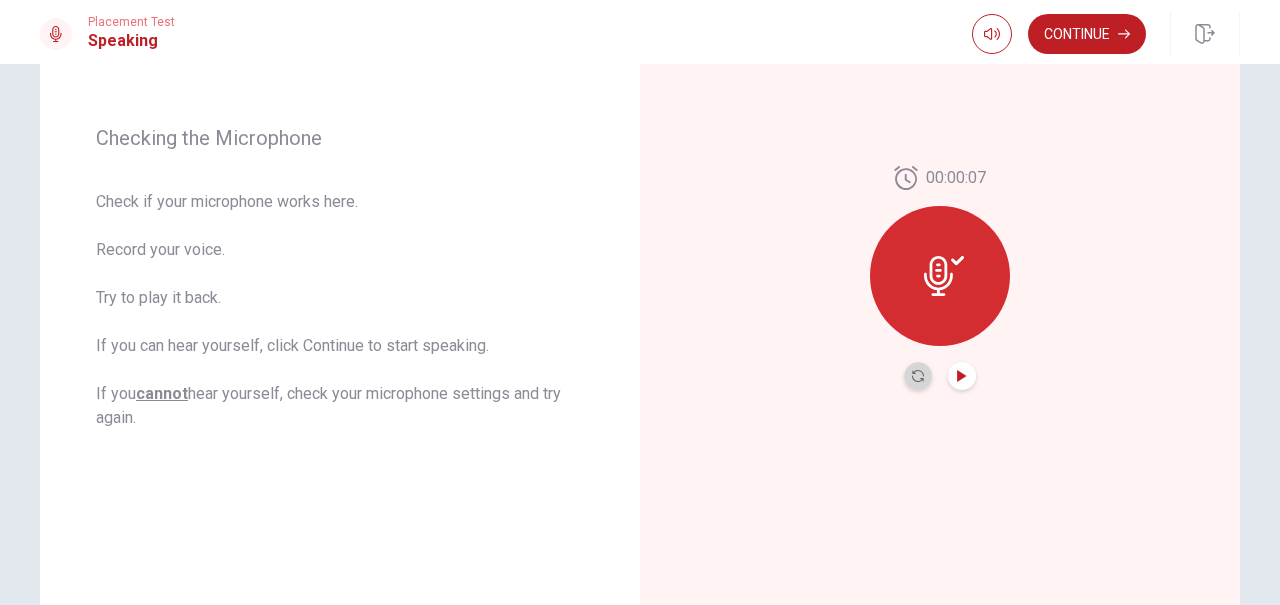 click at bounding box center (918, 376) 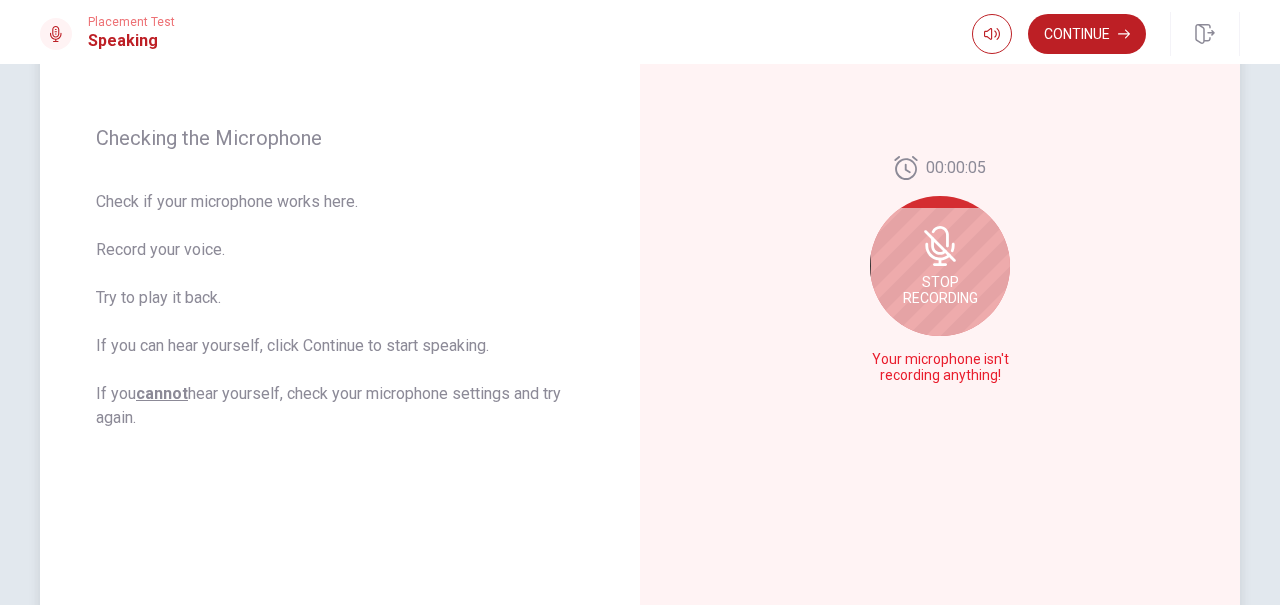 click on "Stop   Recording" at bounding box center [940, 266] 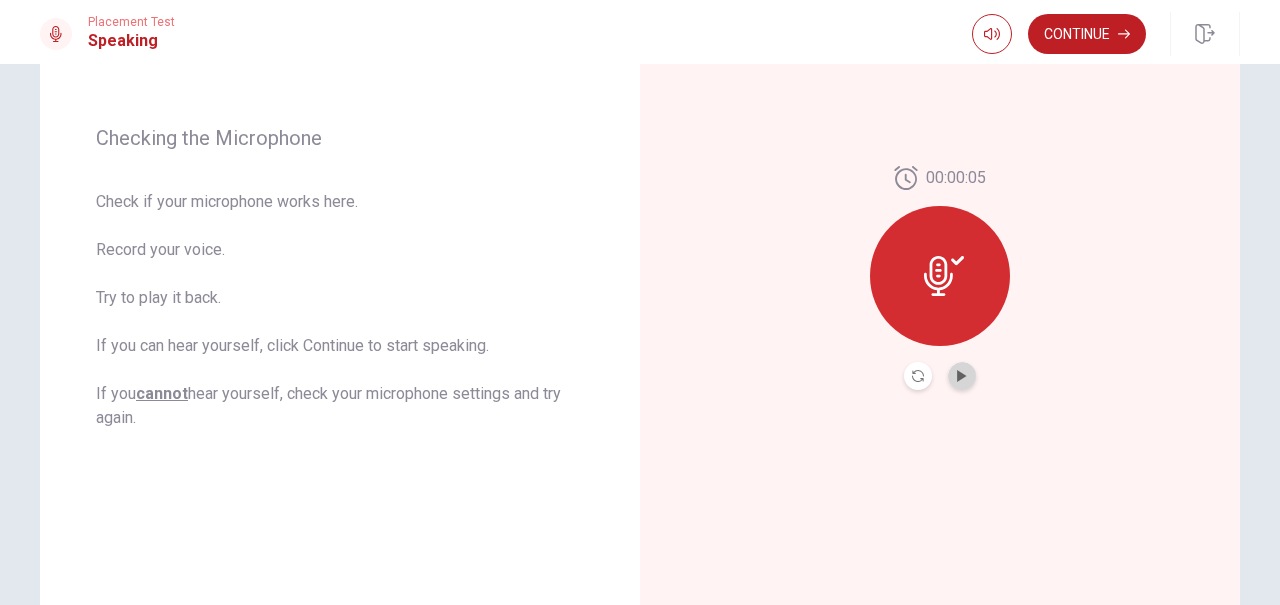 click at bounding box center [962, 376] 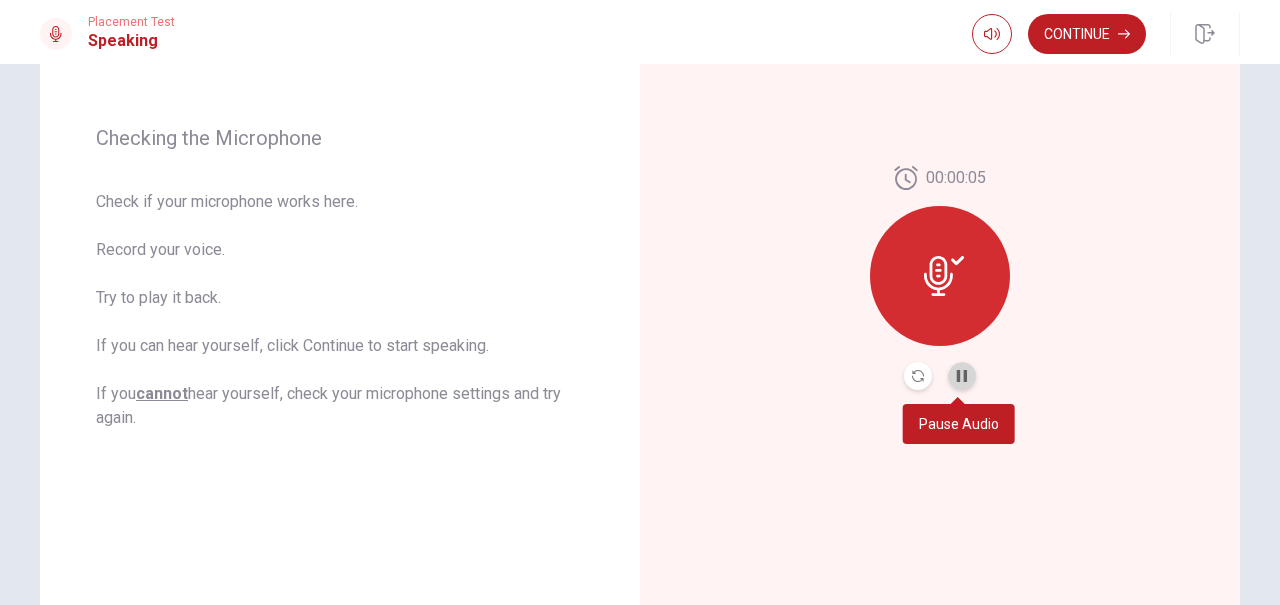 click at bounding box center [962, 376] 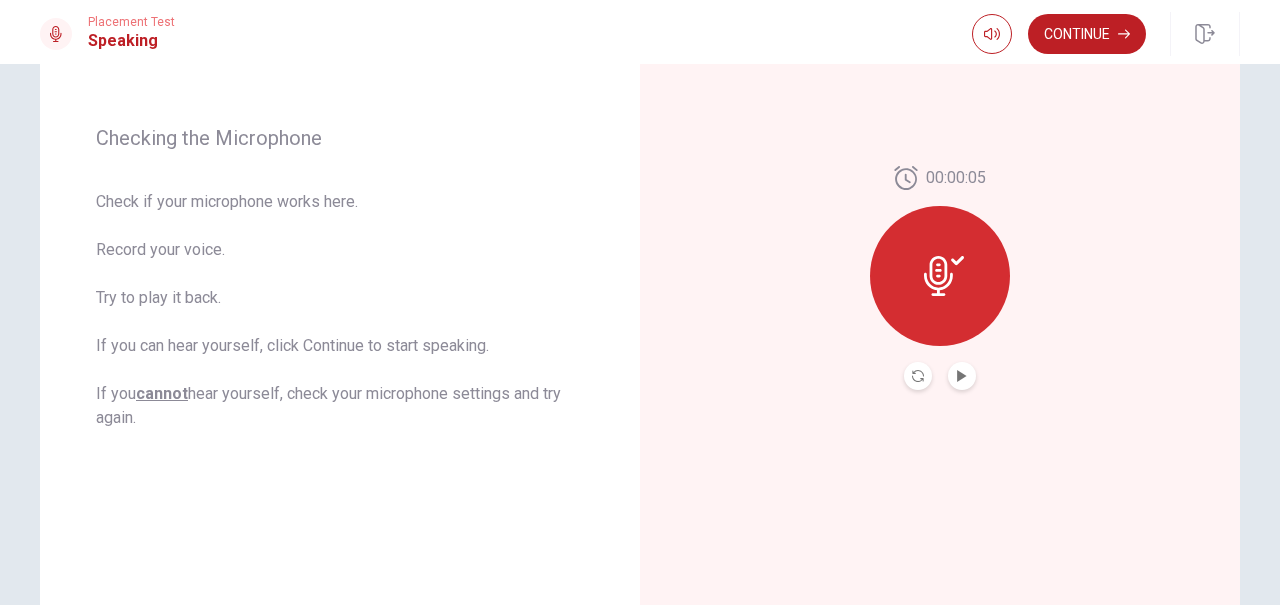 click on "00:00:05" at bounding box center [940, 278] 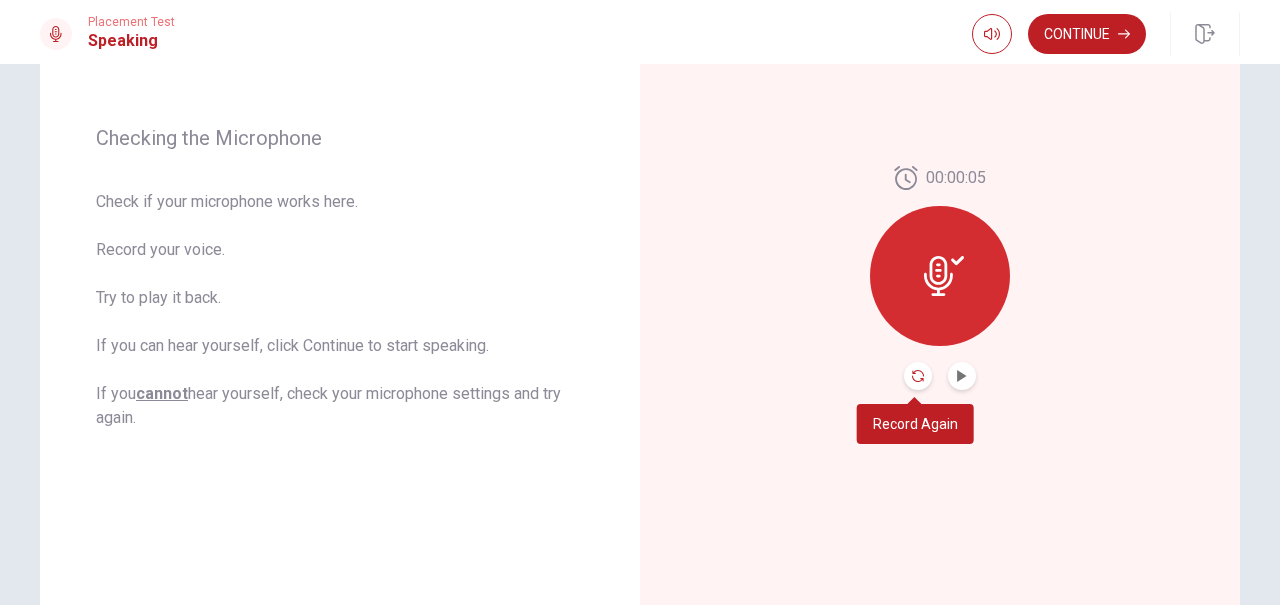 click 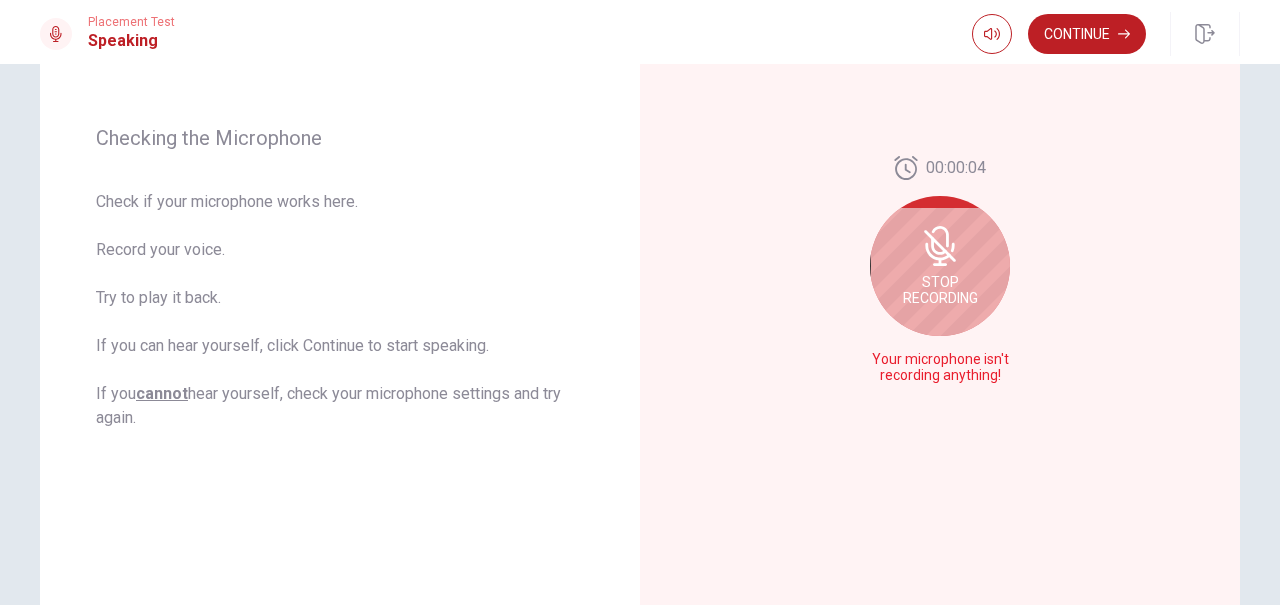 click 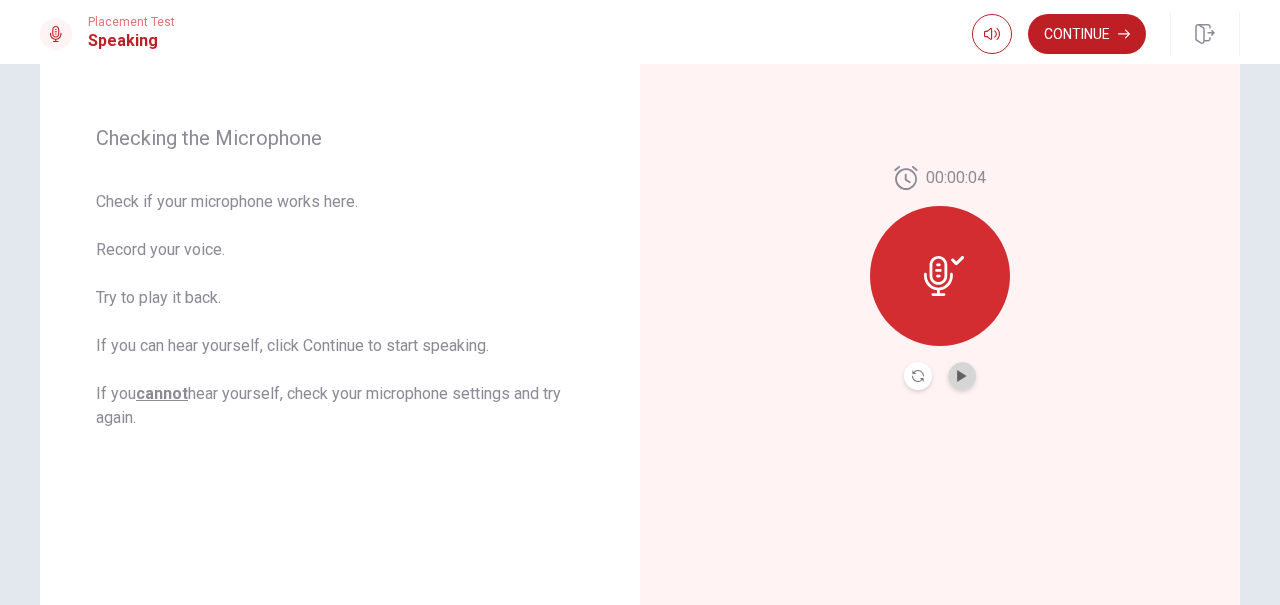 click at bounding box center [962, 376] 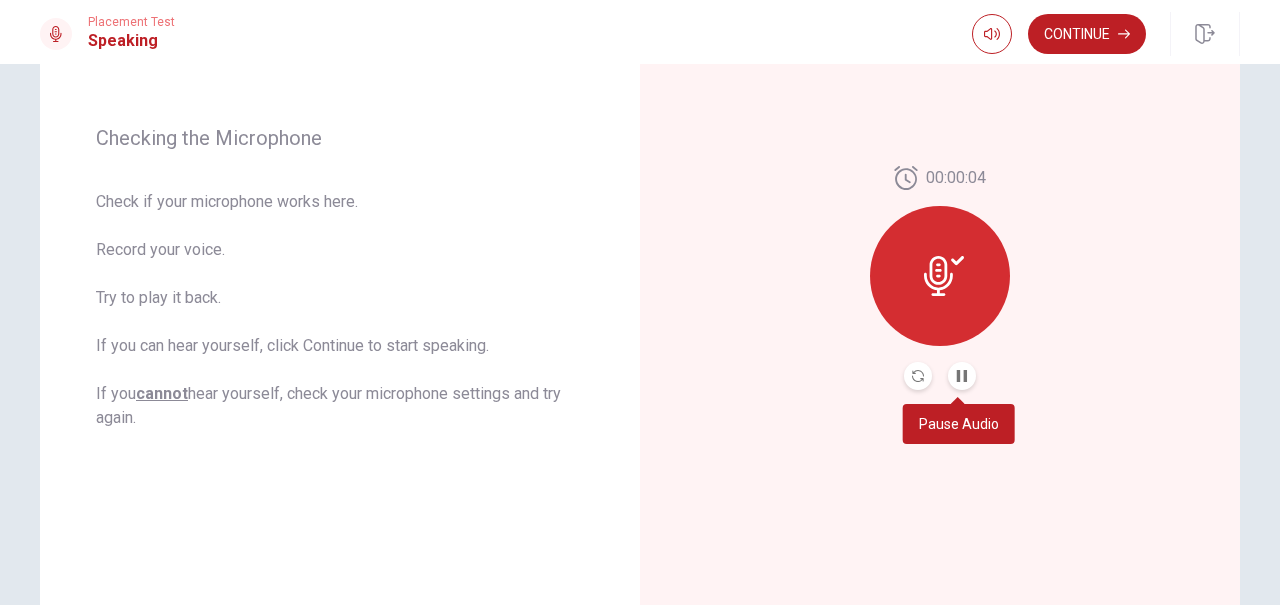 click at bounding box center [962, 376] 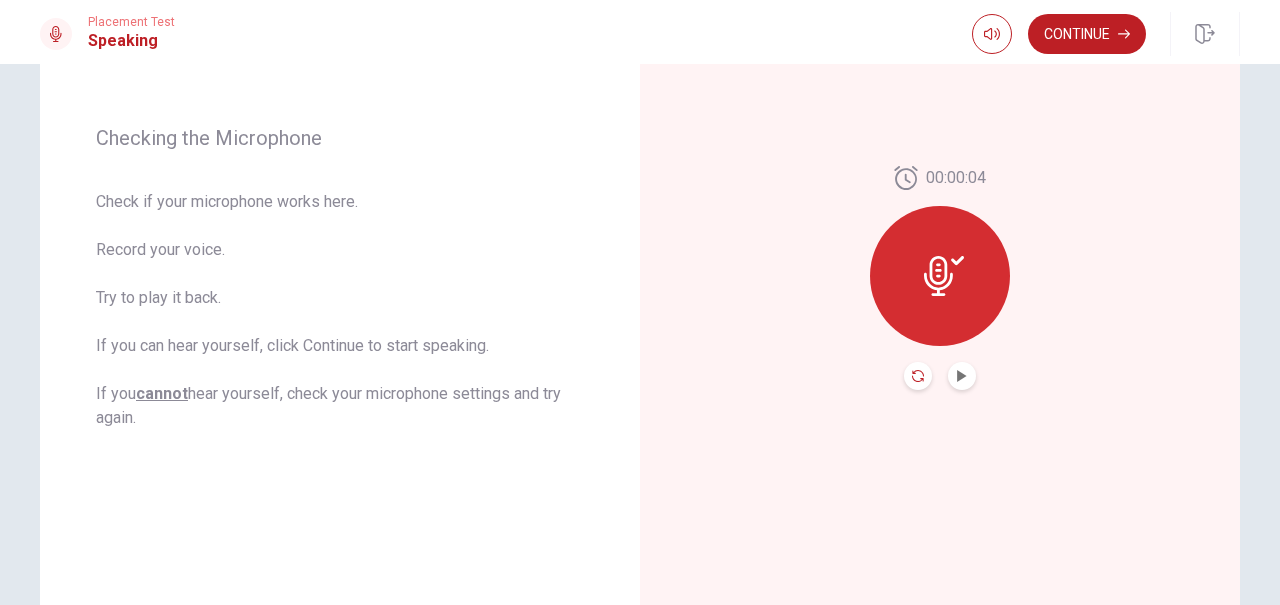 click 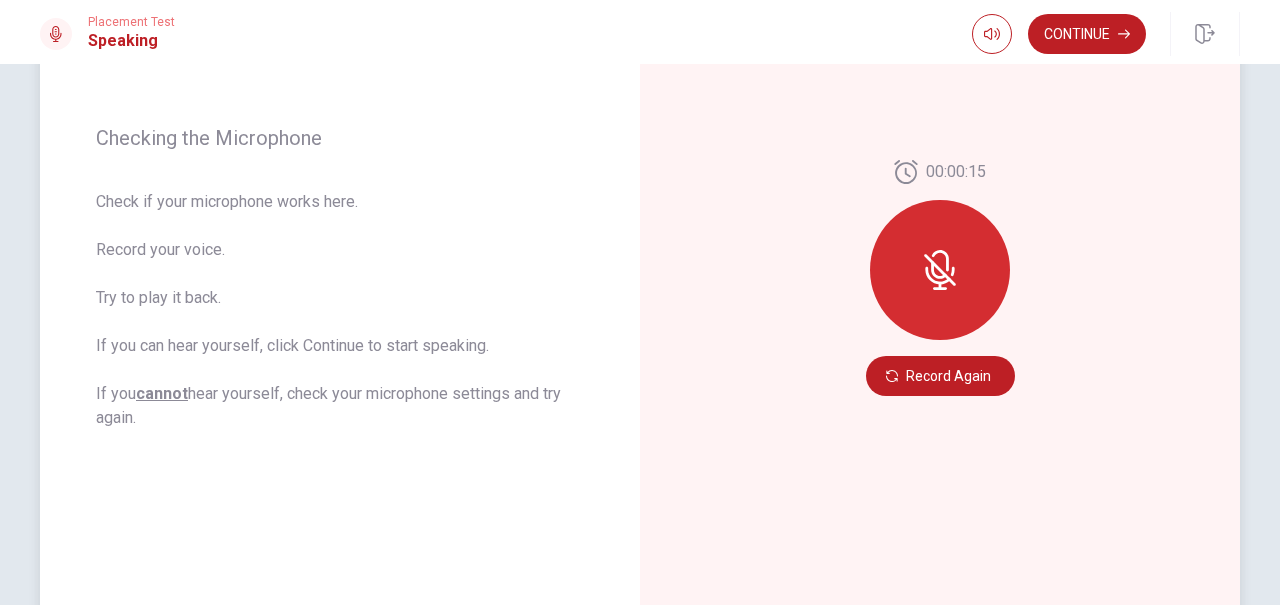 click on "Check if your microphone works here.
Record your voice.
Try to play it back.
If you can hear yourself, click Continue to start speaking.
If you  cannot  hear yourself, check your microphone settings and try again." at bounding box center [340, 310] 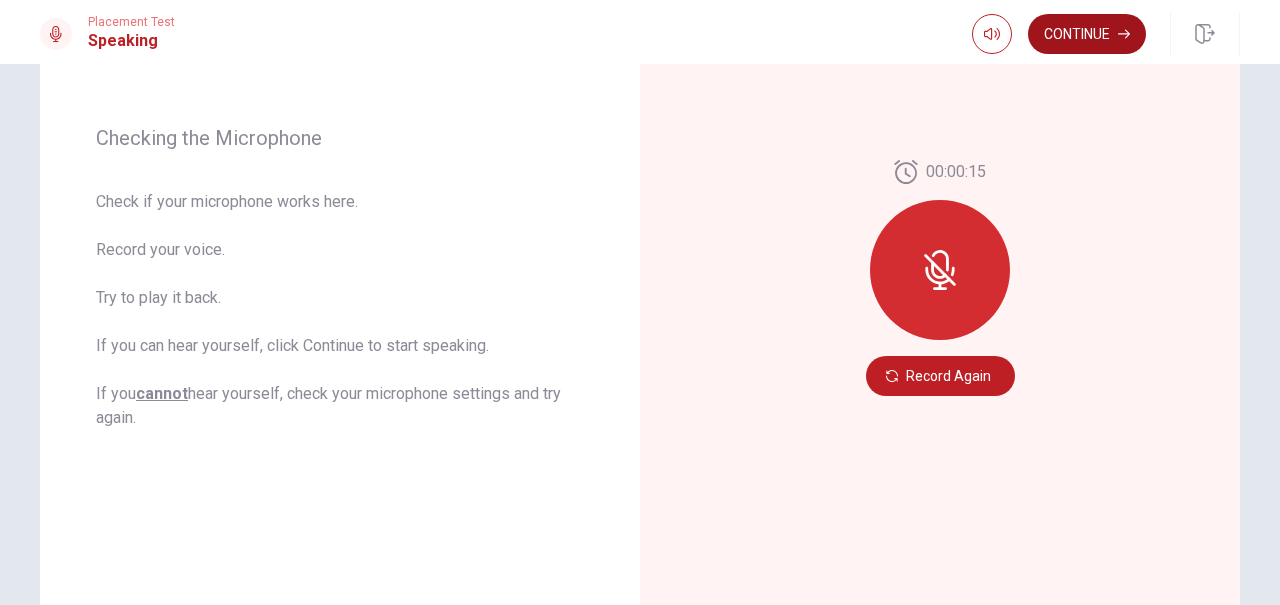 click on "Continue" at bounding box center [1087, 34] 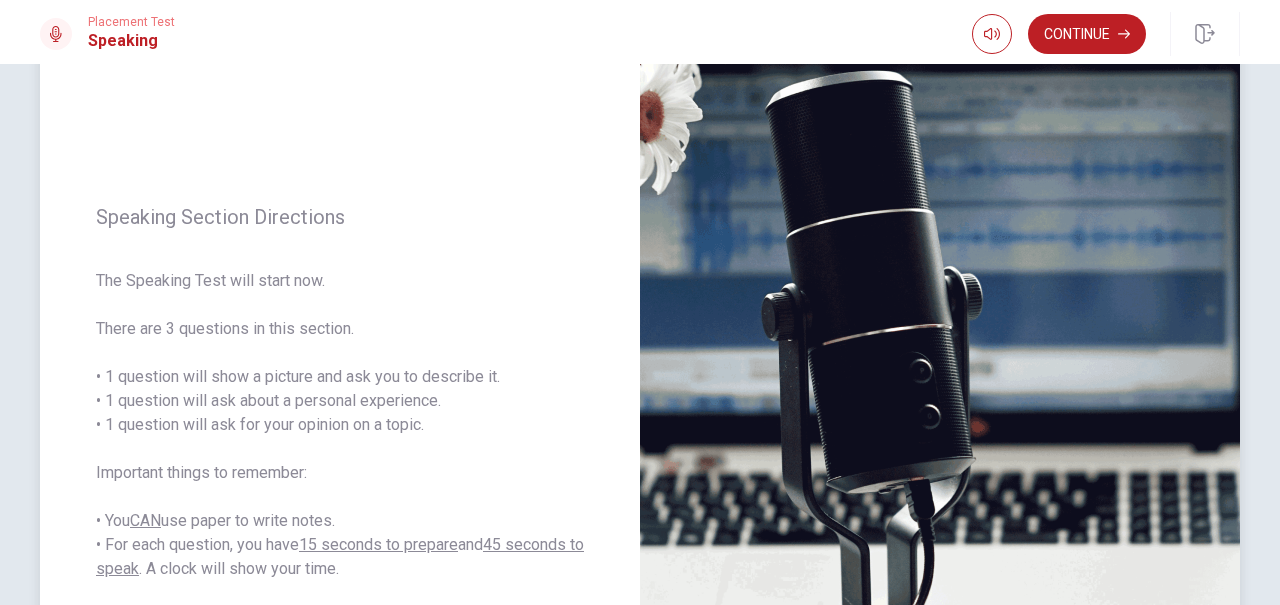 scroll, scrollTop: 134, scrollLeft: 0, axis: vertical 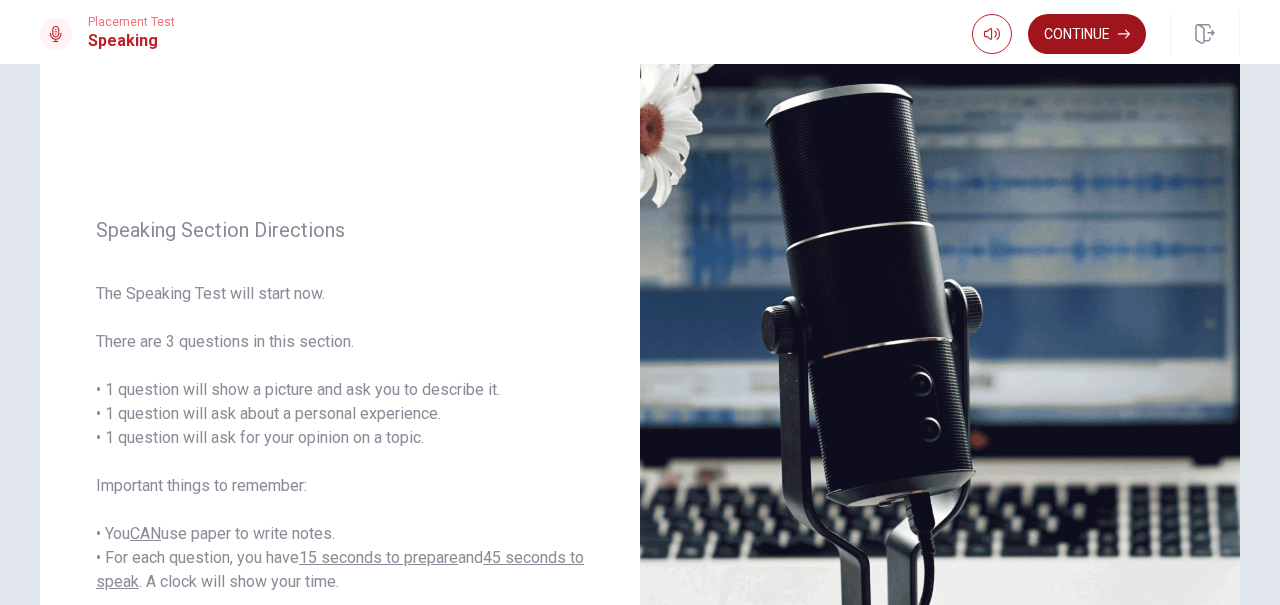 click on "Continue" at bounding box center [1087, 34] 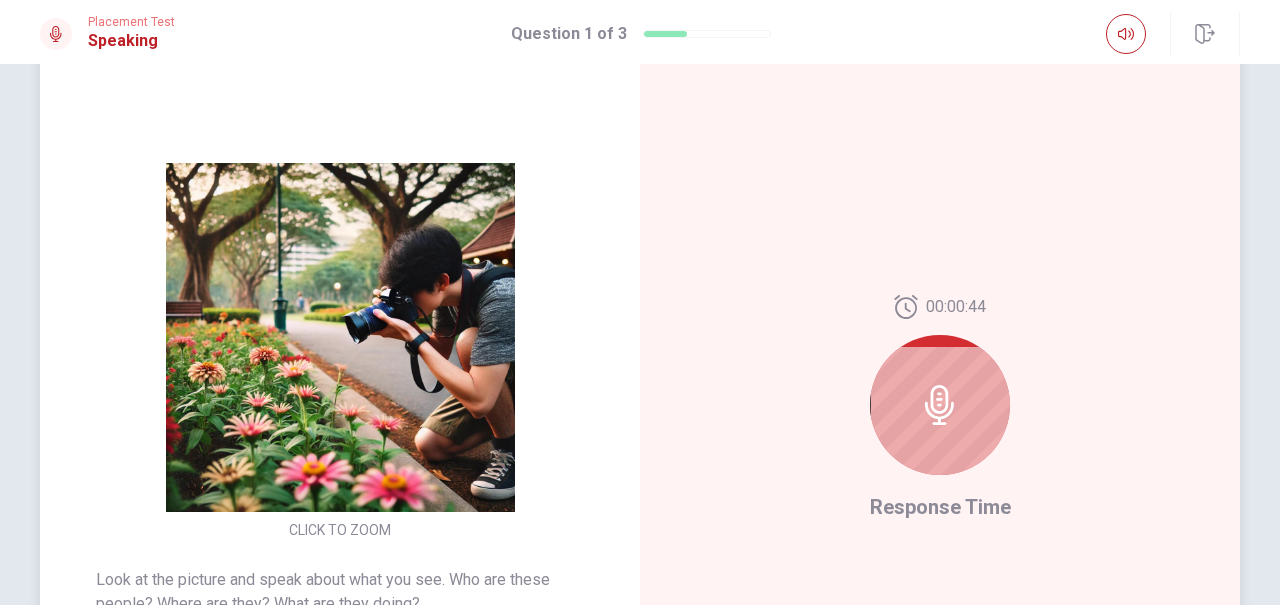 scroll, scrollTop: 131, scrollLeft: 0, axis: vertical 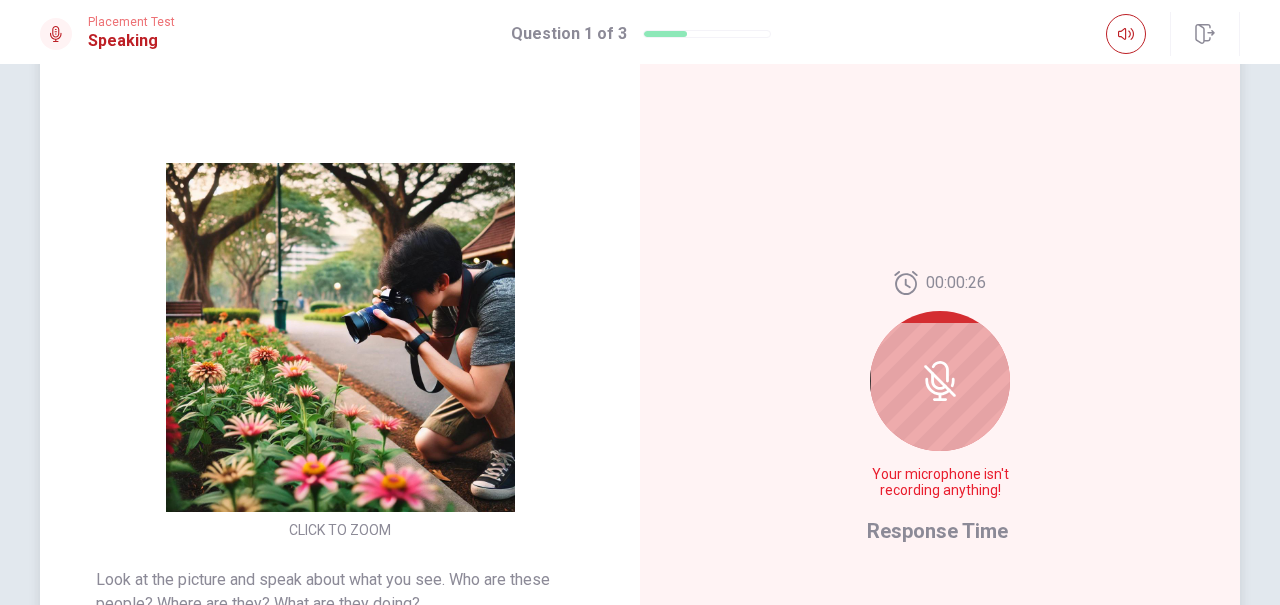 click at bounding box center (940, 381) 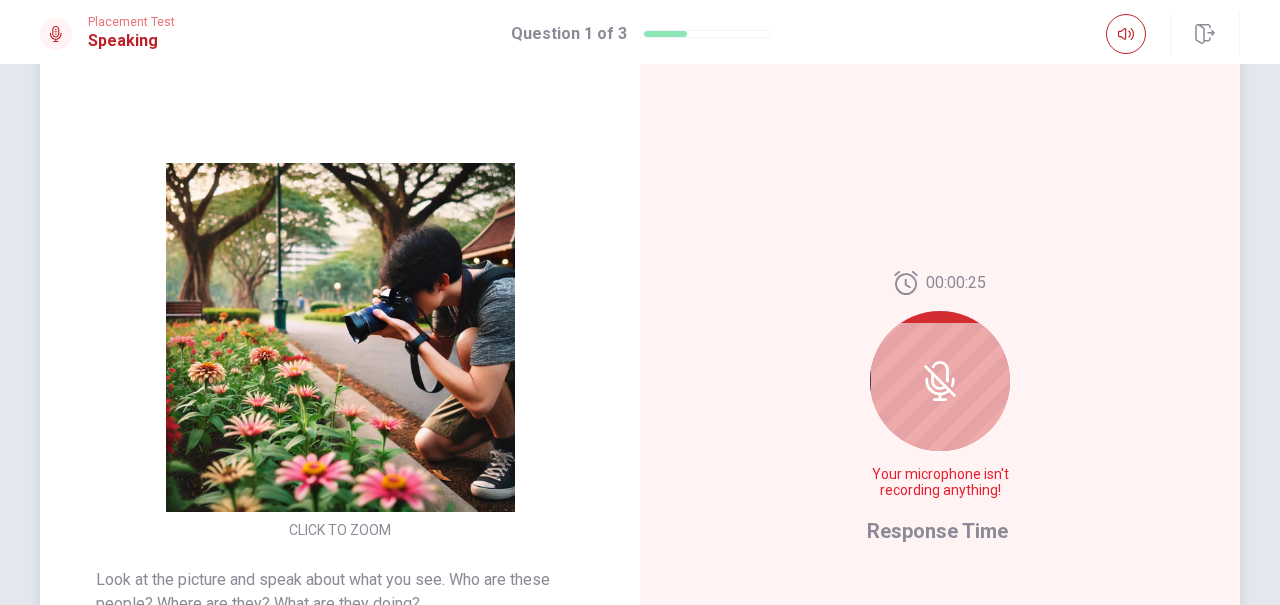 click 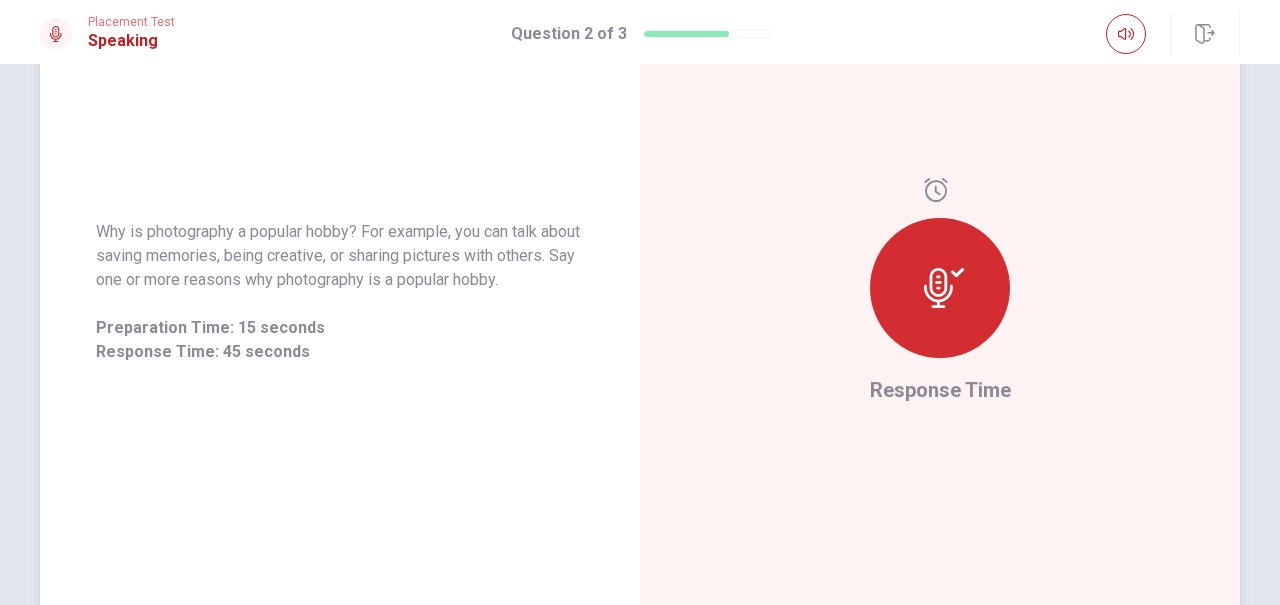 scroll, scrollTop: 250, scrollLeft: 0, axis: vertical 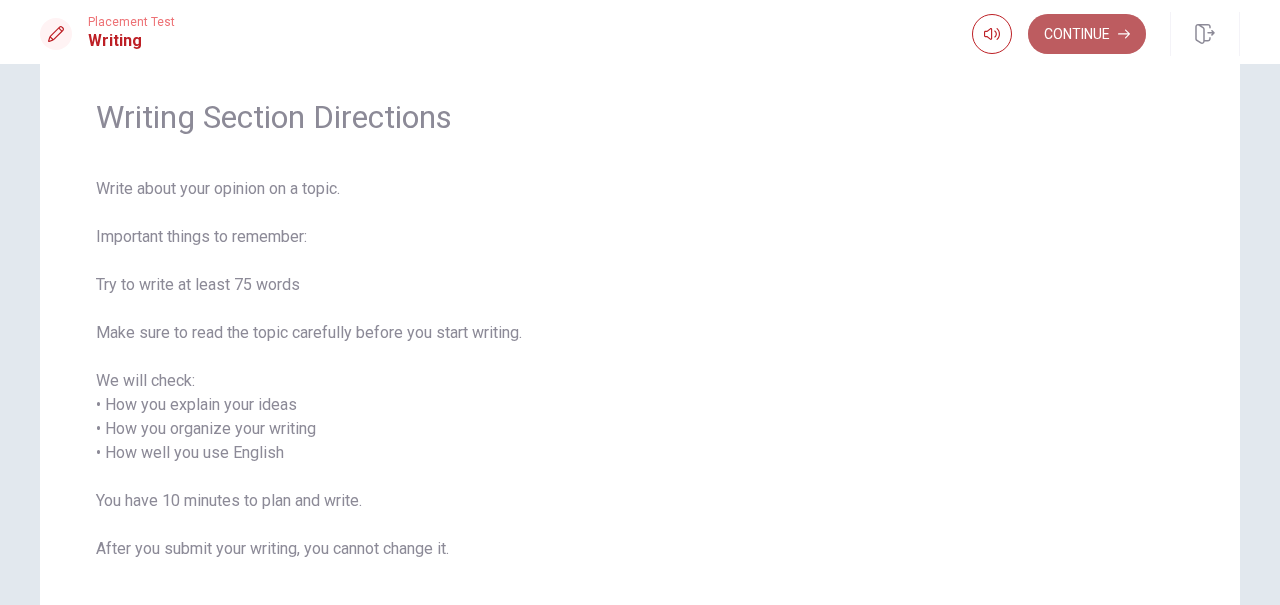 click on "Continue" at bounding box center (1087, 34) 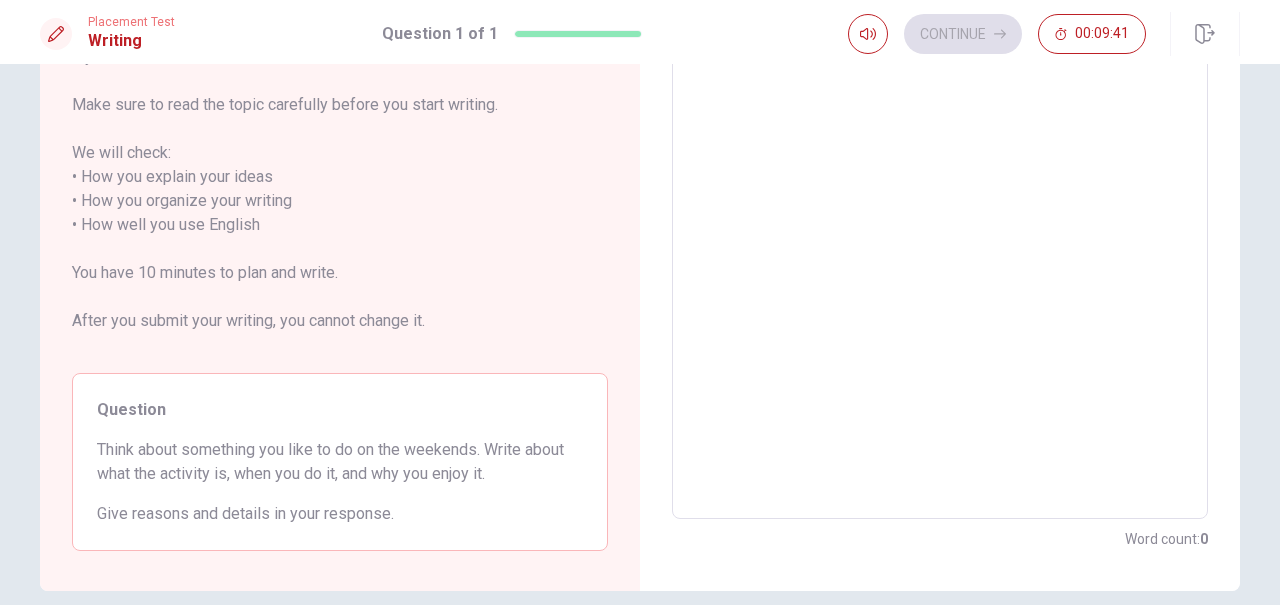 scroll, scrollTop: 0, scrollLeft: 0, axis: both 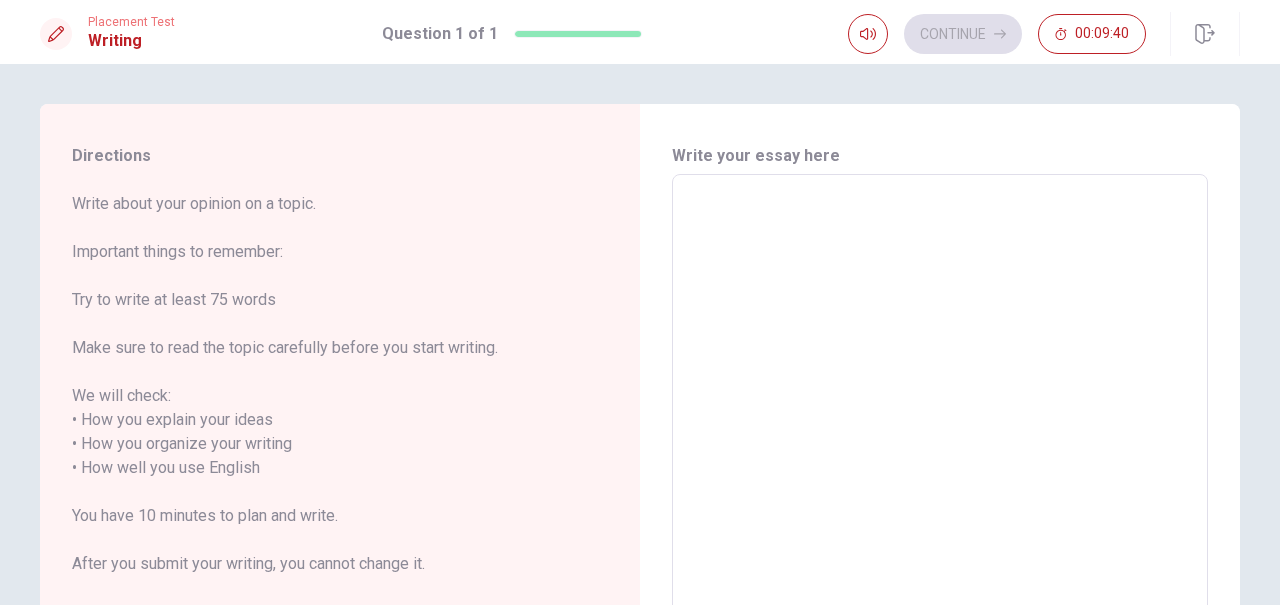 click on "Write your essay here" at bounding box center [940, 156] 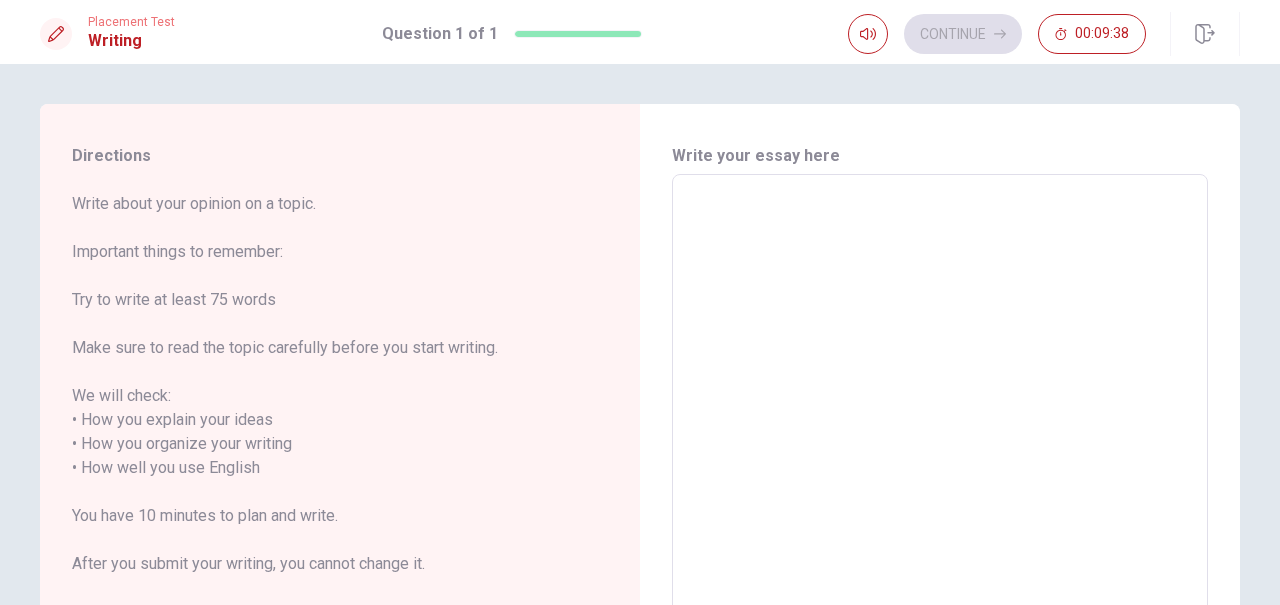 type on "o" 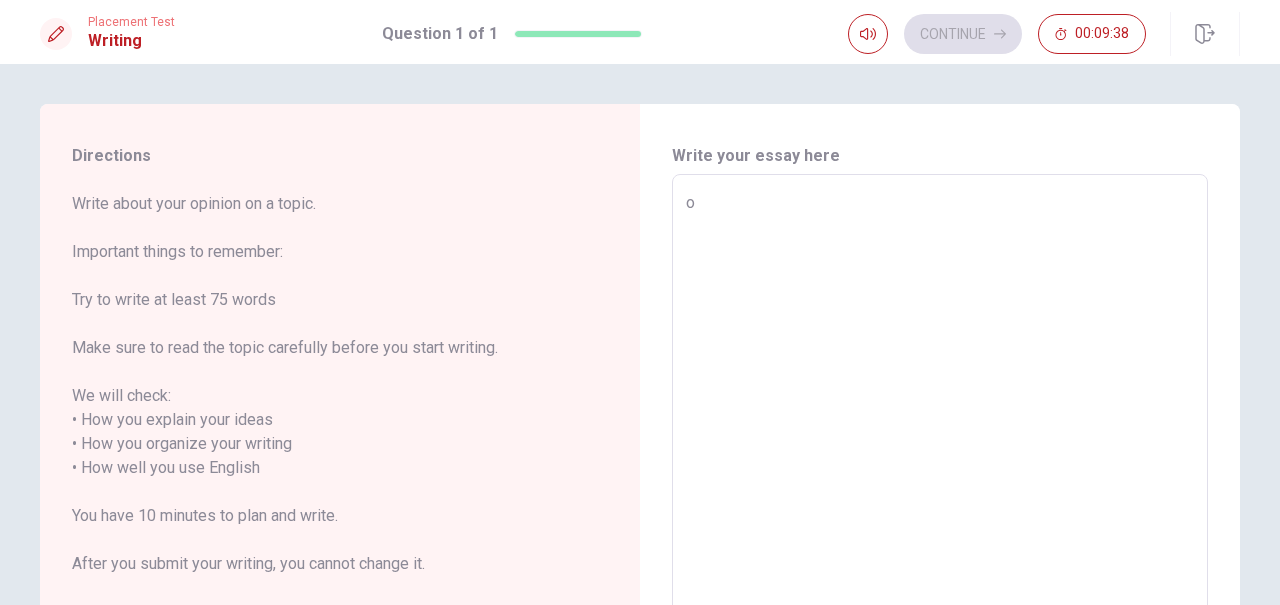 type on "x" 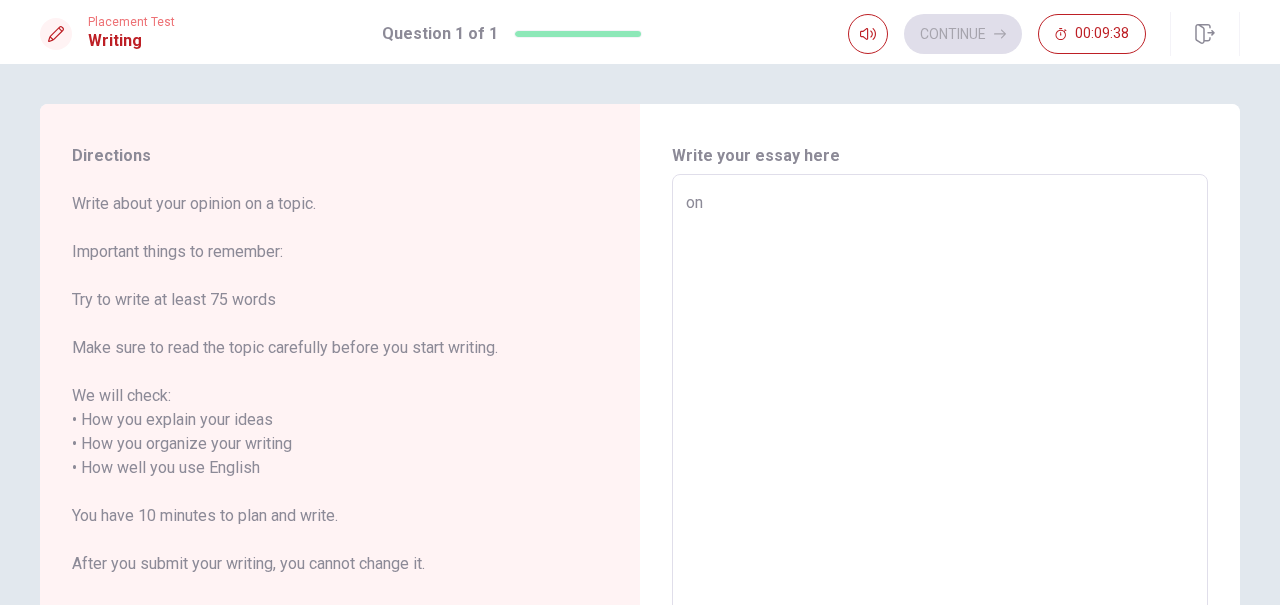 type on "on" 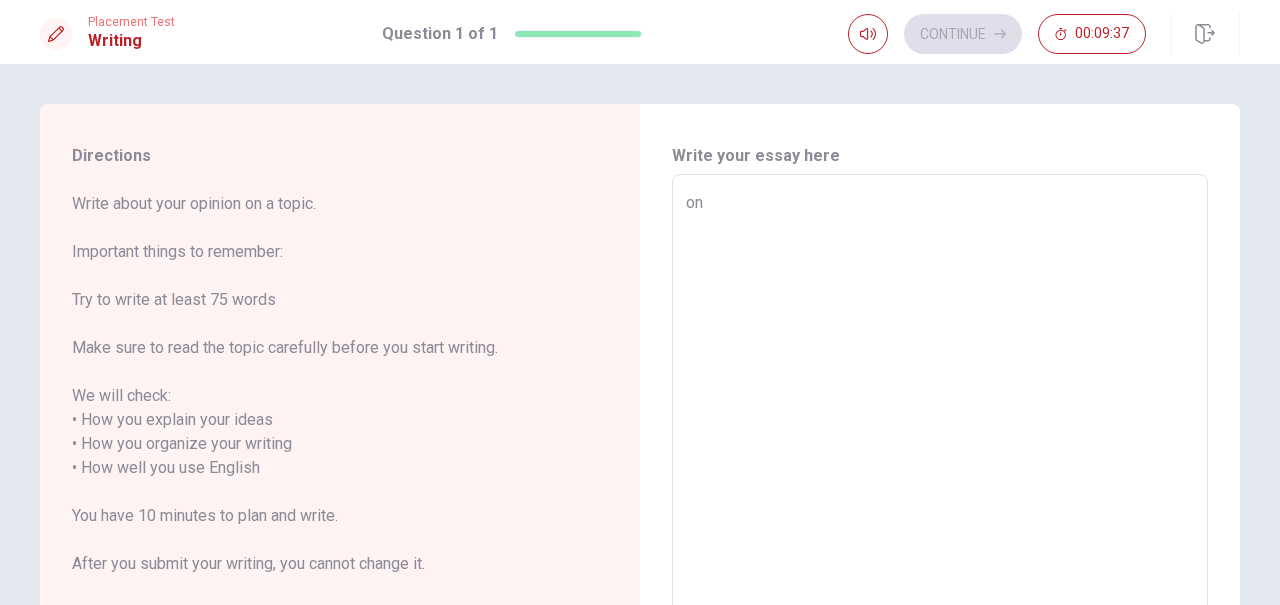 type on "x" 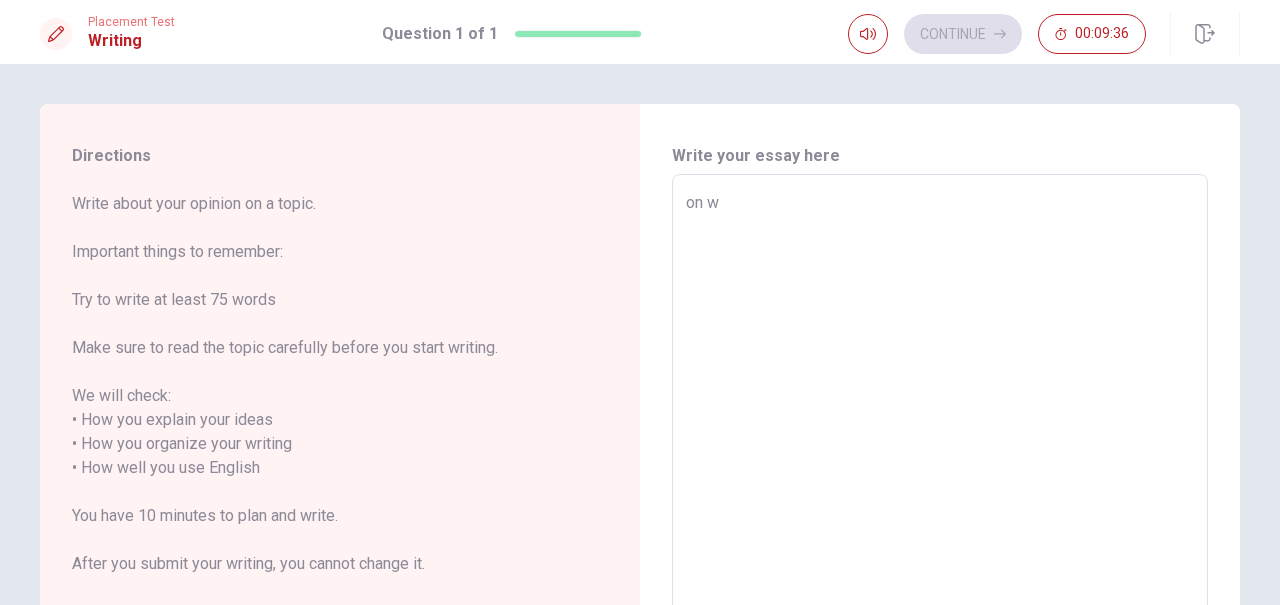 type on "x" 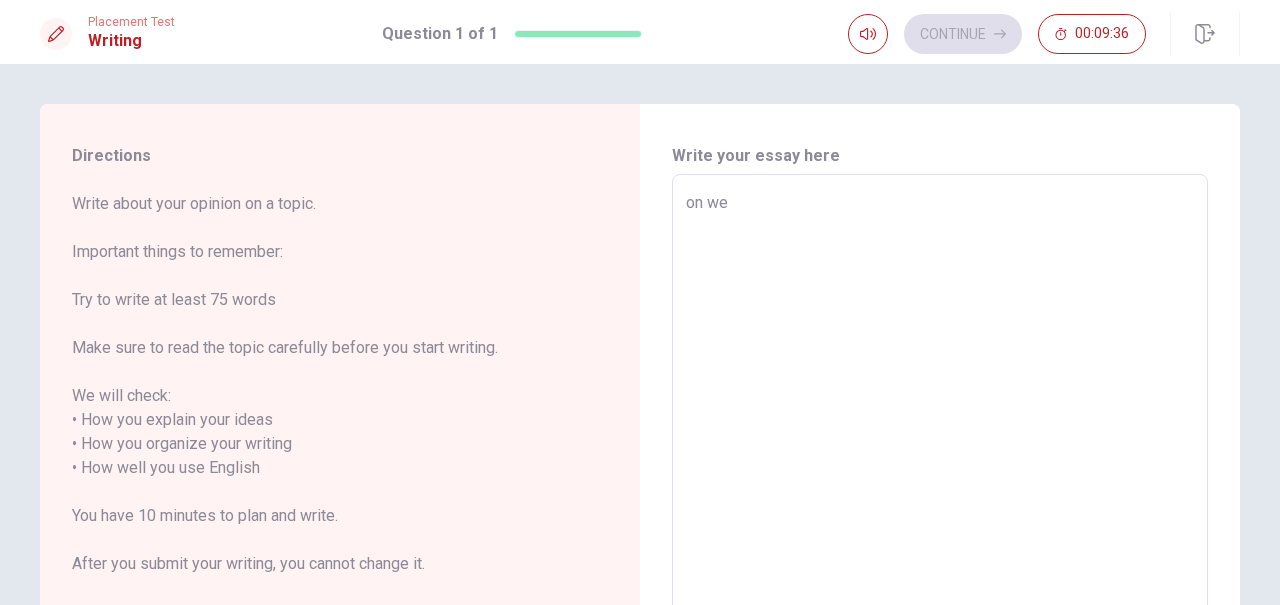 type on "x" 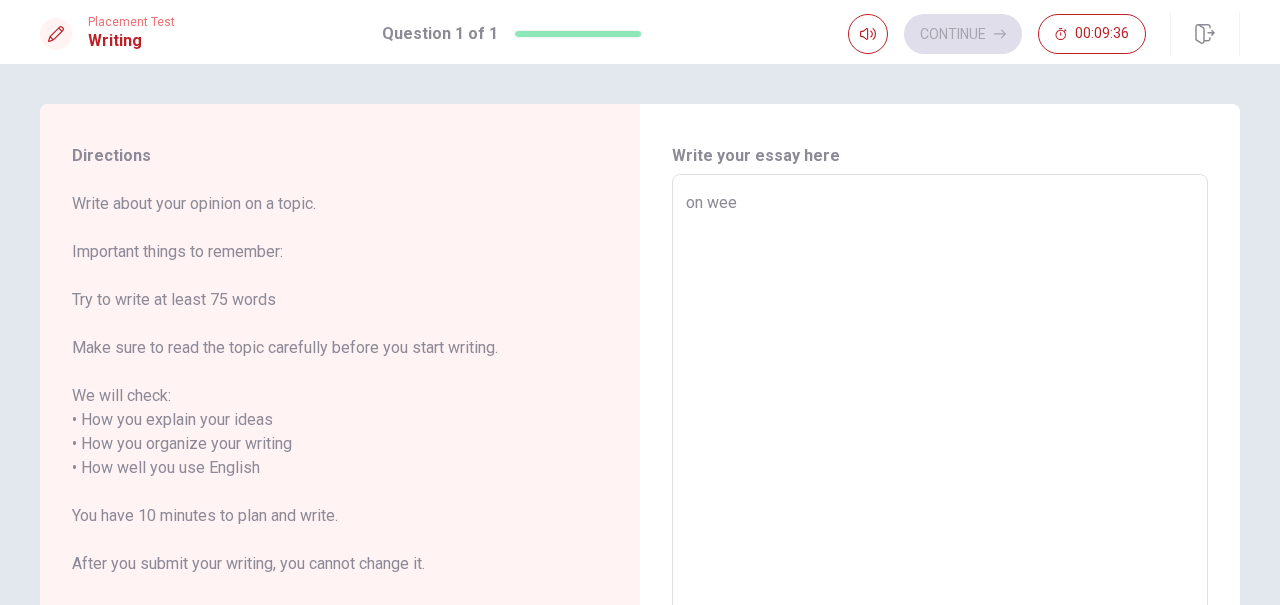 type on "x" 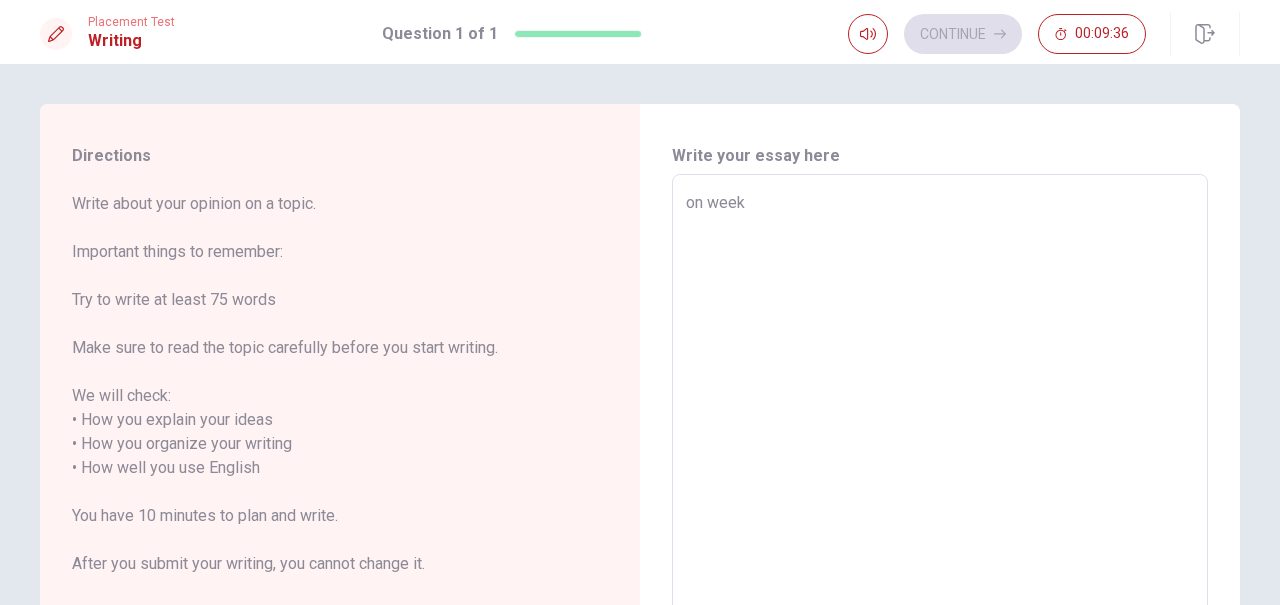 type on "x" 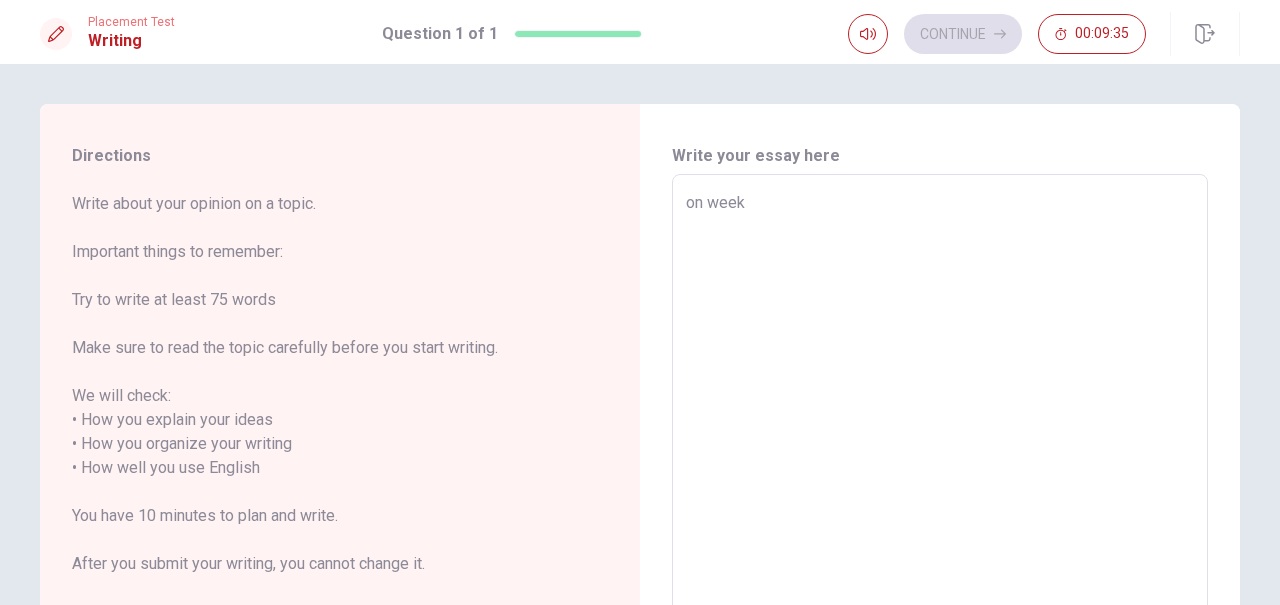 type on "on week" 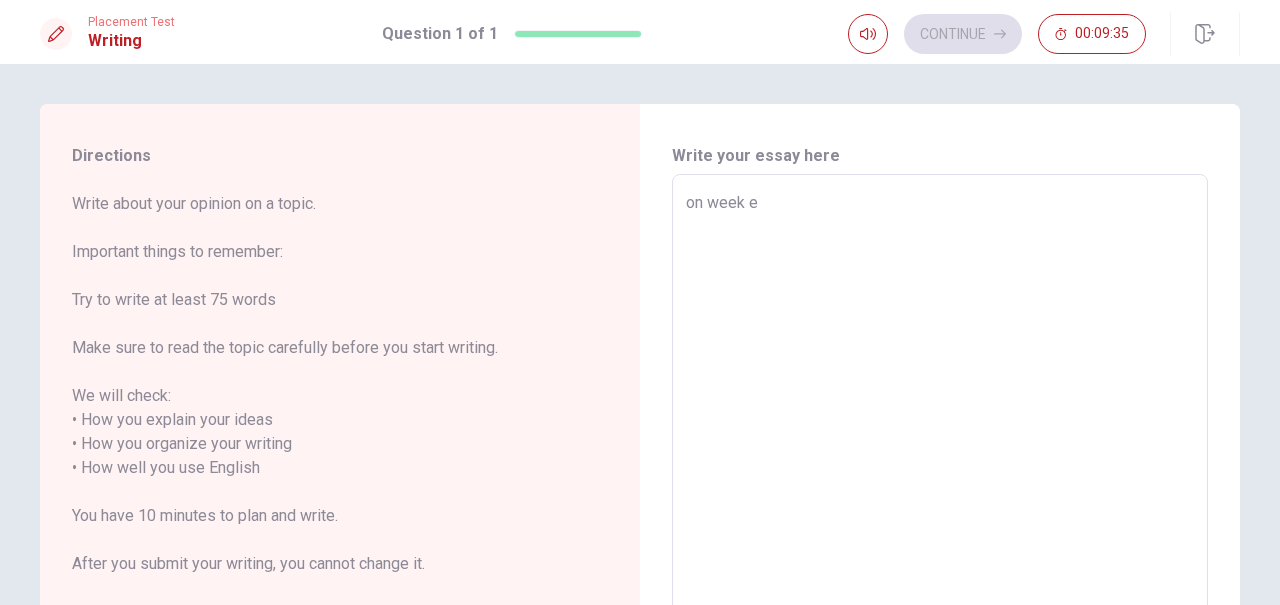 type on "x" 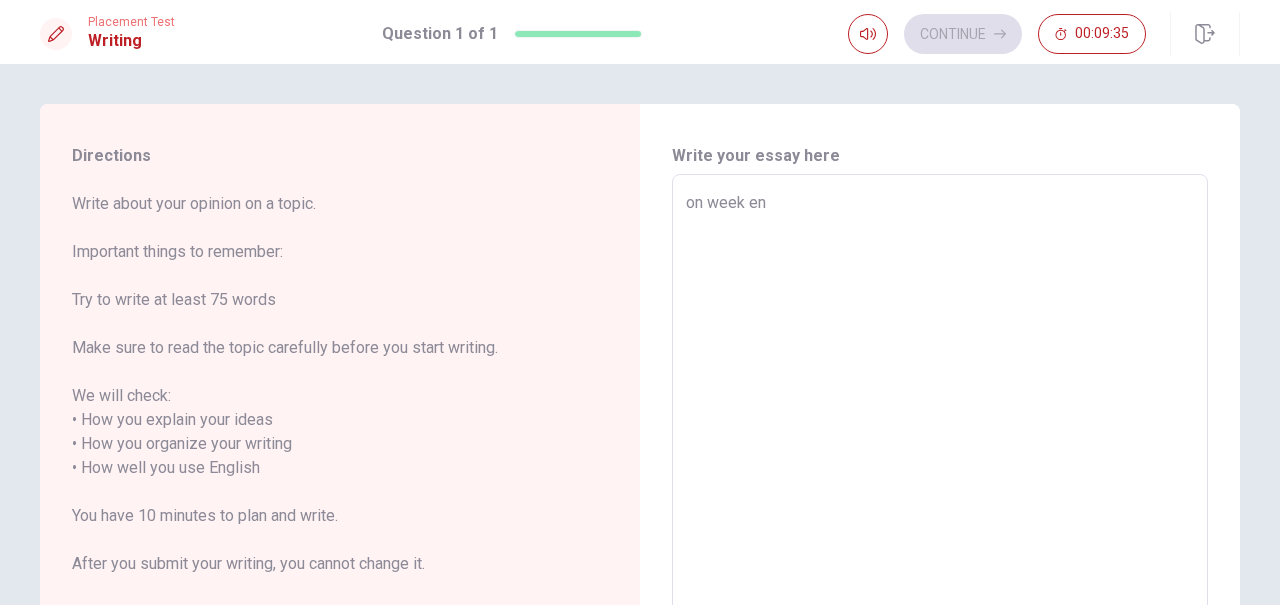 type on "x" 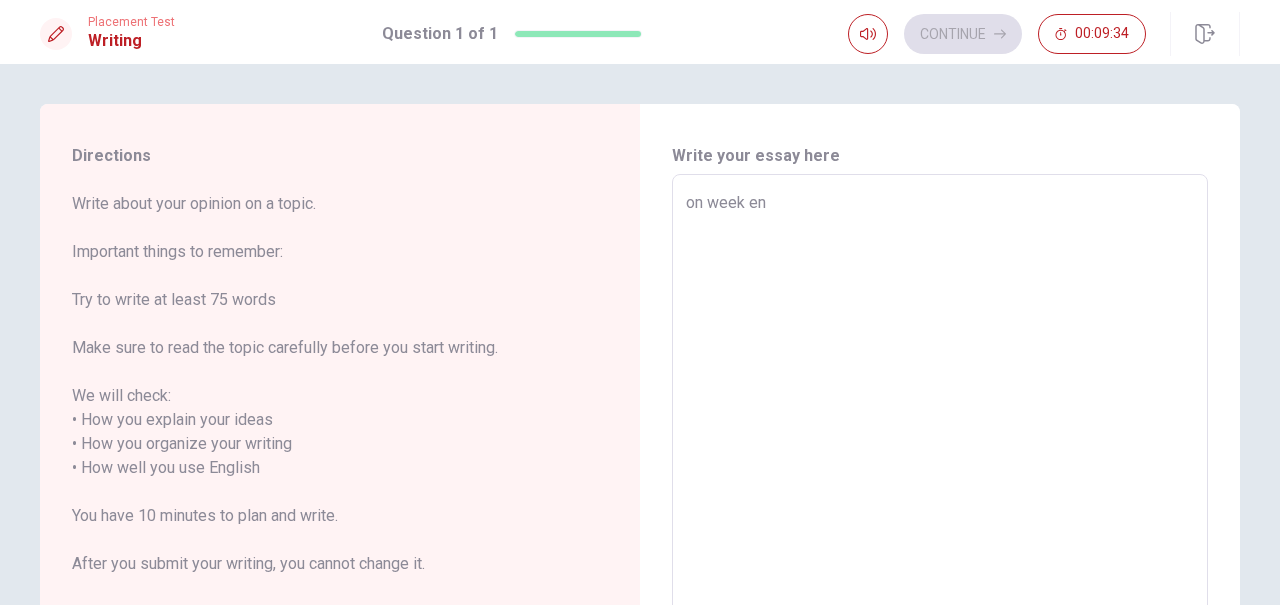 type on "on week end" 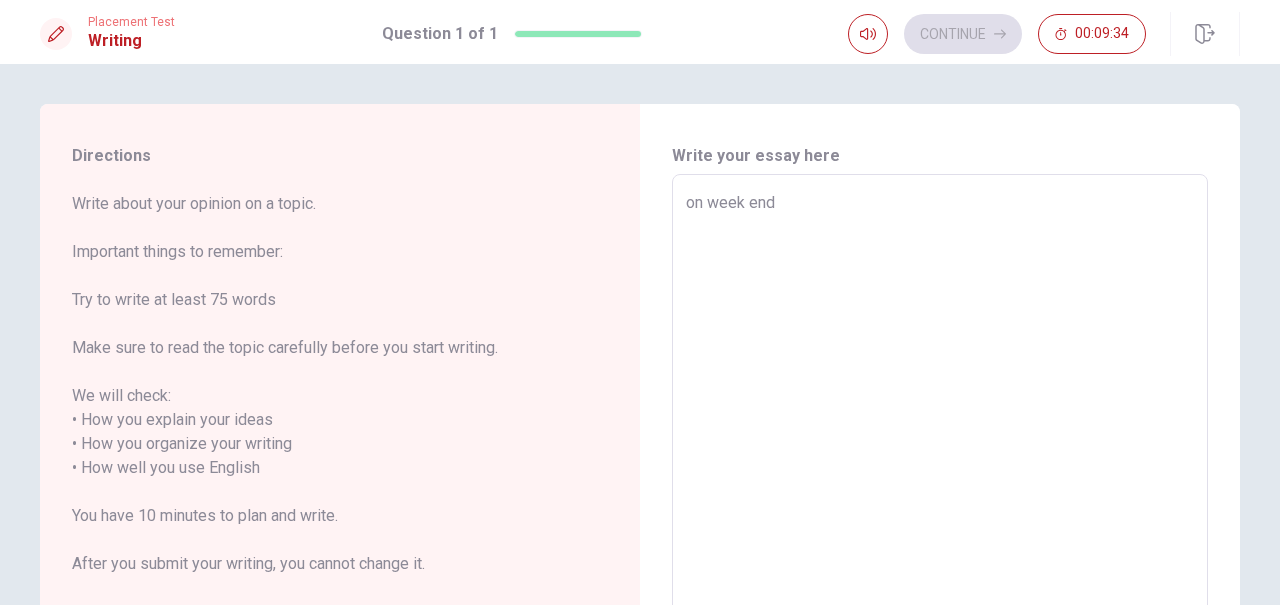 type on "x" 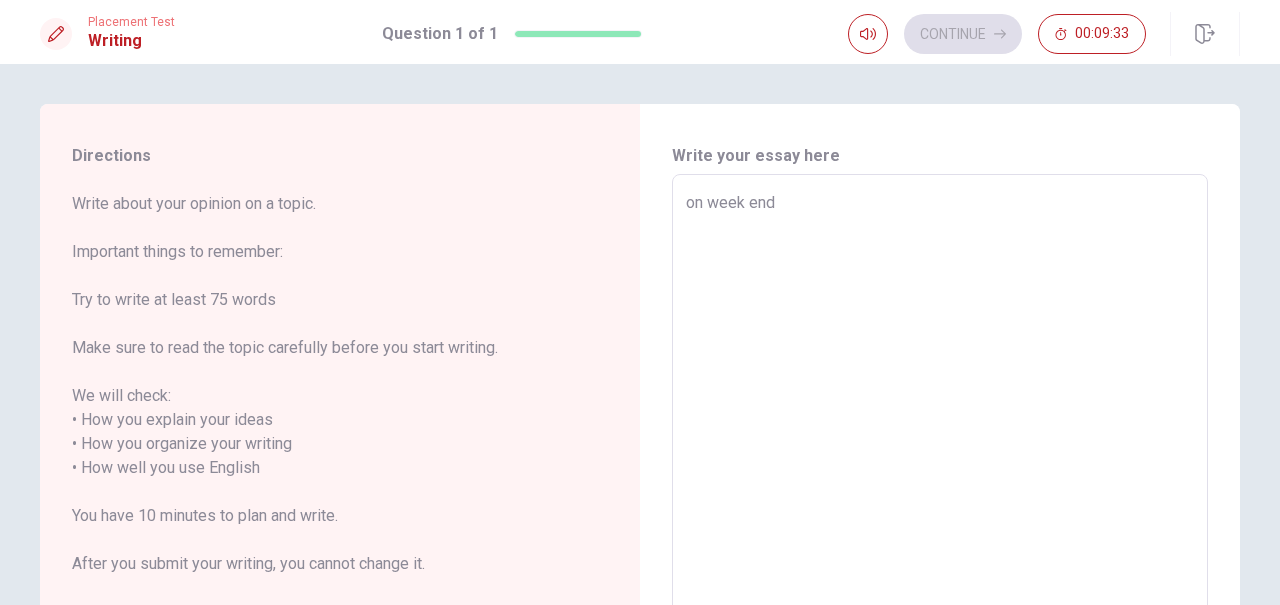 type on "on week end i" 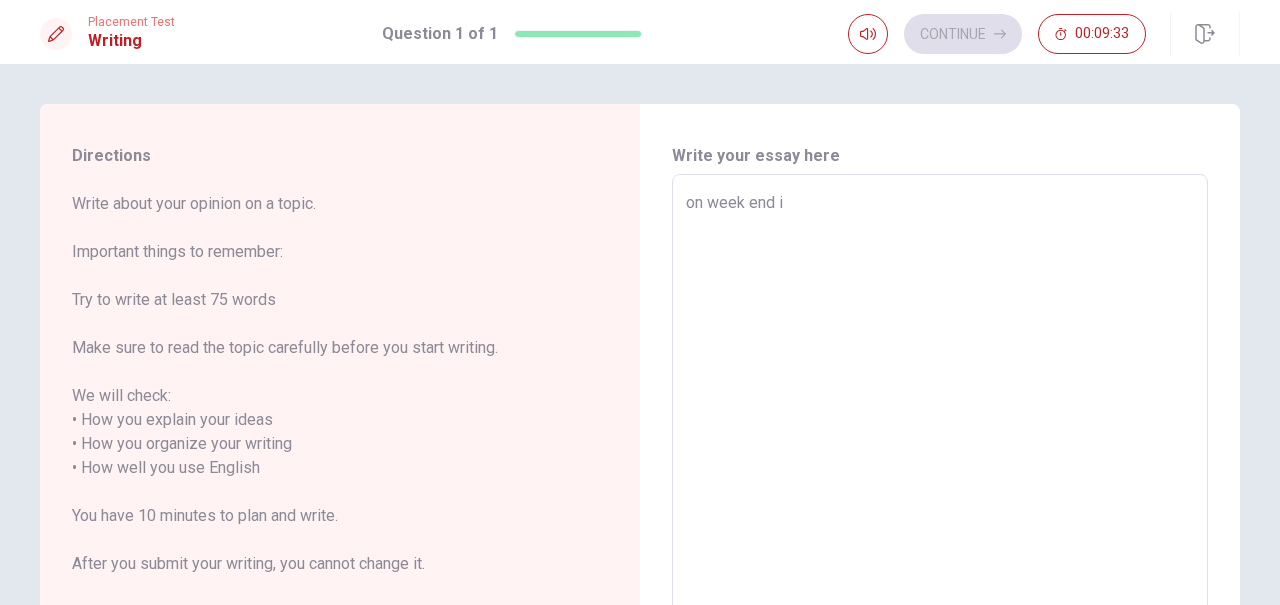 type on "x" 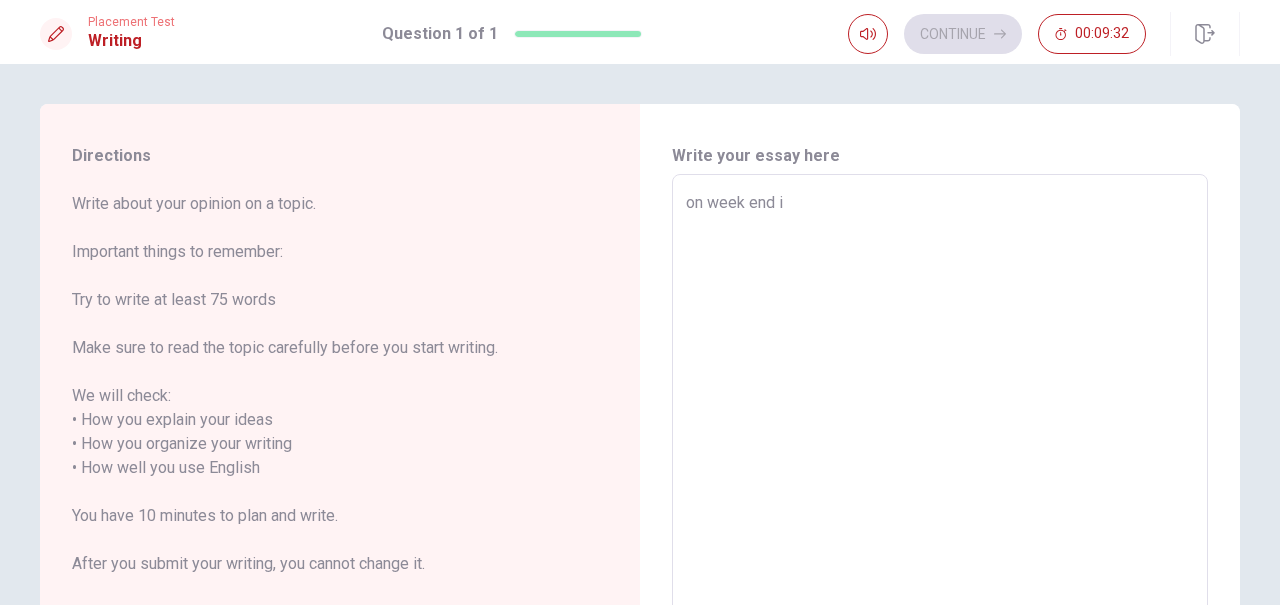 type on "on week end i l" 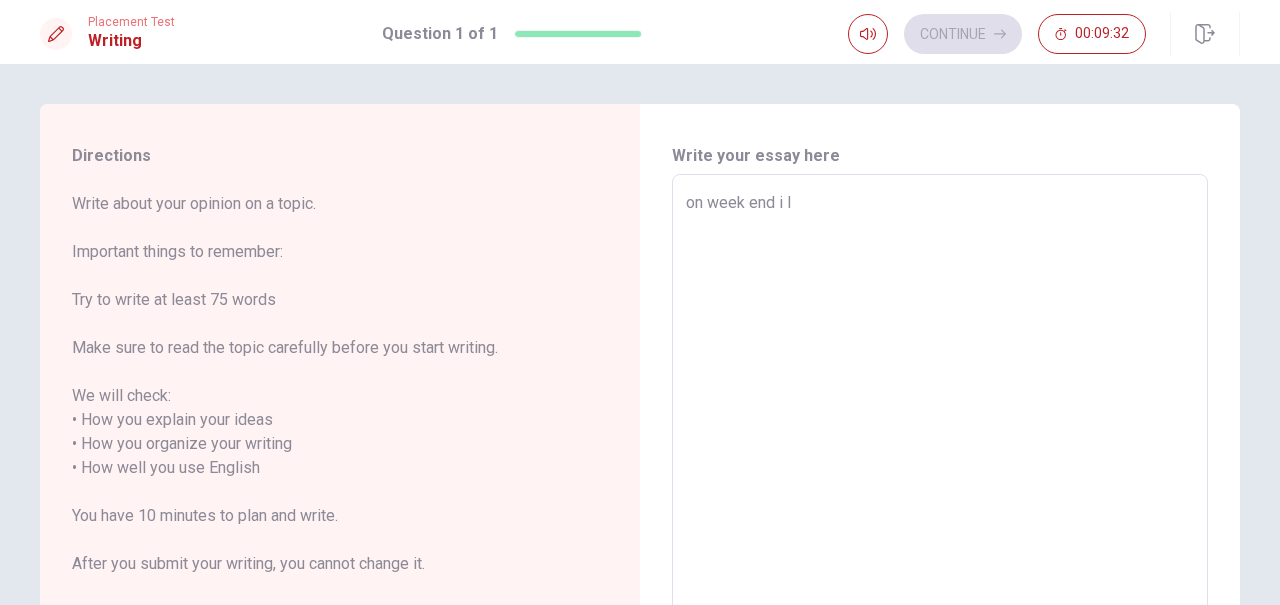 type on "x" 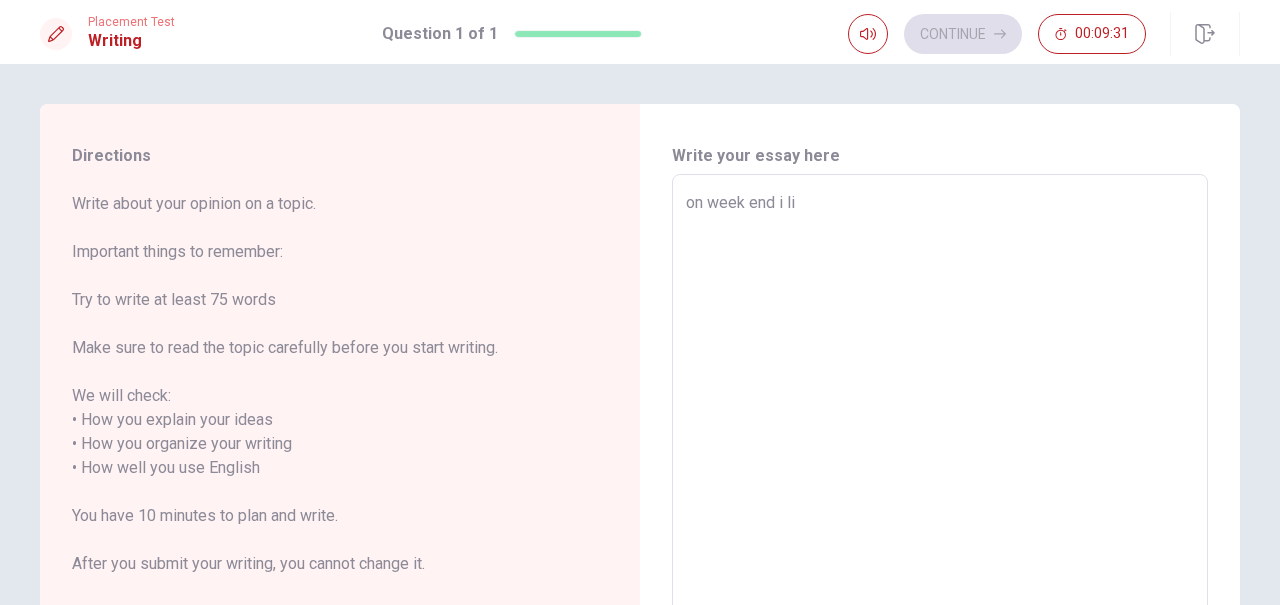 type on "x" 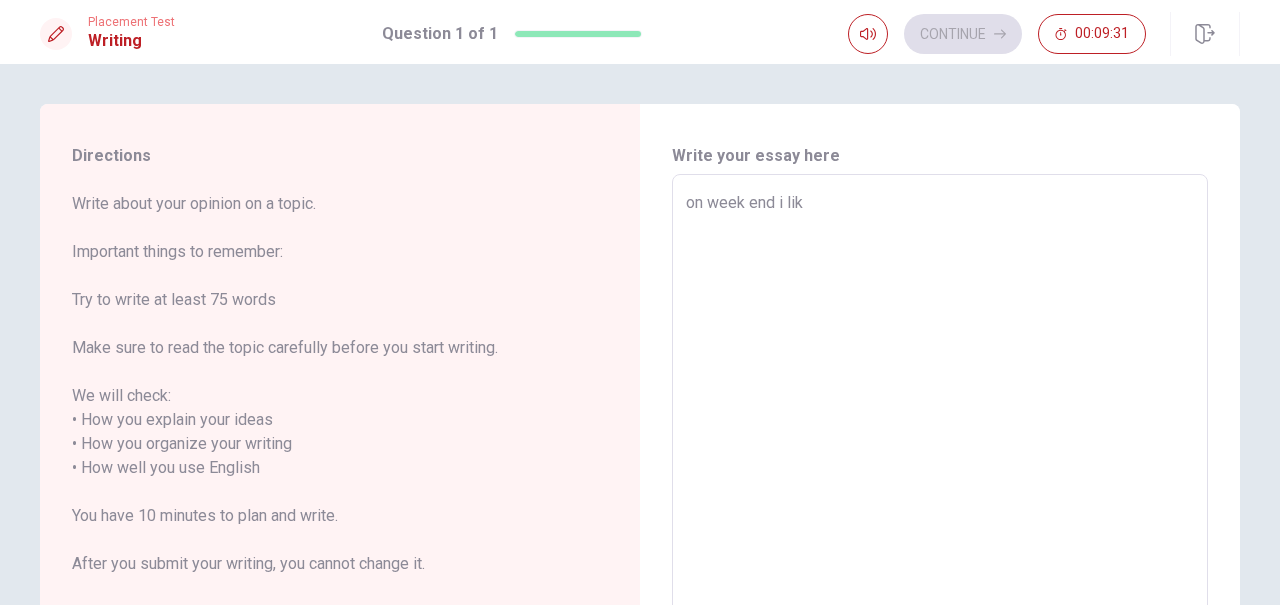 type on "x" 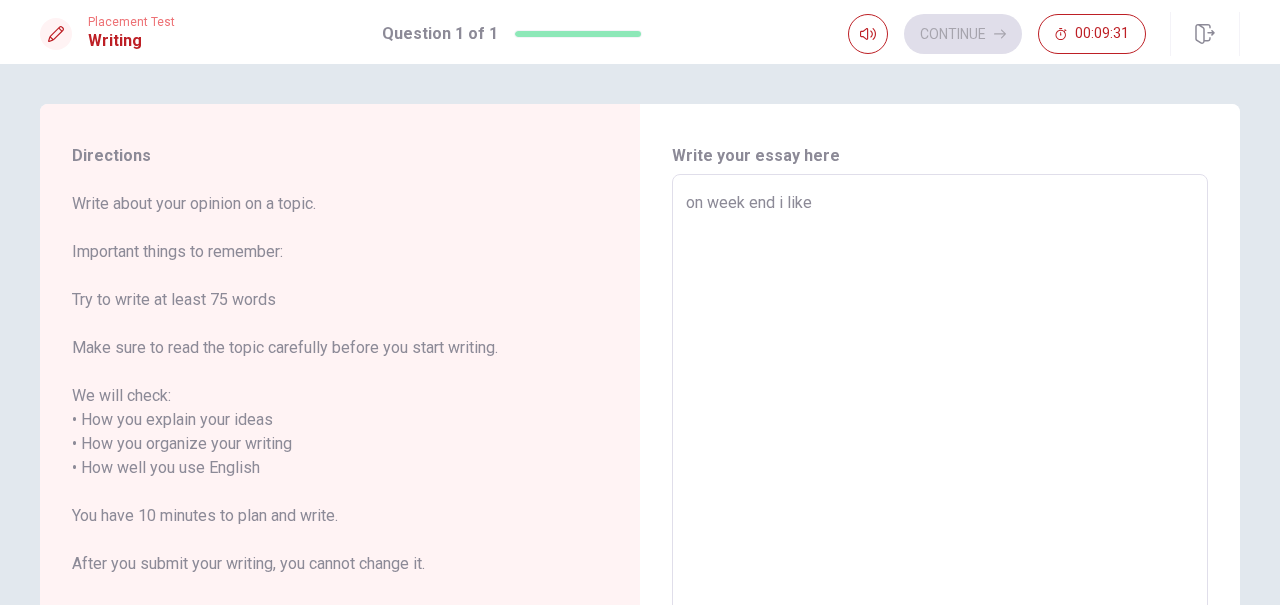 type on "on week end i like" 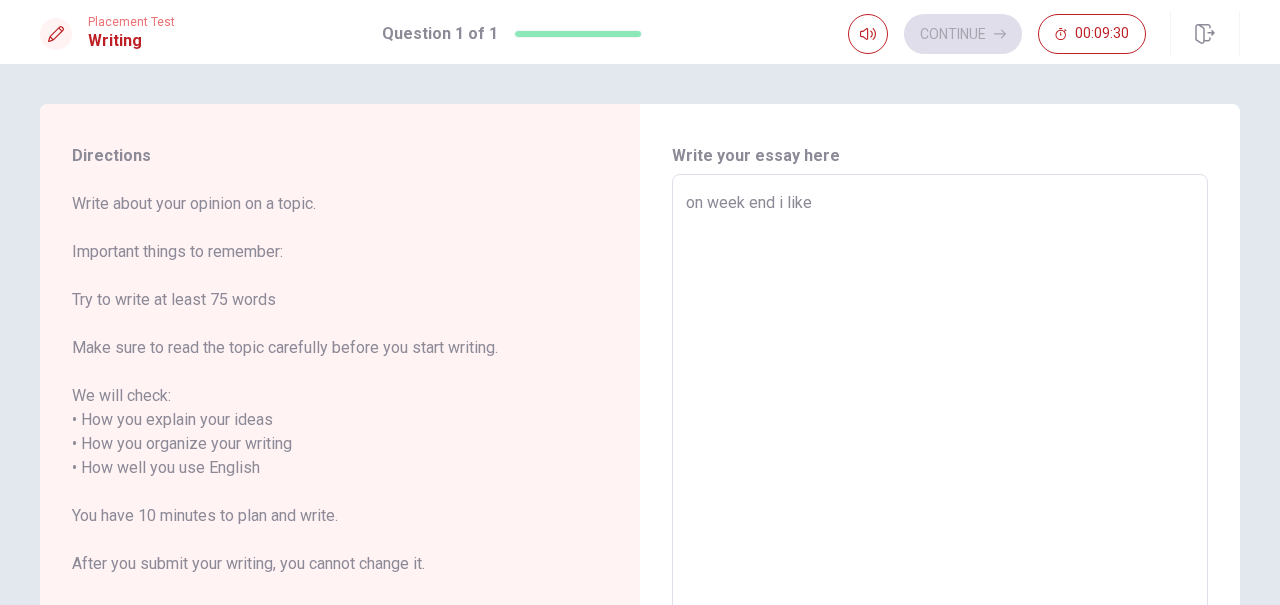 type on "x" 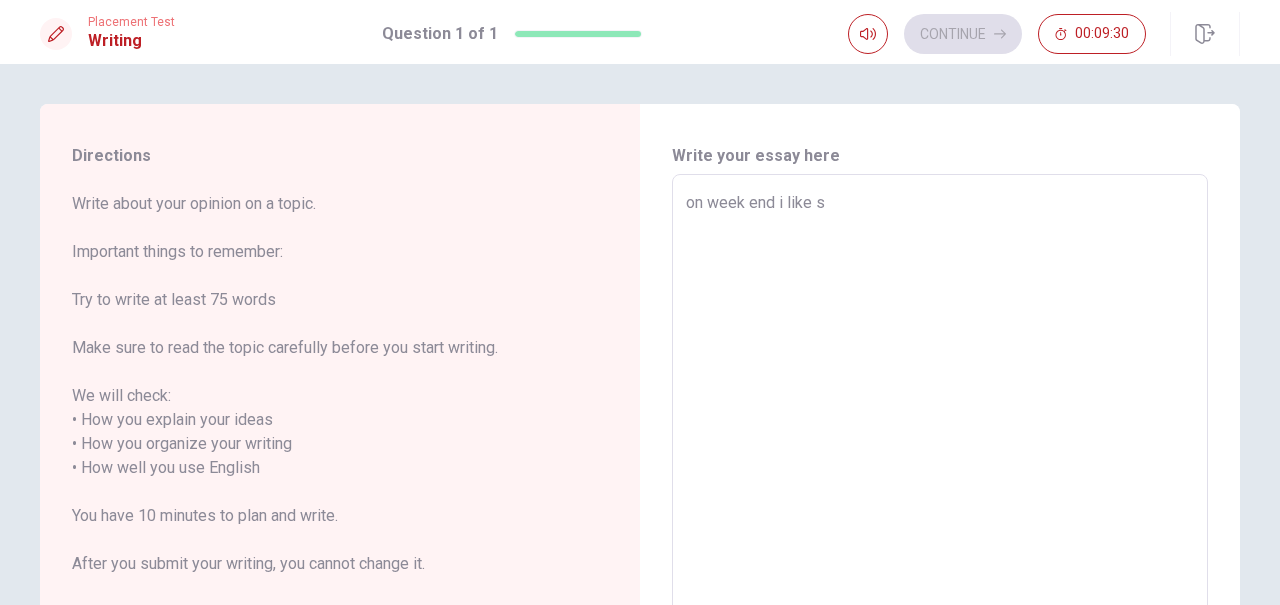 type on "x" 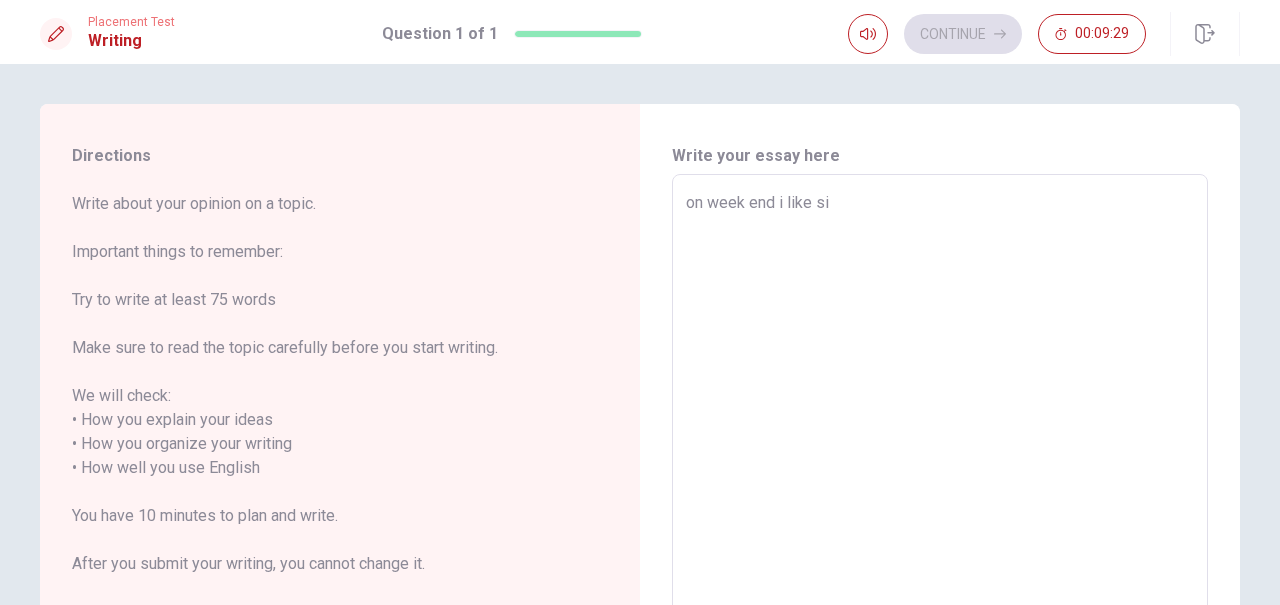 type on "x" 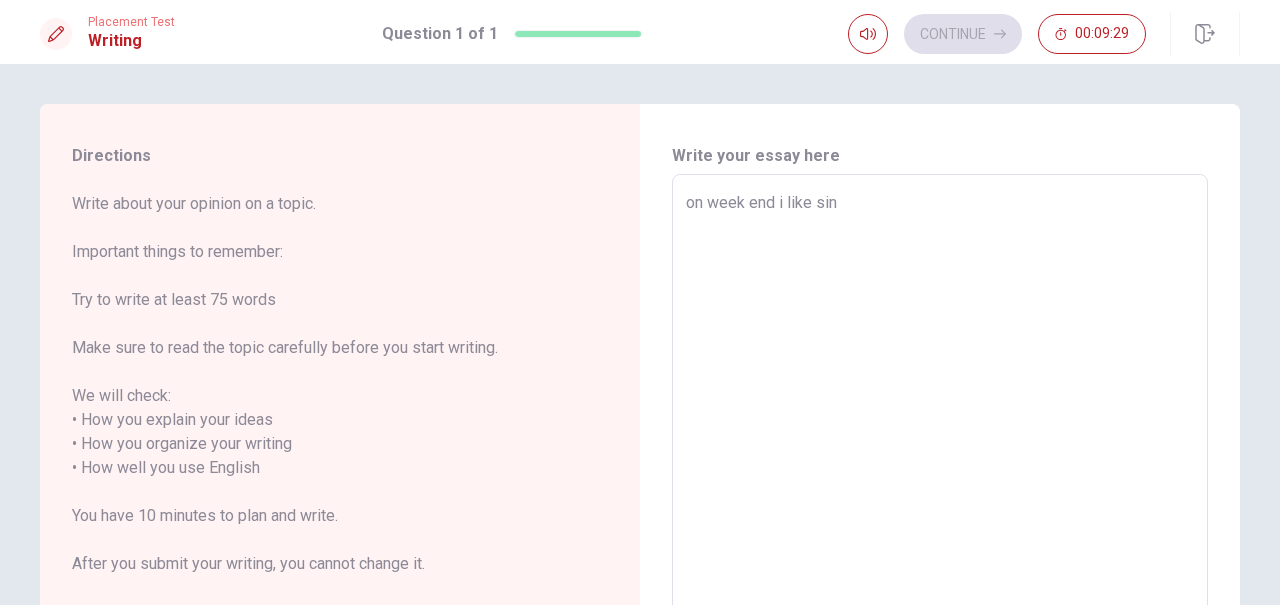 type on "x" 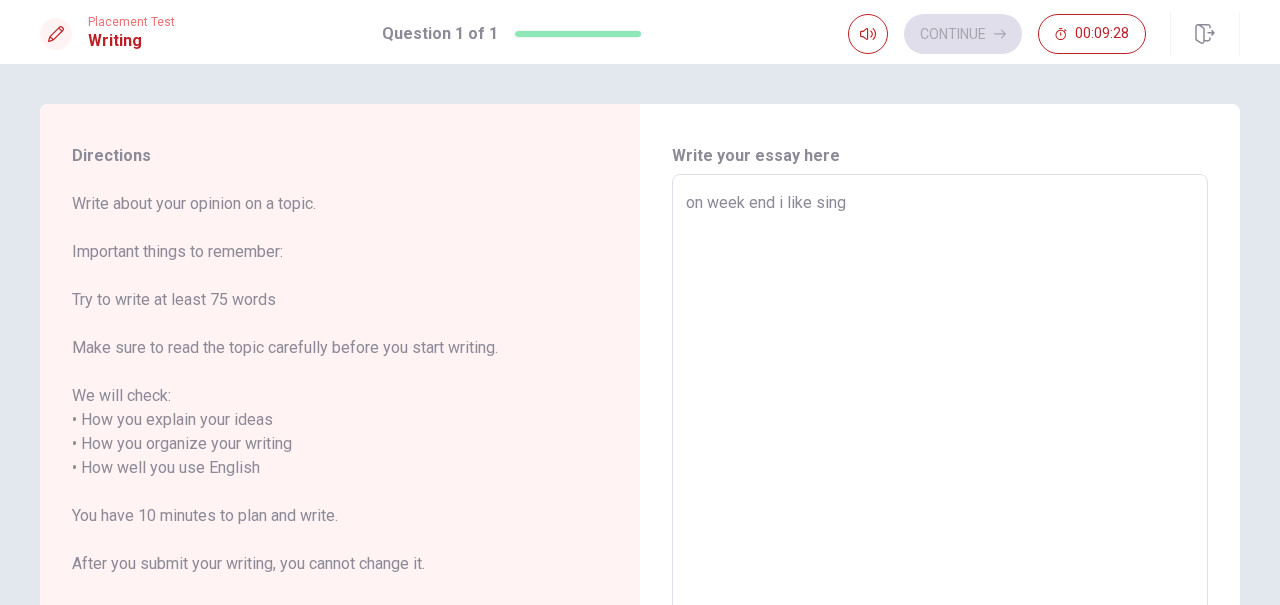 type on "x" 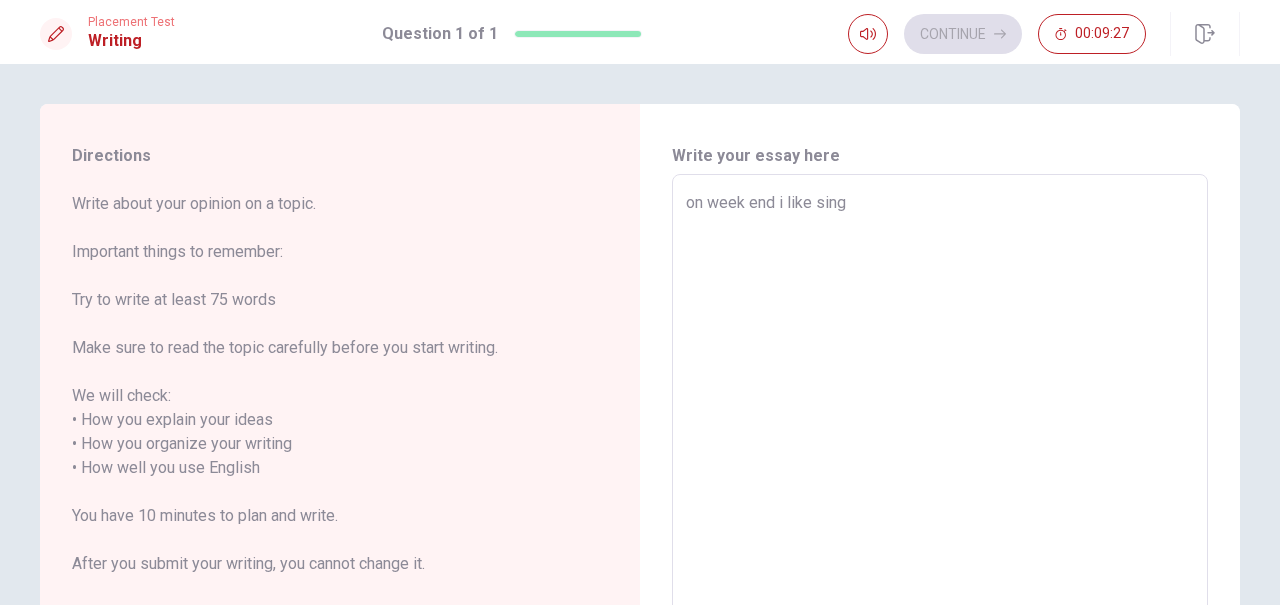 type on "x" 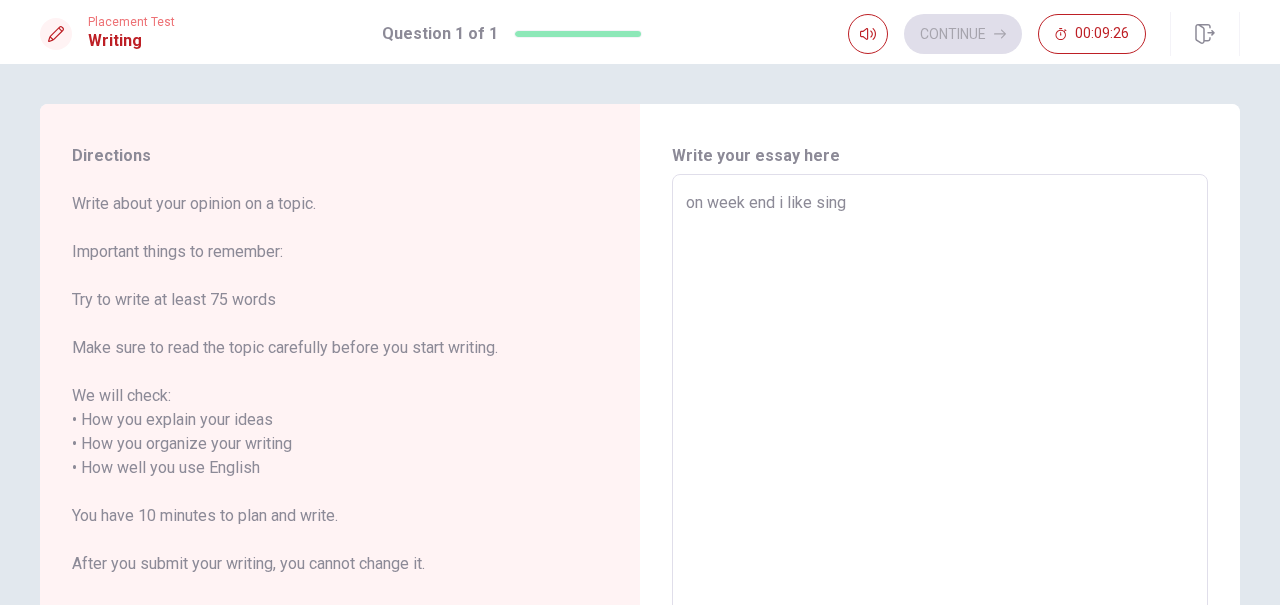 type on "x" 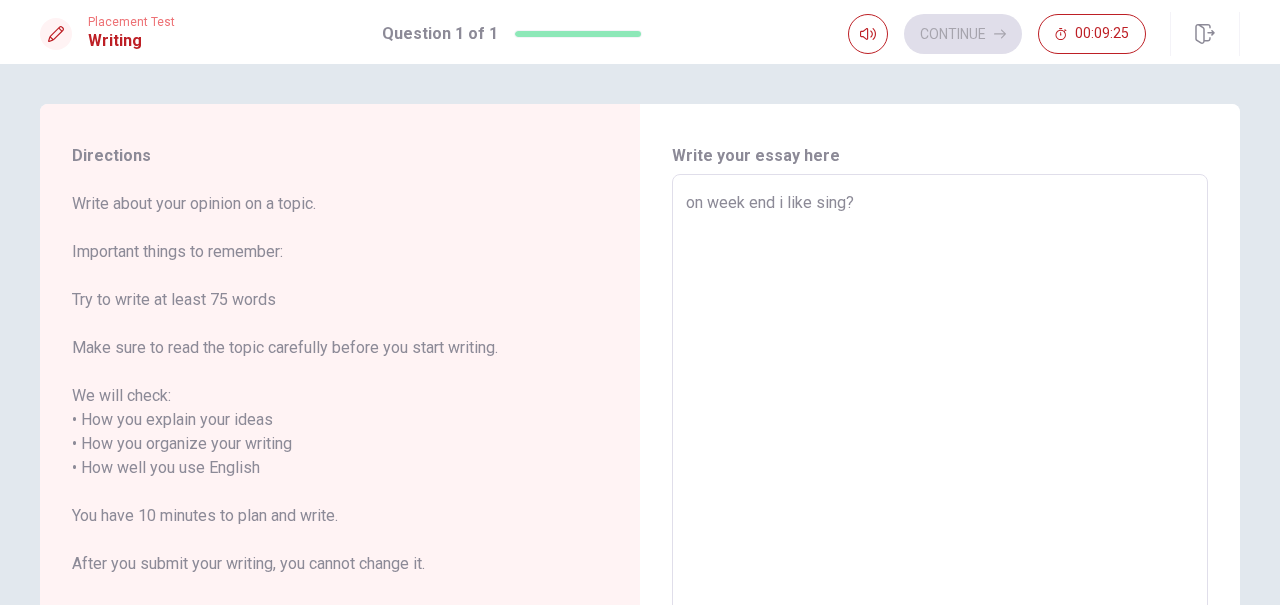 type on "x" 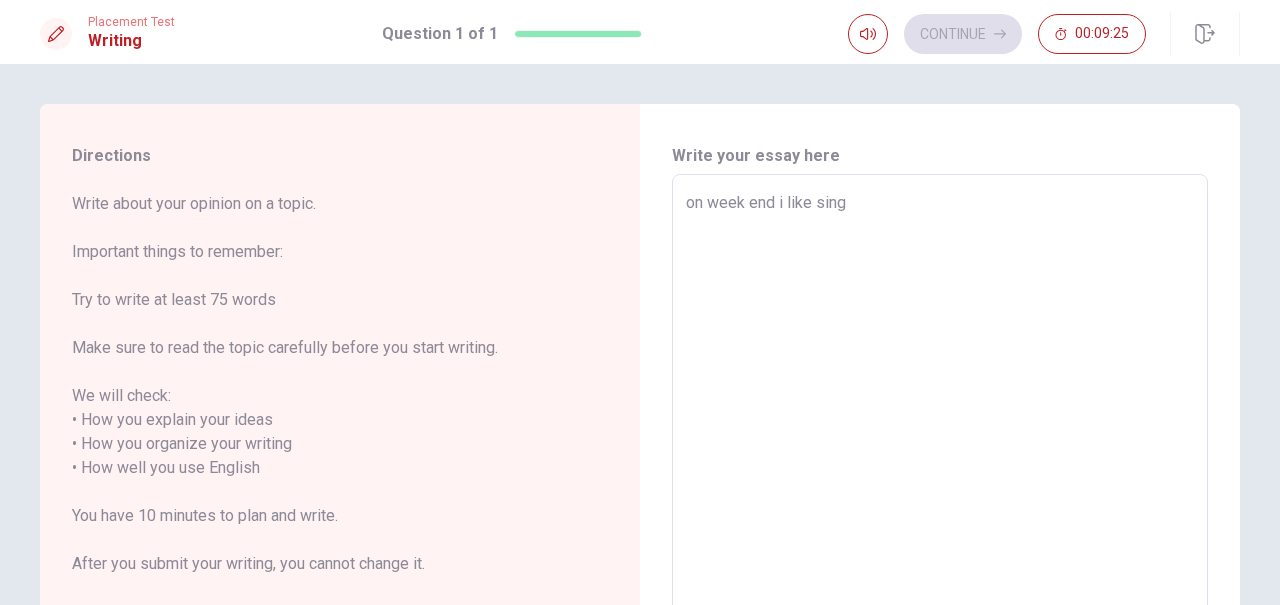type on "x" 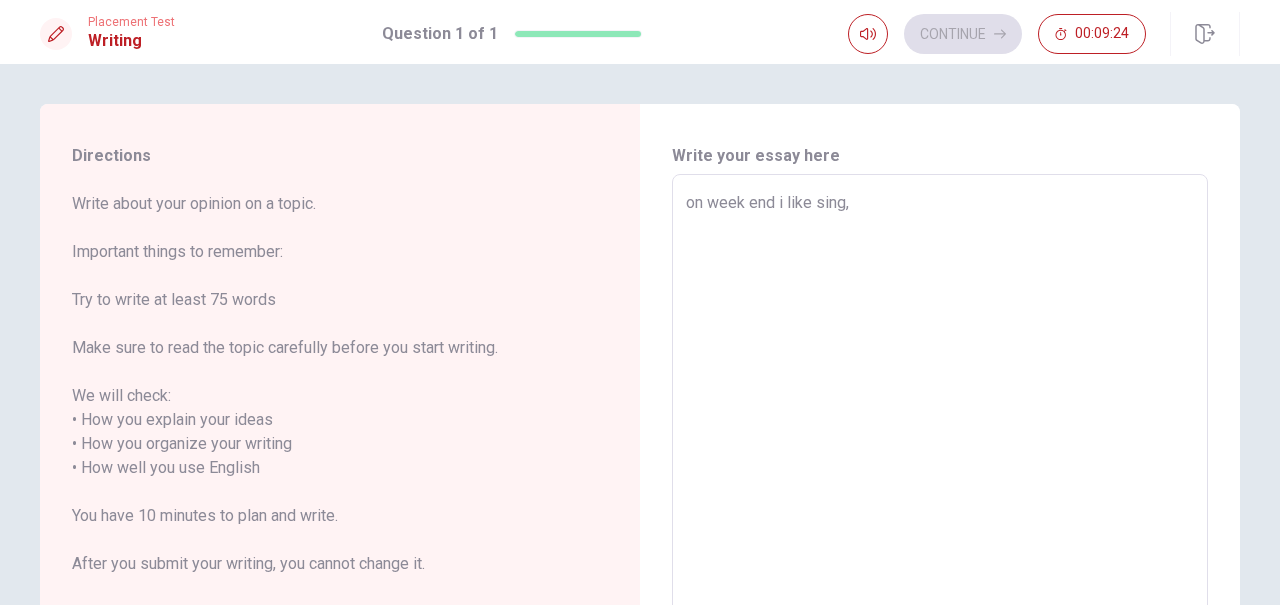 type on "x" 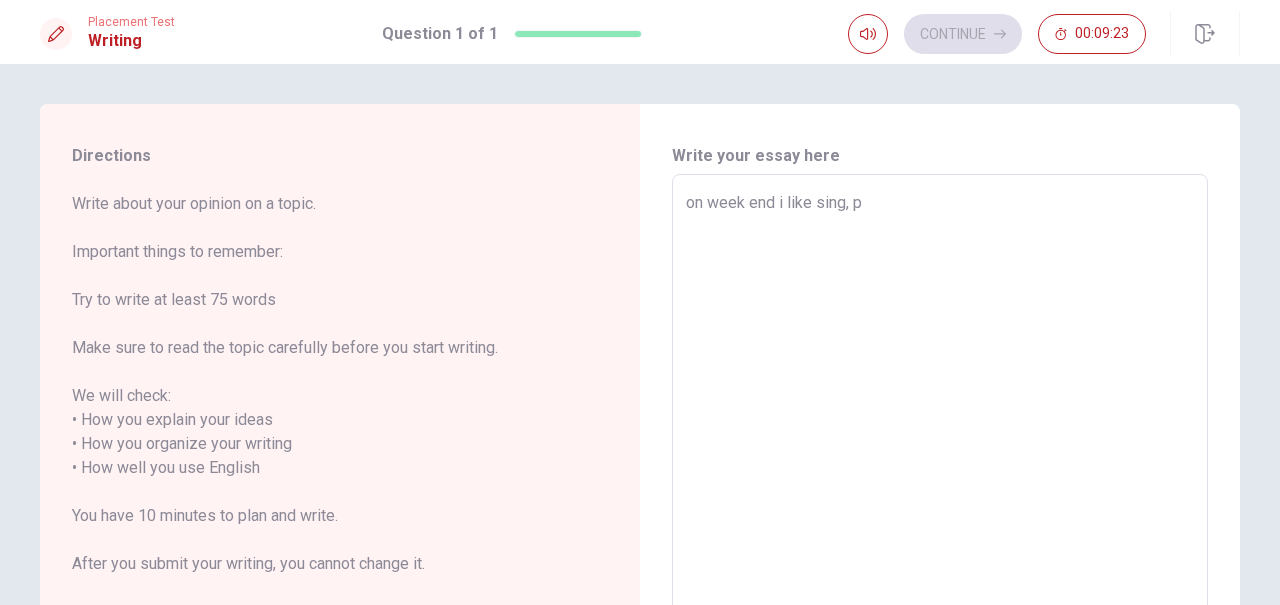 type on "x" 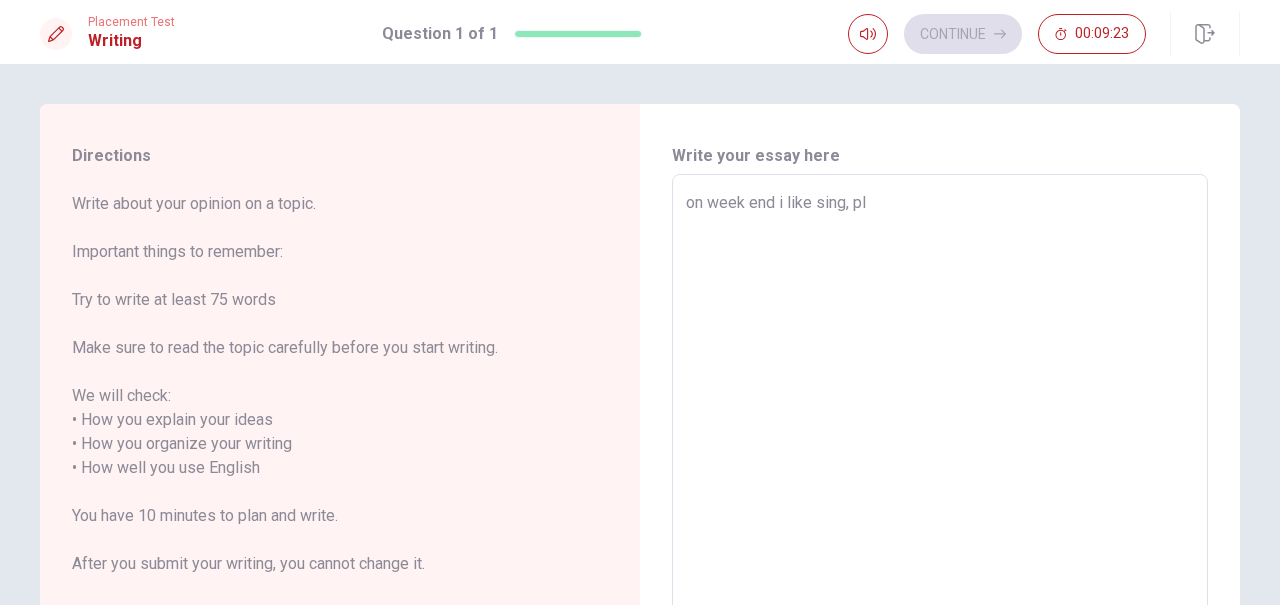 type on "x" 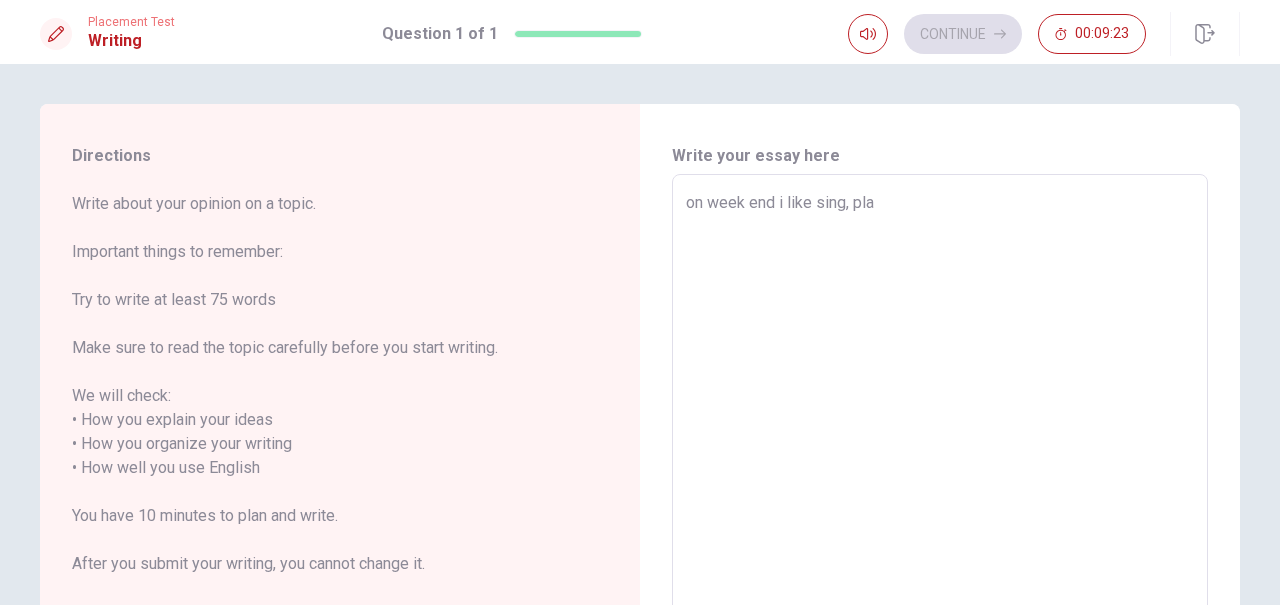 type on "x" 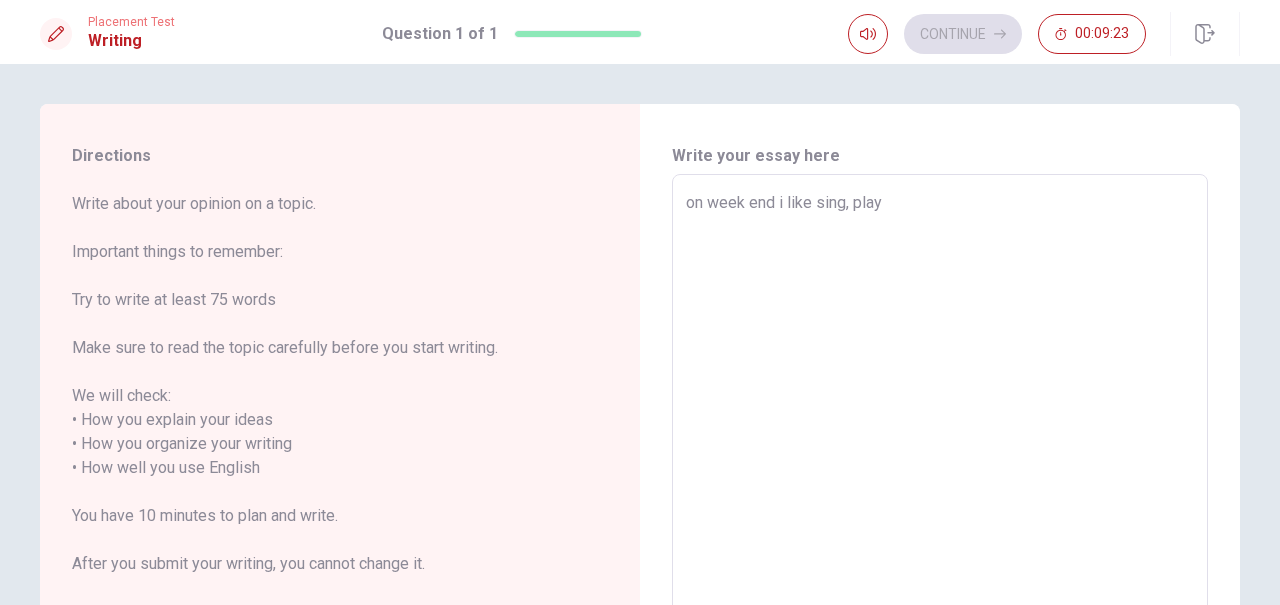 type on "x" 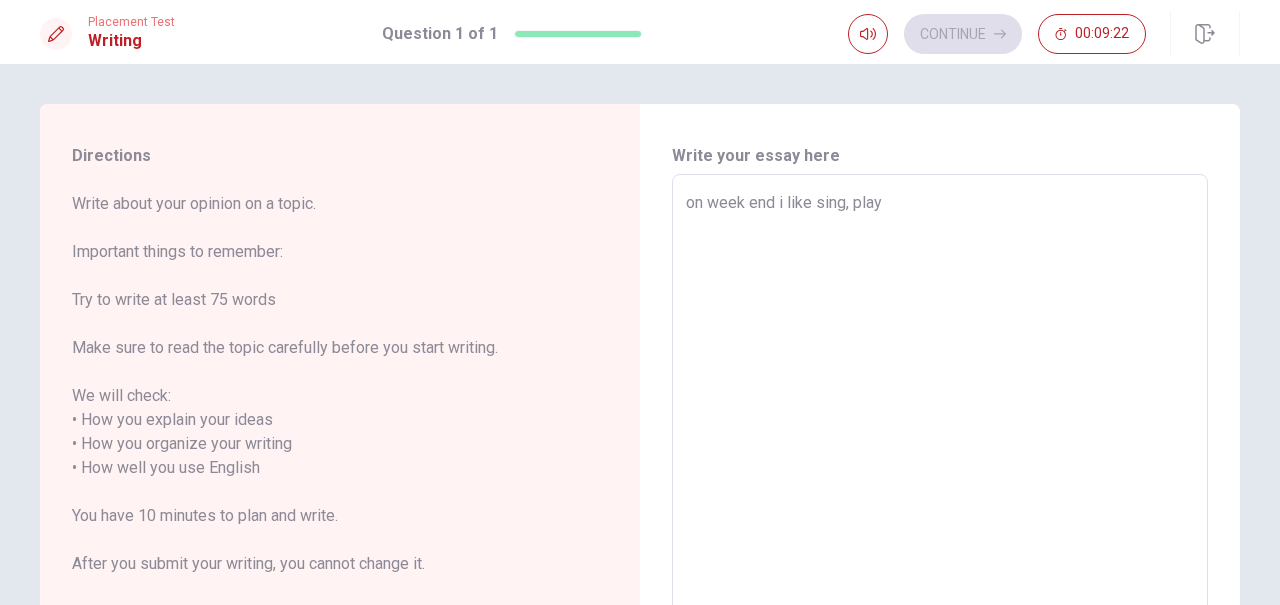 type on "on week end i like sing, play o" 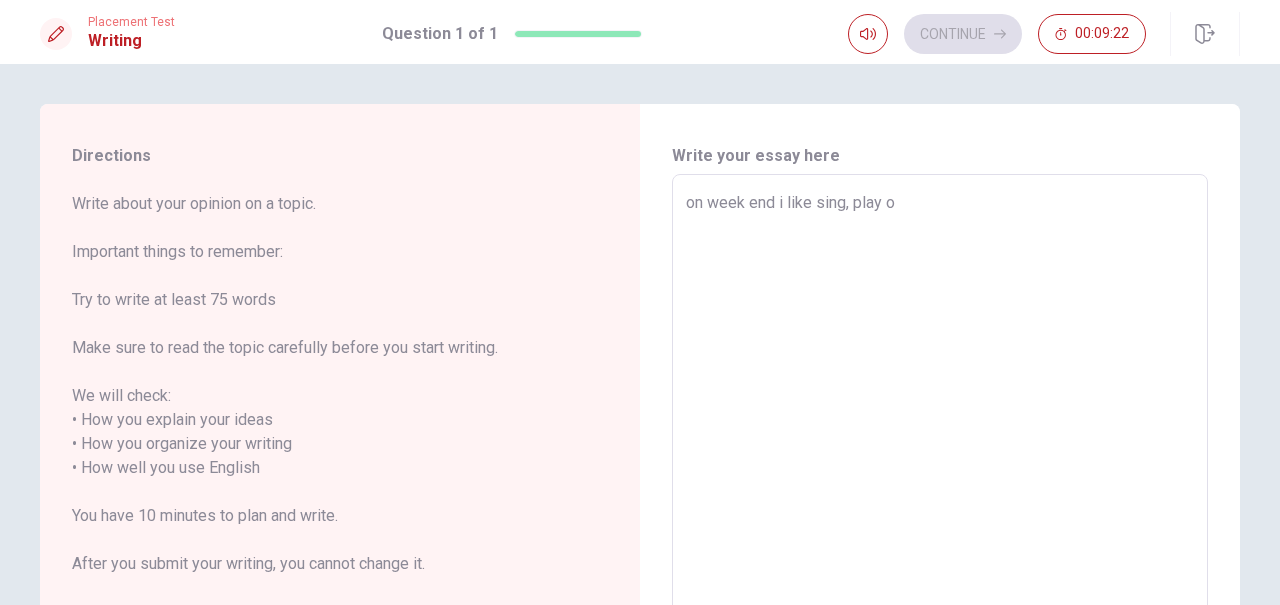 type on "x" 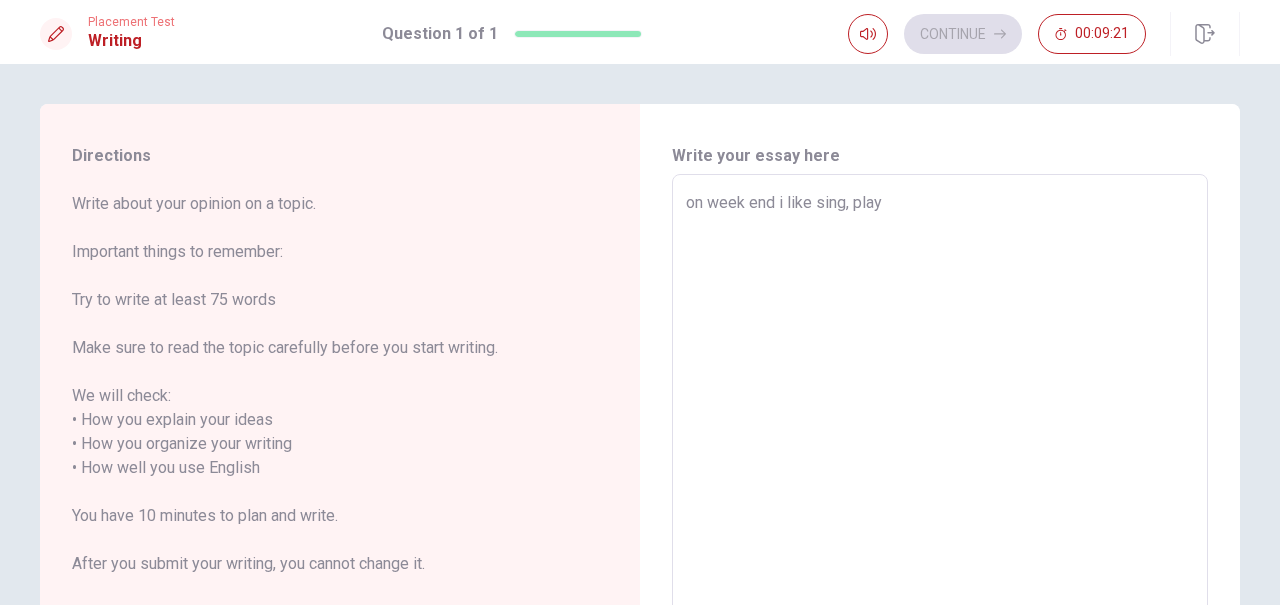 type on "x" 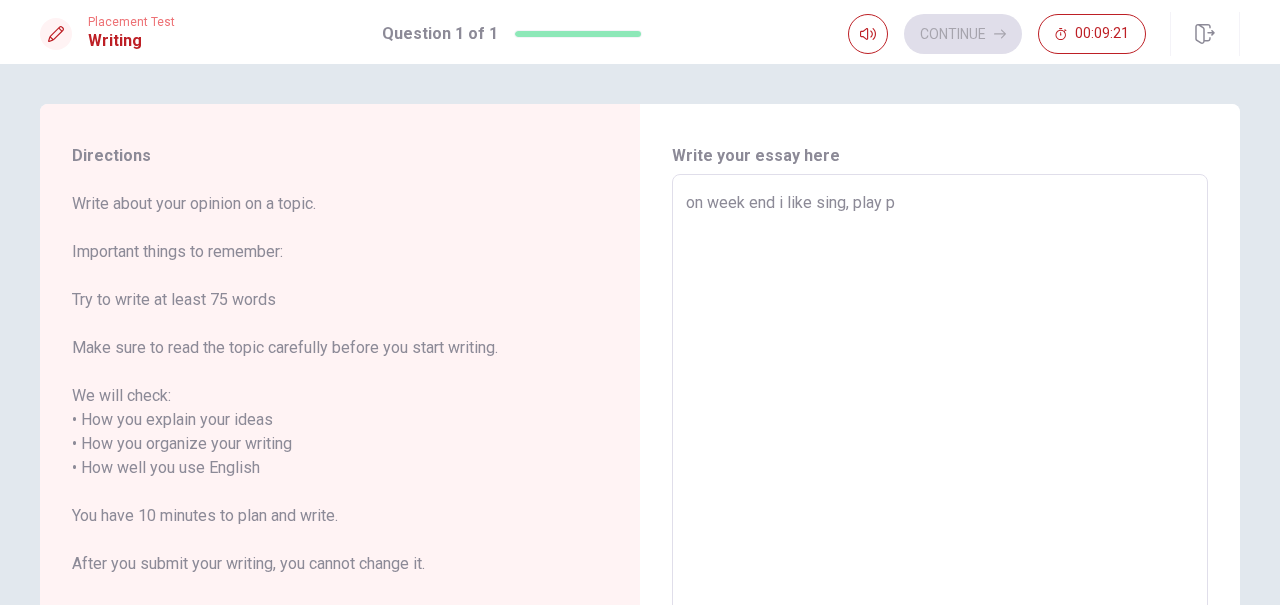 type on "x" 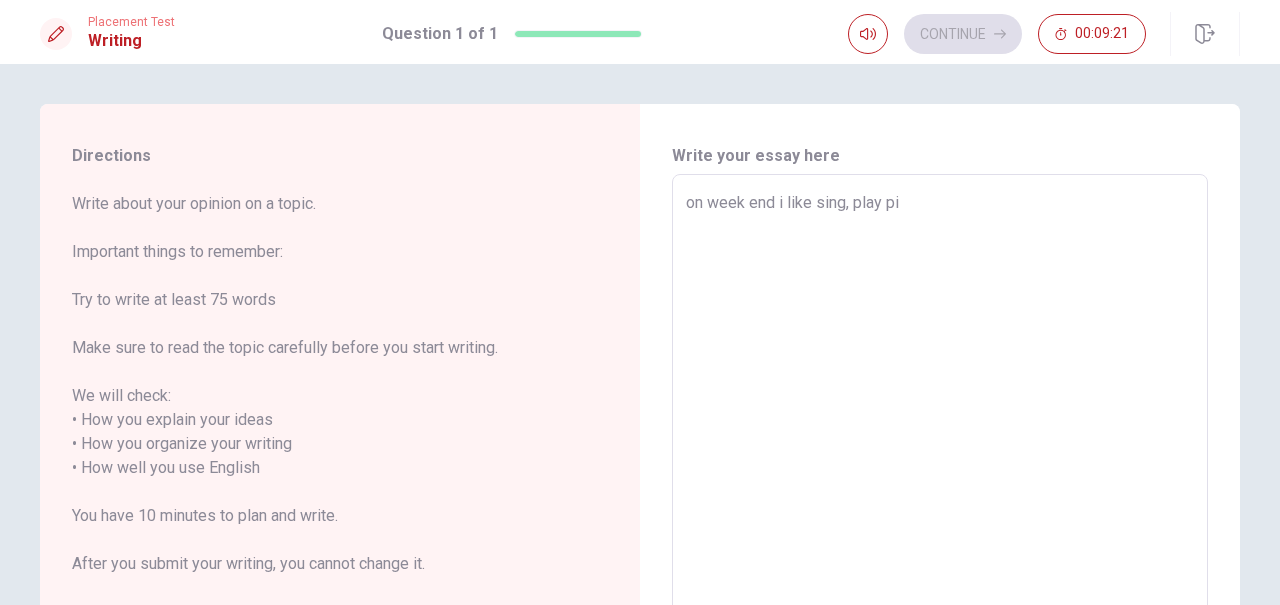 type on "x" 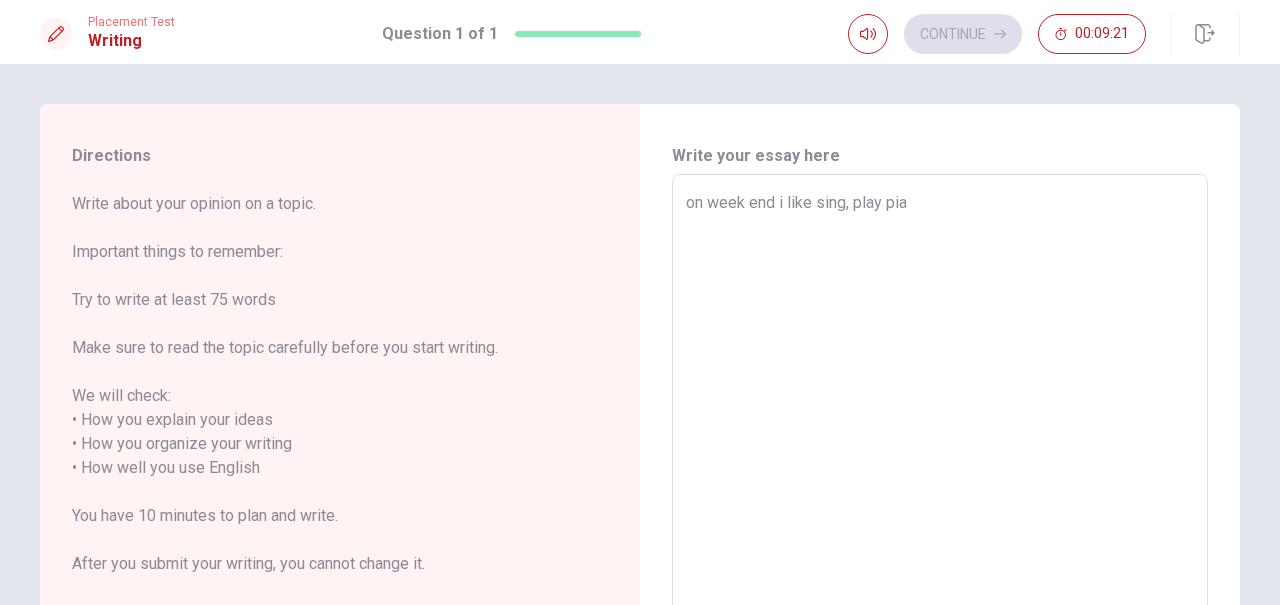 type on "x" 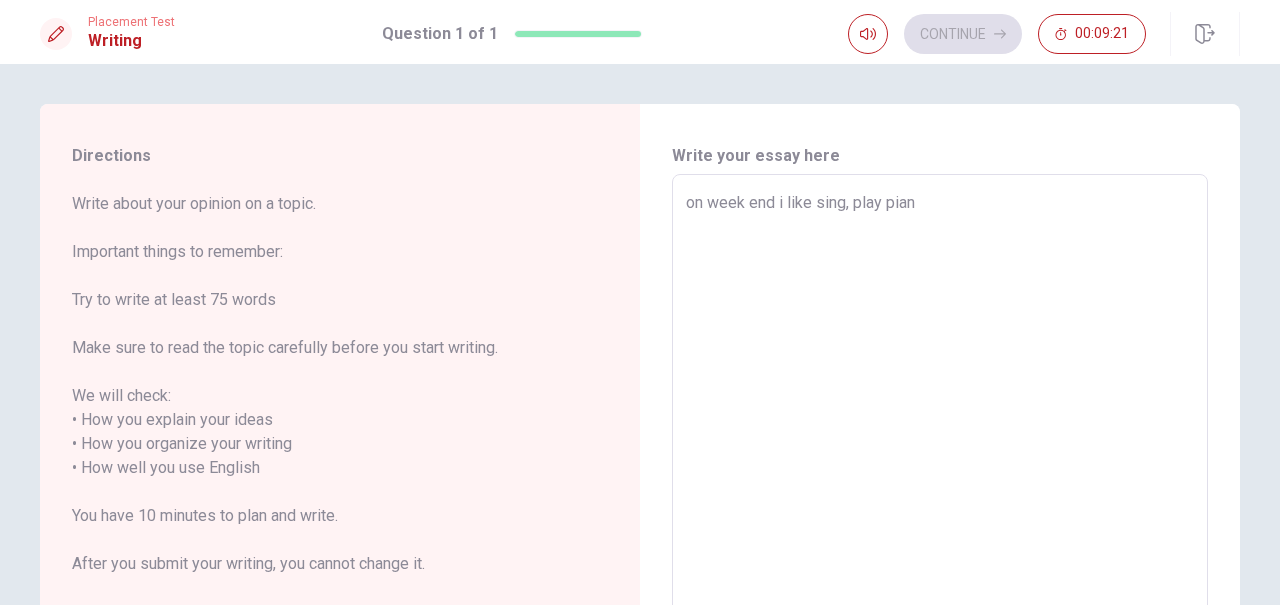 type on "x" 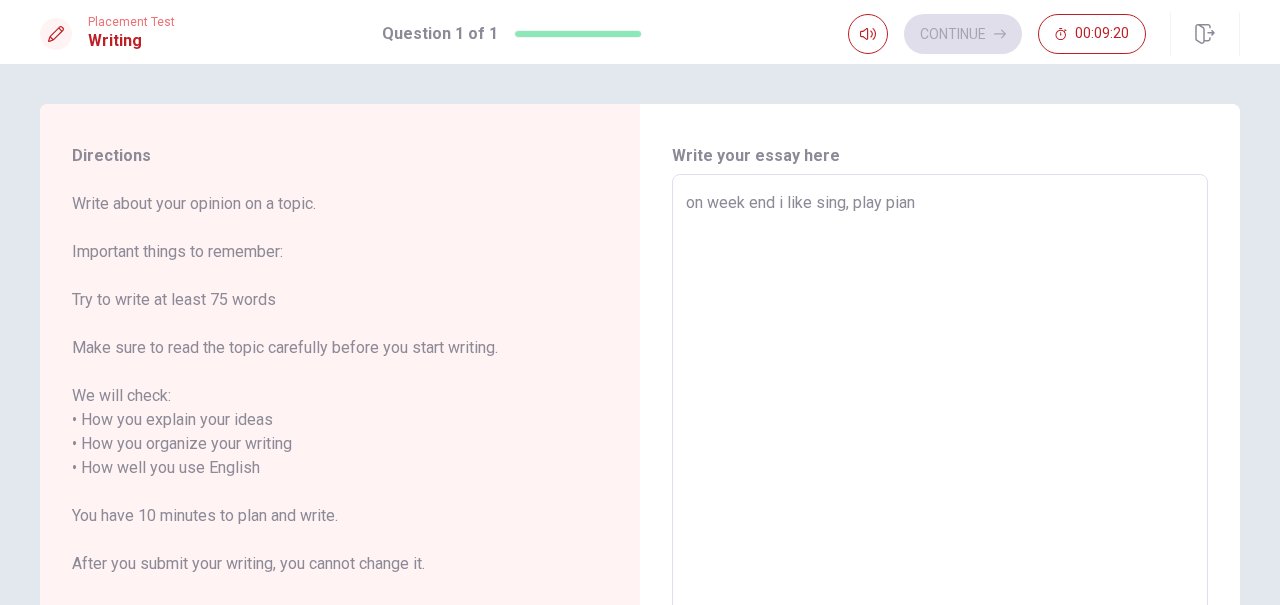 type on "on week end i like sing, play piano" 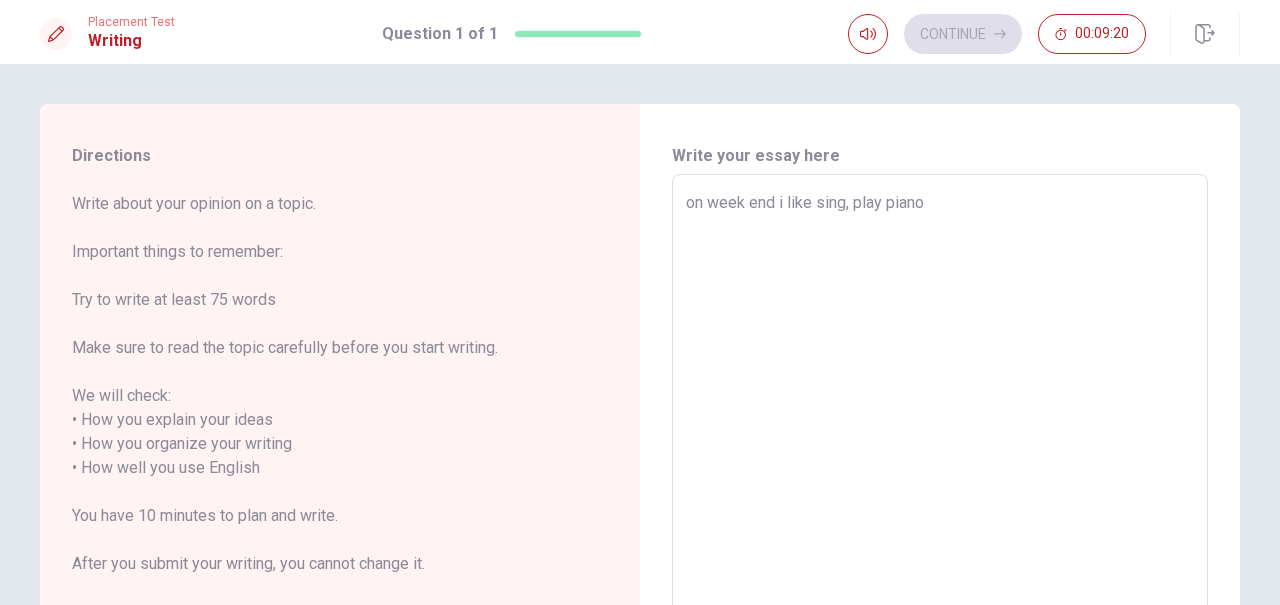 type on "x" 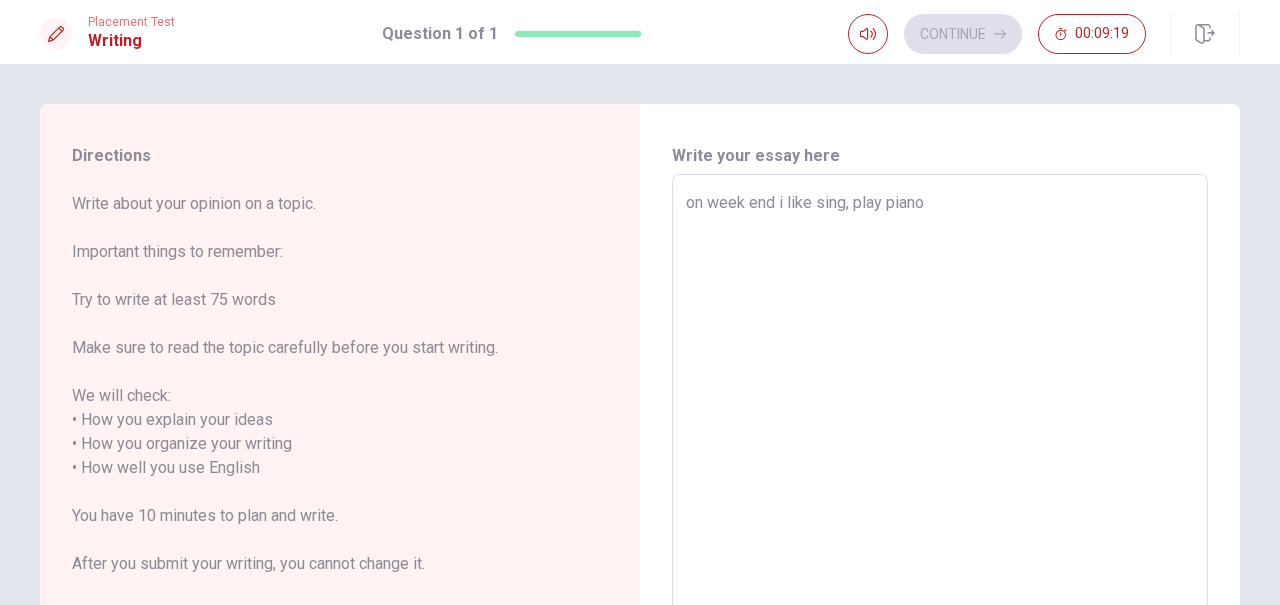 type on "on week end i like sing, play piano" 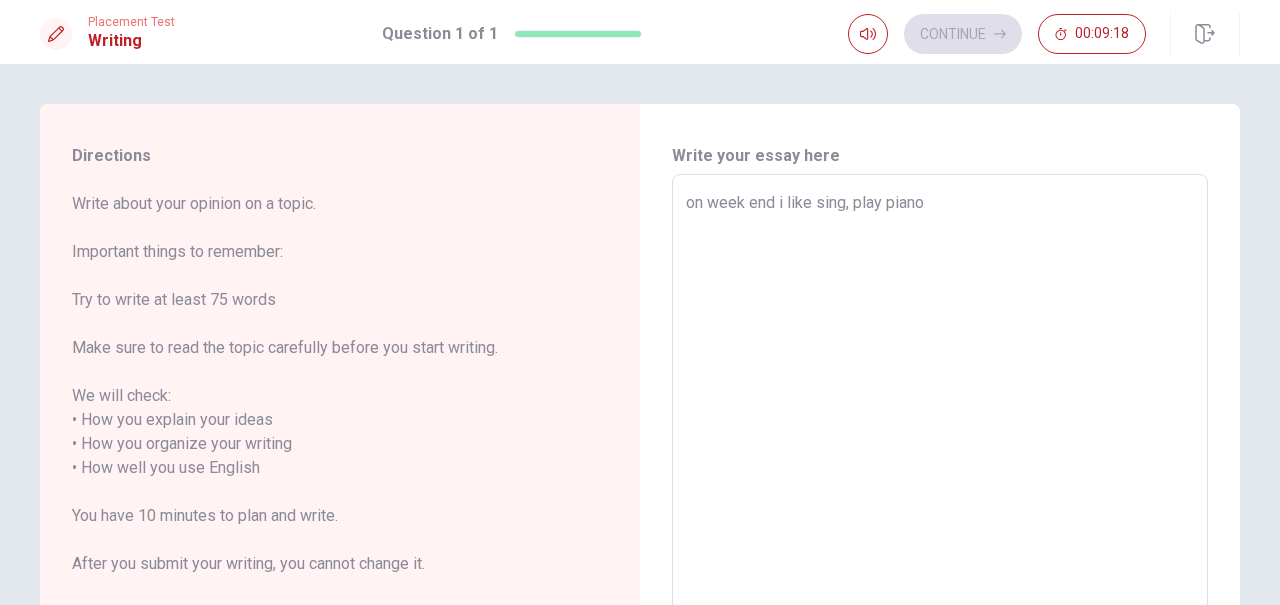 type on "on week end i like sing, play piano" 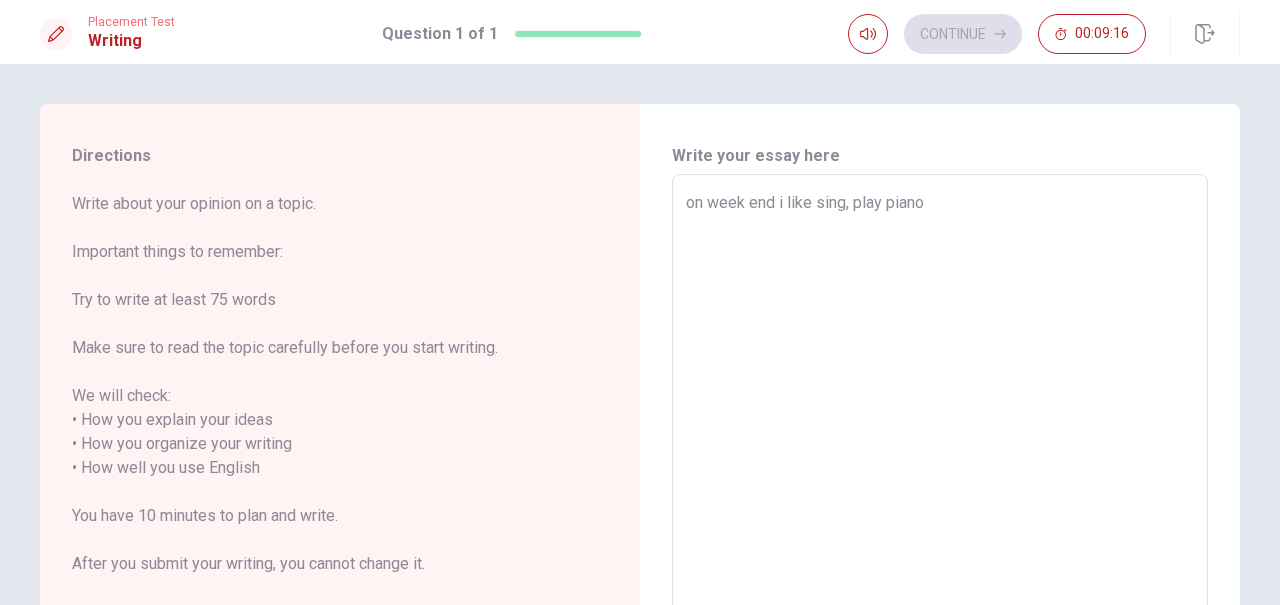 type on "x" 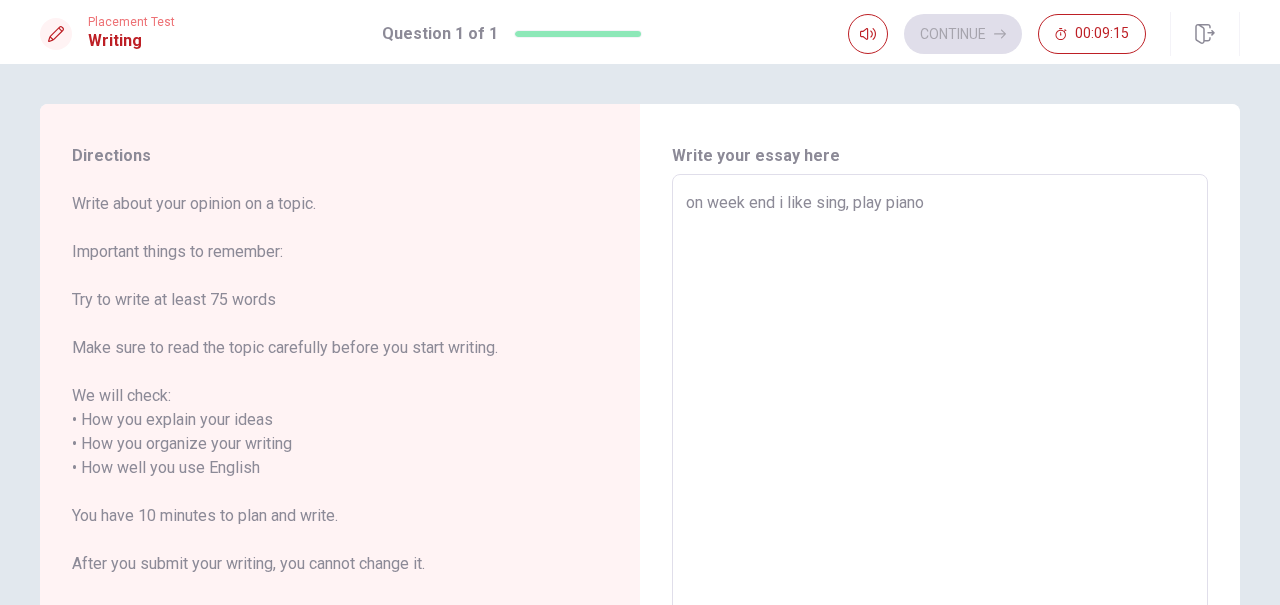 type on "on week end i like sing, play piano," 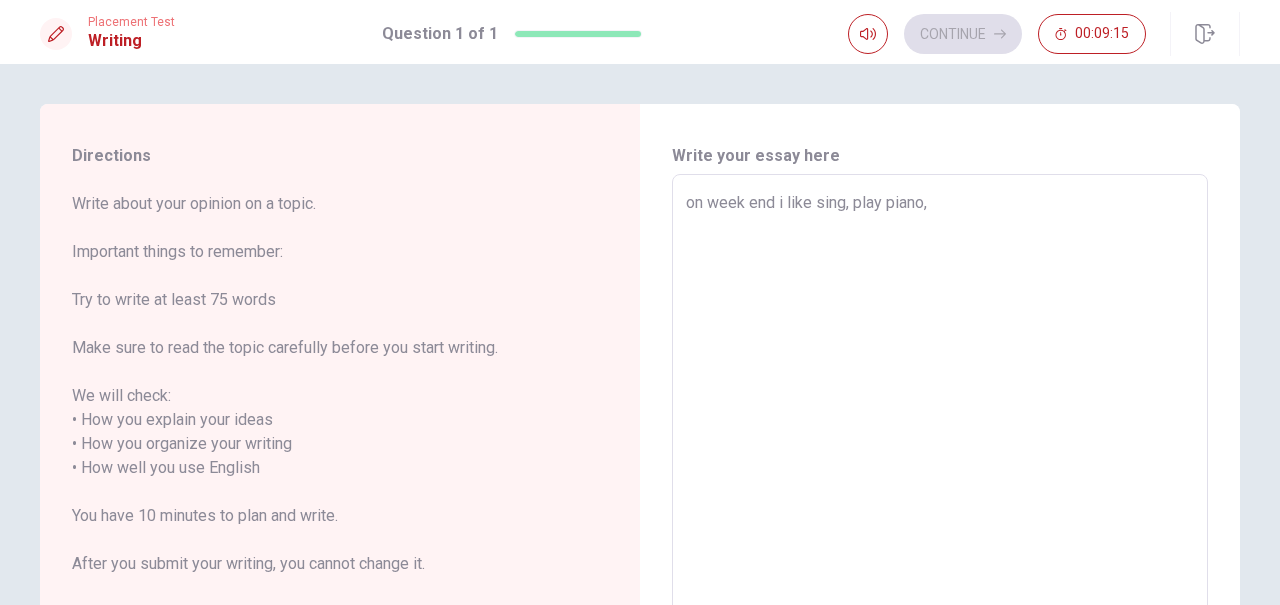 type on "x" 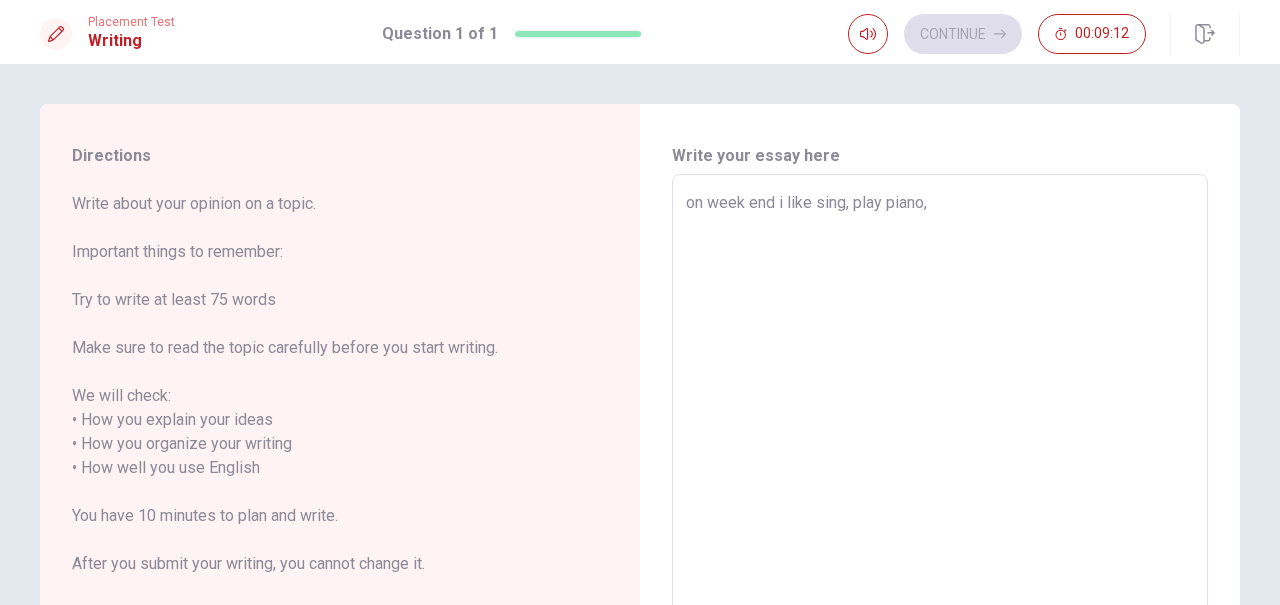 type on "x" 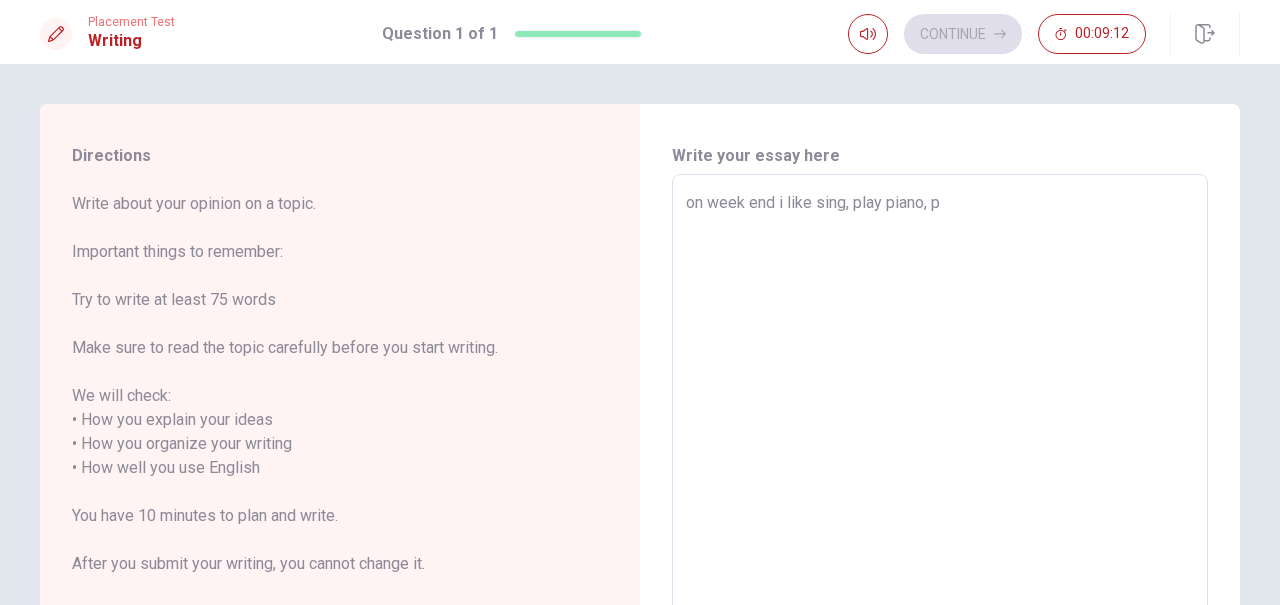type on "x" 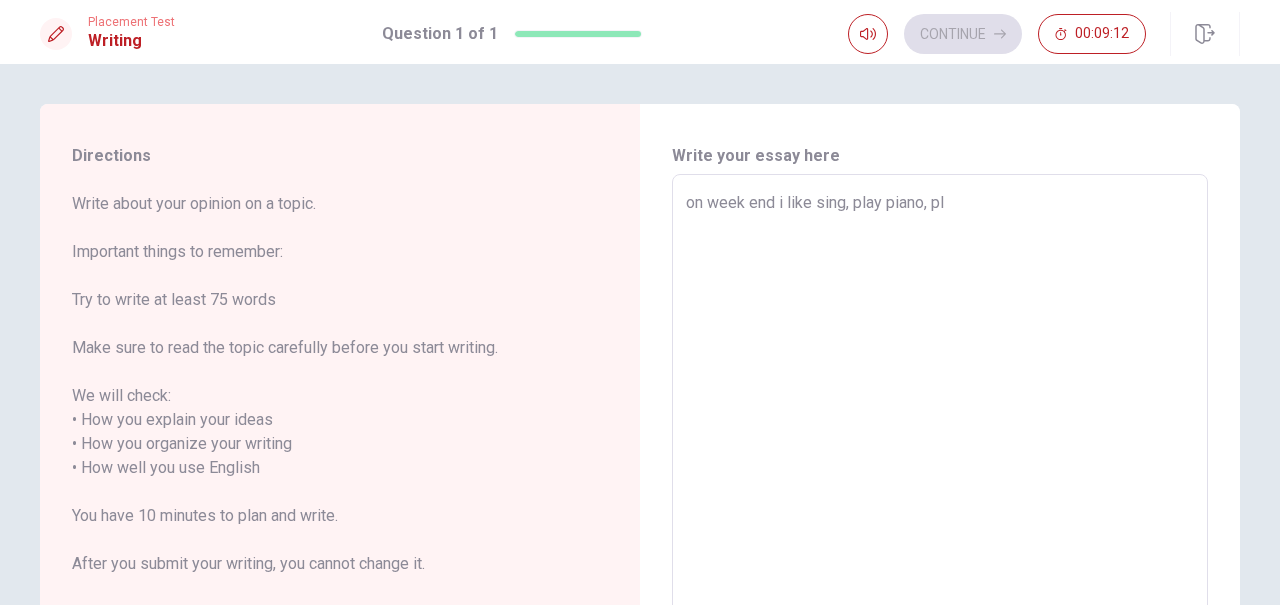 type on "x" 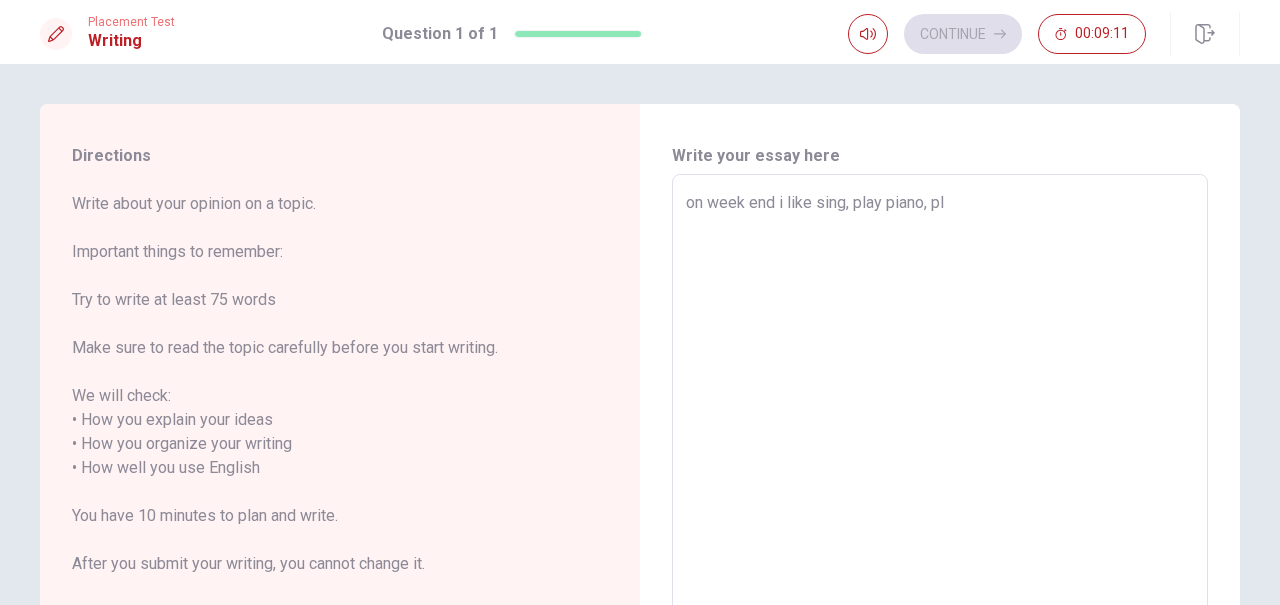type on "on week end i like sing, play piano, pla" 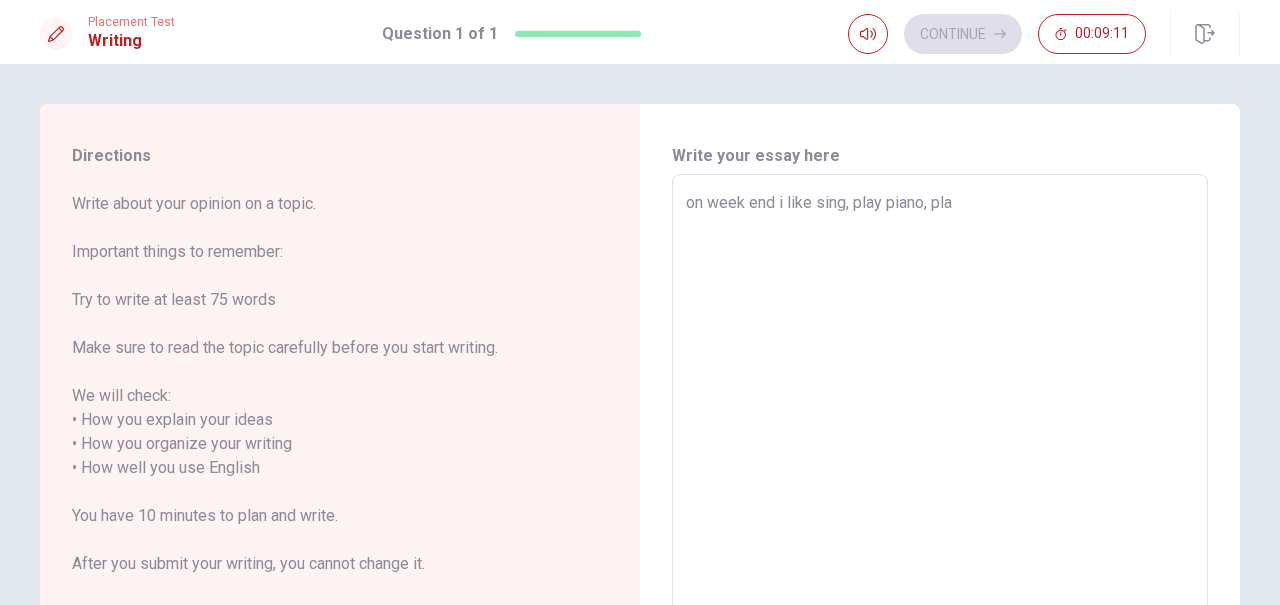 type on "x" 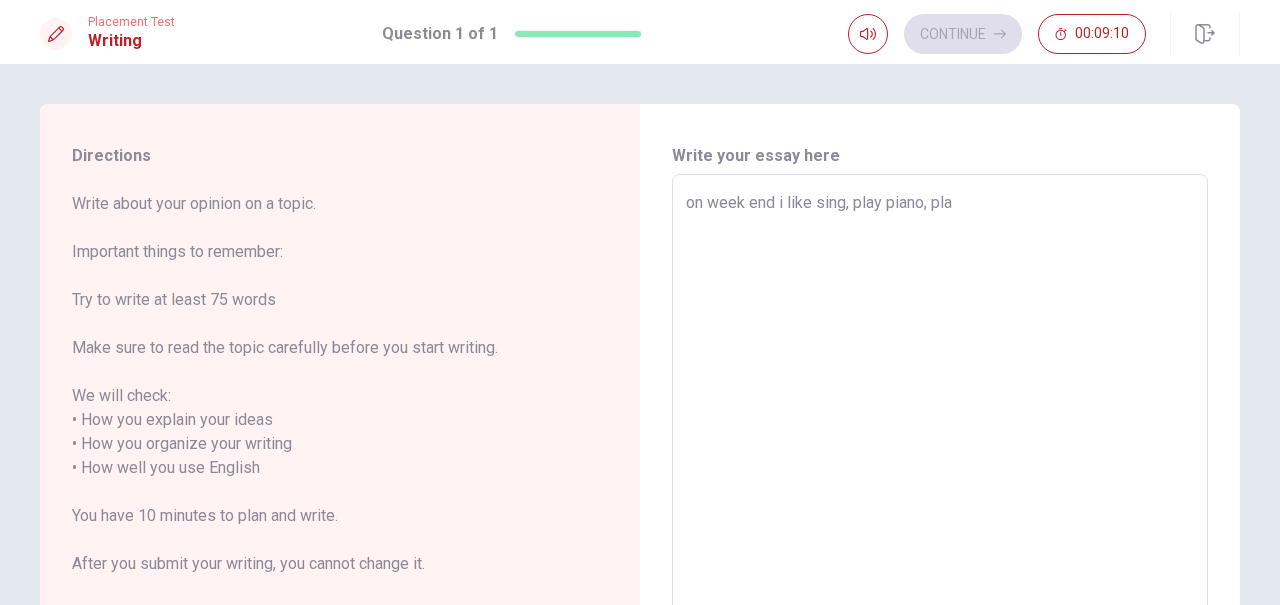 type on "on week end i like sing, play piano, play" 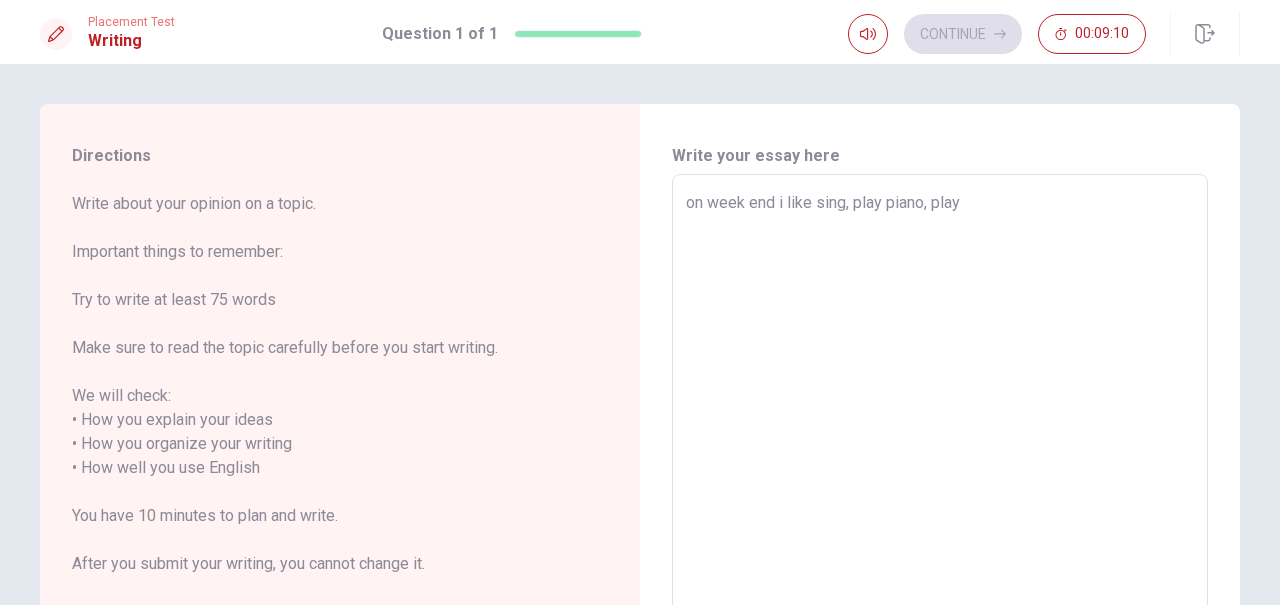 type on "x" 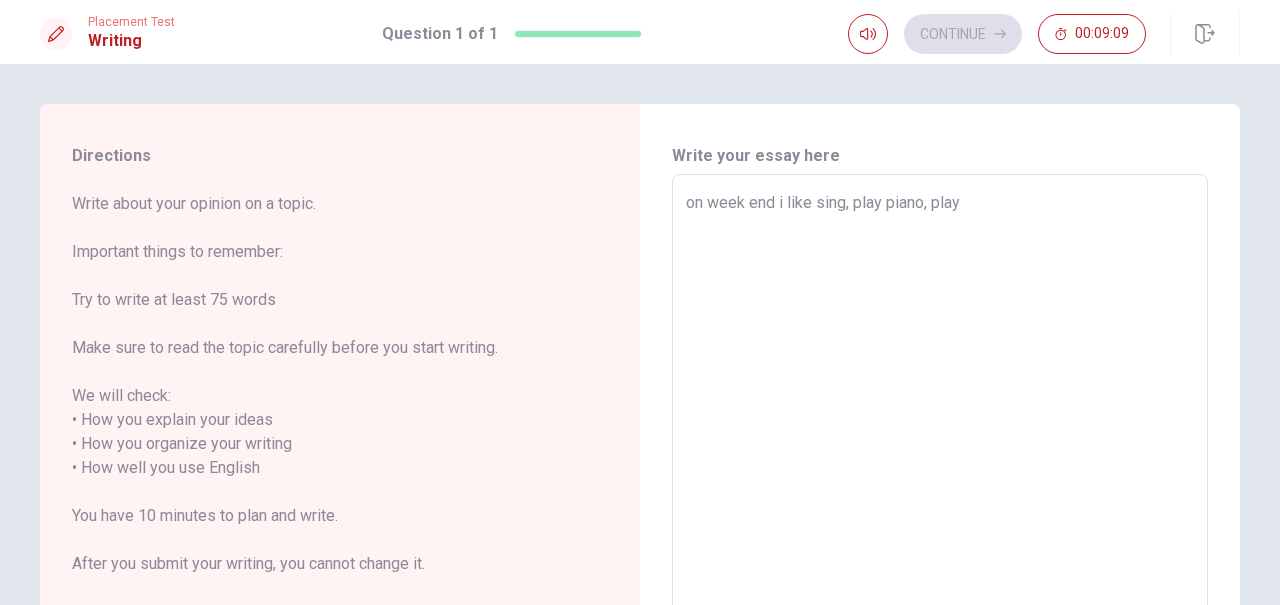type on "on week end i like sing, play piano, play" 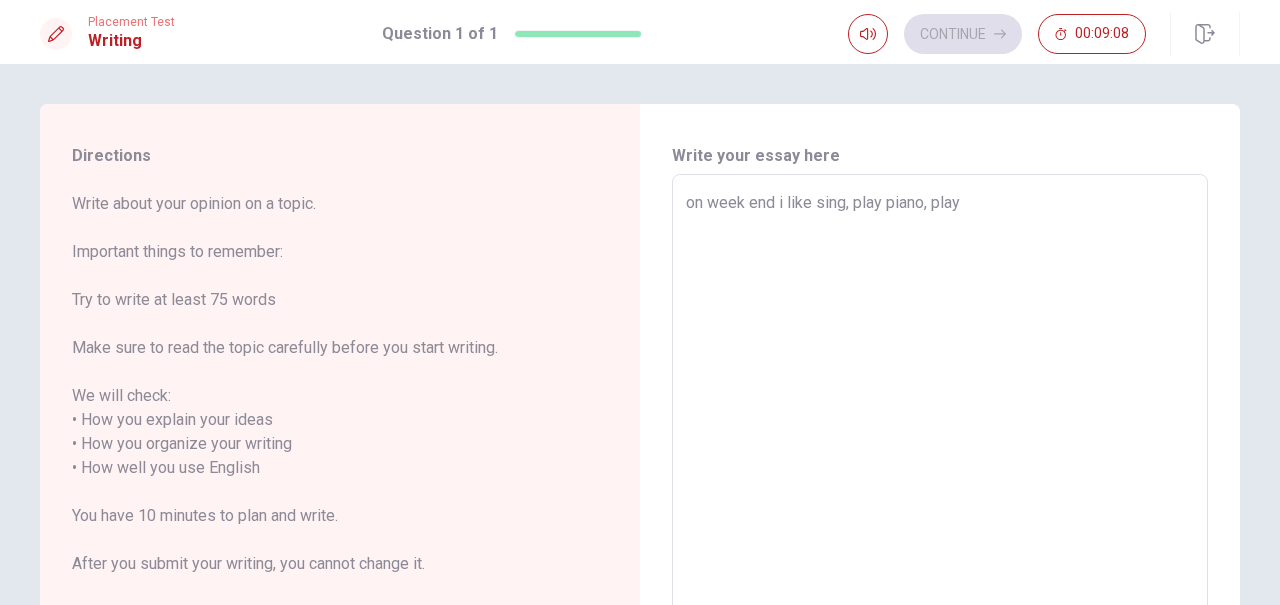 type on "on week end i like sing, play piano, play w" 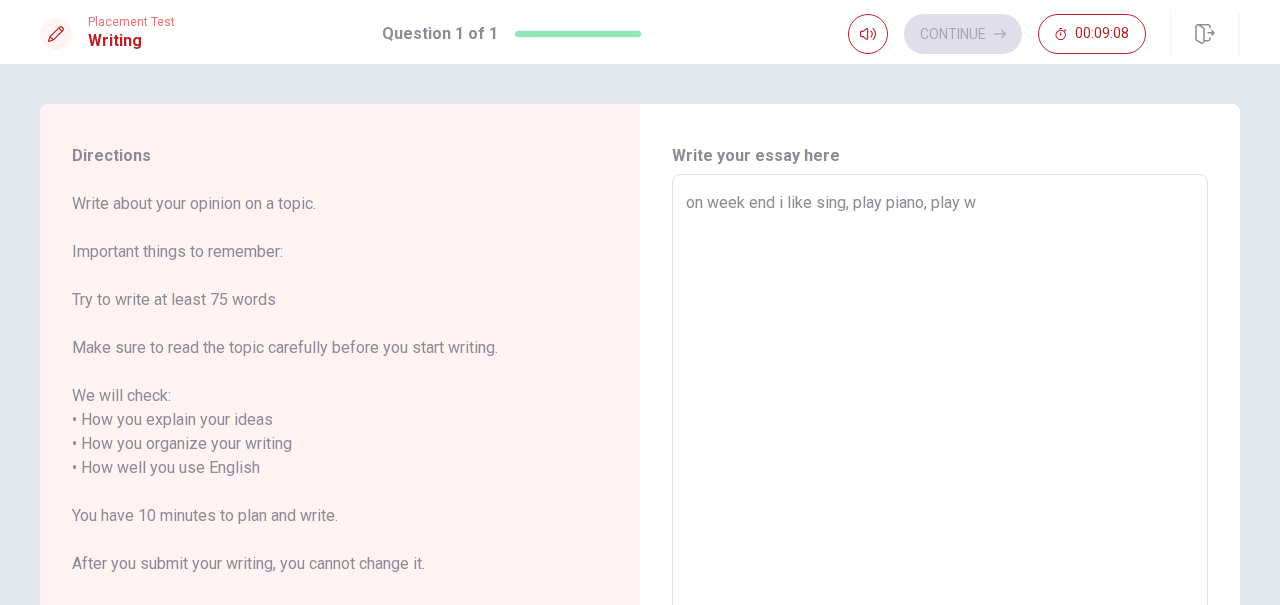 type on "x" 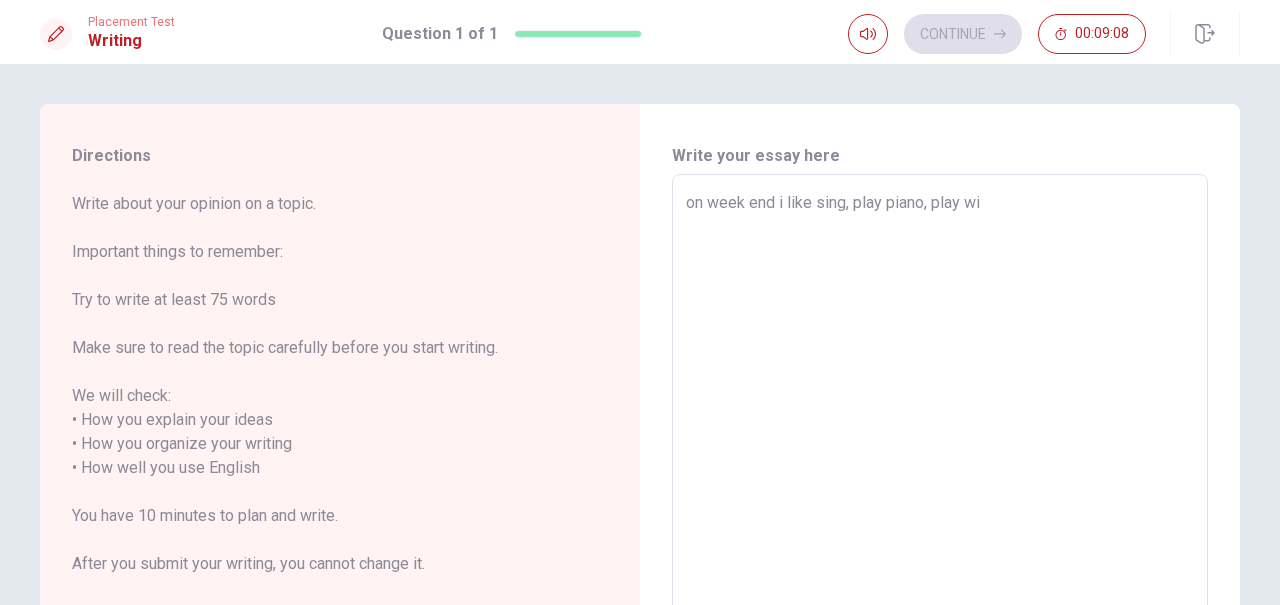 type on "x" 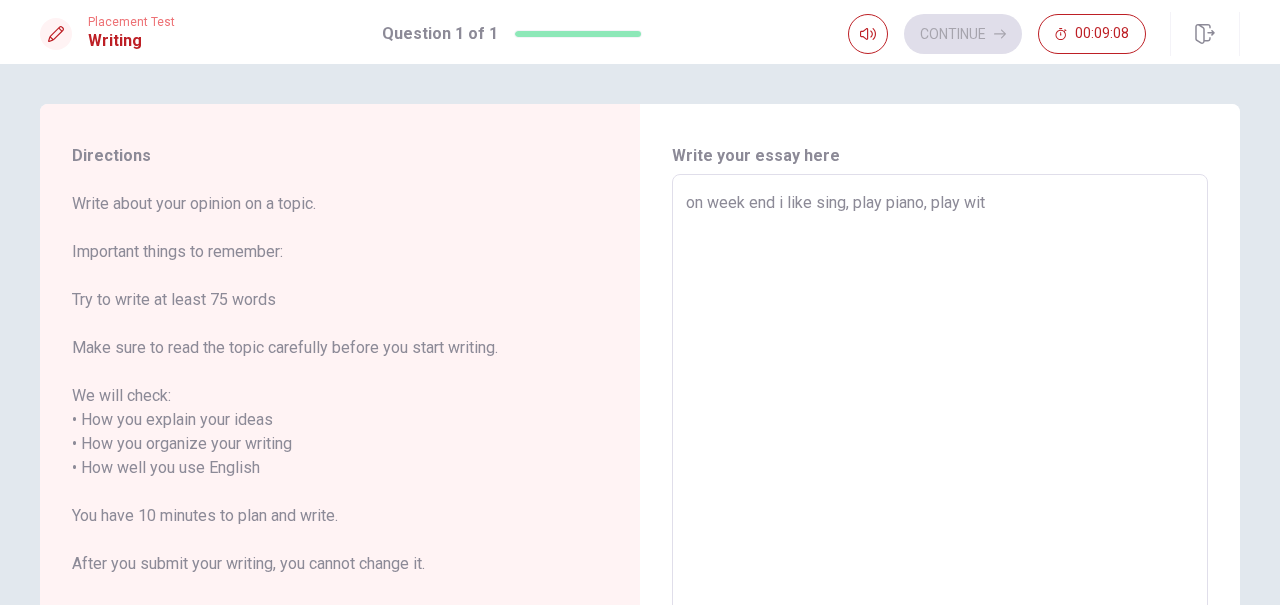 type on "x" 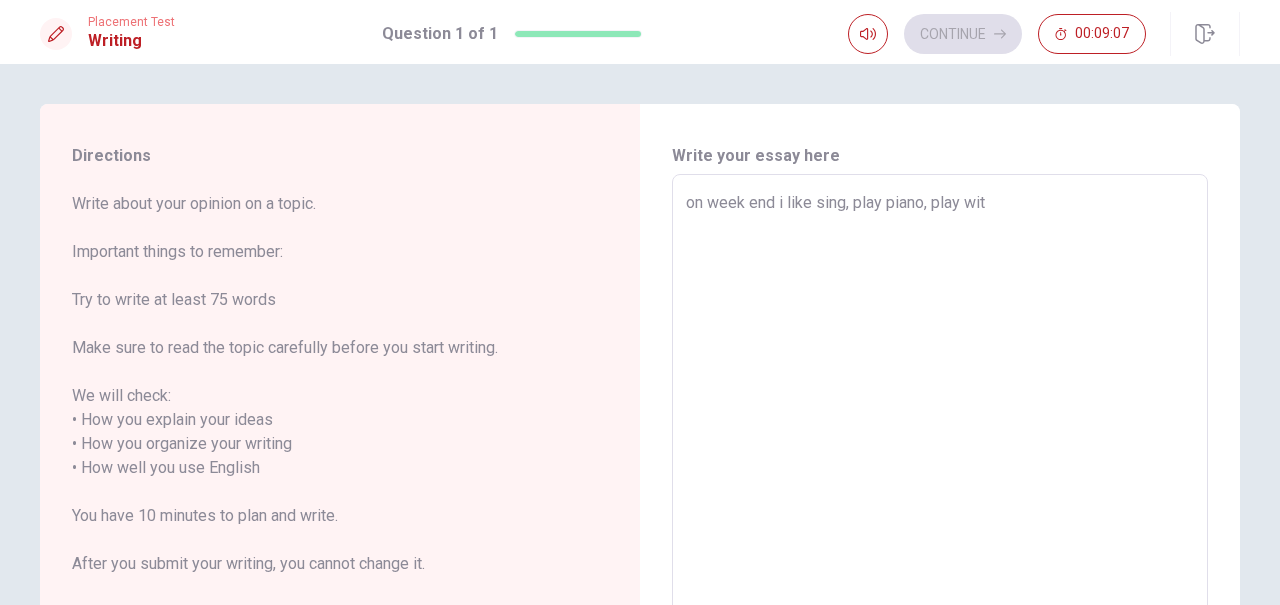type on "on week end i like sing, play piano, play with" 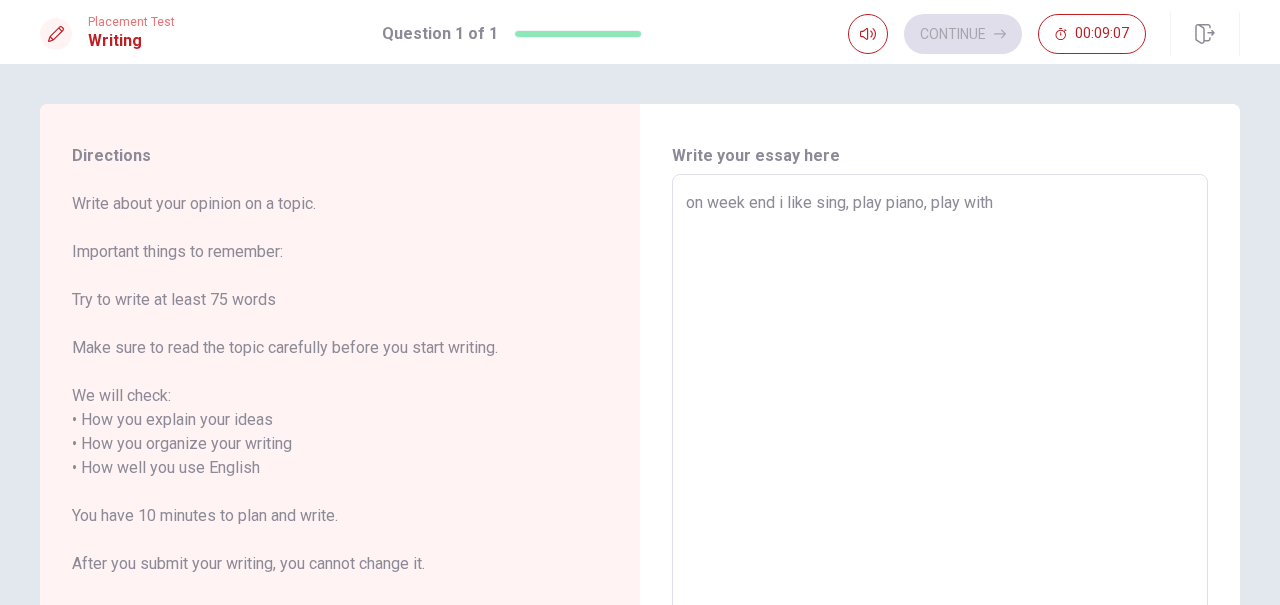 type on "x" 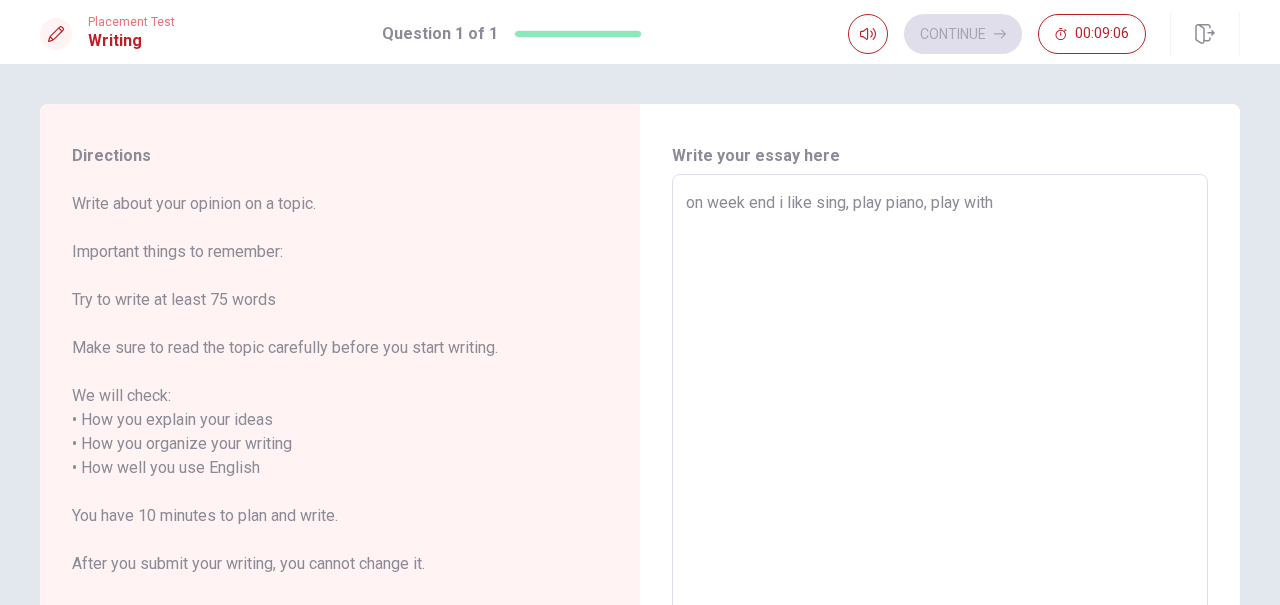 type on "on week end i like sing, play piano, play with m" 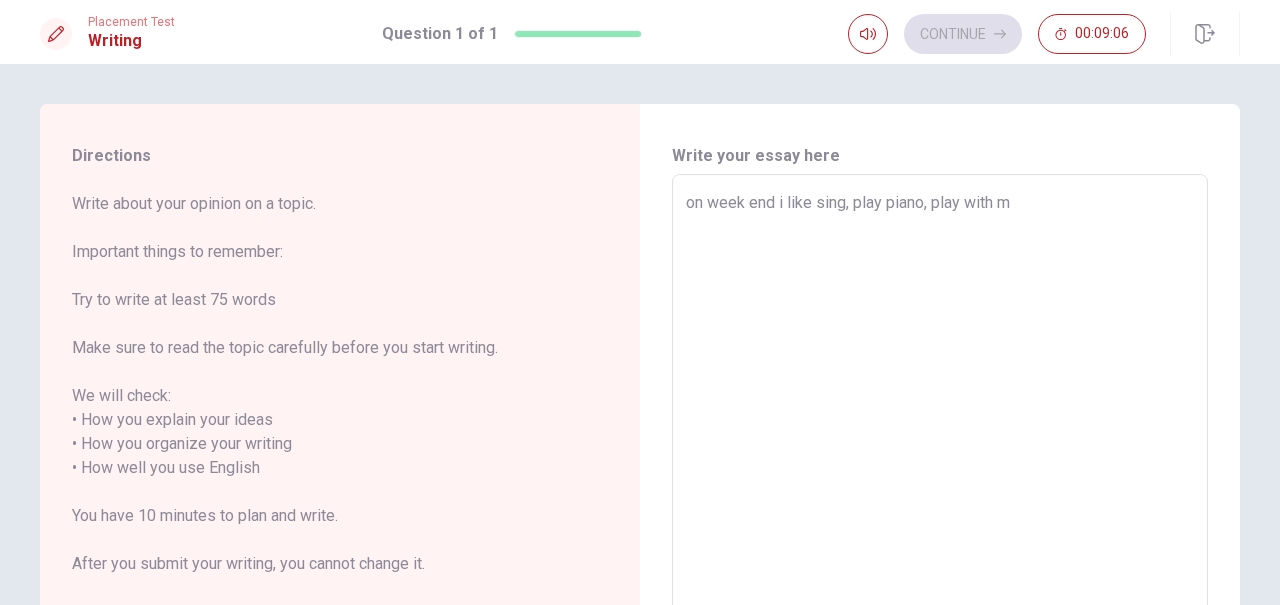 type on "x" 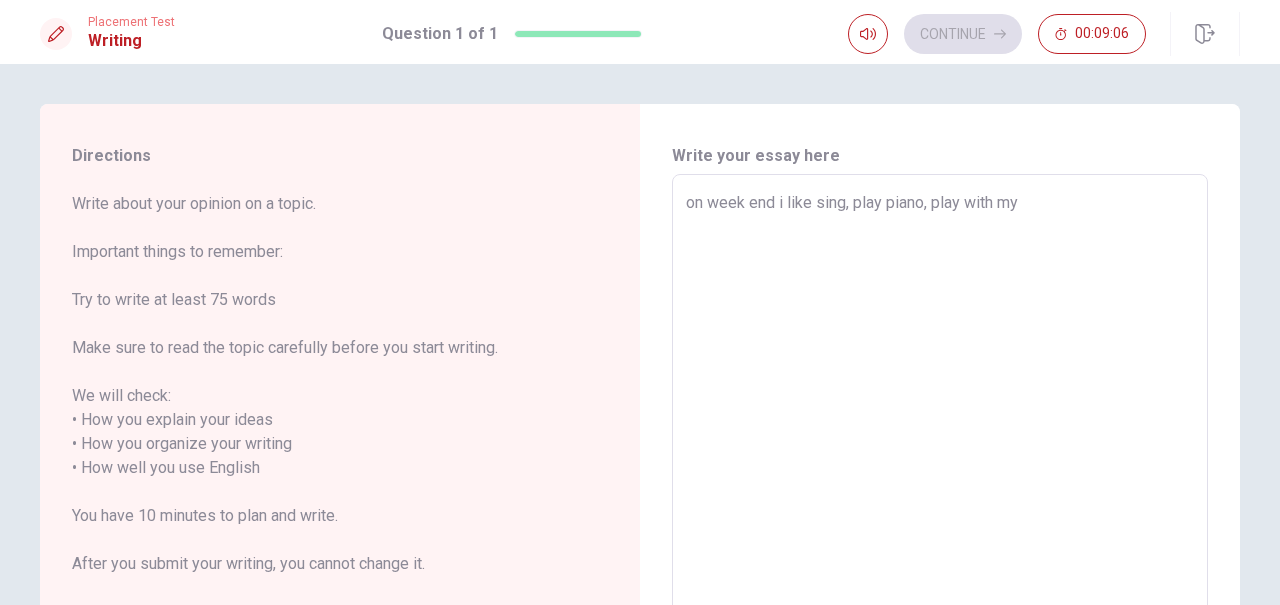type on "x" 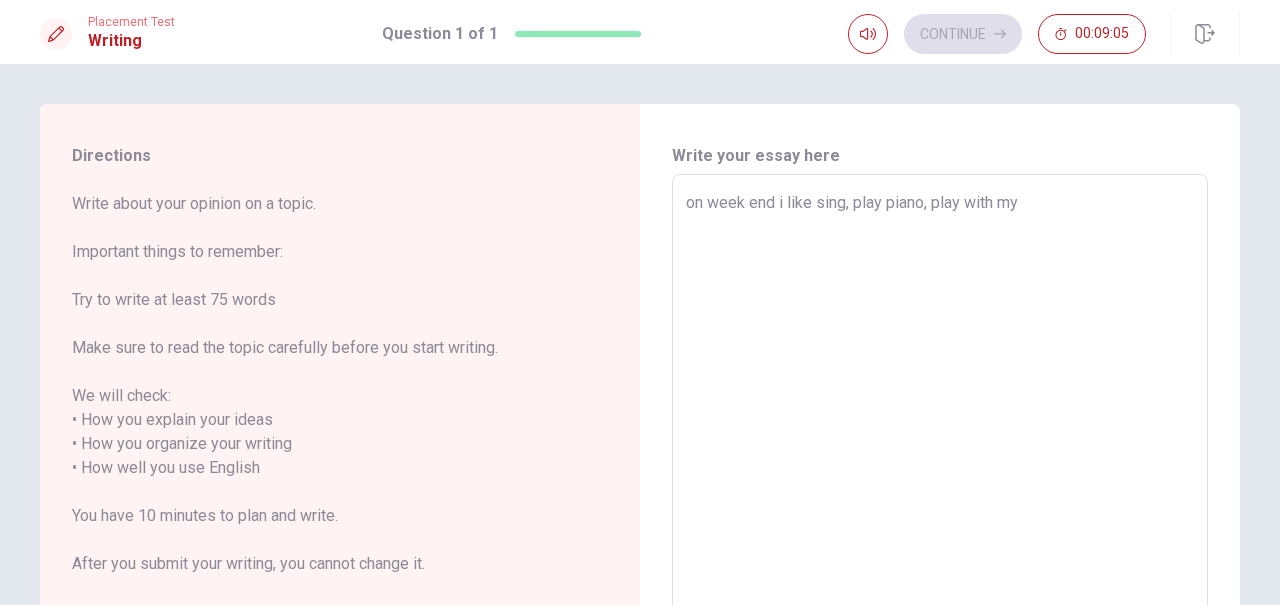 type on "on week end i like sing, play piano, play with my" 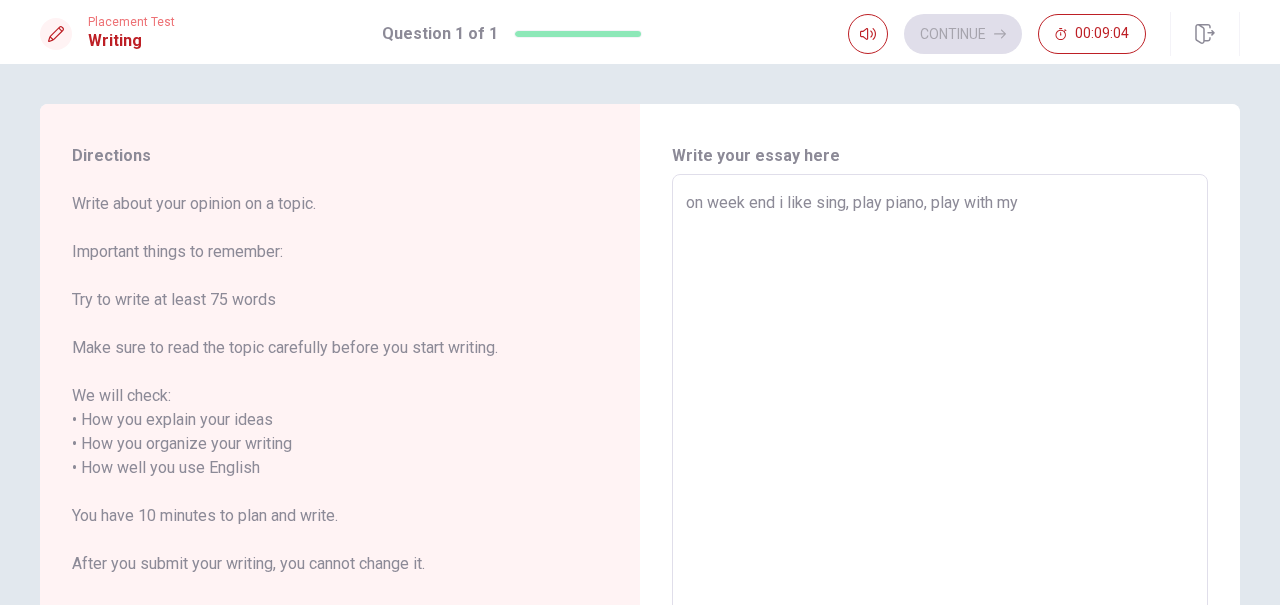 type on "on week end i like sing, play piano, play with my f" 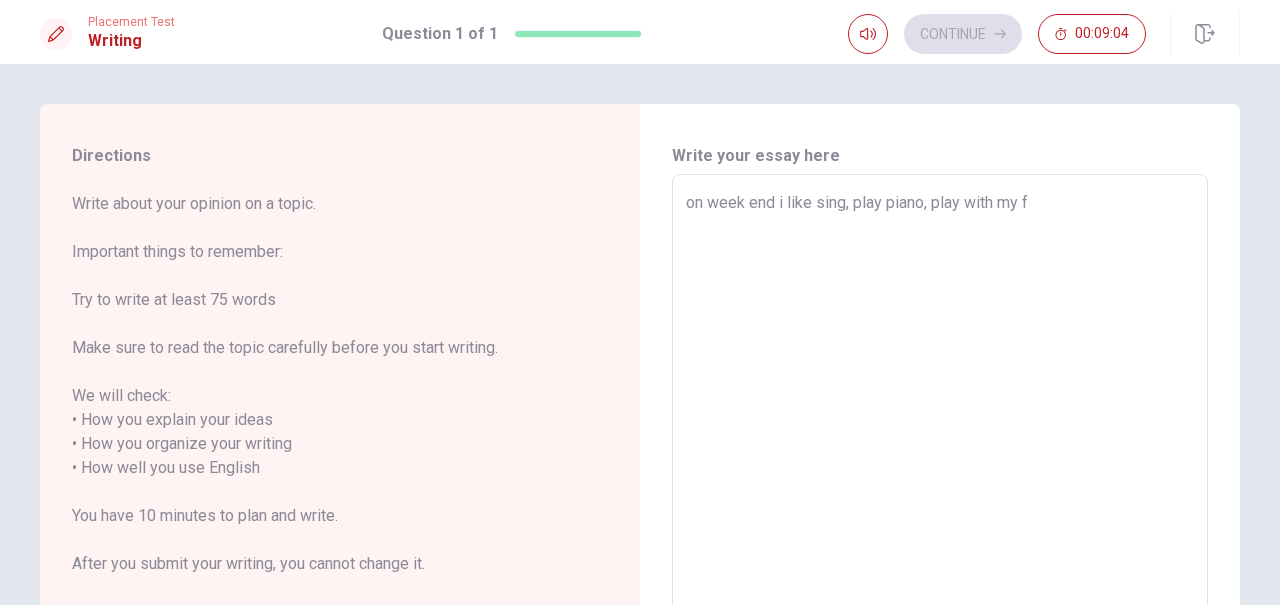 type on "x" 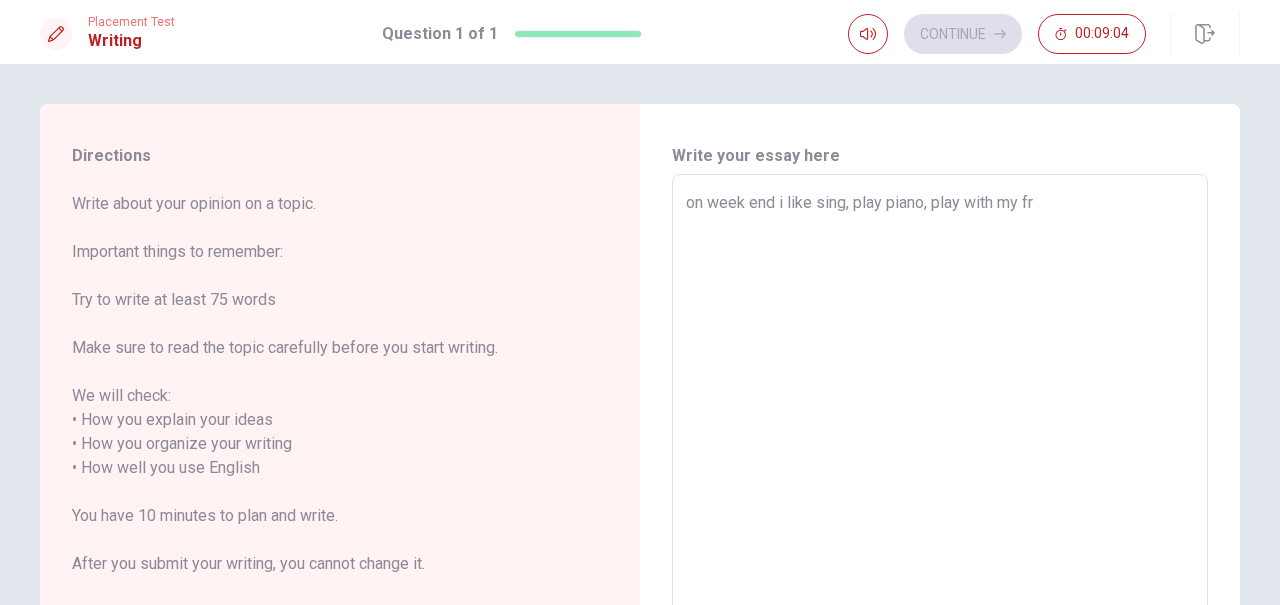 type on "x" 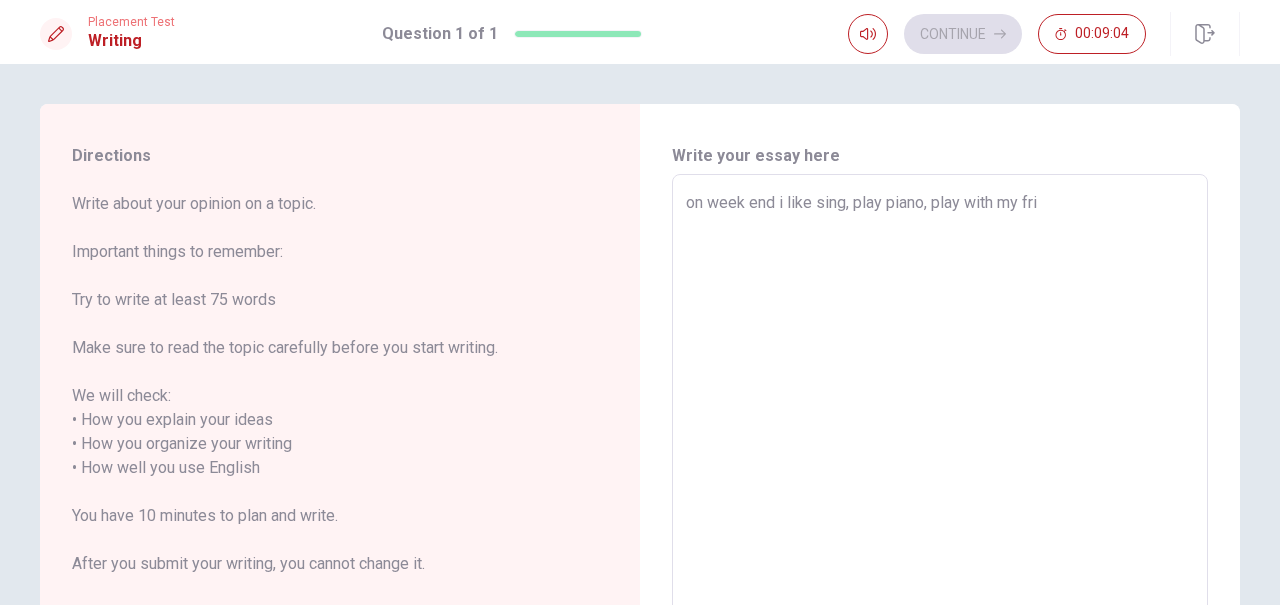 type on "x" 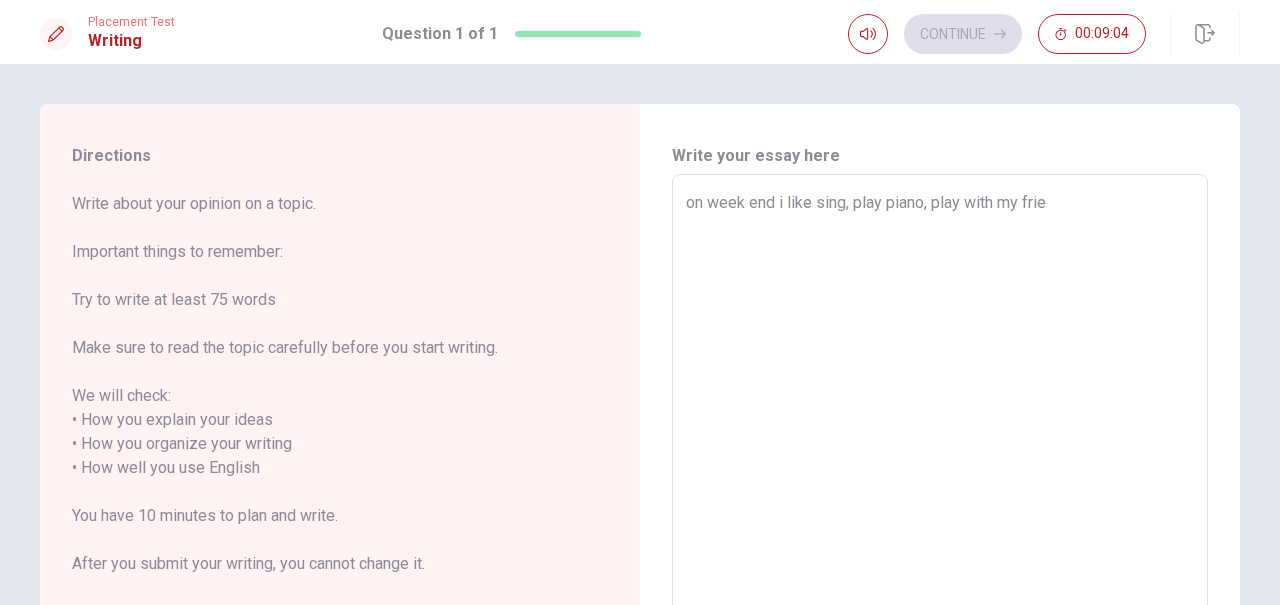 type on "x" 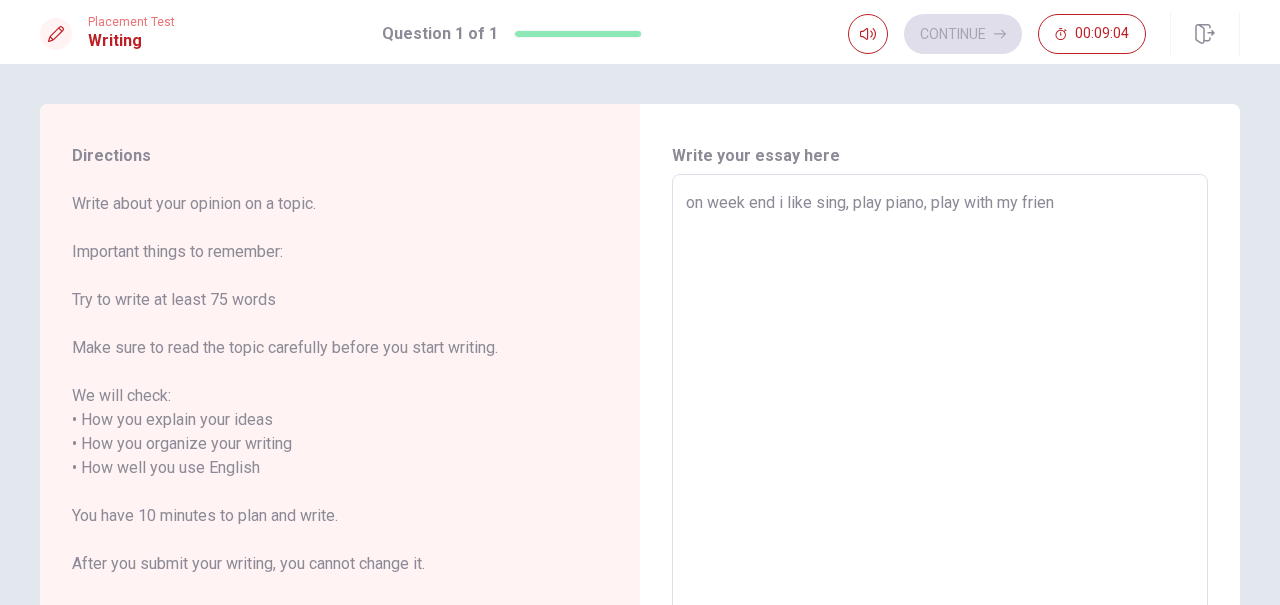 type on "on week end i like sing, play piano, play with my friend" 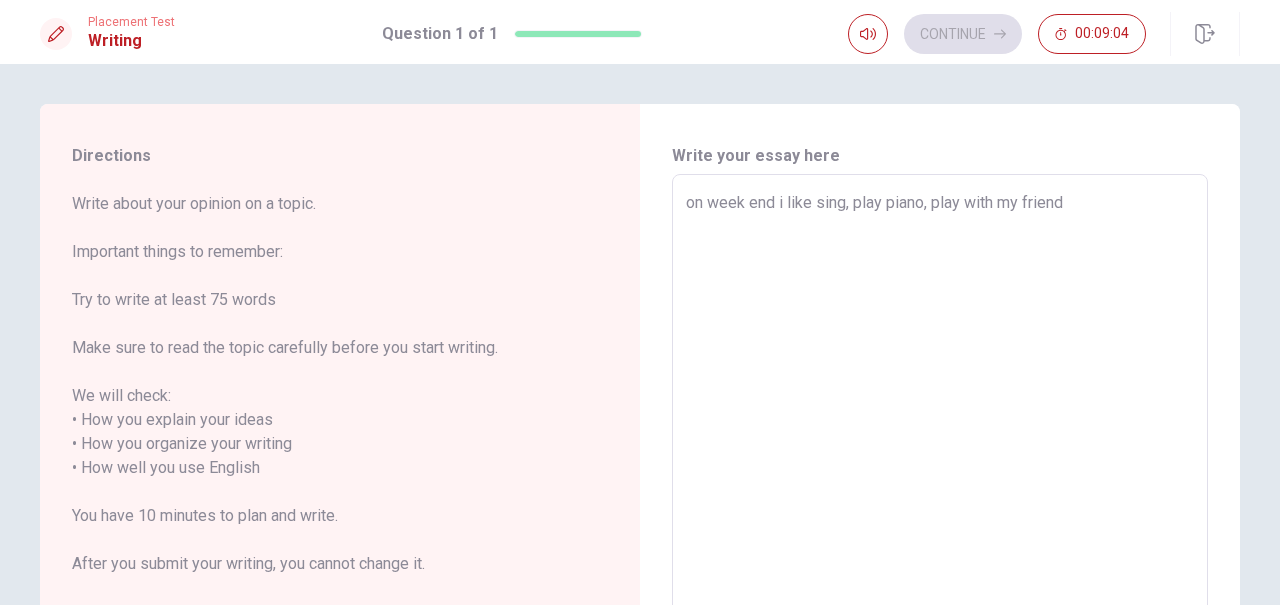 type on "x" 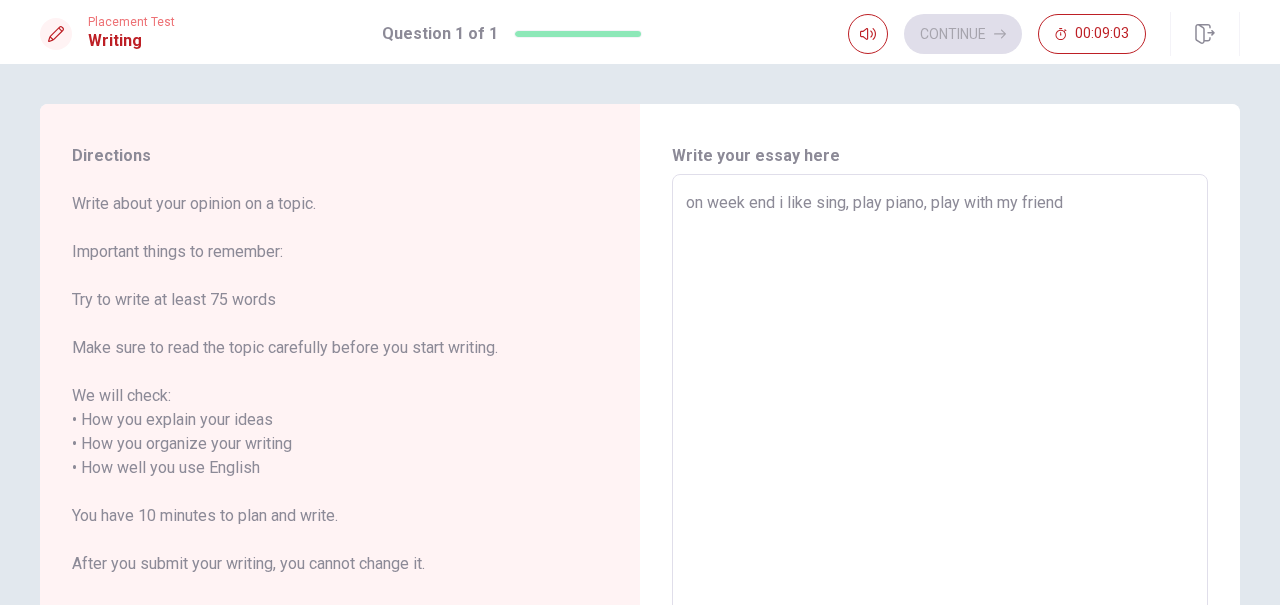 type on "on week end i like sing, play piano, play with my friends" 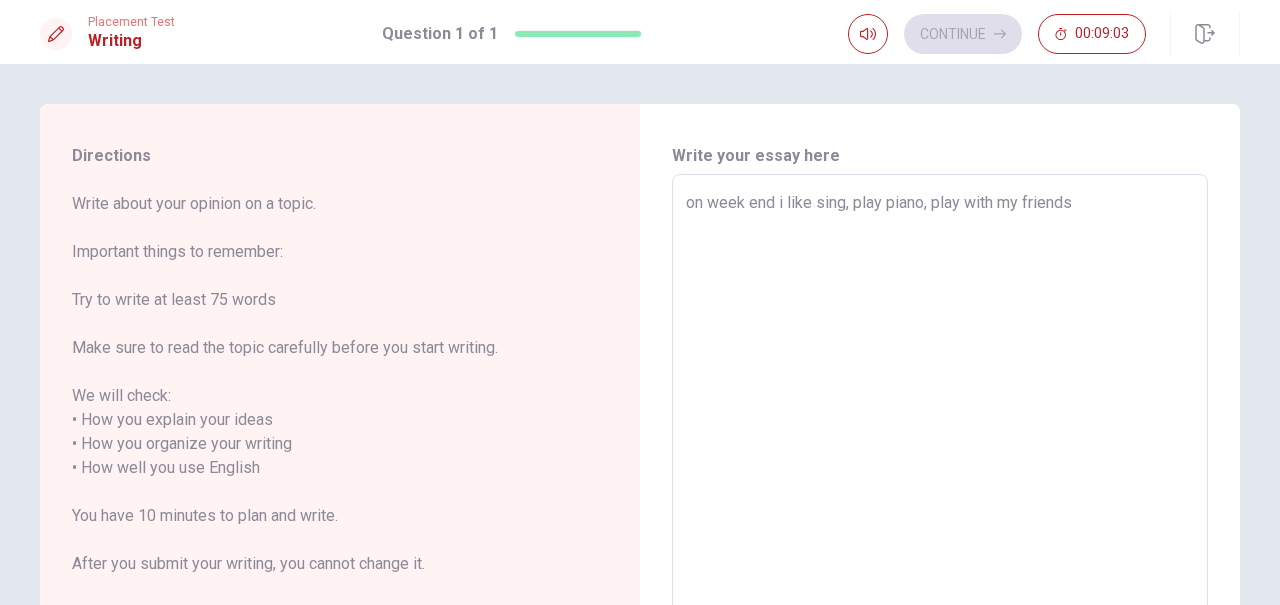 type on "on week end i like sing, play piano, play with my friends" 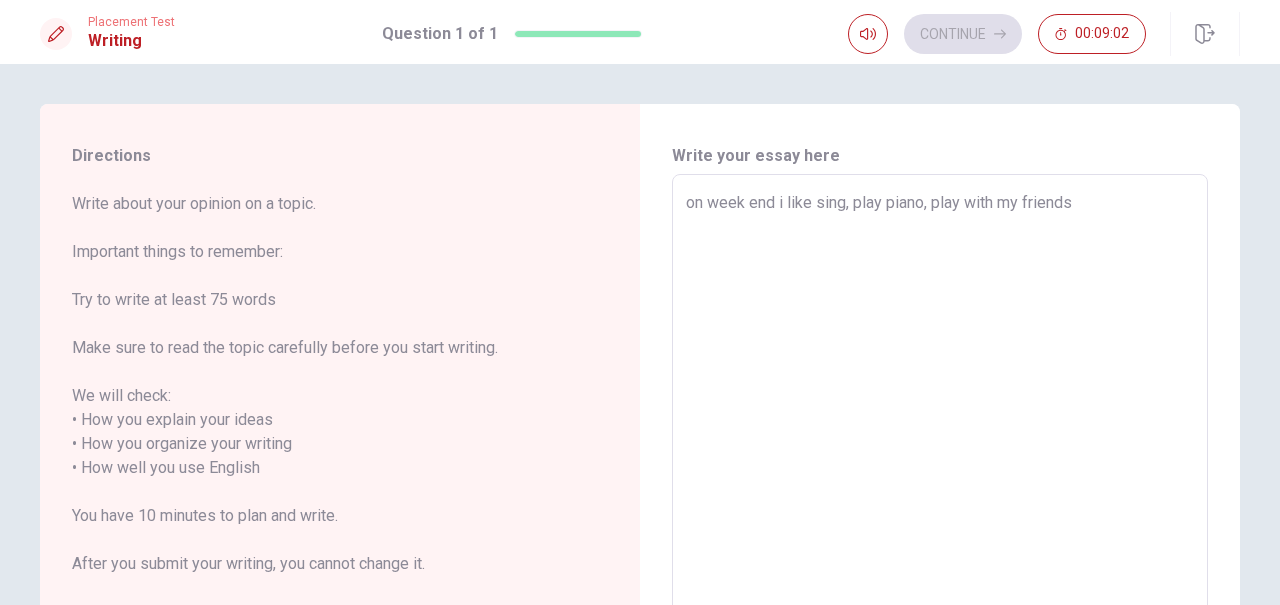 type on "on week end i like sing, play piano, play with my friends a" 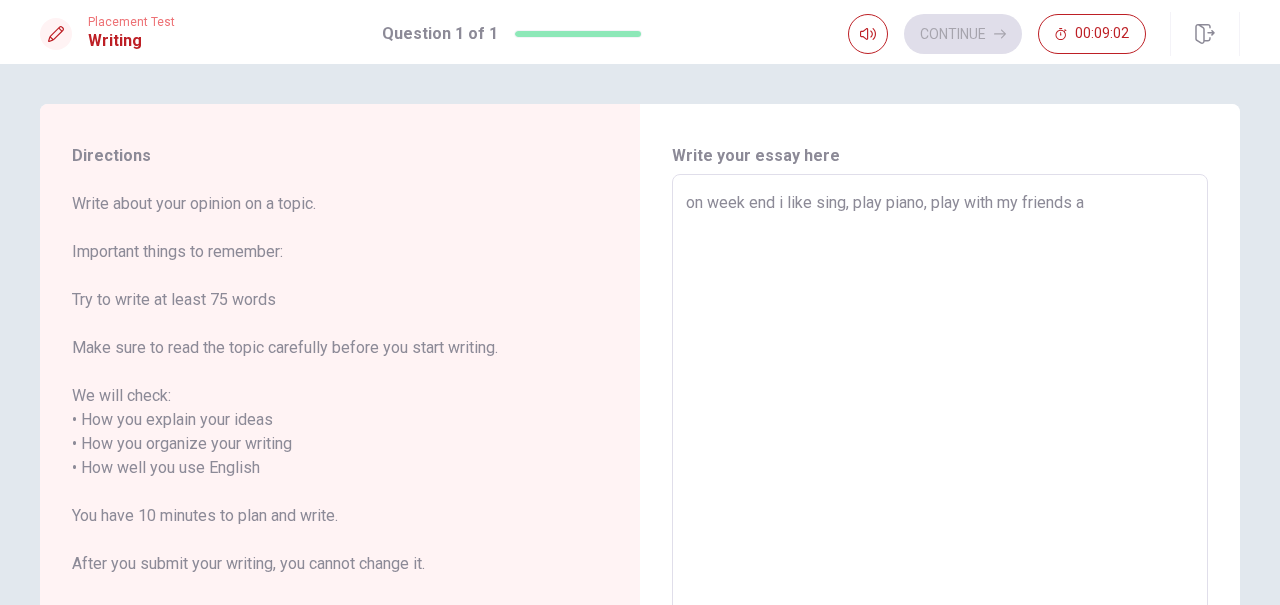 type on "x" 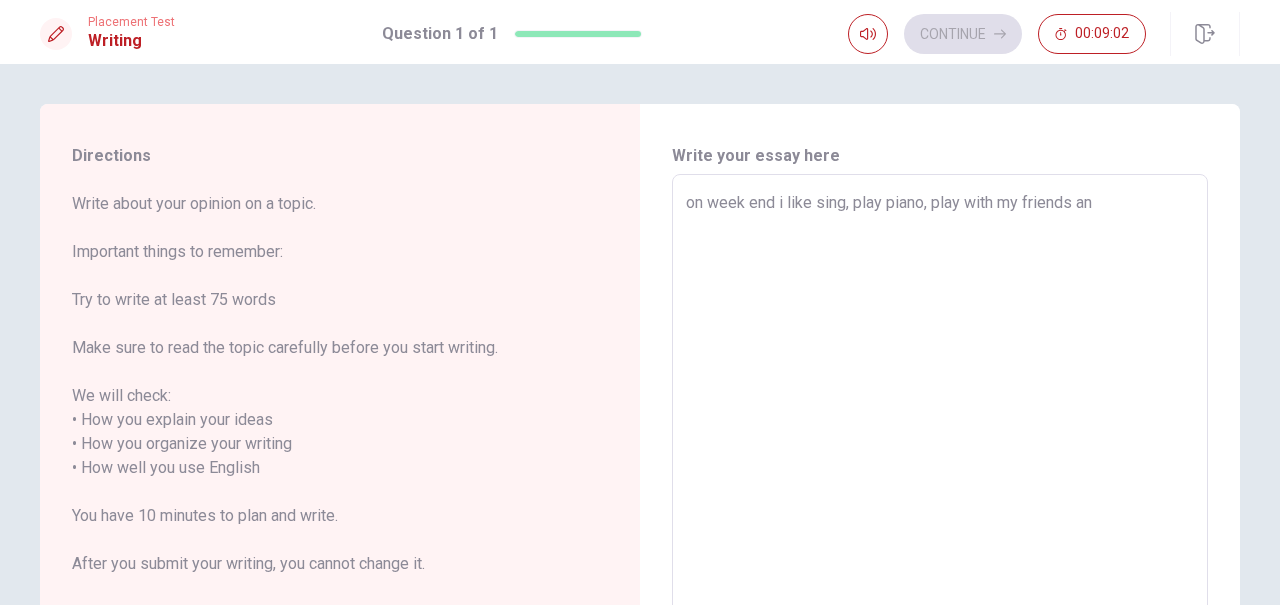 type on "on week end i like sing, play piano, play with my friends and" 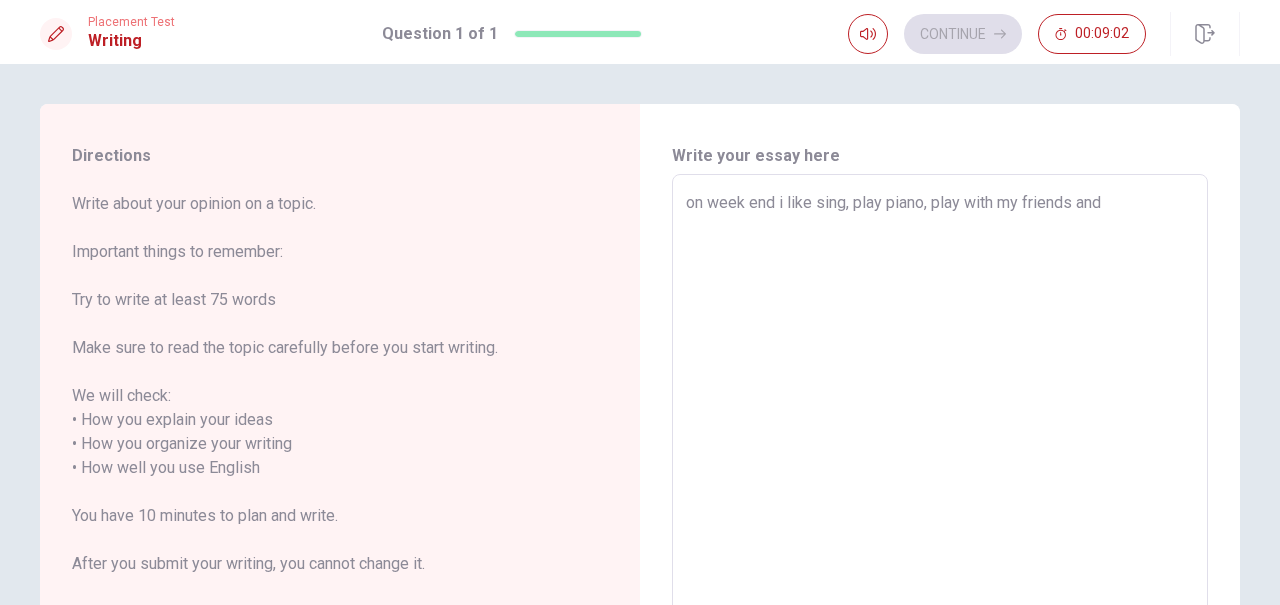 type on "x" 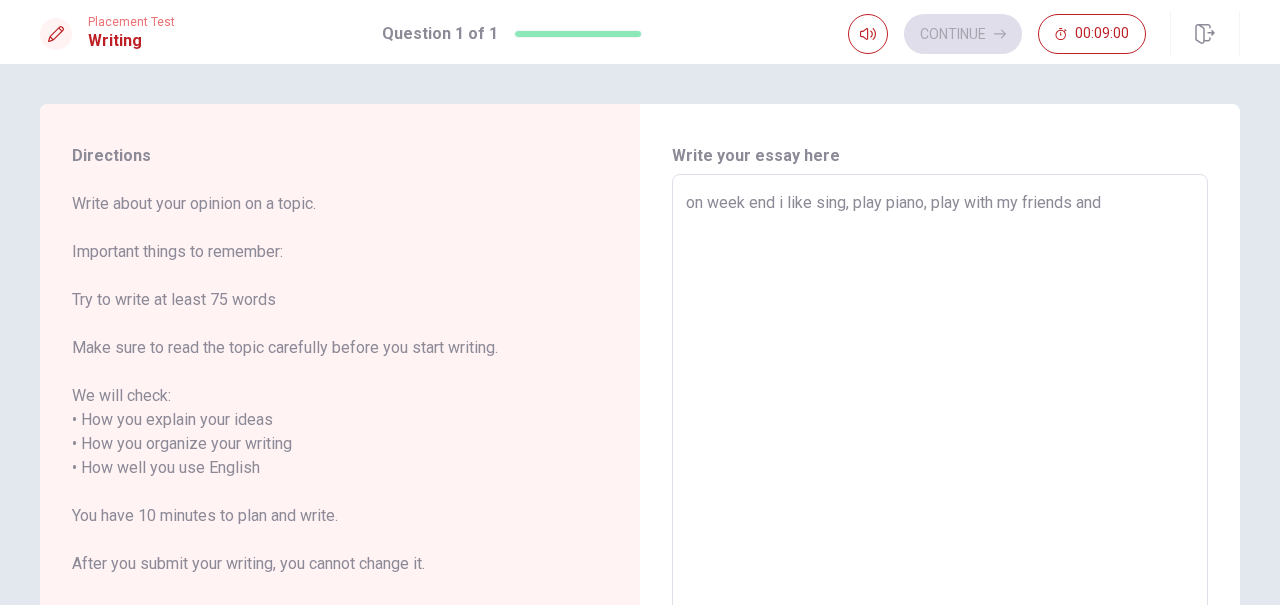type on "x" 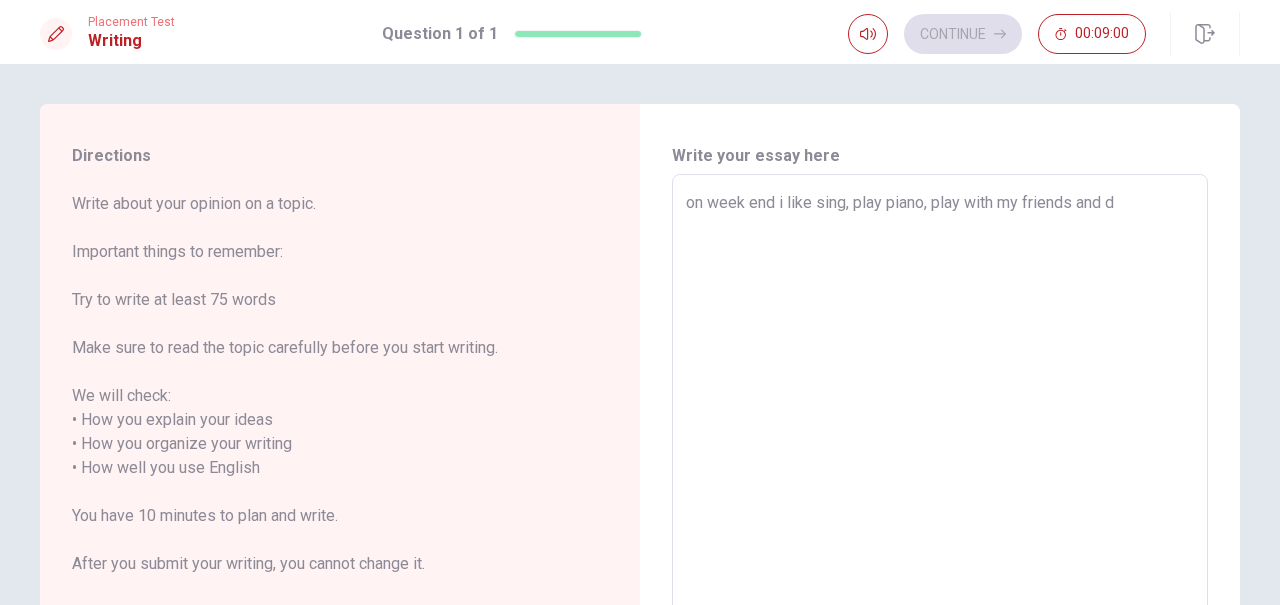 type on "x" 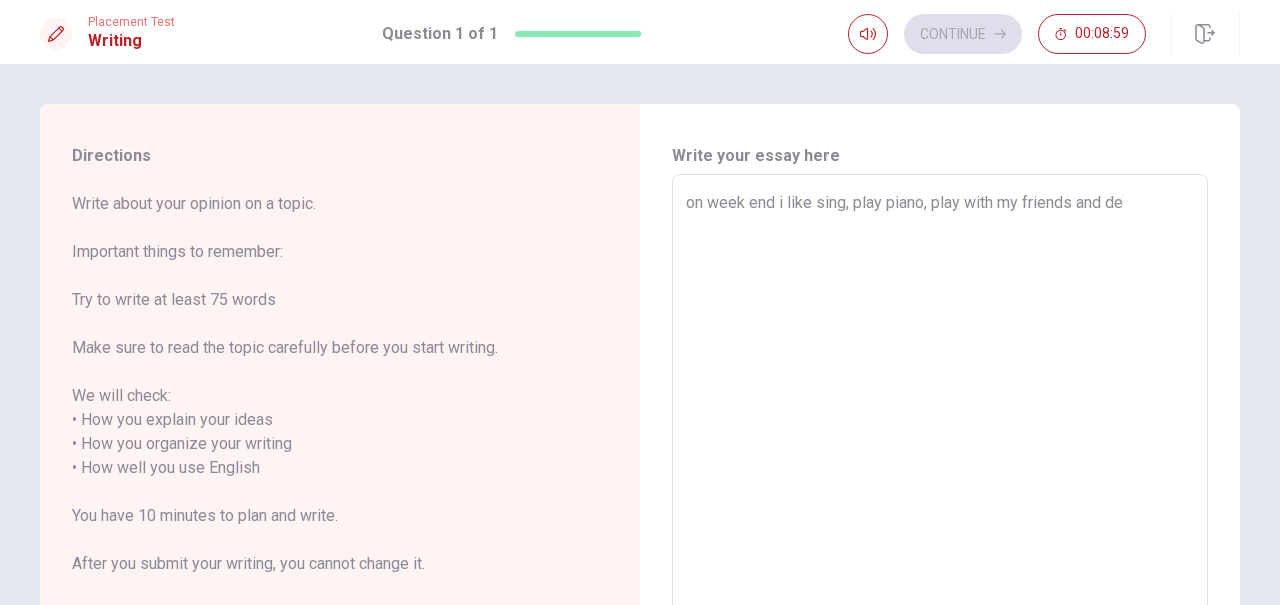 type on "x" 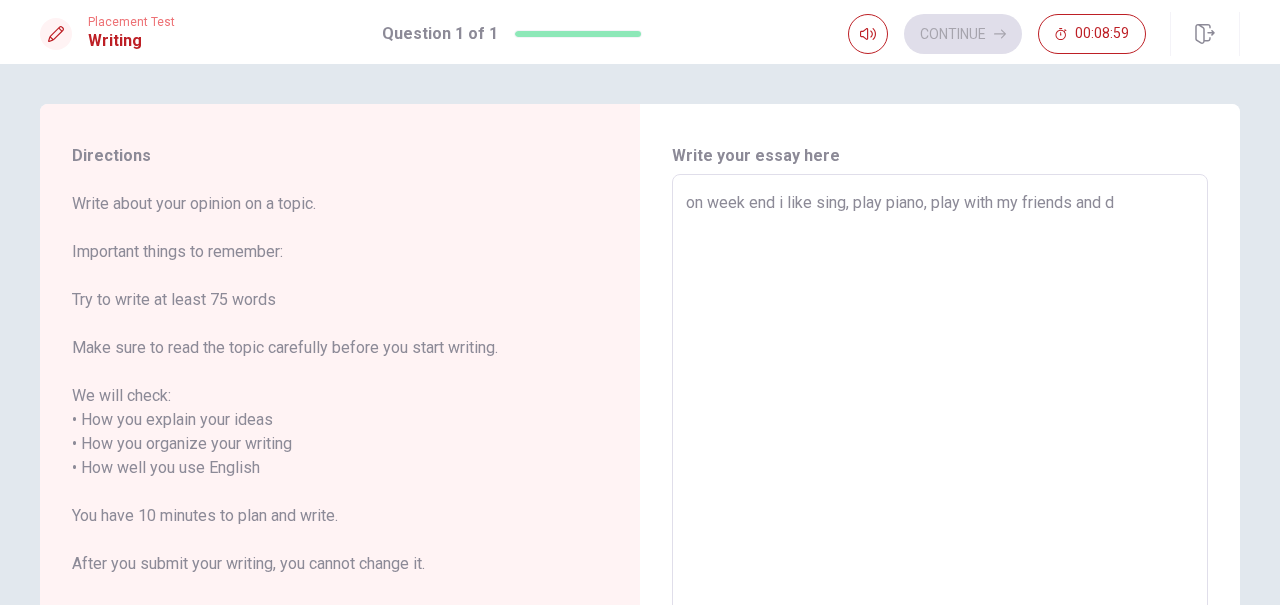 type on "x" 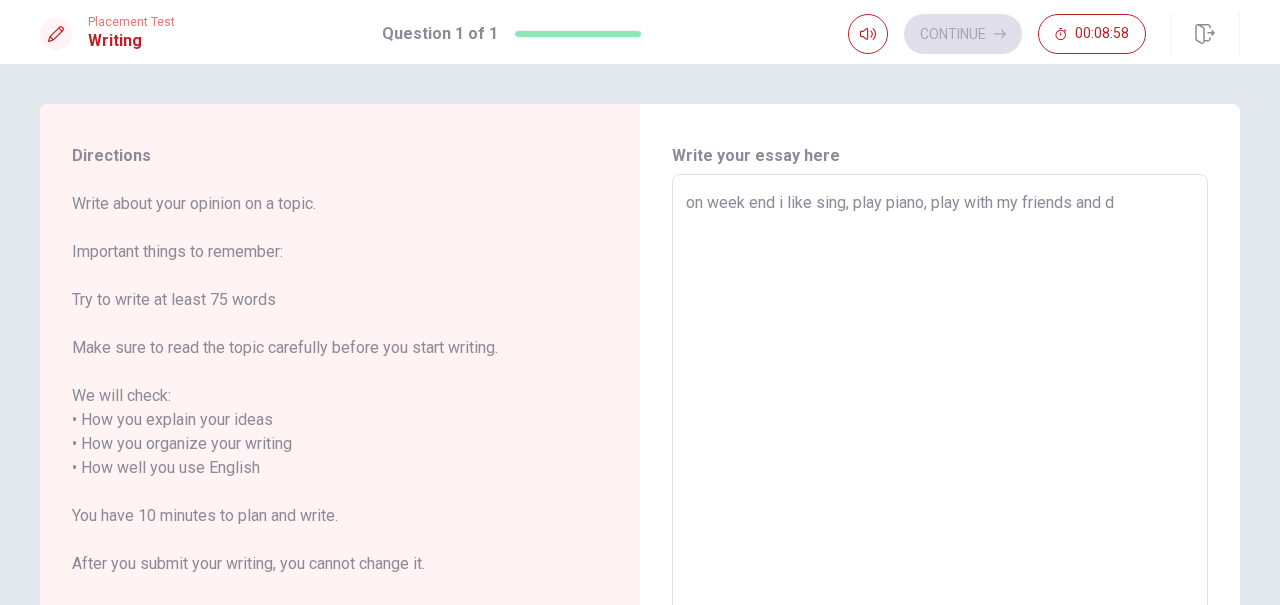 type on "on week end i like sing, play piano, play with my friends and di" 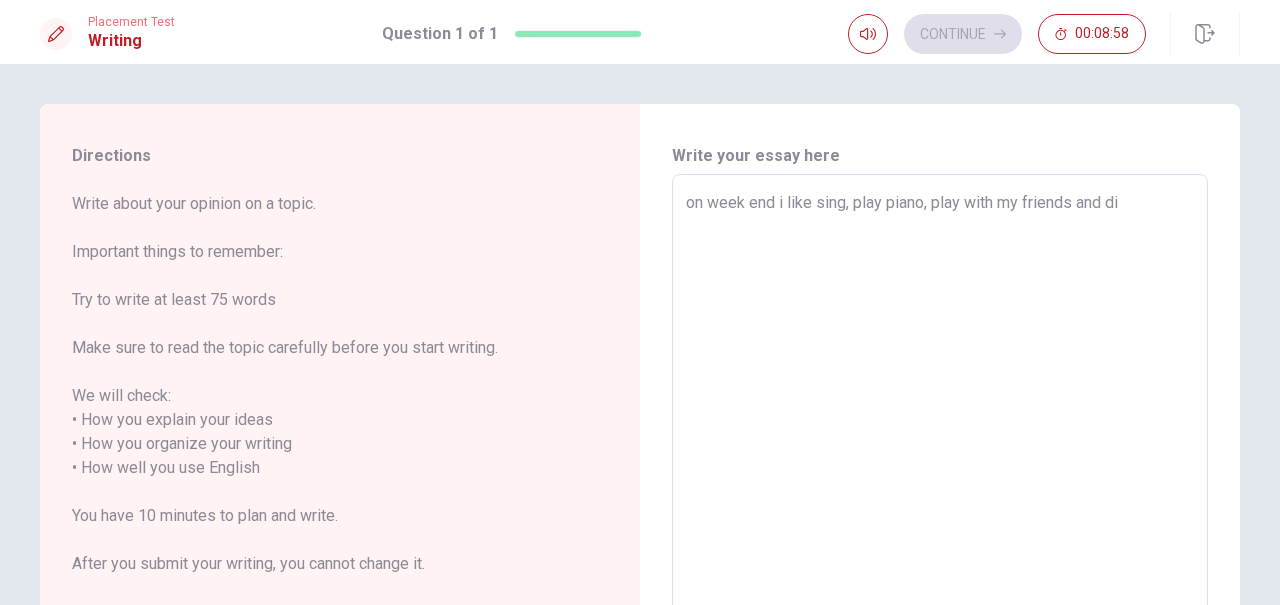 type on "x" 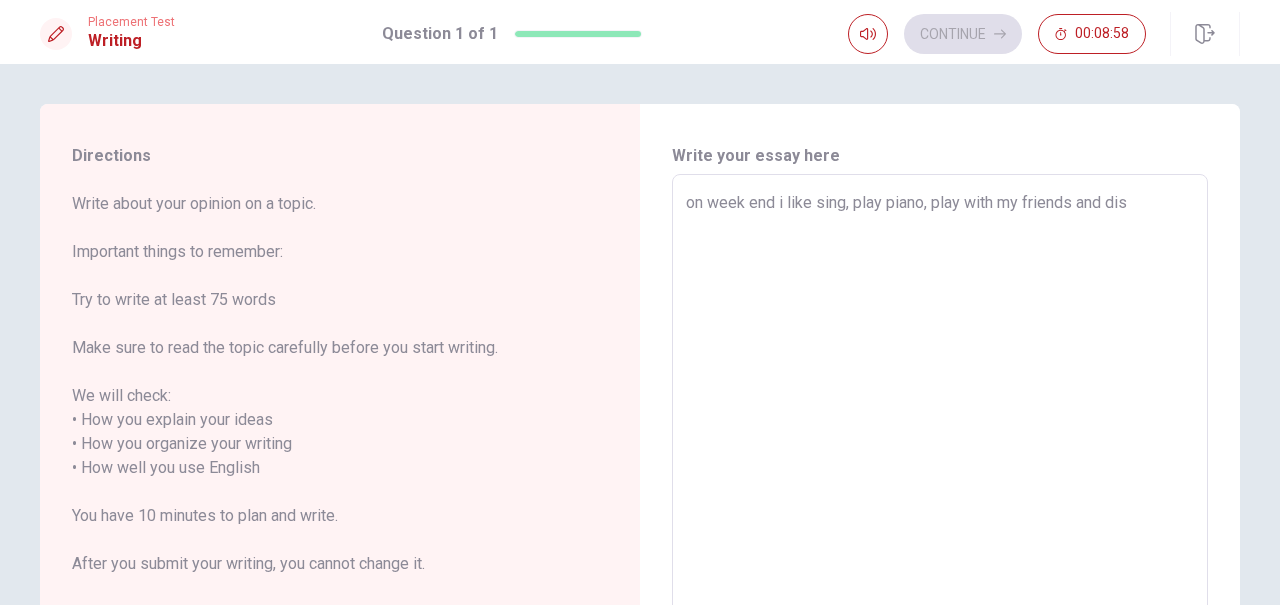 type on "on week end i like sing, play piano, play with my friends and disc" 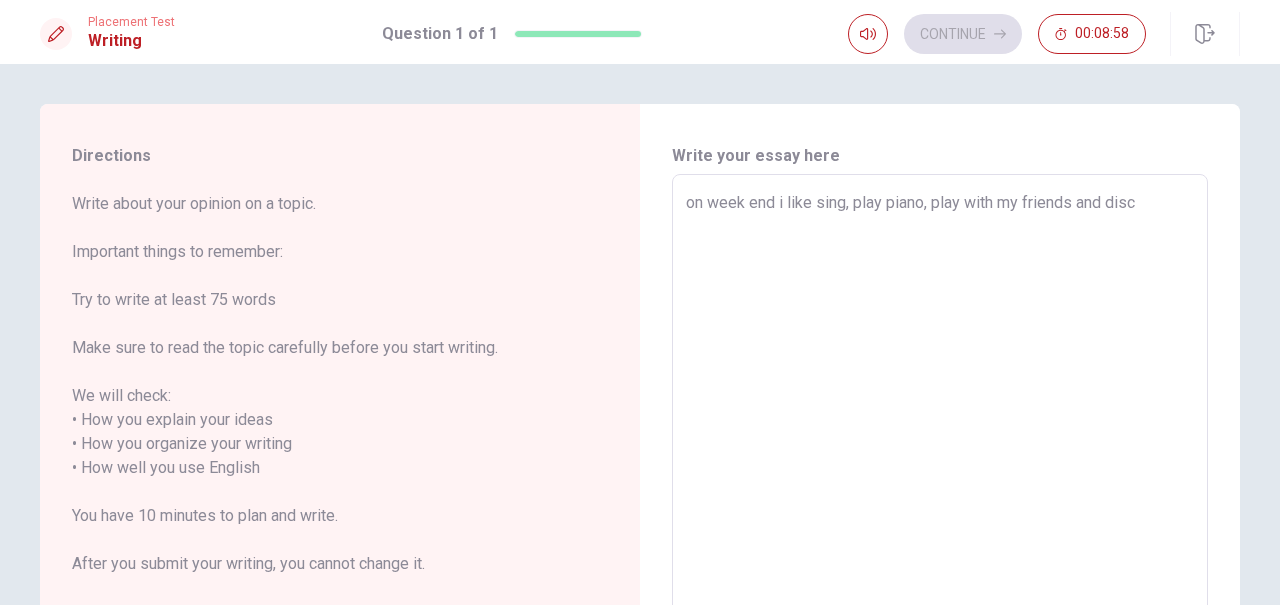 type on "x" 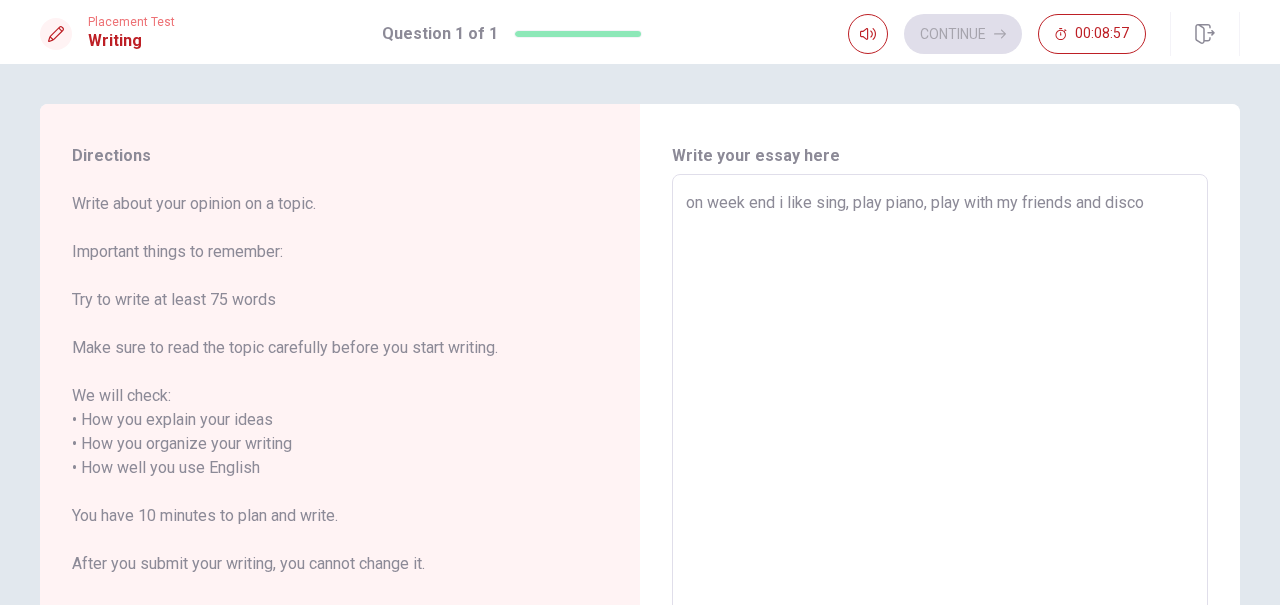 type on "on week end i like sing, play piano, play with my friends and discov" 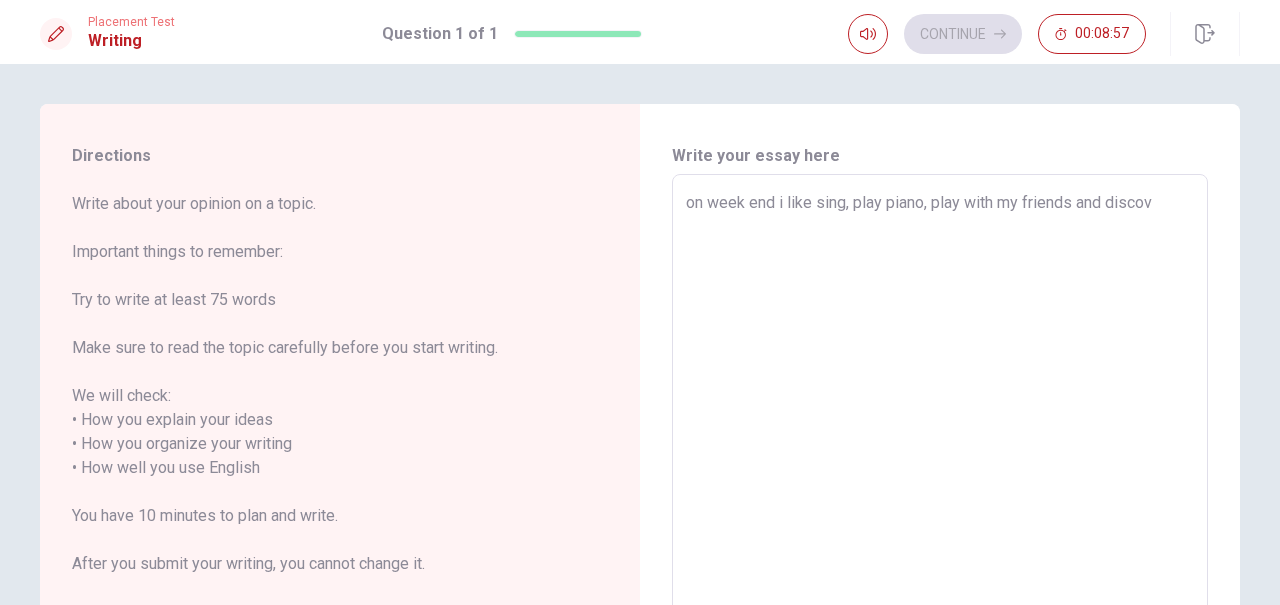 type on "x" 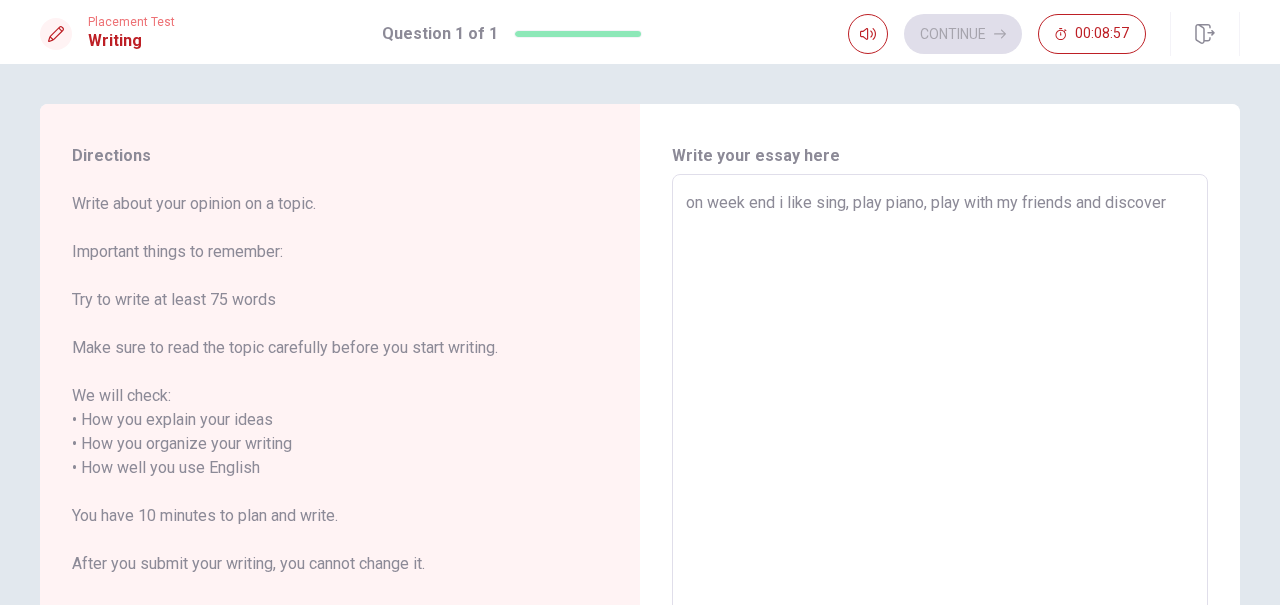 type on "on week end i like sing, play piano, play with my friends and discover" 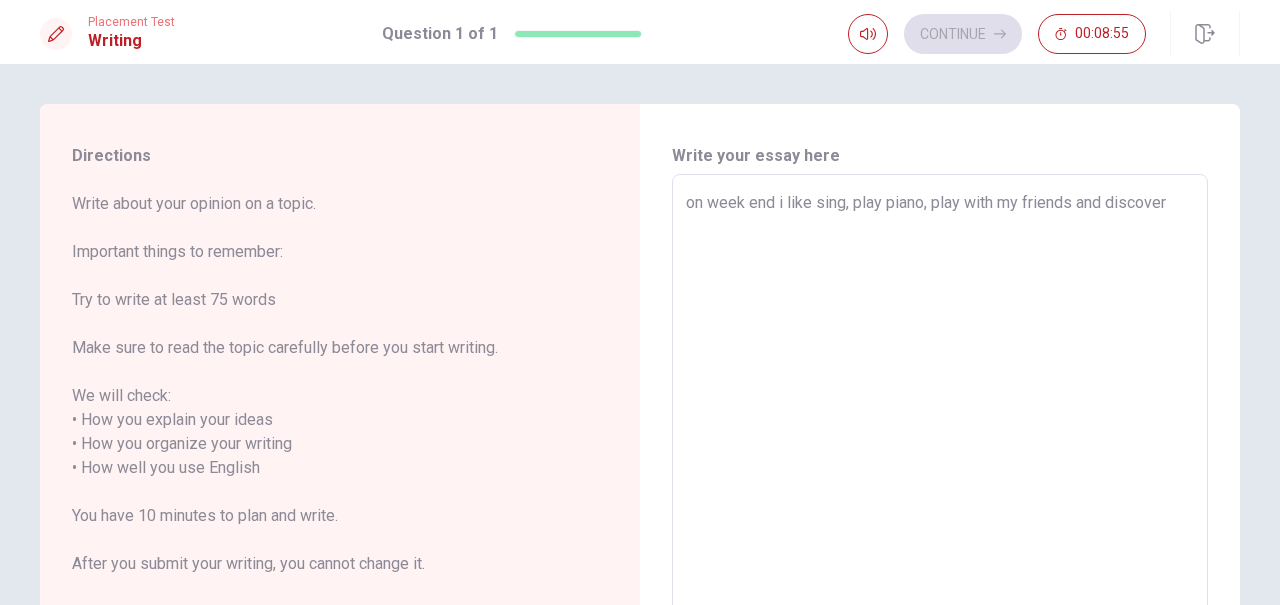 type on "x" 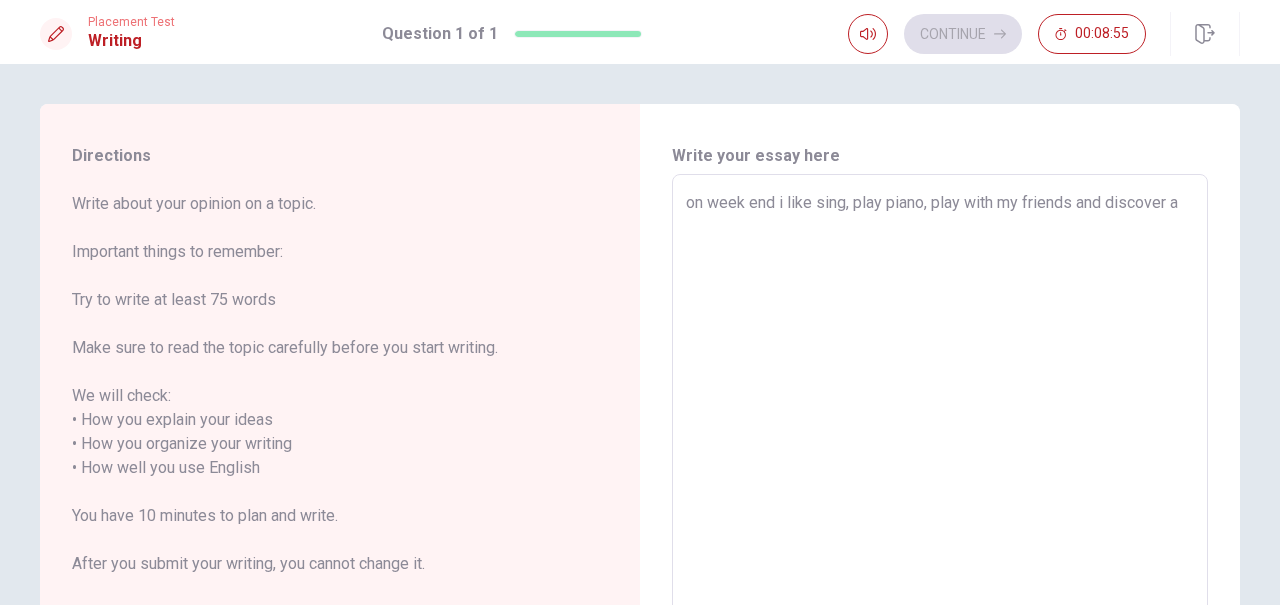 type on "x" 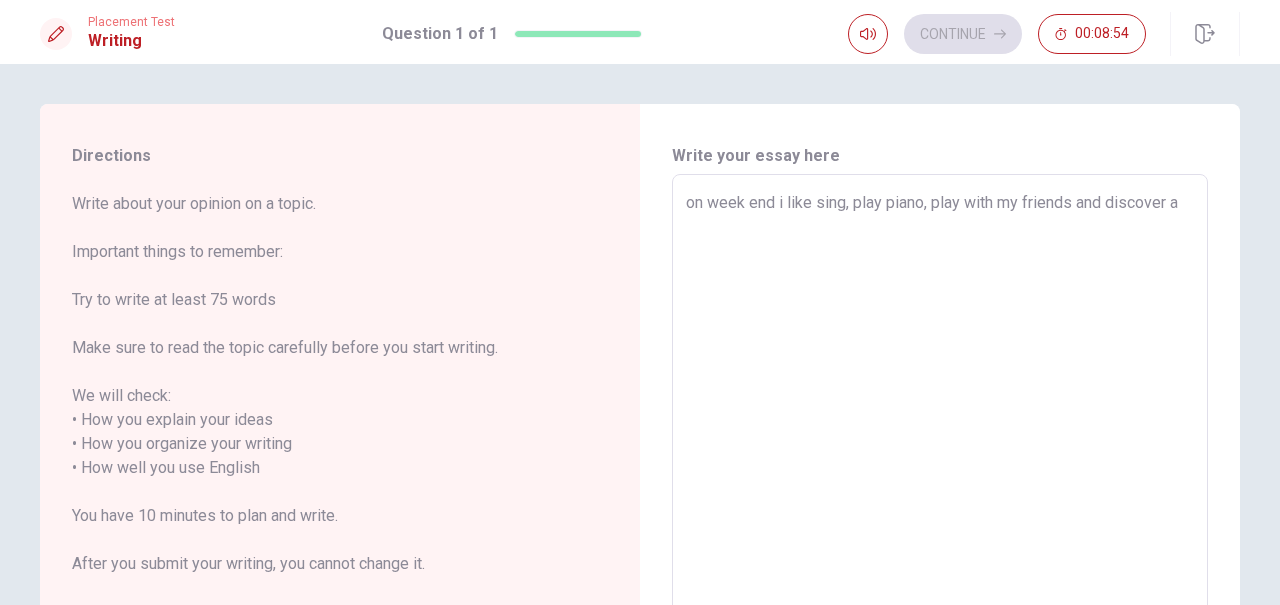 type on "on week end i like sing, play piano, play with my friends and discover ac" 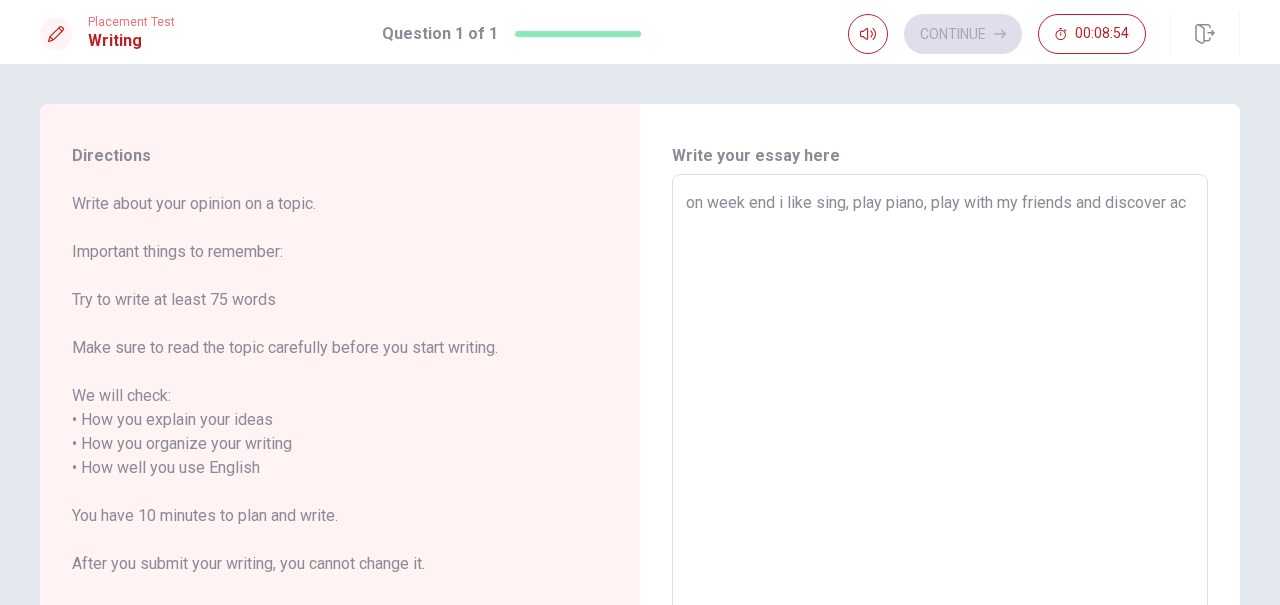 type on "x" 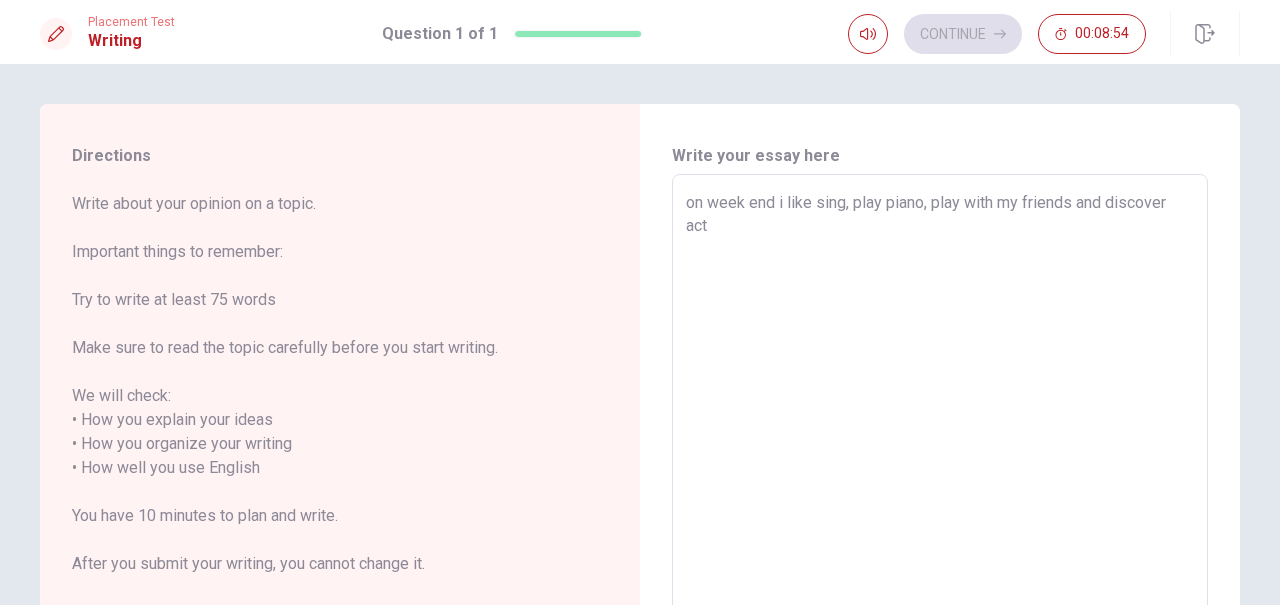 type on "x" 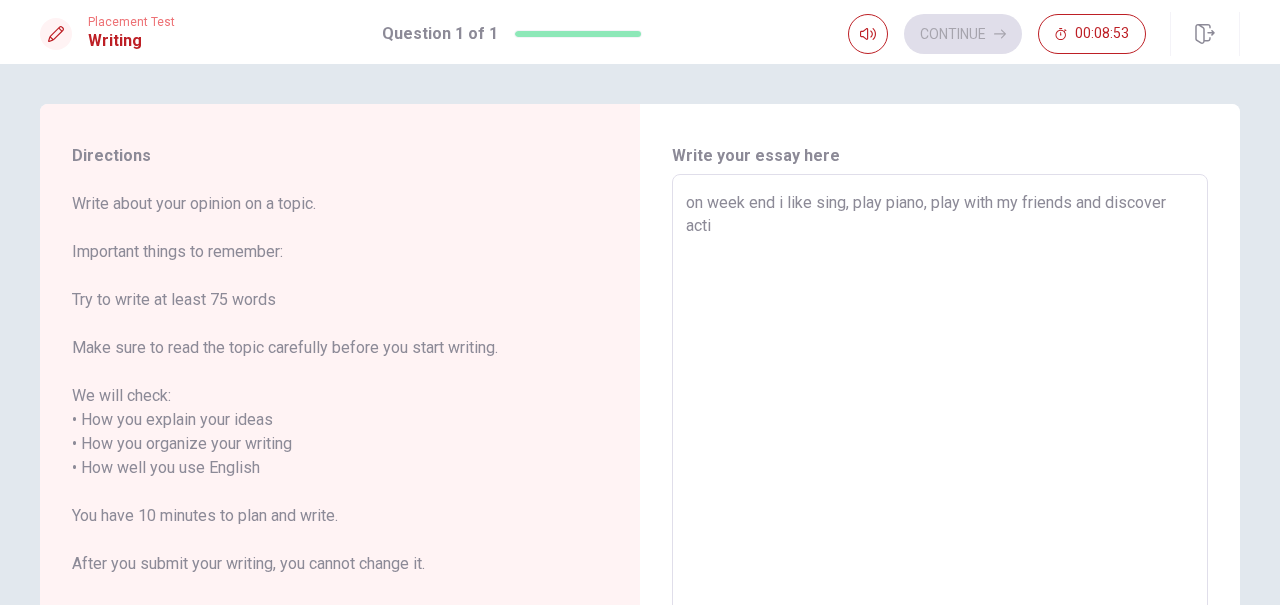type on "x" 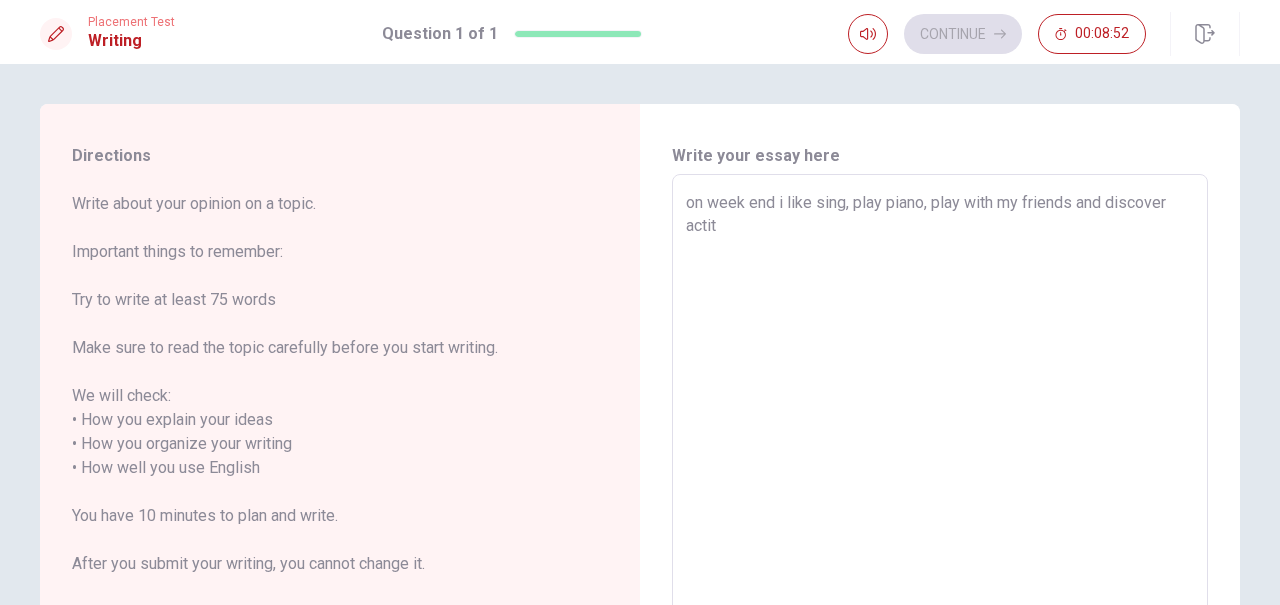 type on "x" 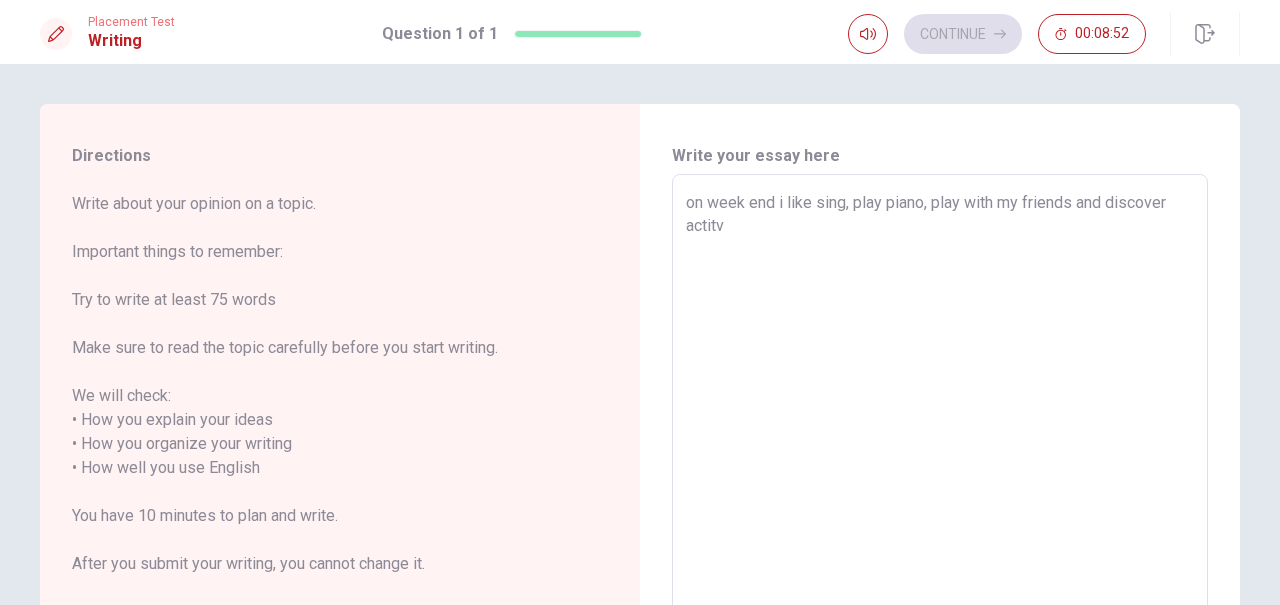 type on "x" 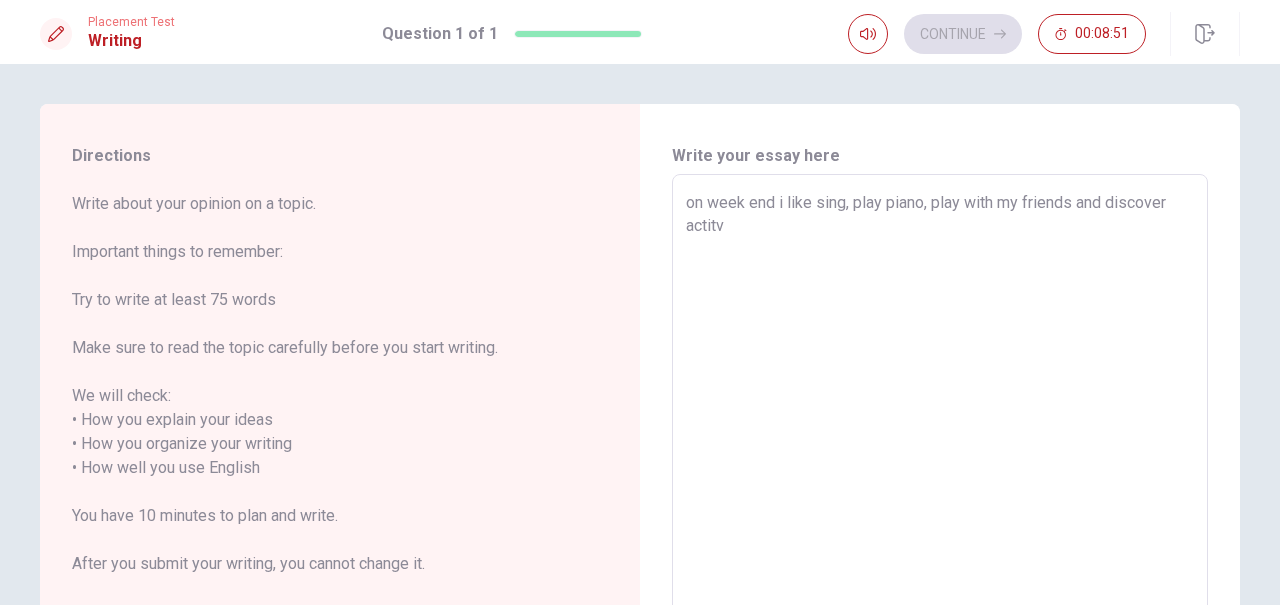 type on "on week end i like sing, play piano, play with my friends and discover actitvi" 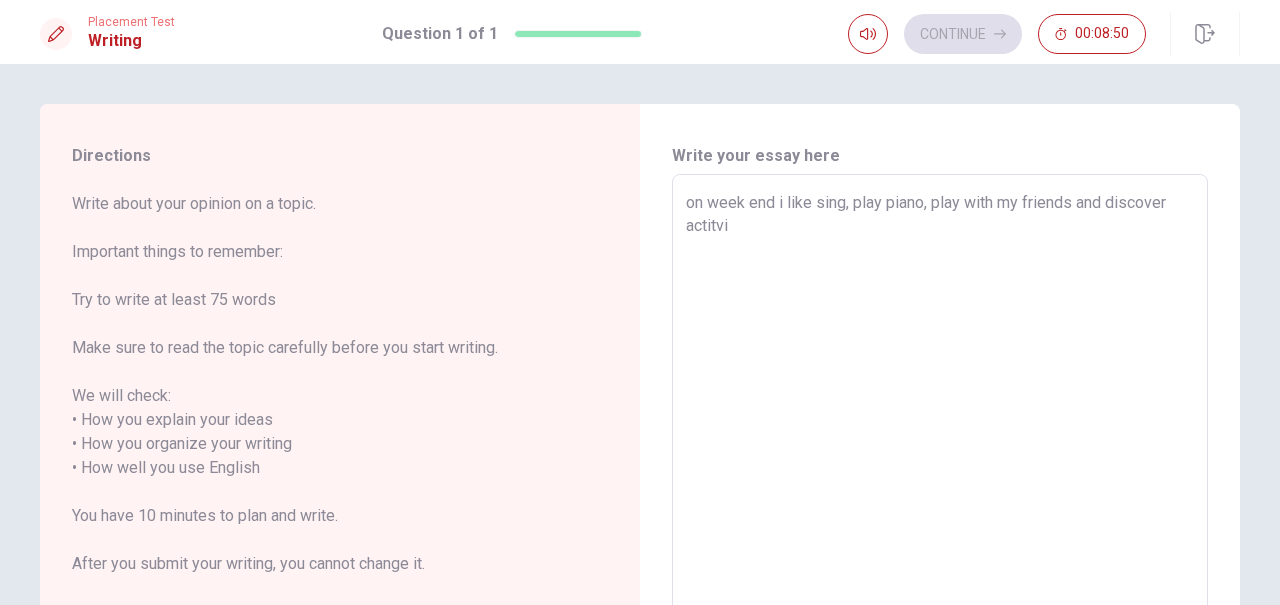type on "x" 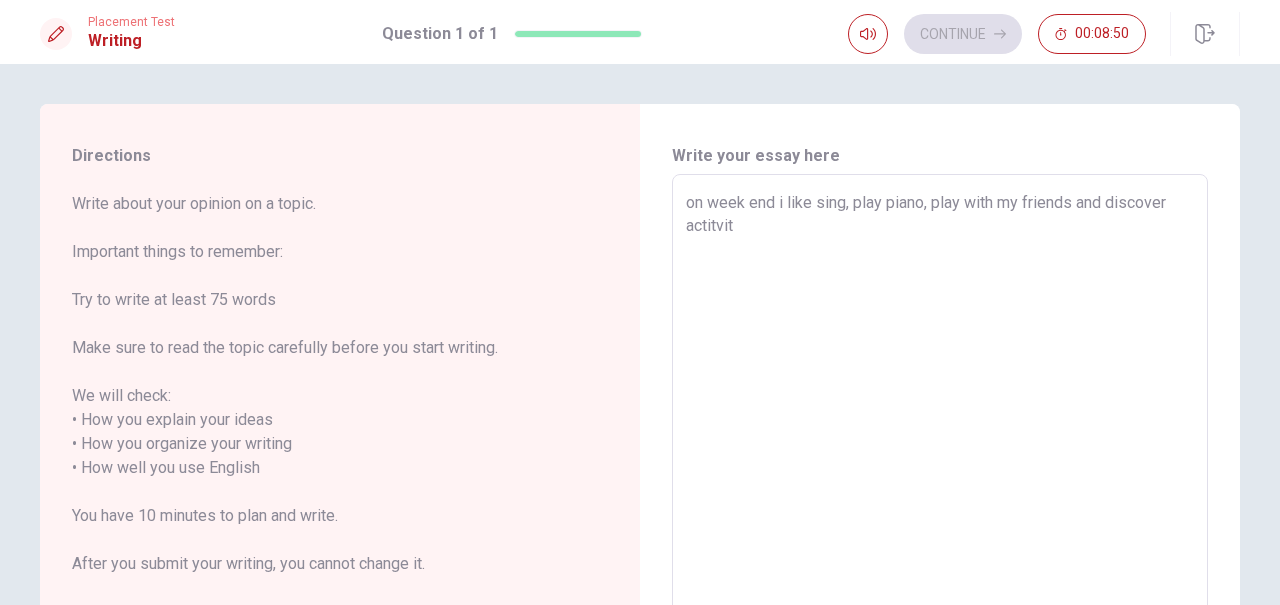 type on "x" 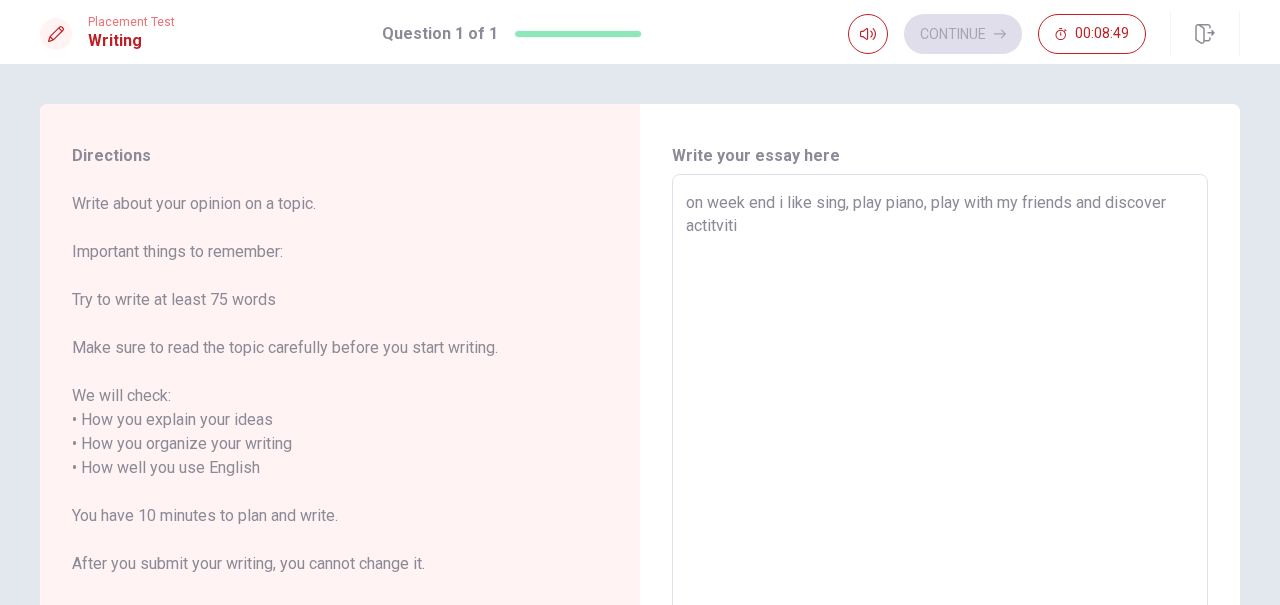 type on "x" 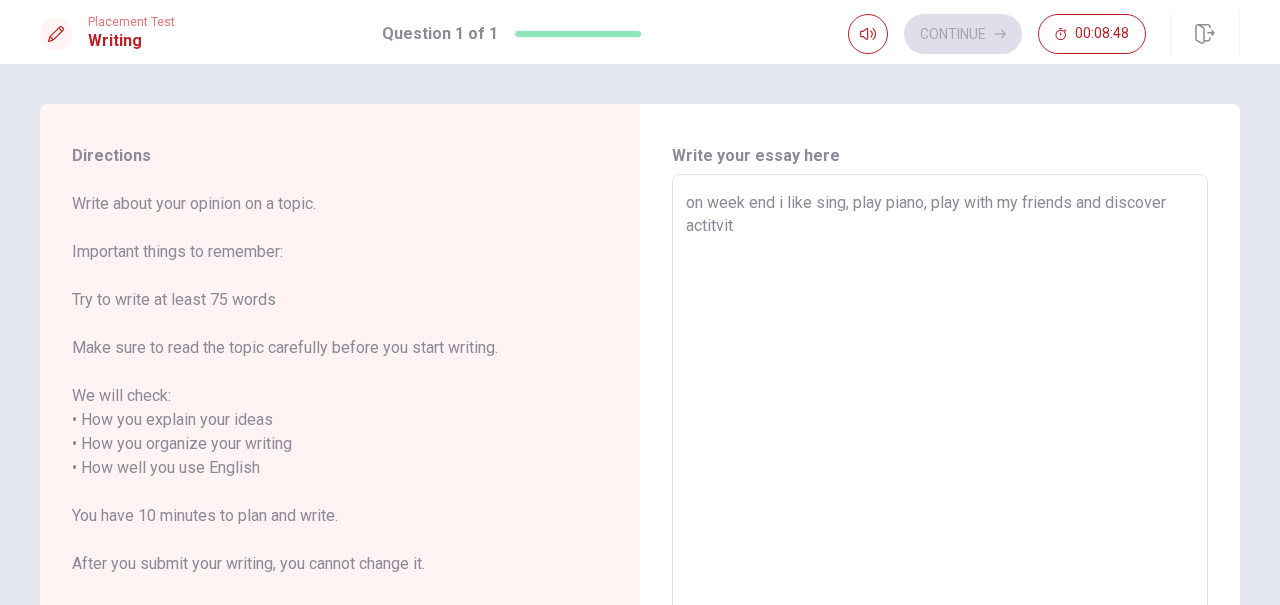 type on "x" 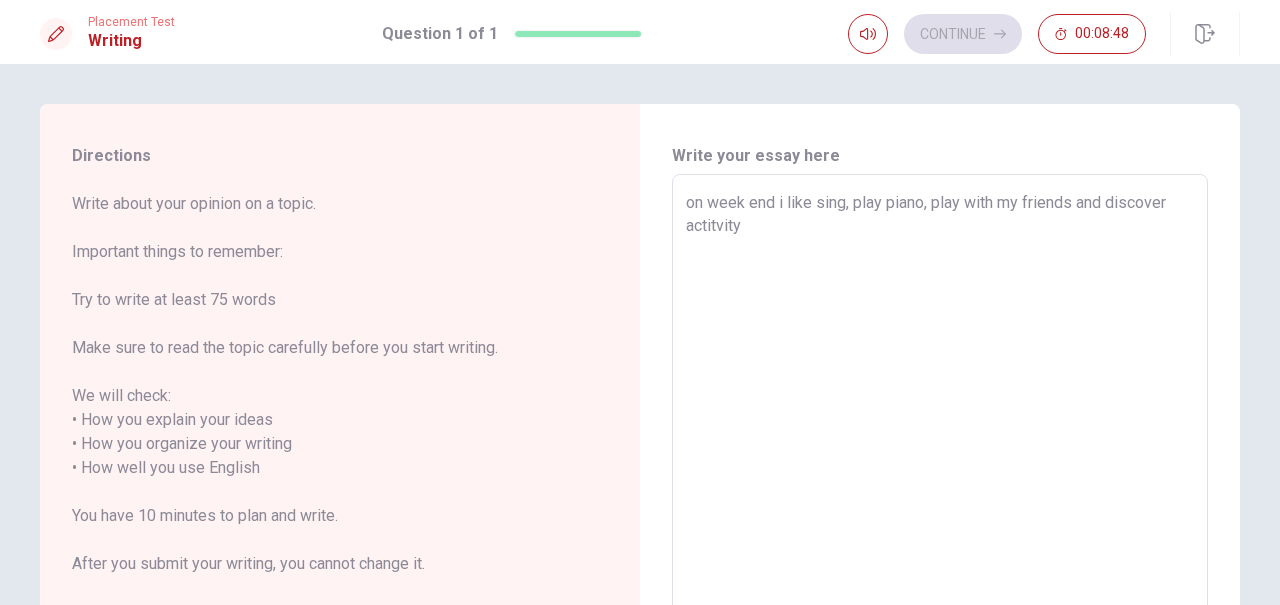 type on "x" 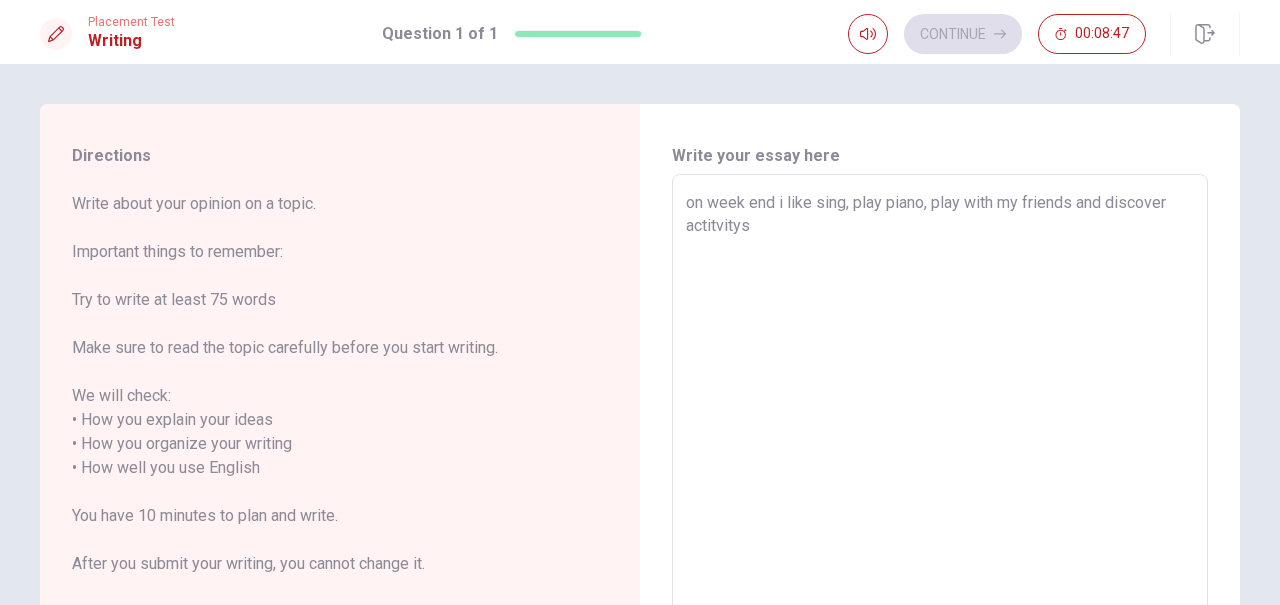 type on "x" 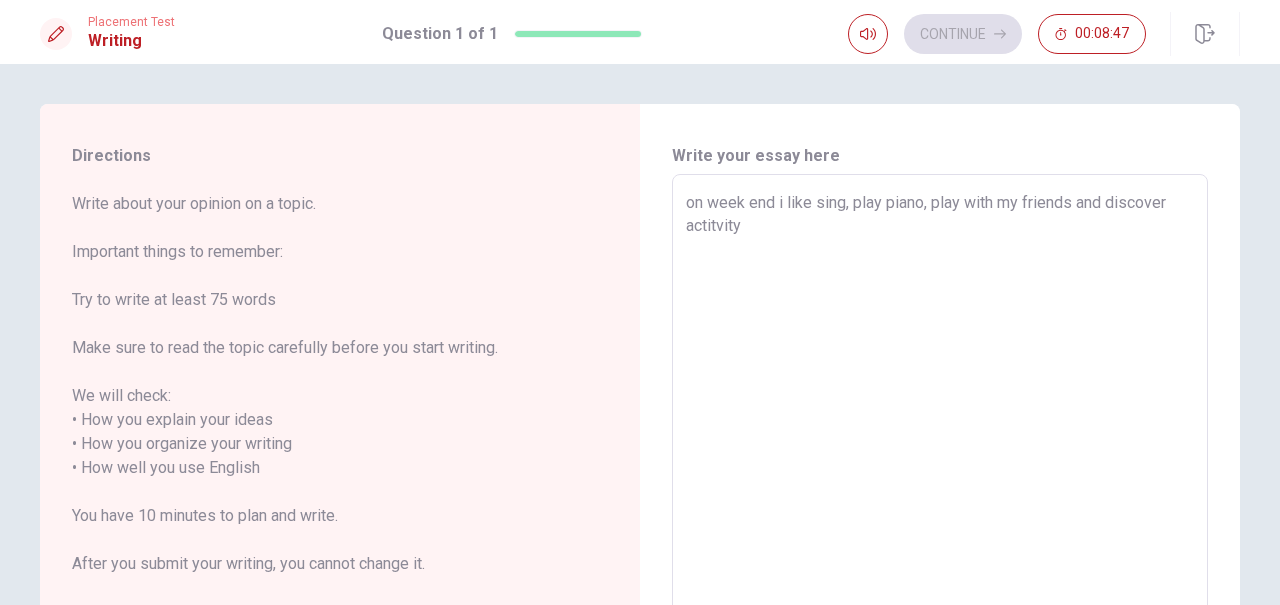 type on "x" 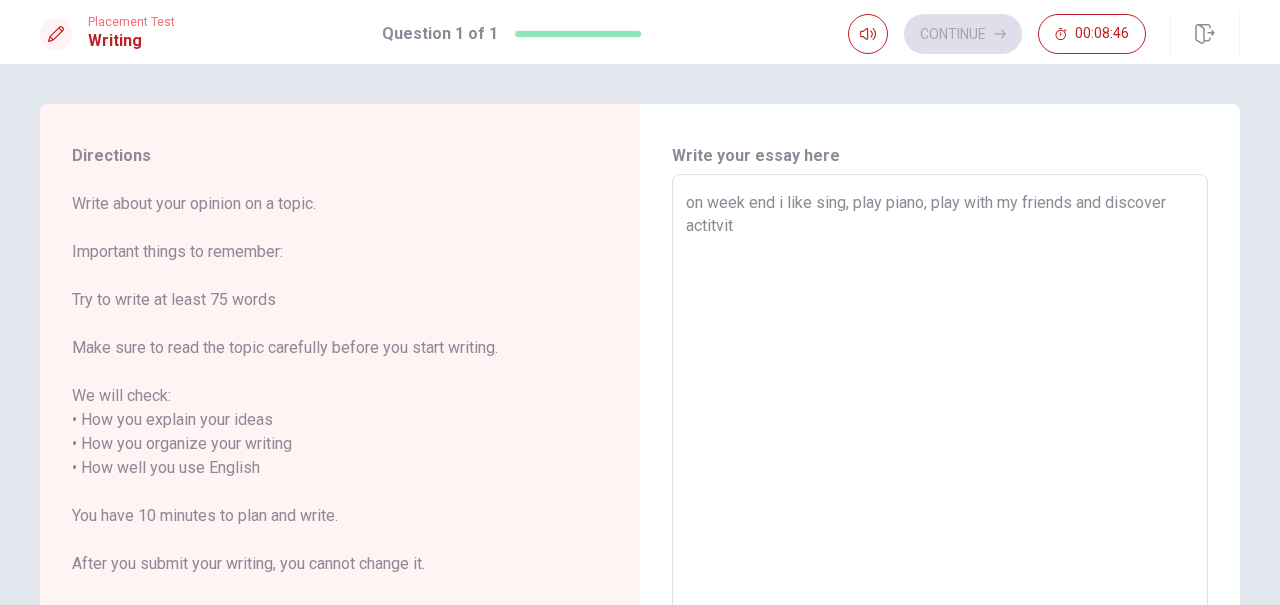 type on "x" 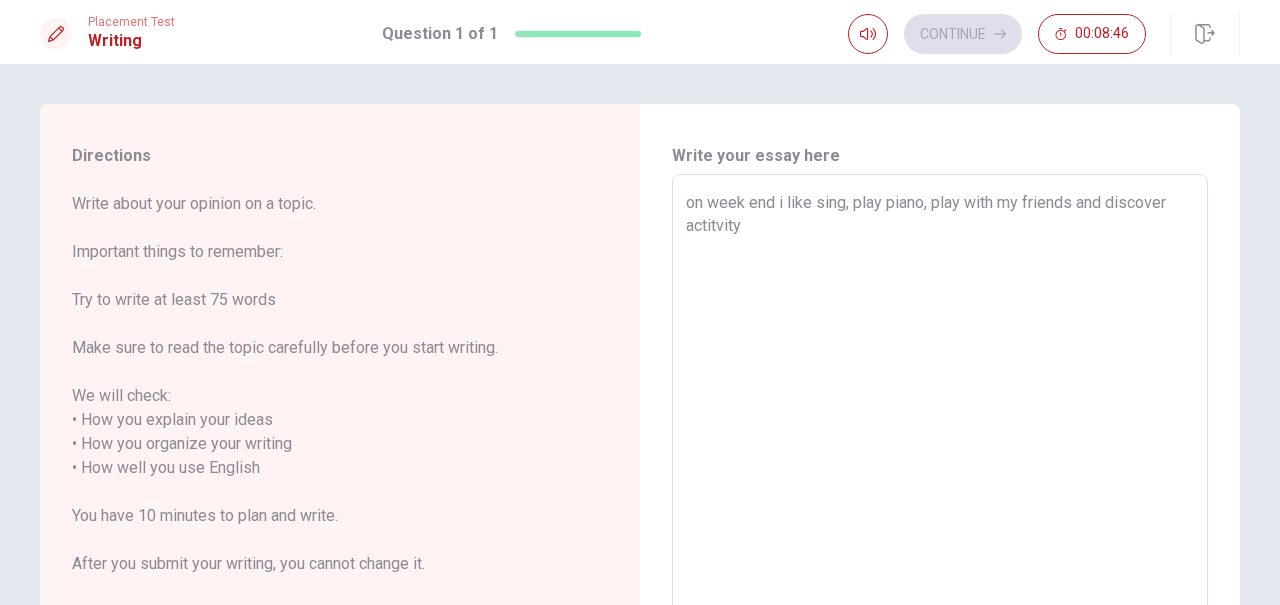 type on "x" 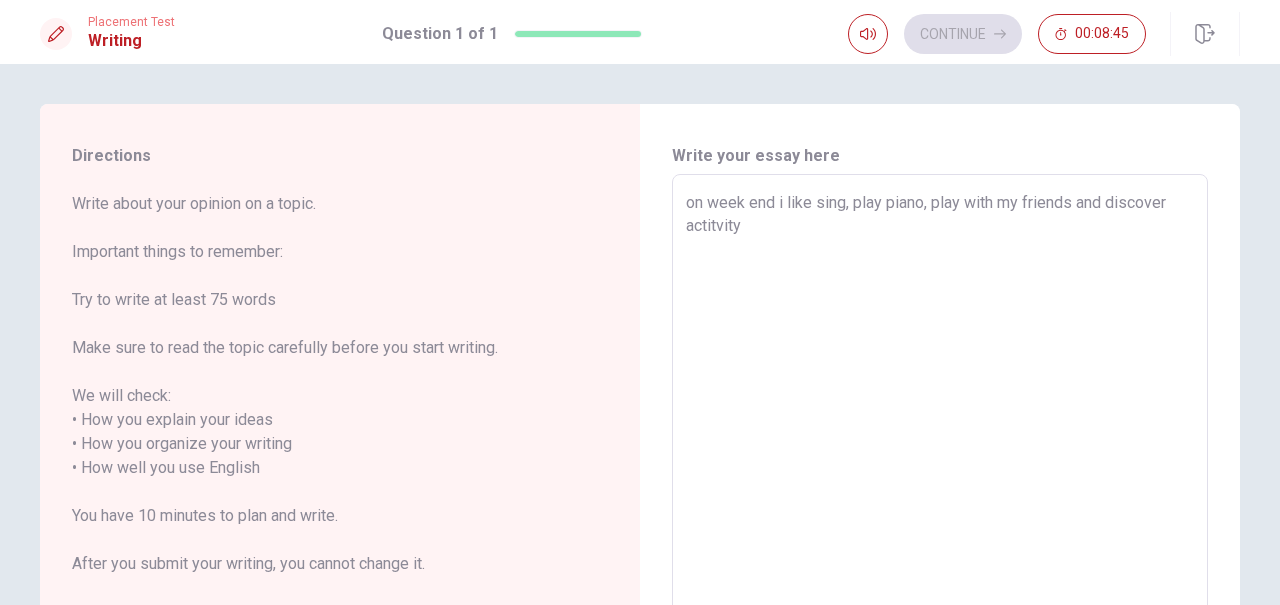 type on "on week end i like sing, play piano, play with my friends and discover actitvity" 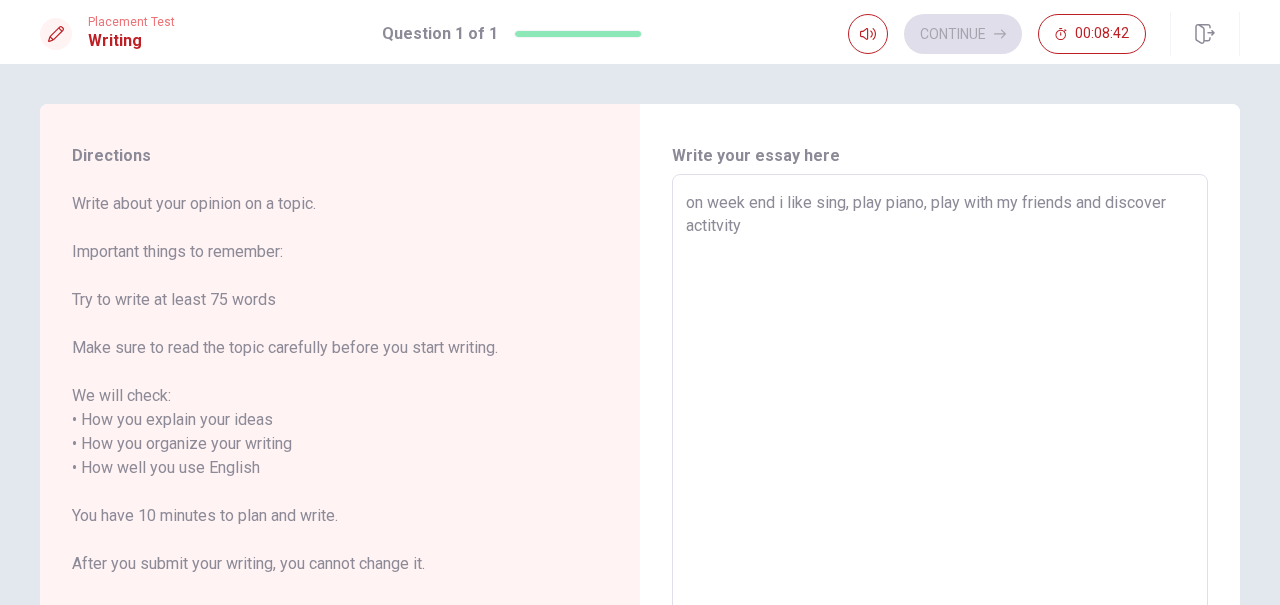 type on "x" 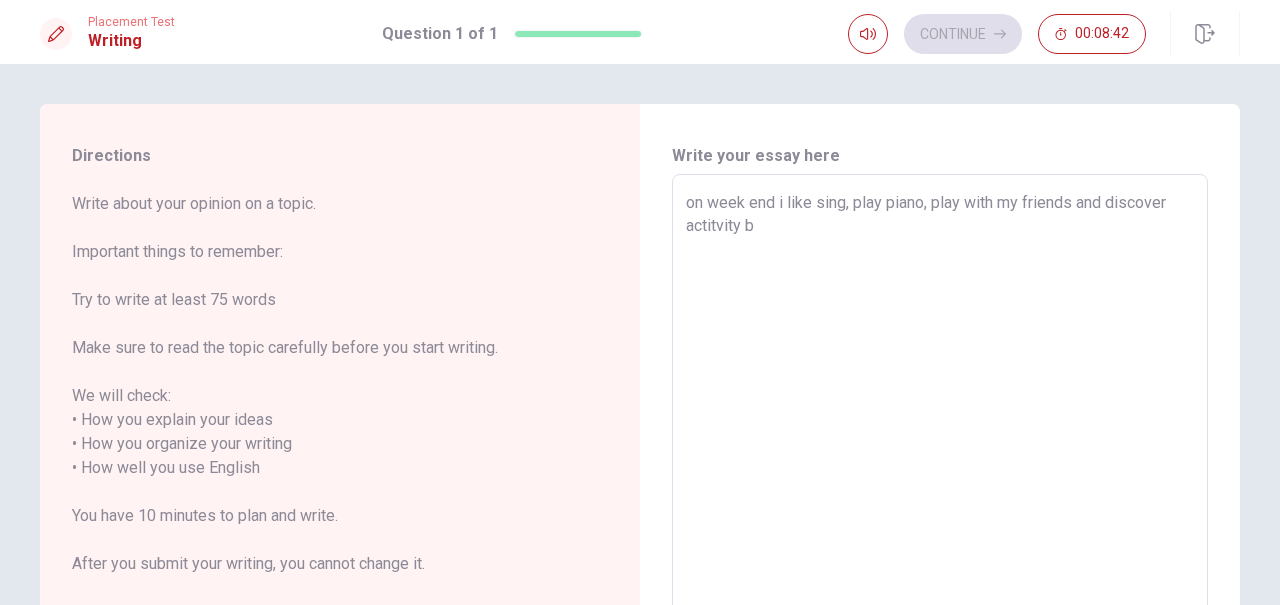 type on "x" 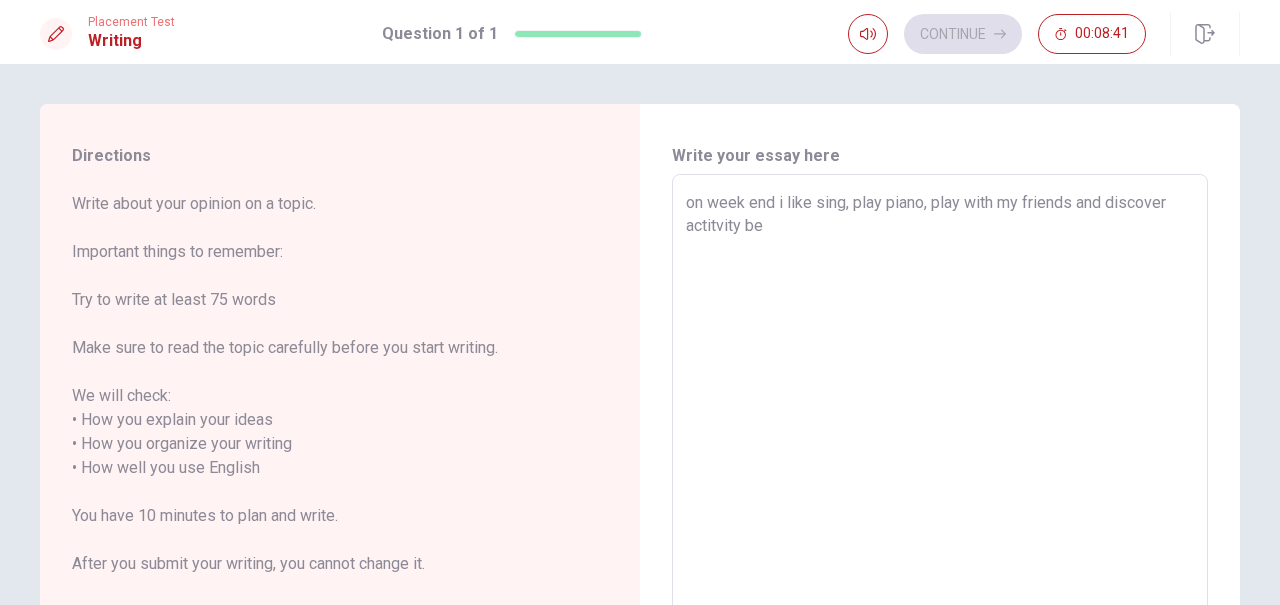 type on "x" 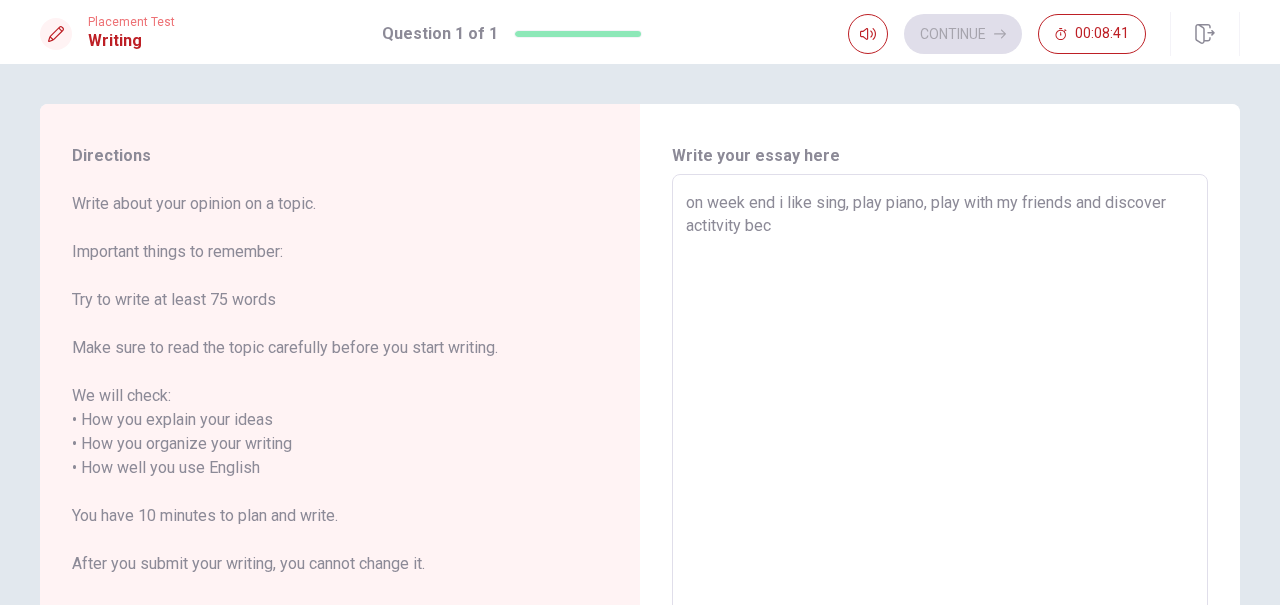 type on "x" 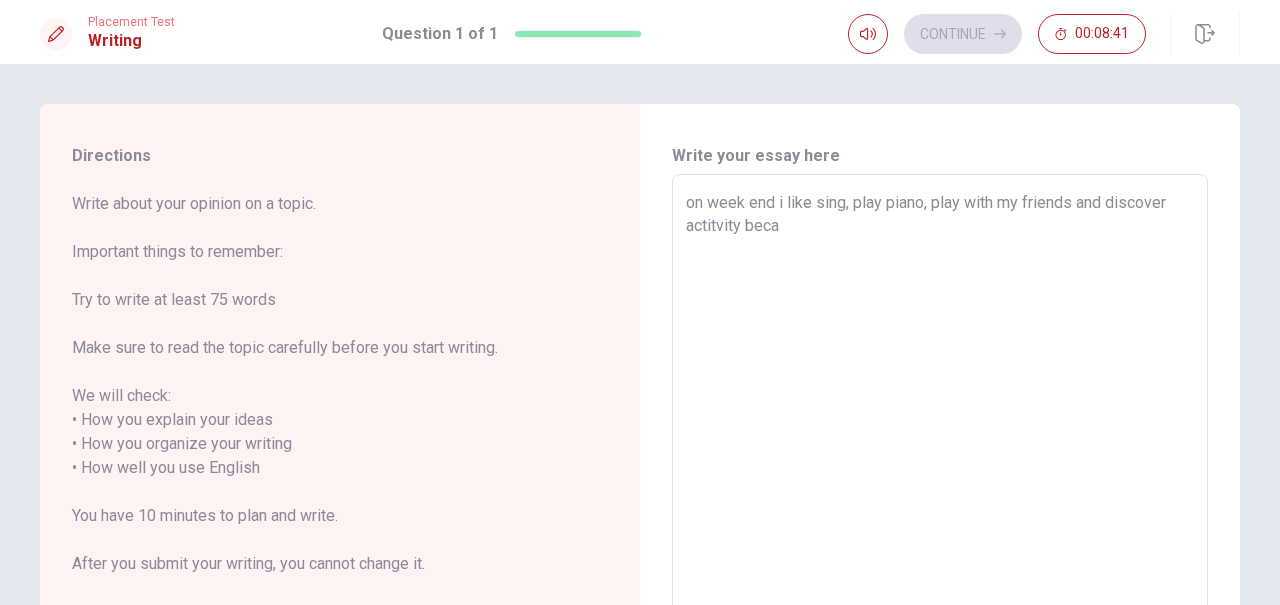 type on "on week end i like sing, play piano, play with my friends and discover actitvity becau" 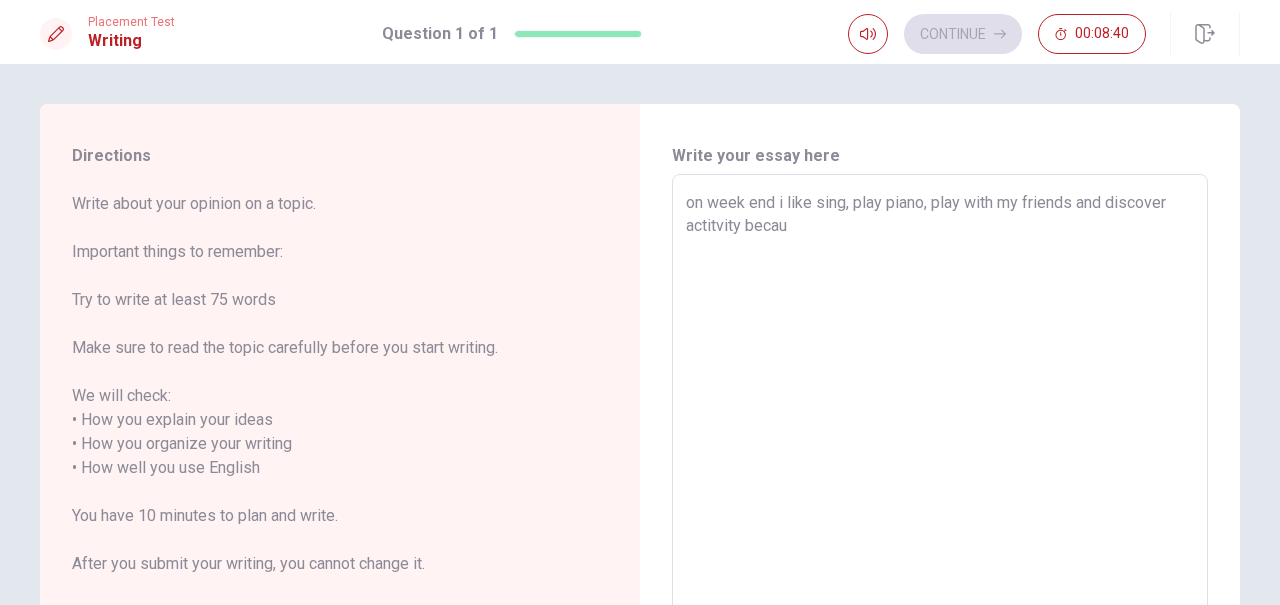 type on "x" 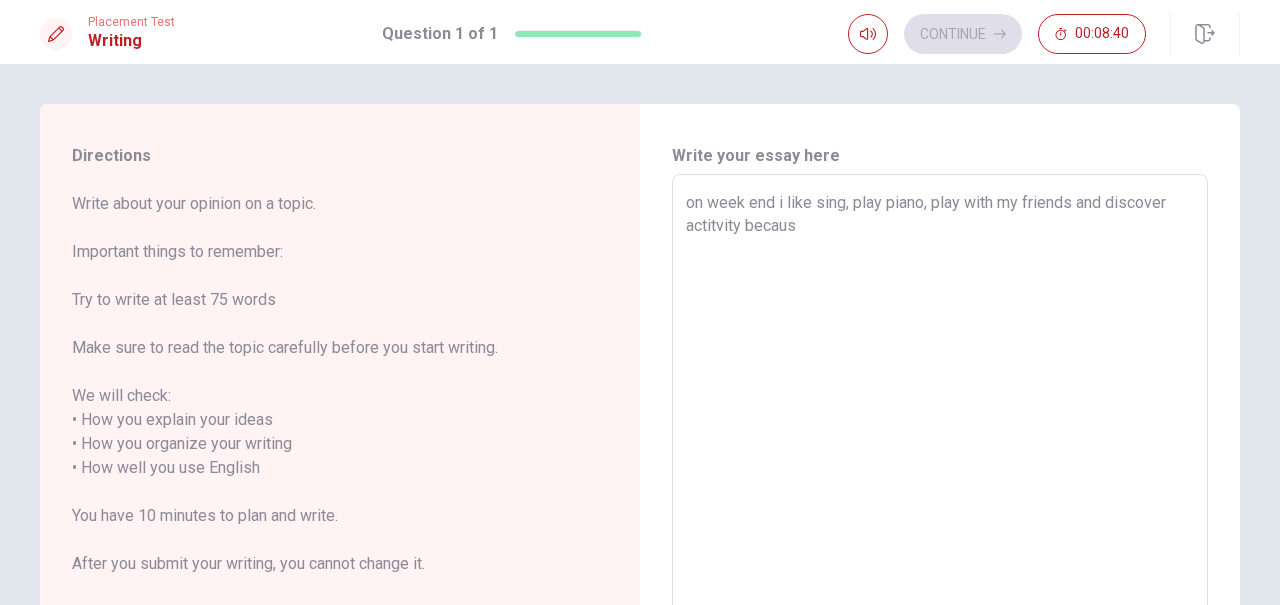 type 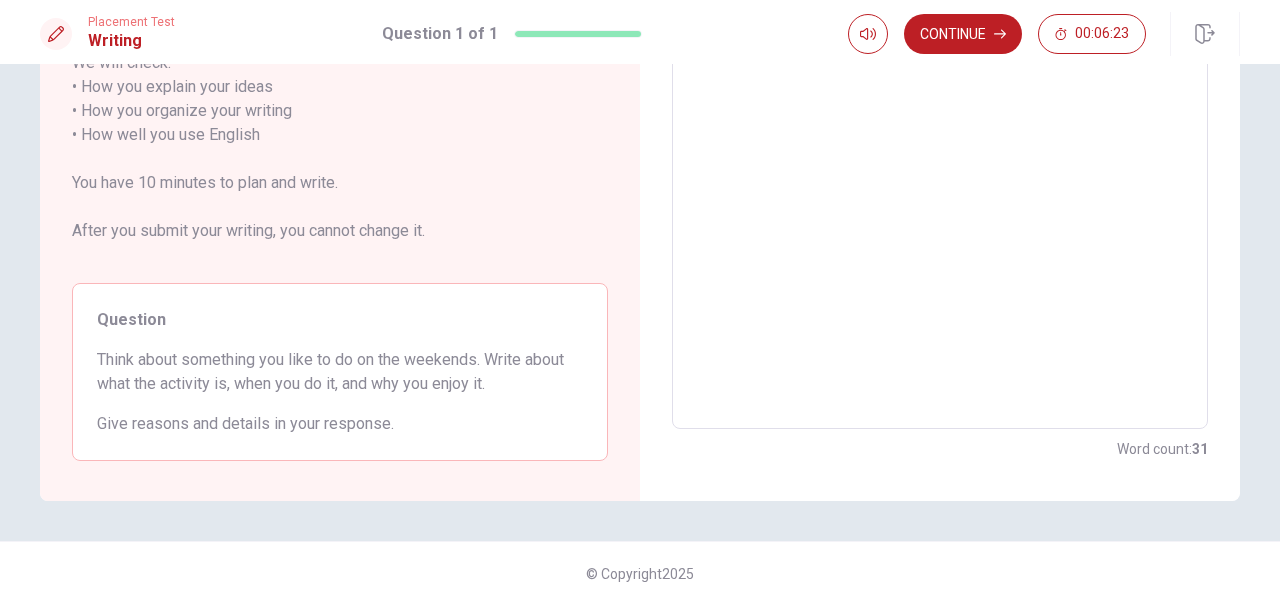 scroll, scrollTop: 175, scrollLeft: 0, axis: vertical 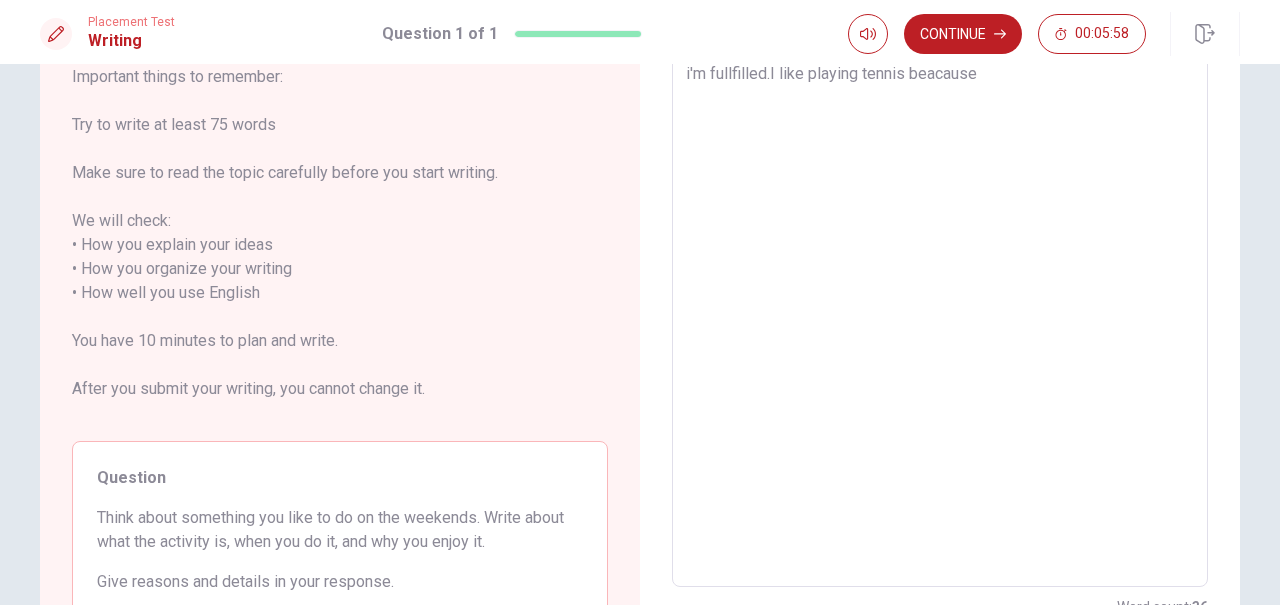 click on "on week end i like sing, play piano, play with my friends and discover actitvity because i'm free i don't have lecon. i'm free to do what i want i'm fullfilled.I like playing tennis beacause" at bounding box center (940, 293) 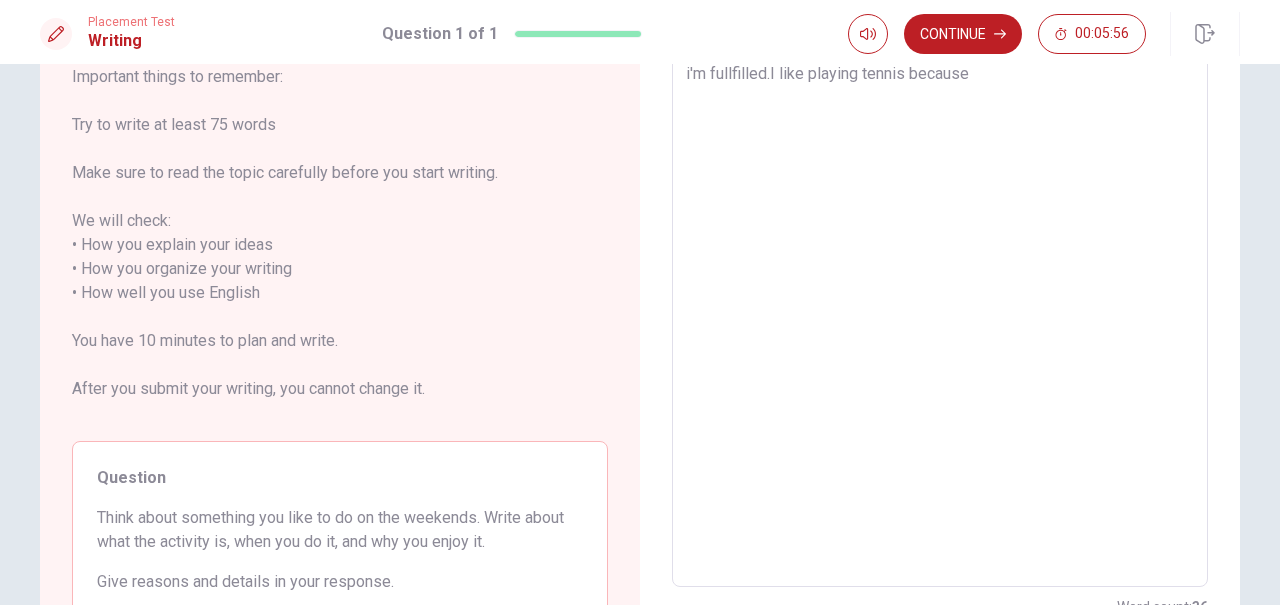 click on "on week end i like sing, play piano, play with my friends and discover actitvity because i'm free i don't have lecon. i'm free to do what i want i'm fullfilled.I like playing tennis because" at bounding box center [940, 293] 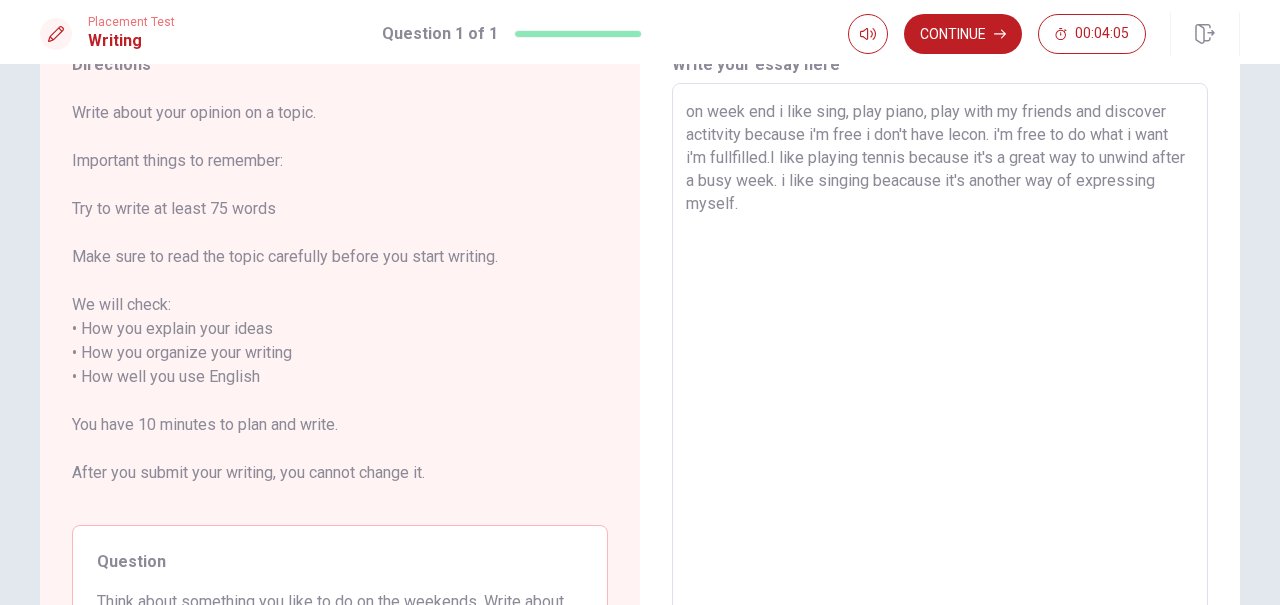 scroll, scrollTop: 0, scrollLeft: 0, axis: both 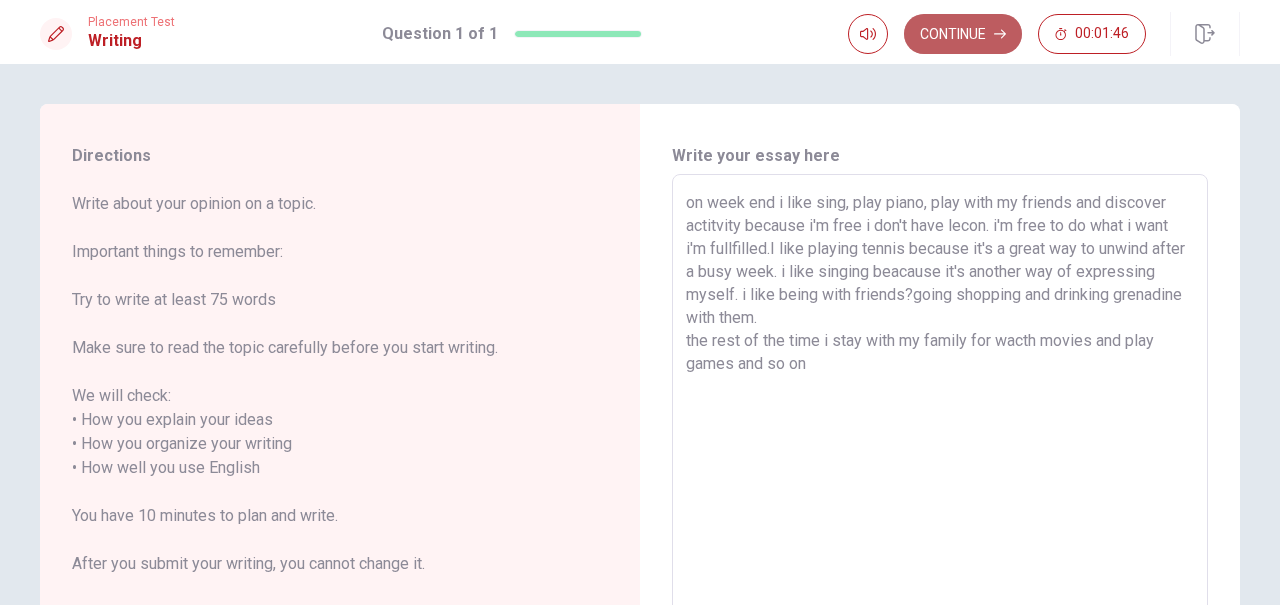 click on "Continue" at bounding box center [963, 34] 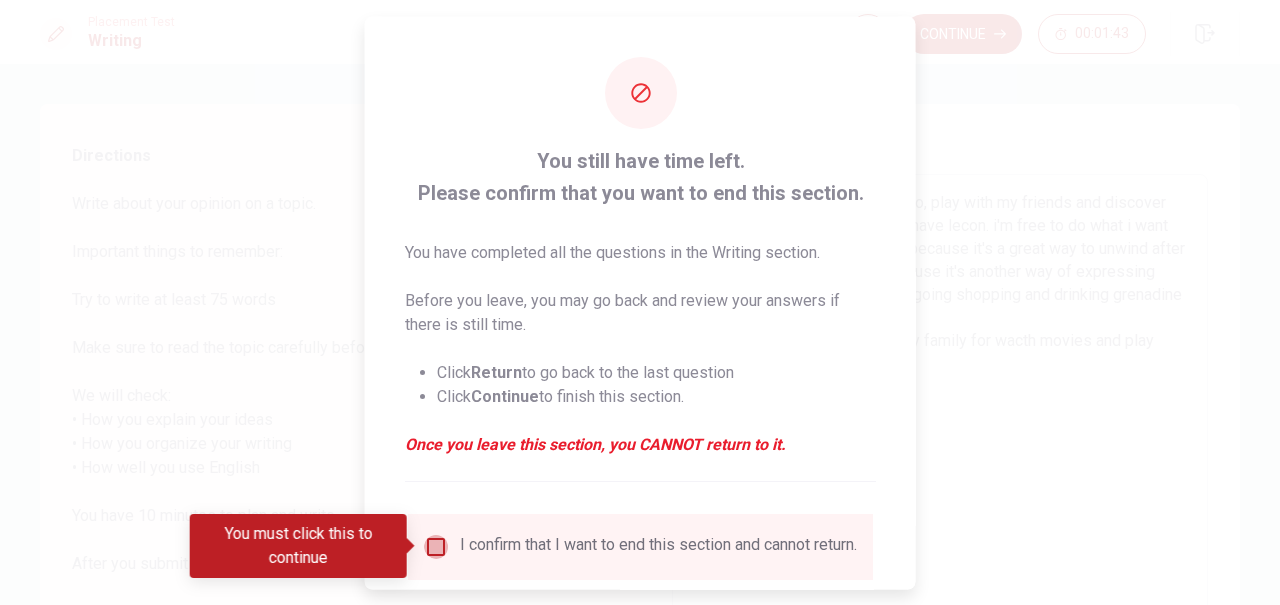 click at bounding box center (436, 546) 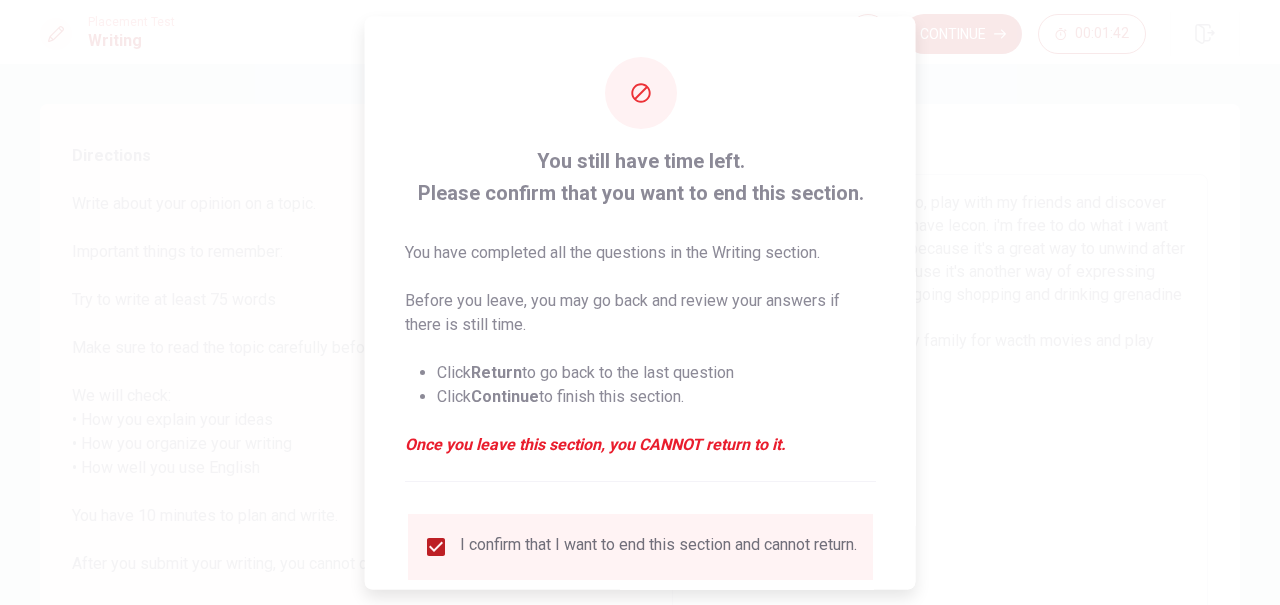 scroll, scrollTop: 142, scrollLeft: 0, axis: vertical 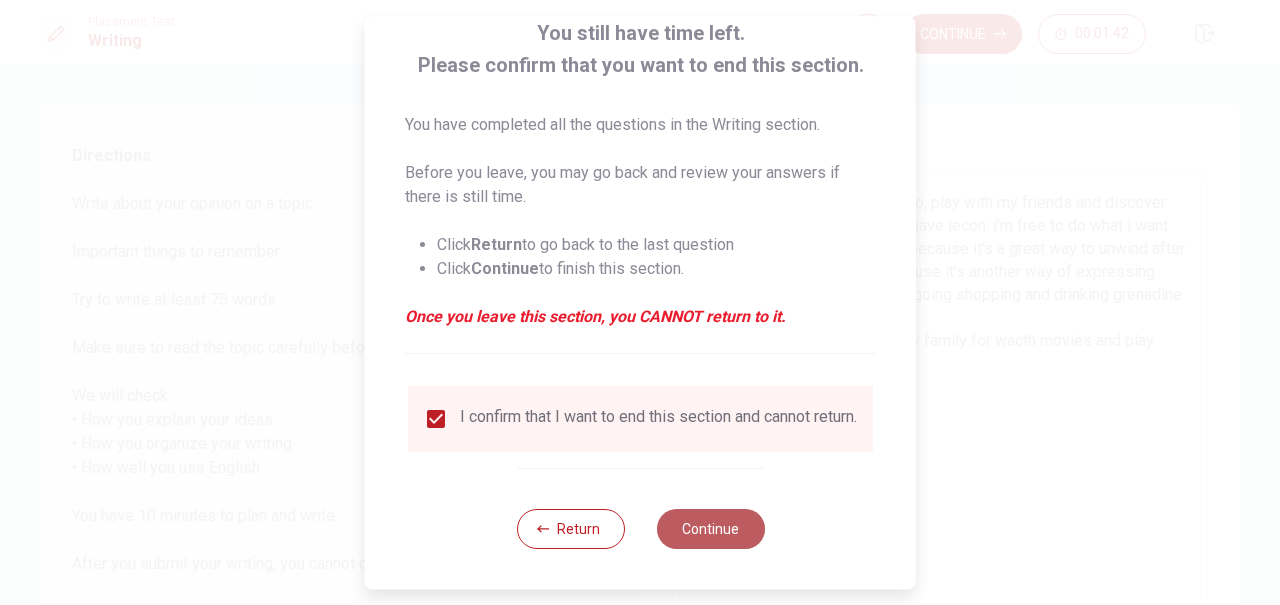 click on "Continue" at bounding box center (710, 529) 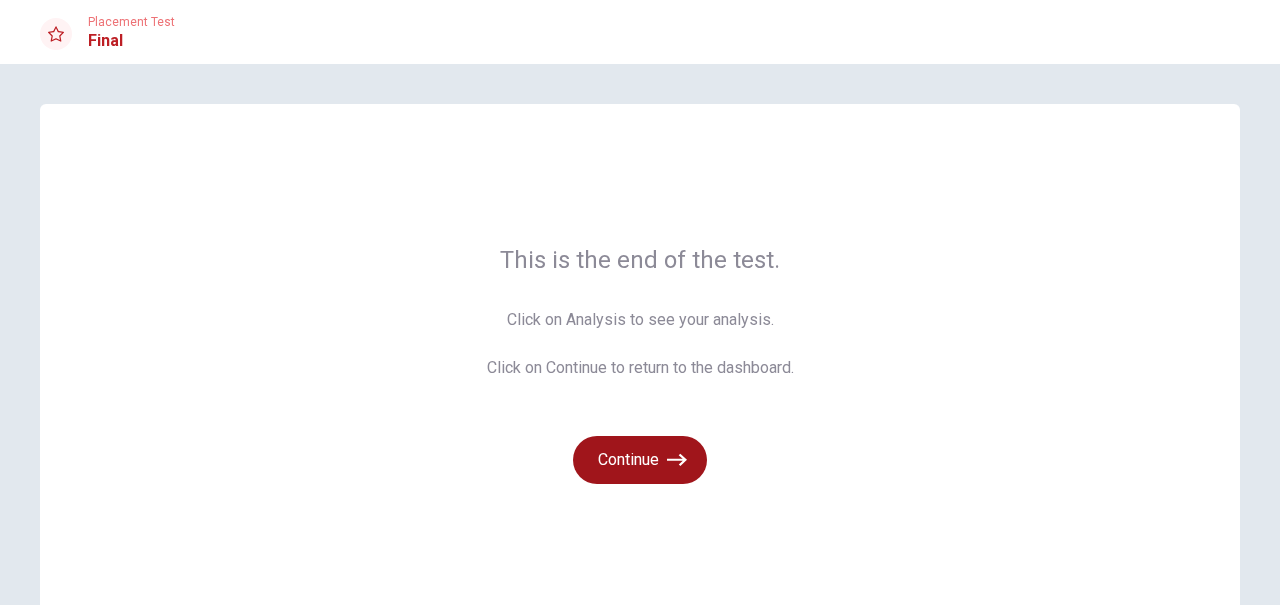click on "Continue" at bounding box center [640, 460] 